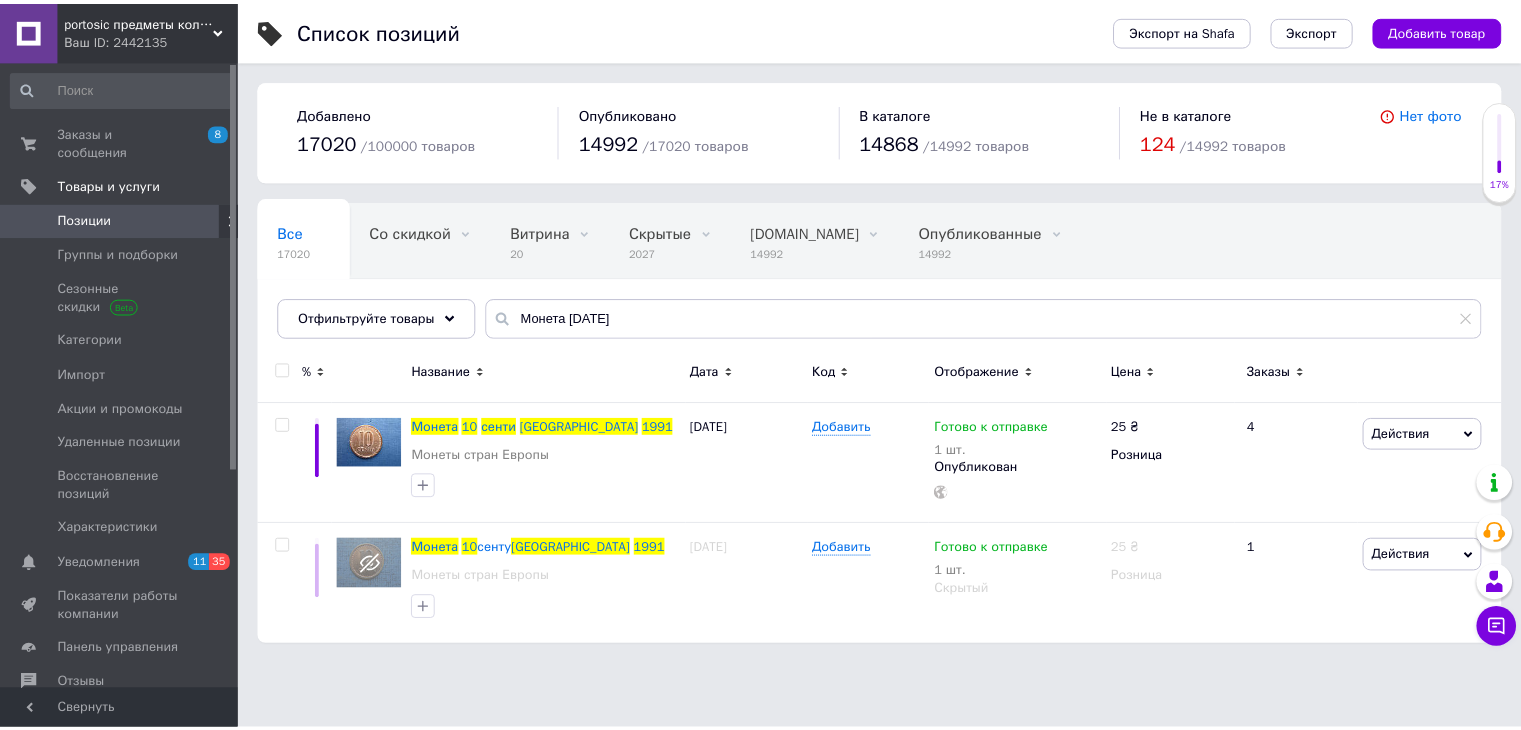 scroll, scrollTop: 0, scrollLeft: 0, axis: both 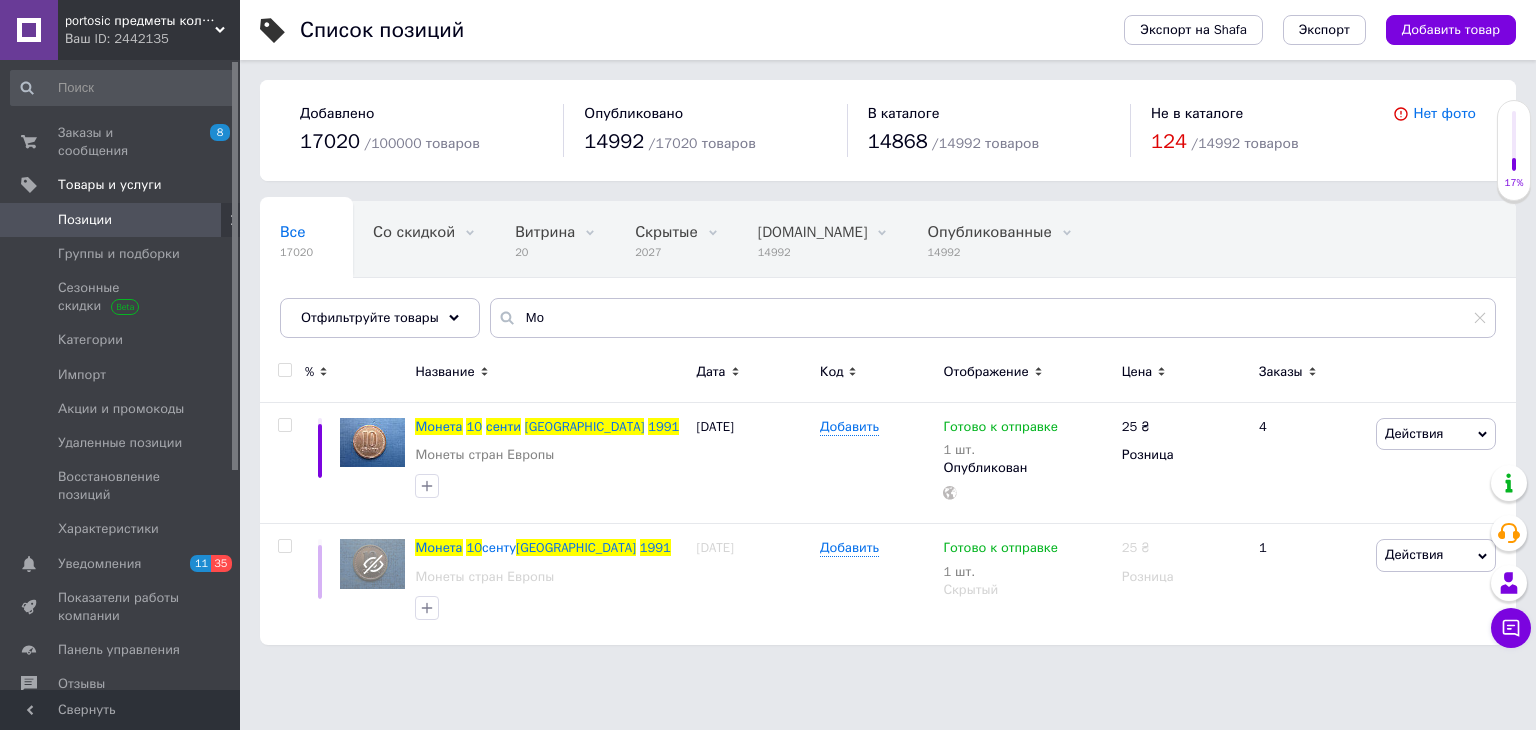 type on "М" 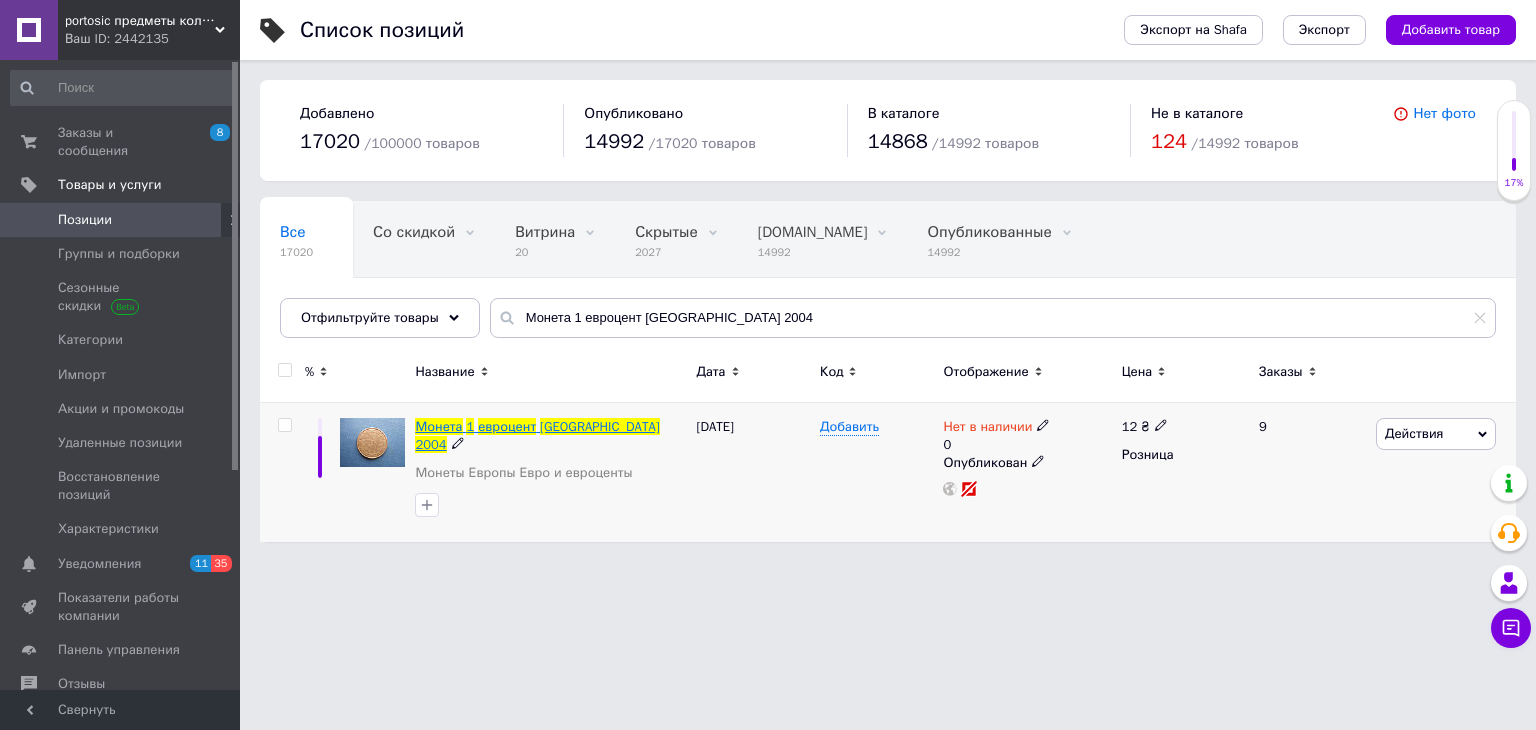 type on "Монета 1 евроцент [GEOGRAPHIC_DATA] 2004" 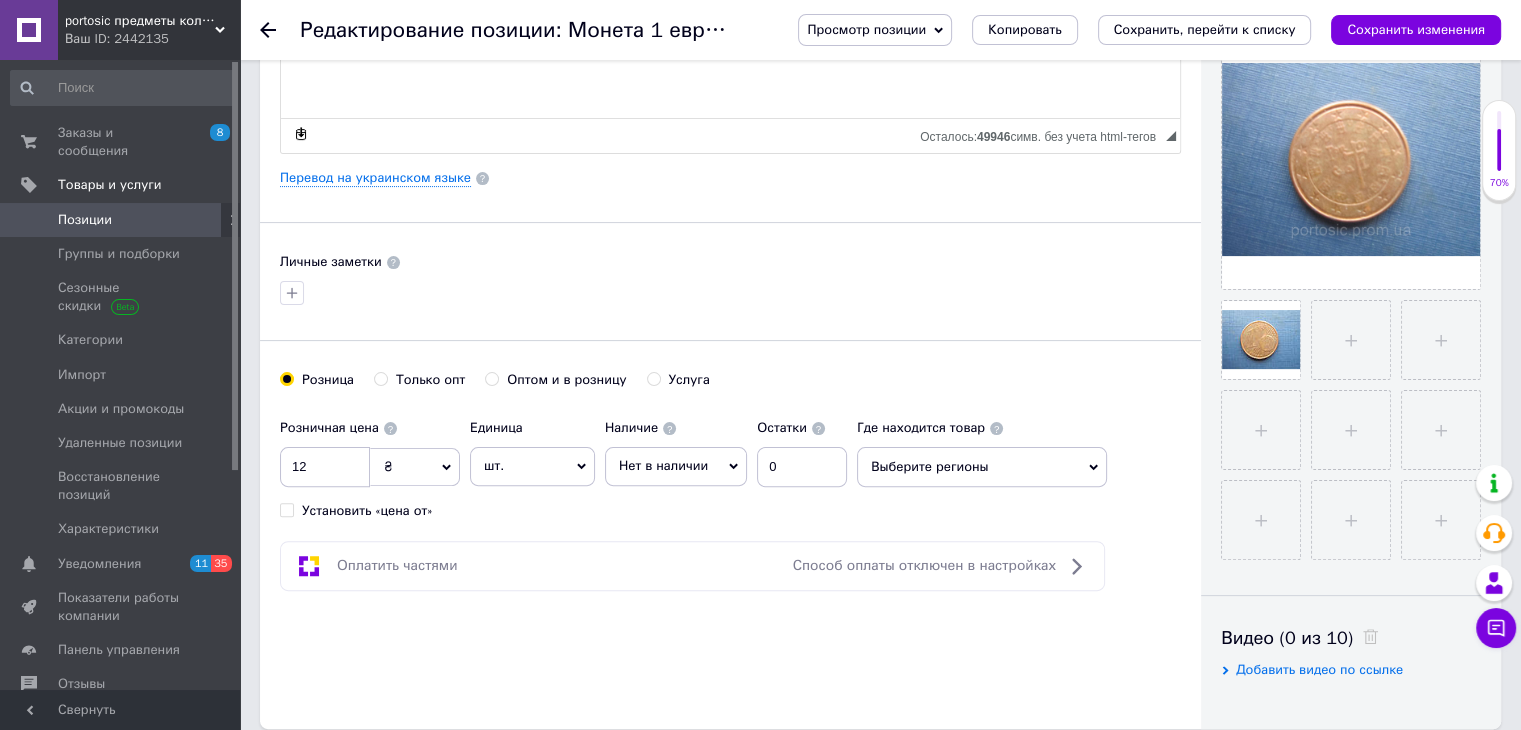 scroll, scrollTop: 500, scrollLeft: 0, axis: vertical 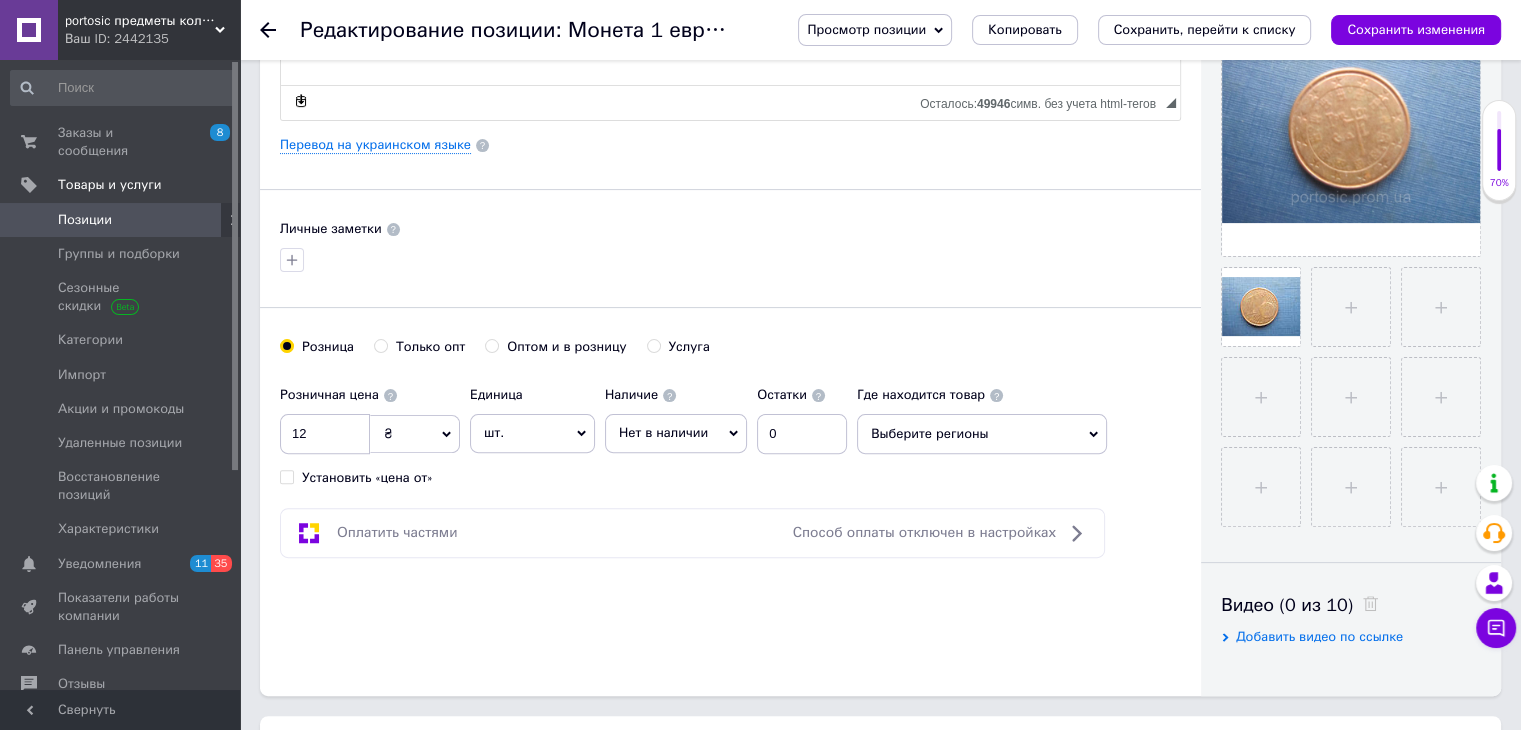 click on "Нет в наличии" at bounding box center (676, 433) 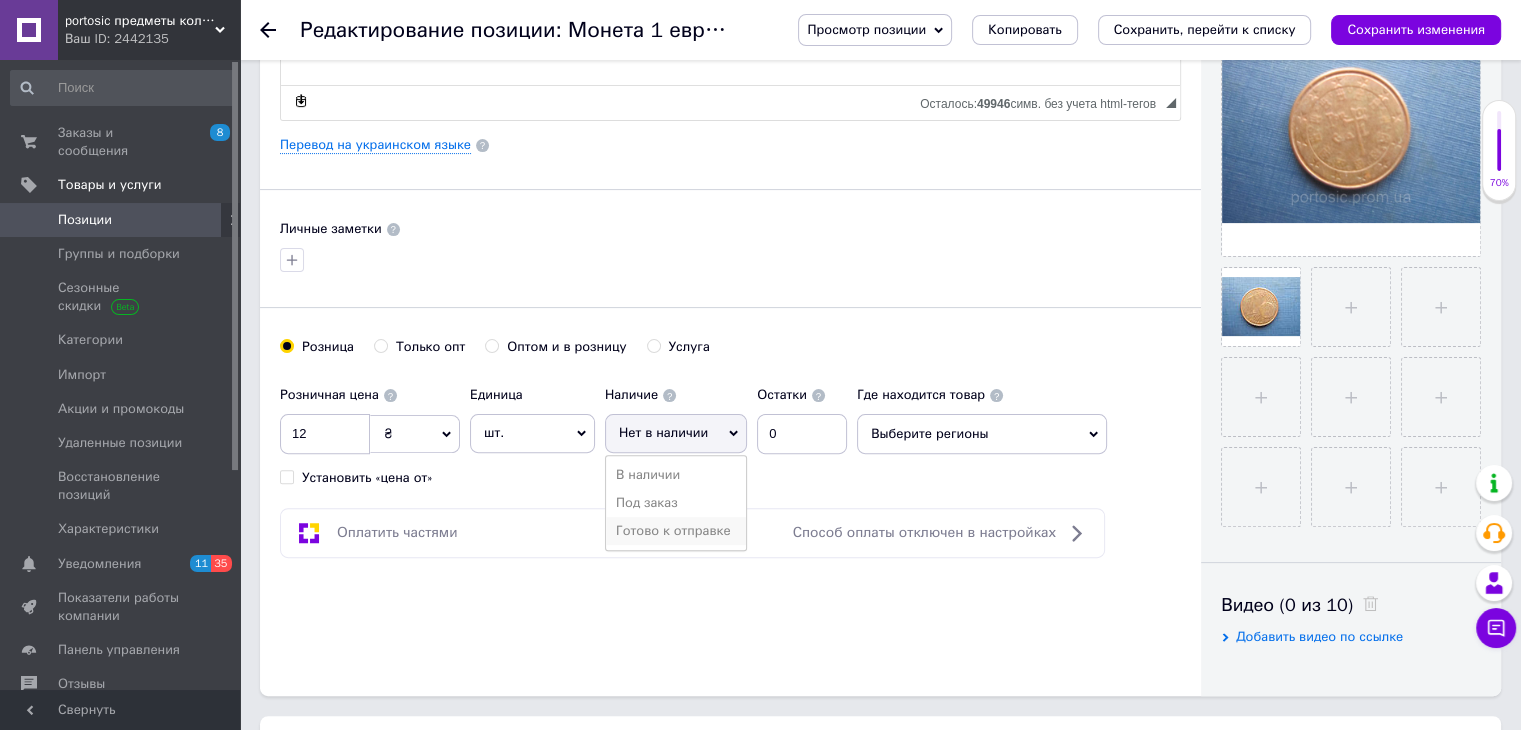 click on "Готово к отправке" at bounding box center (676, 531) 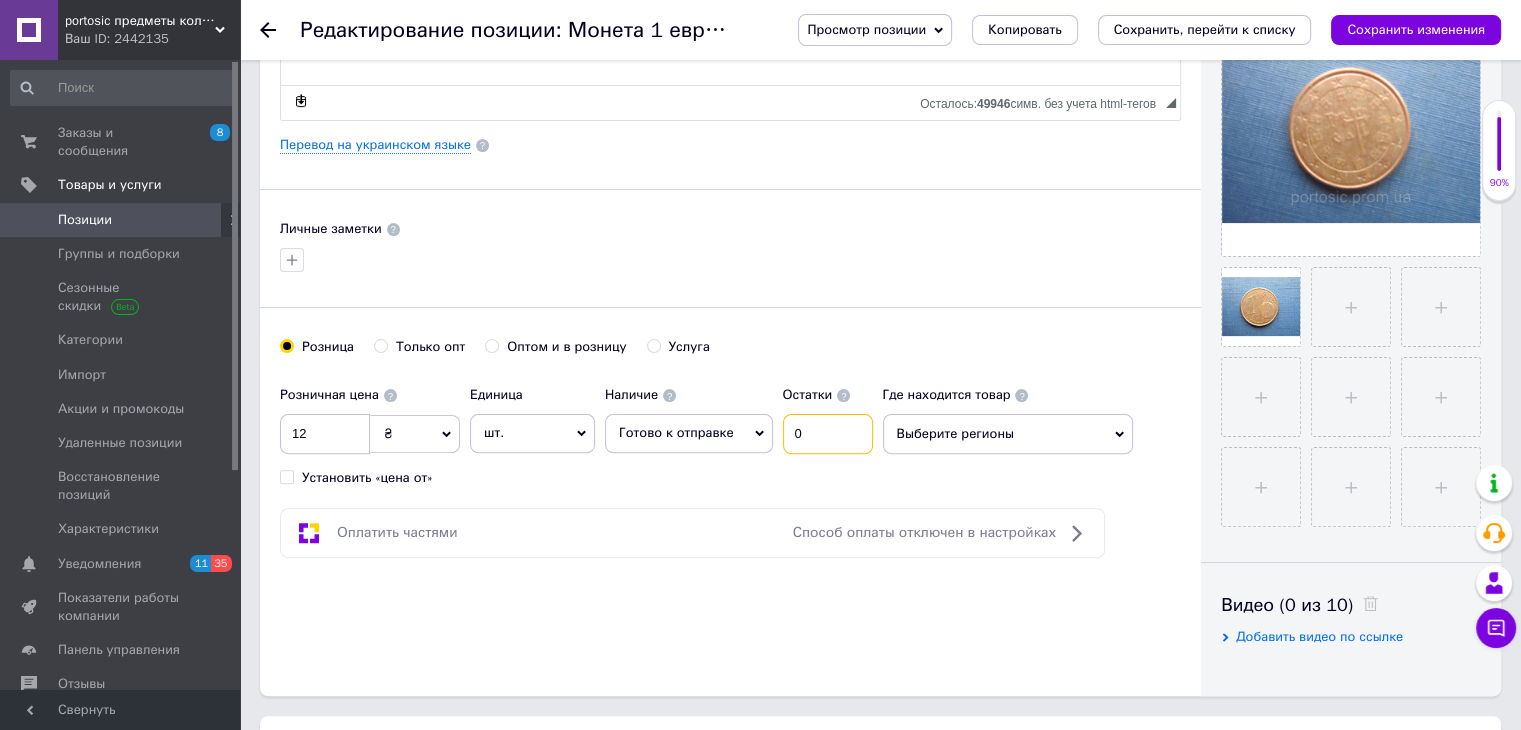 click on "0" at bounding box center (828, 434) 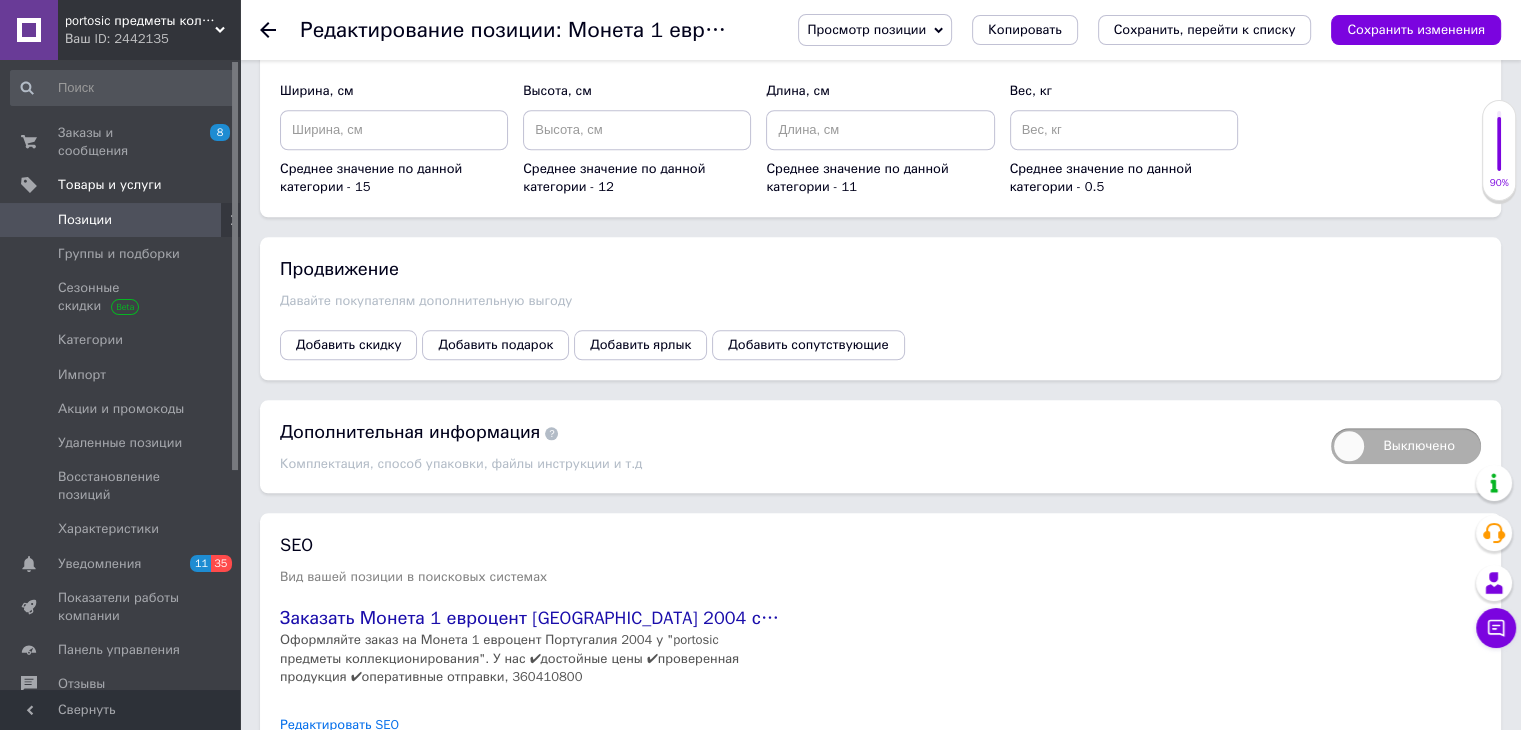 scroll, scrollTop: 2136, scrollLeft: 0, axis: vertical 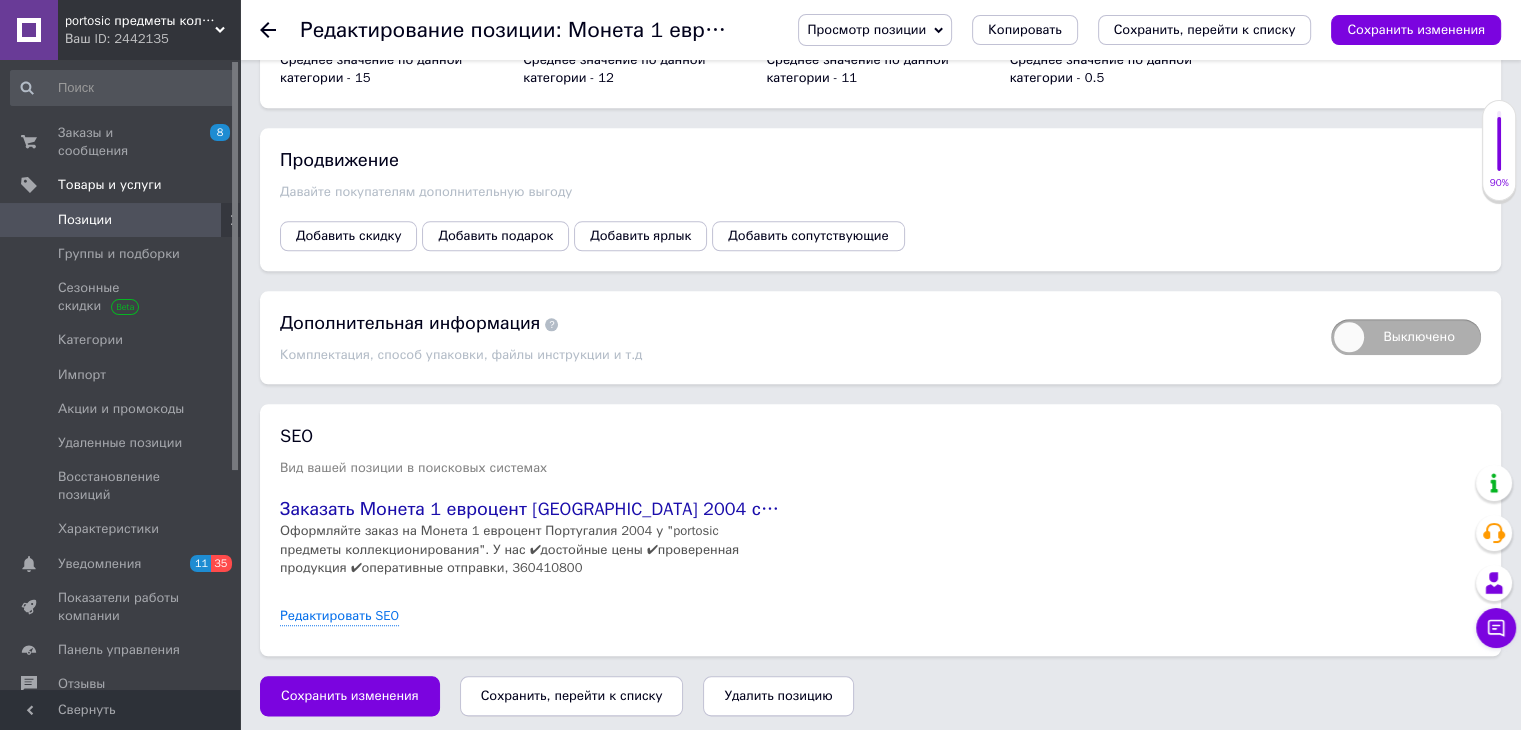 type on "1" 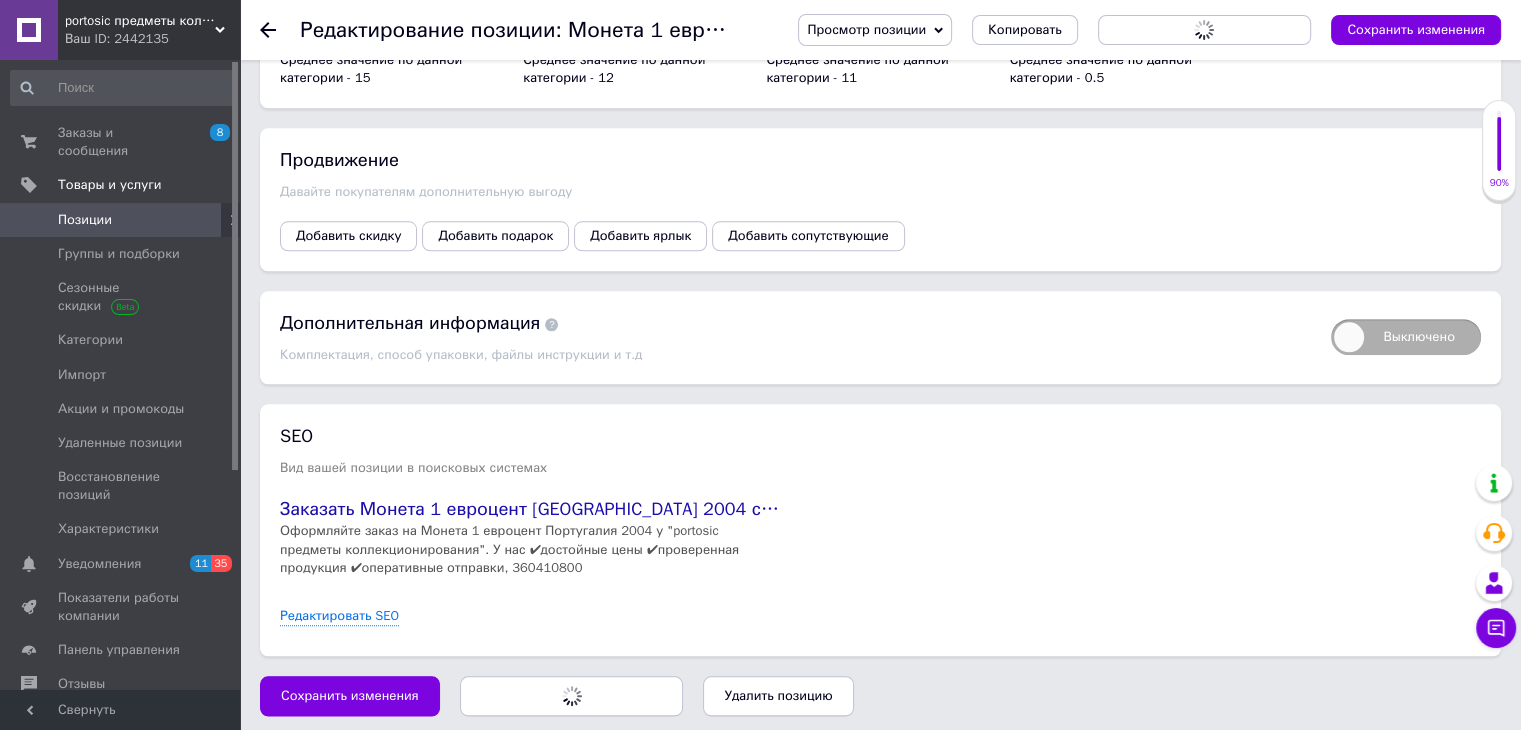 scroll, scrollTop: 0, scrollLeft: 0, axis: both 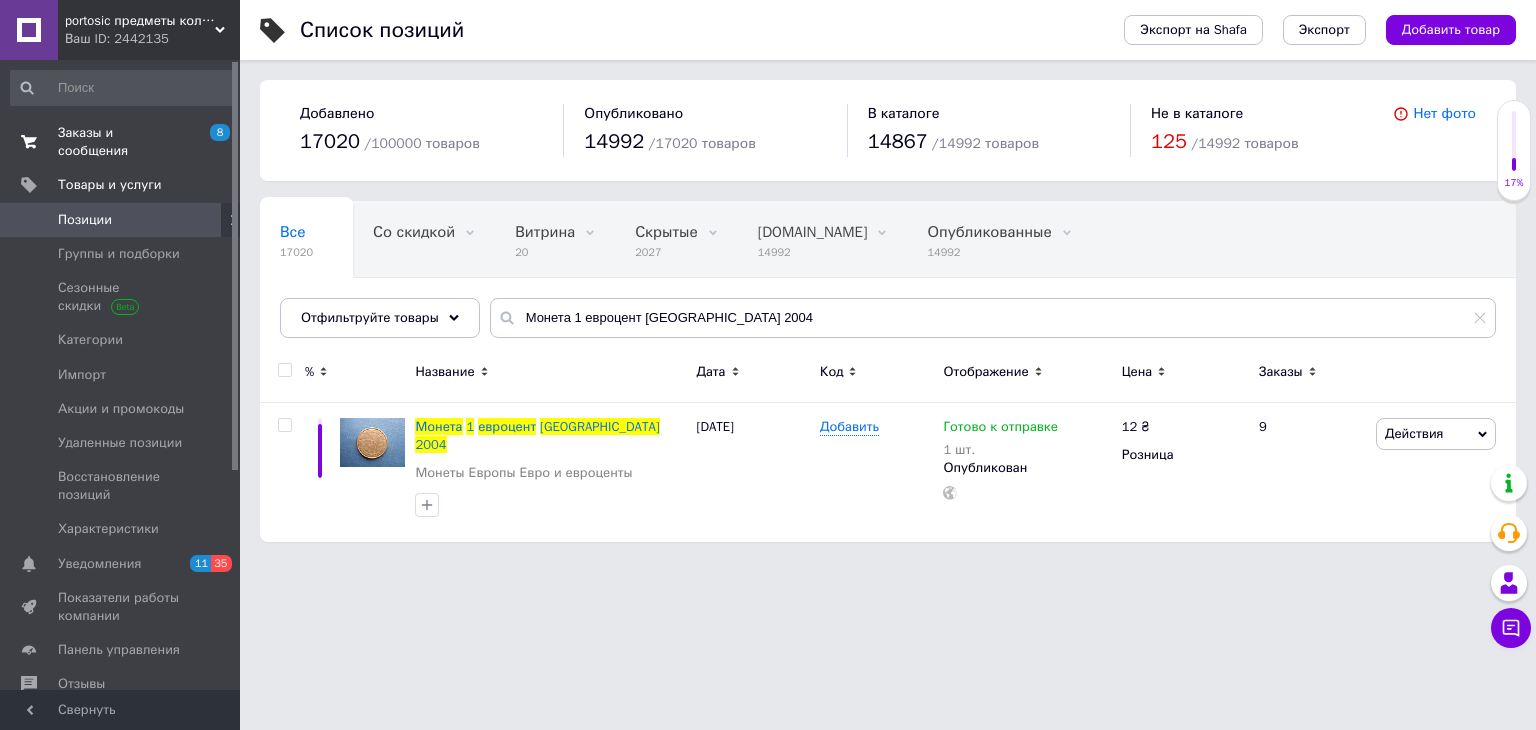 click on "Заказы и сообщения" at bounding box center [121, 142] 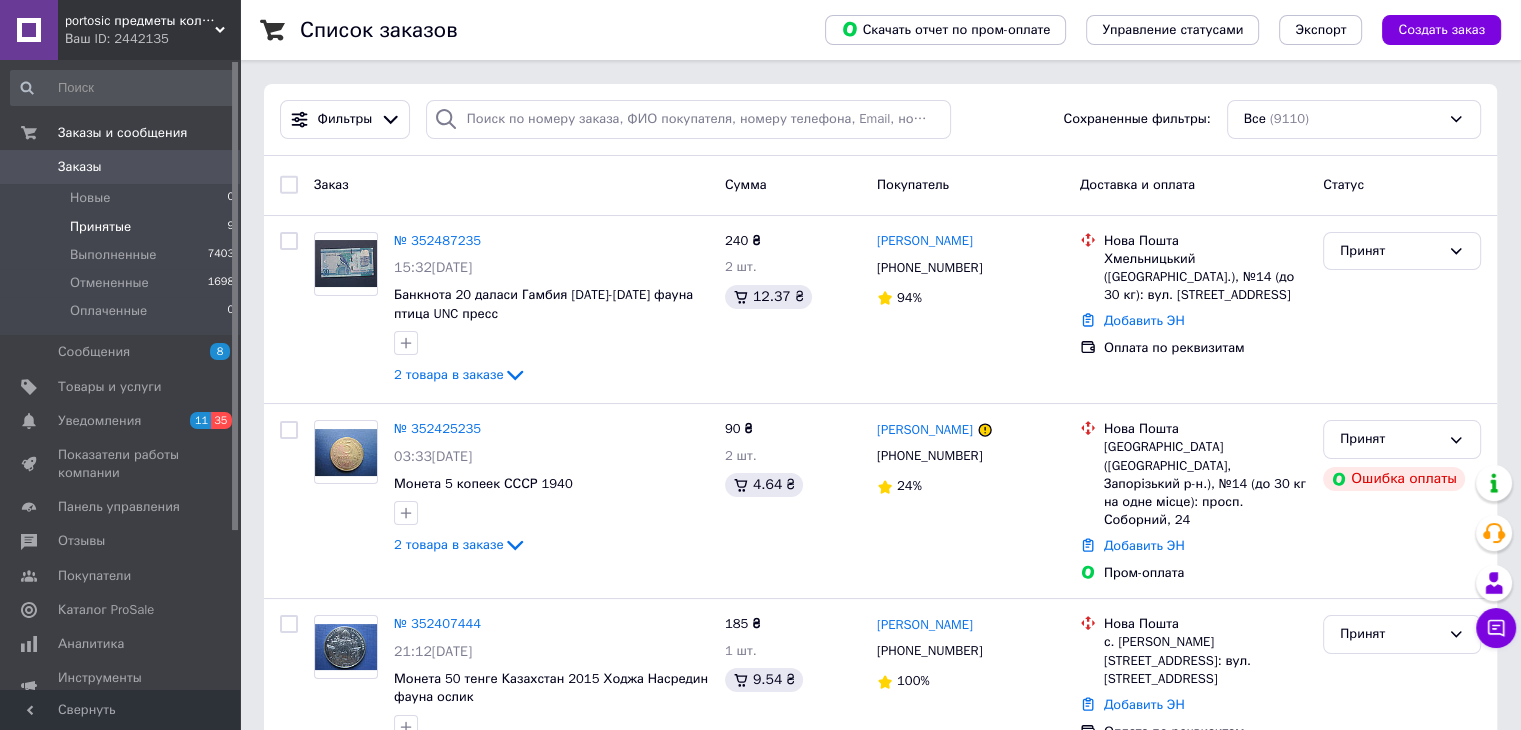 click on "Принятые" at bounding box center (100, 227) 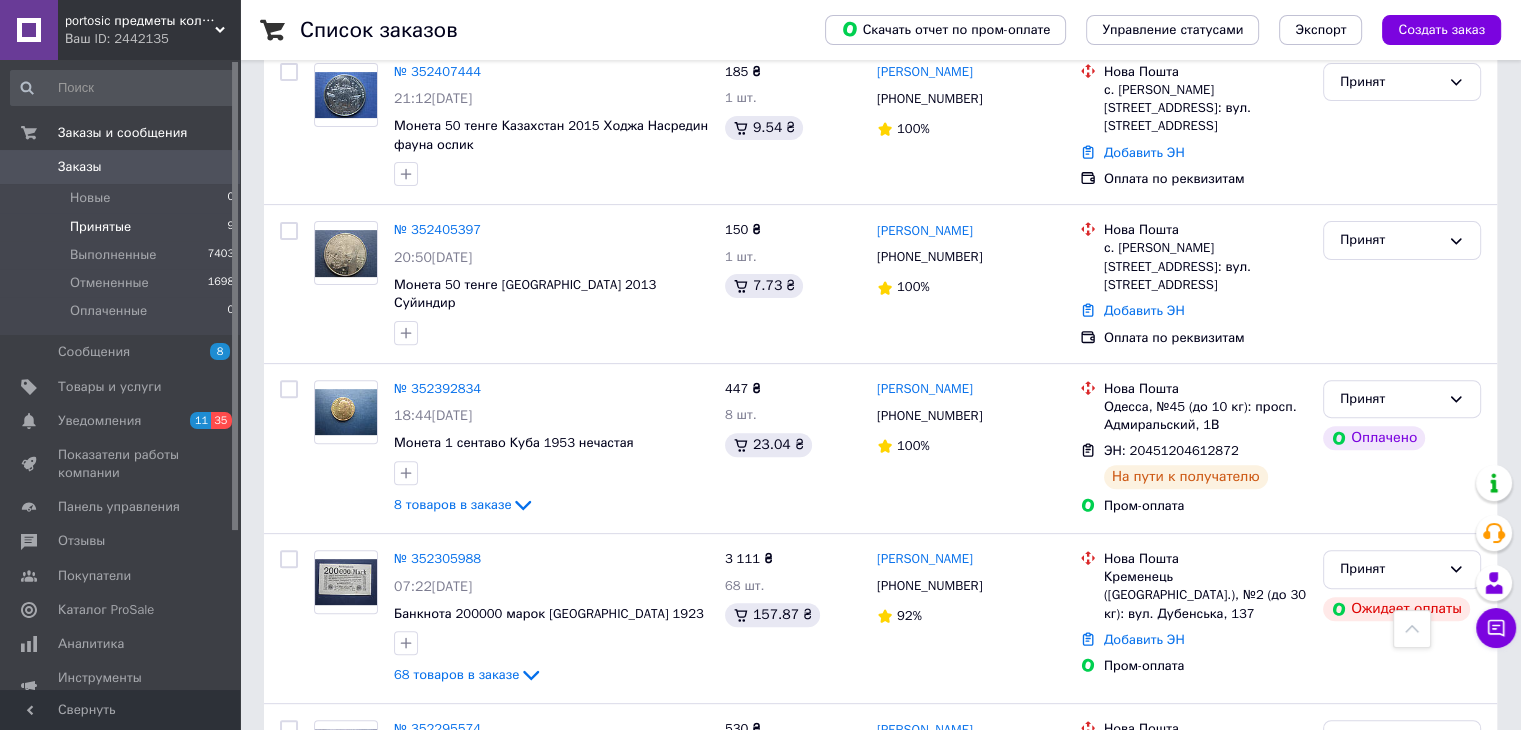 scroll, scrollTop: 24, scrollLeft: 0, axis: vertical 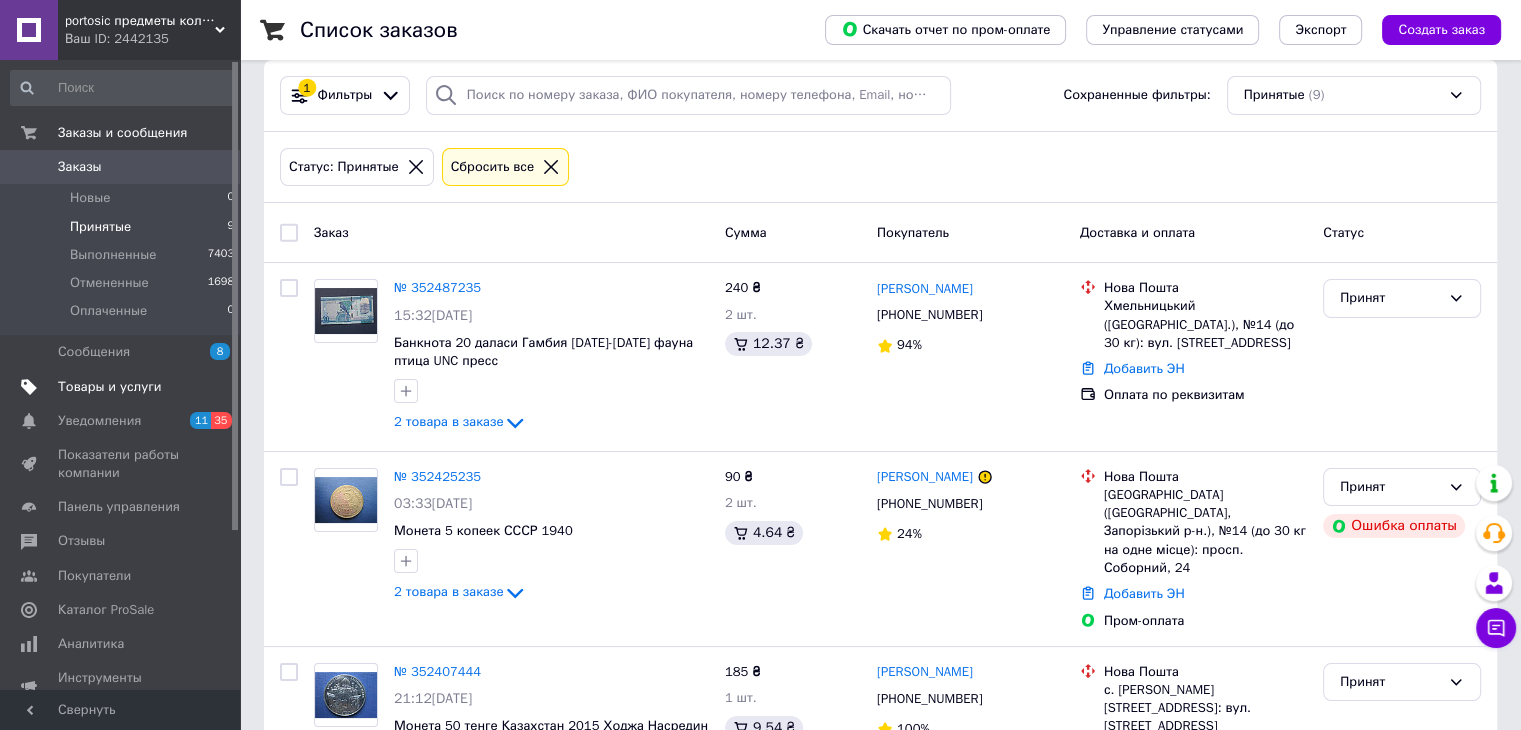 click on "Товары и услуги" at bounding box center [110, 387] 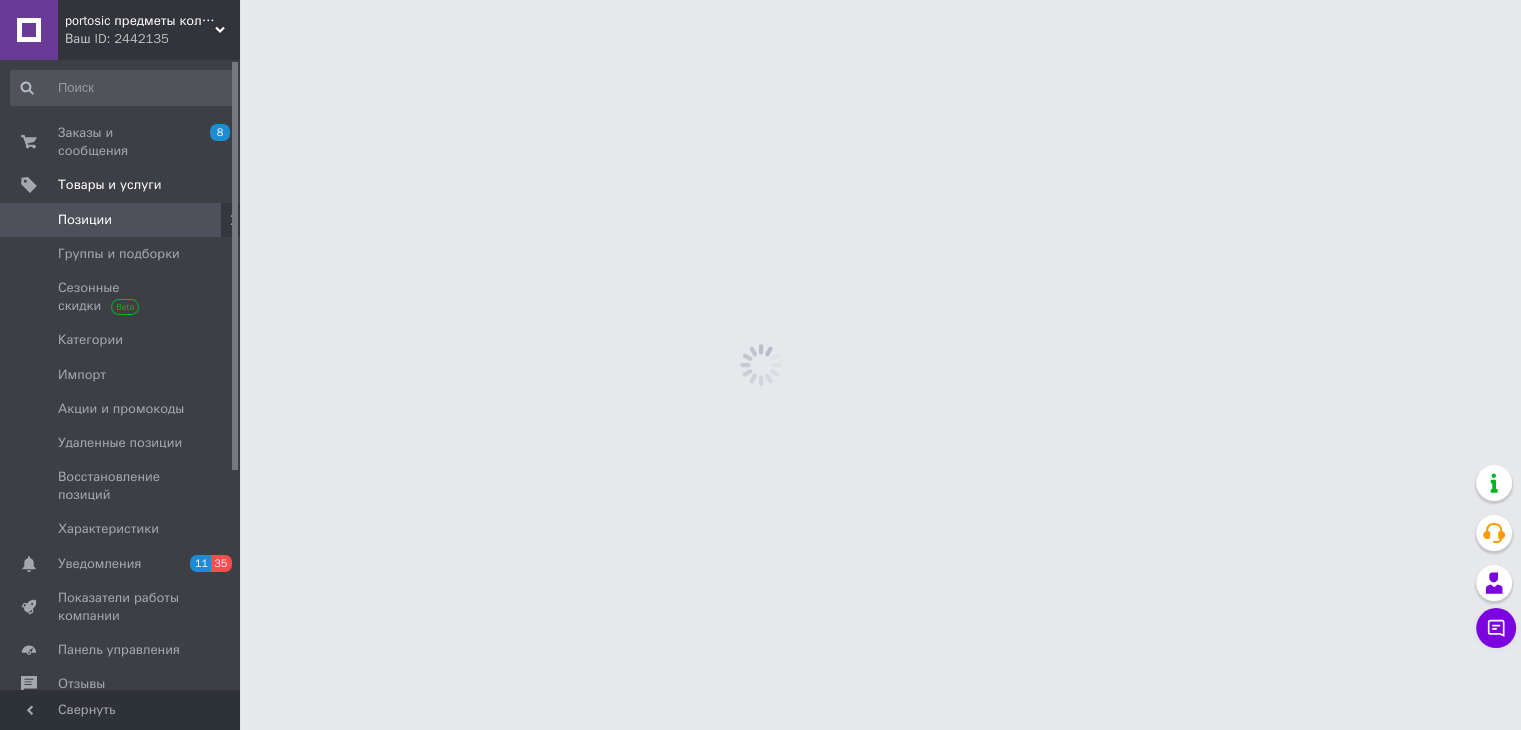 scroll, scrollTop: 0, scrollLeft: 0, axis: both 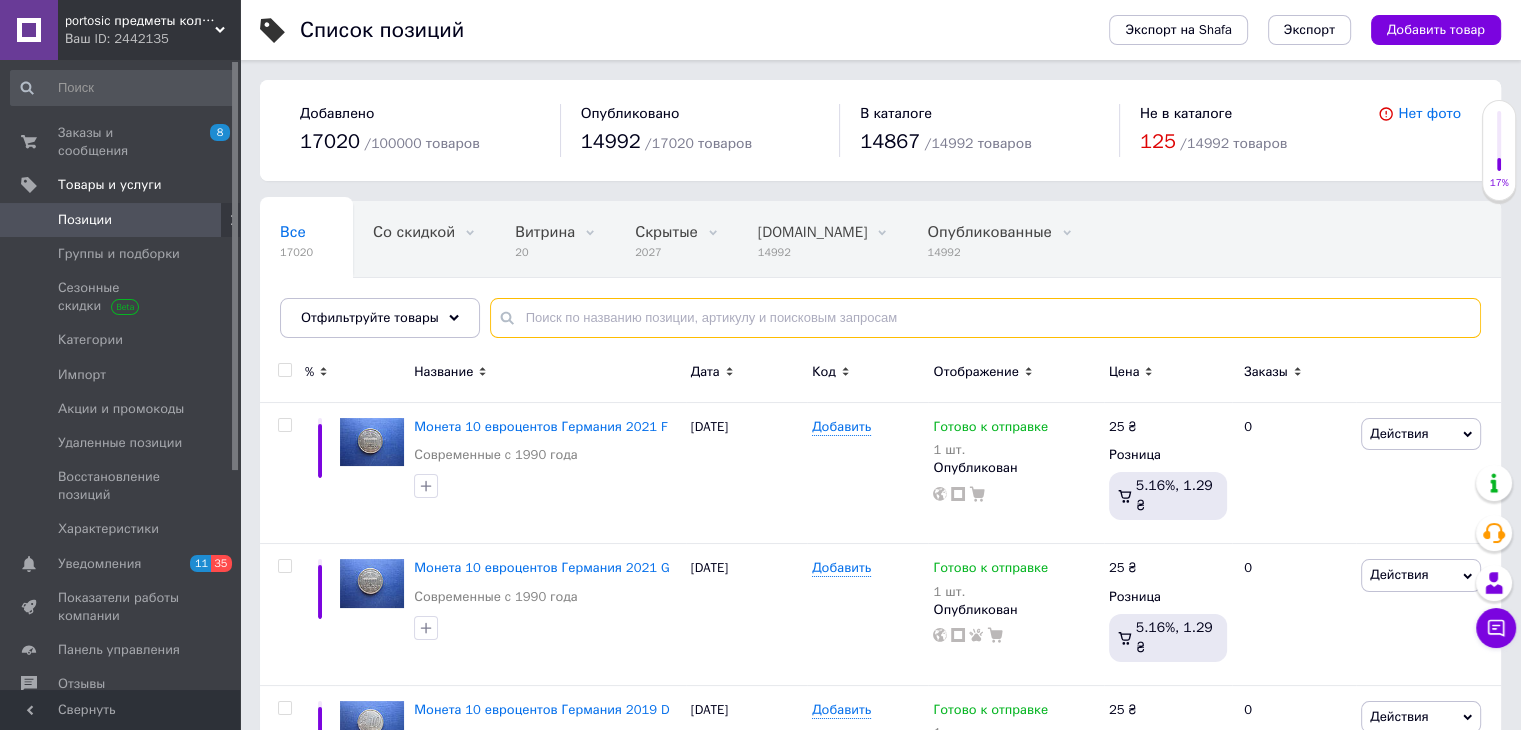 click at bounding box center (985, 318) 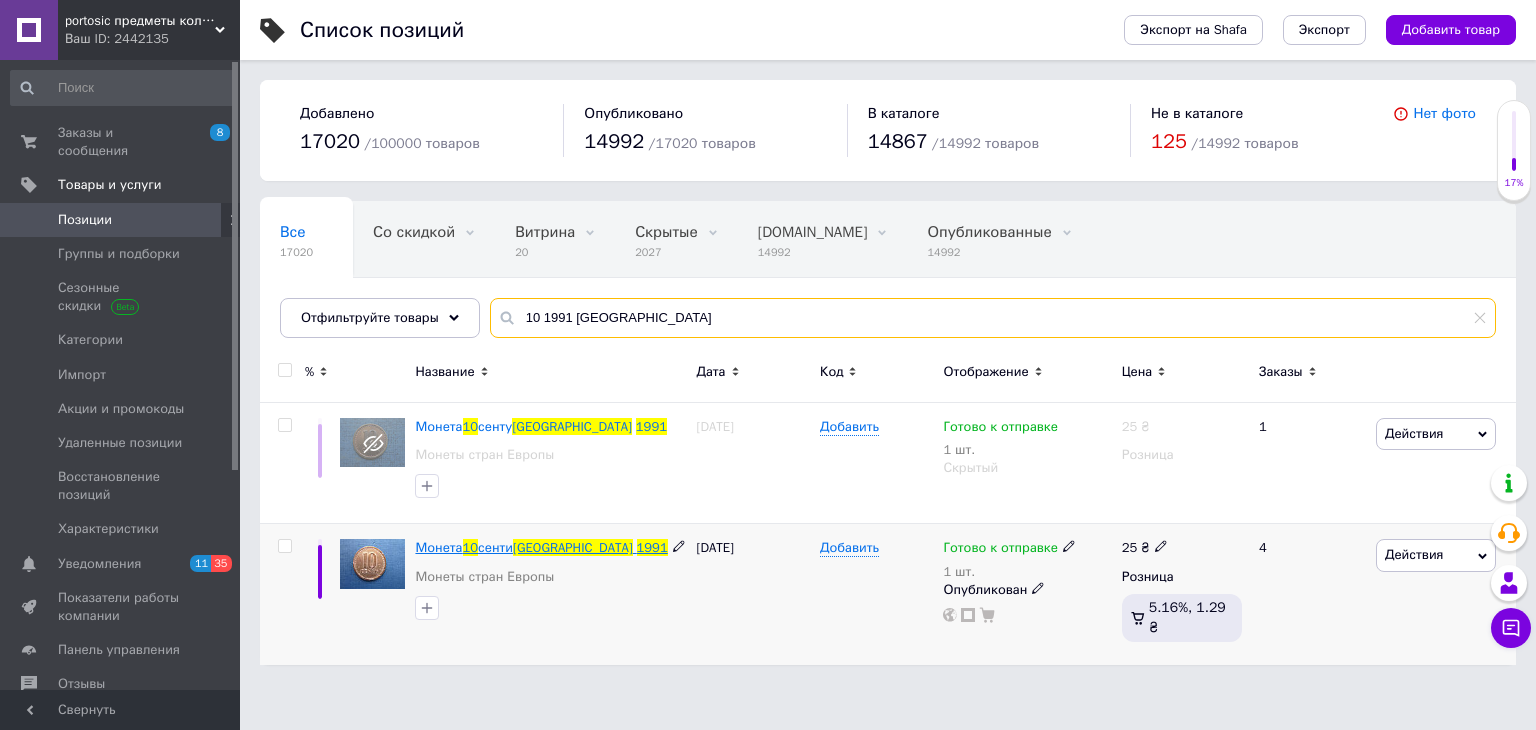 type on "10 1991 [GEOGRAPHIC_DATA]" 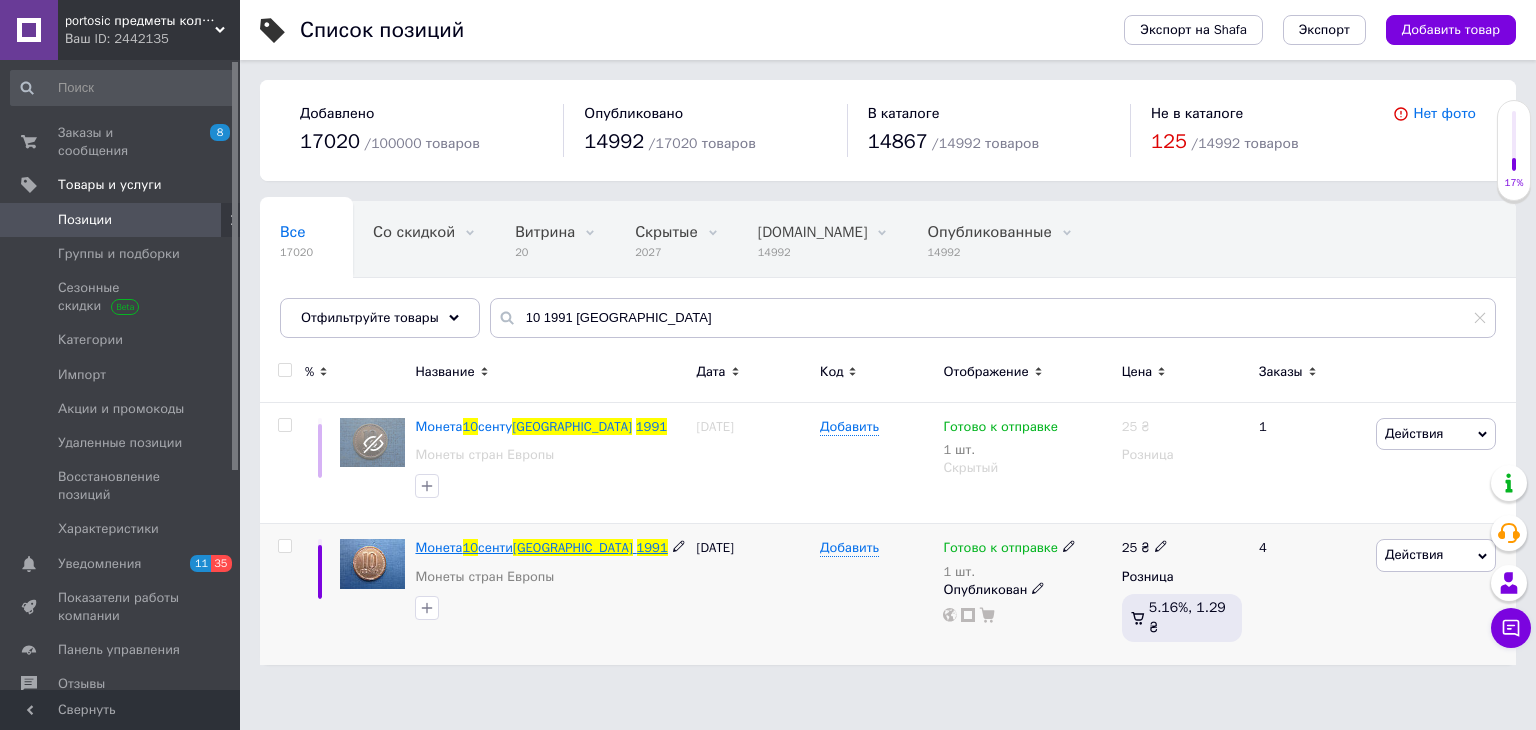 click on "сенти" at bounding box center [495, 547] 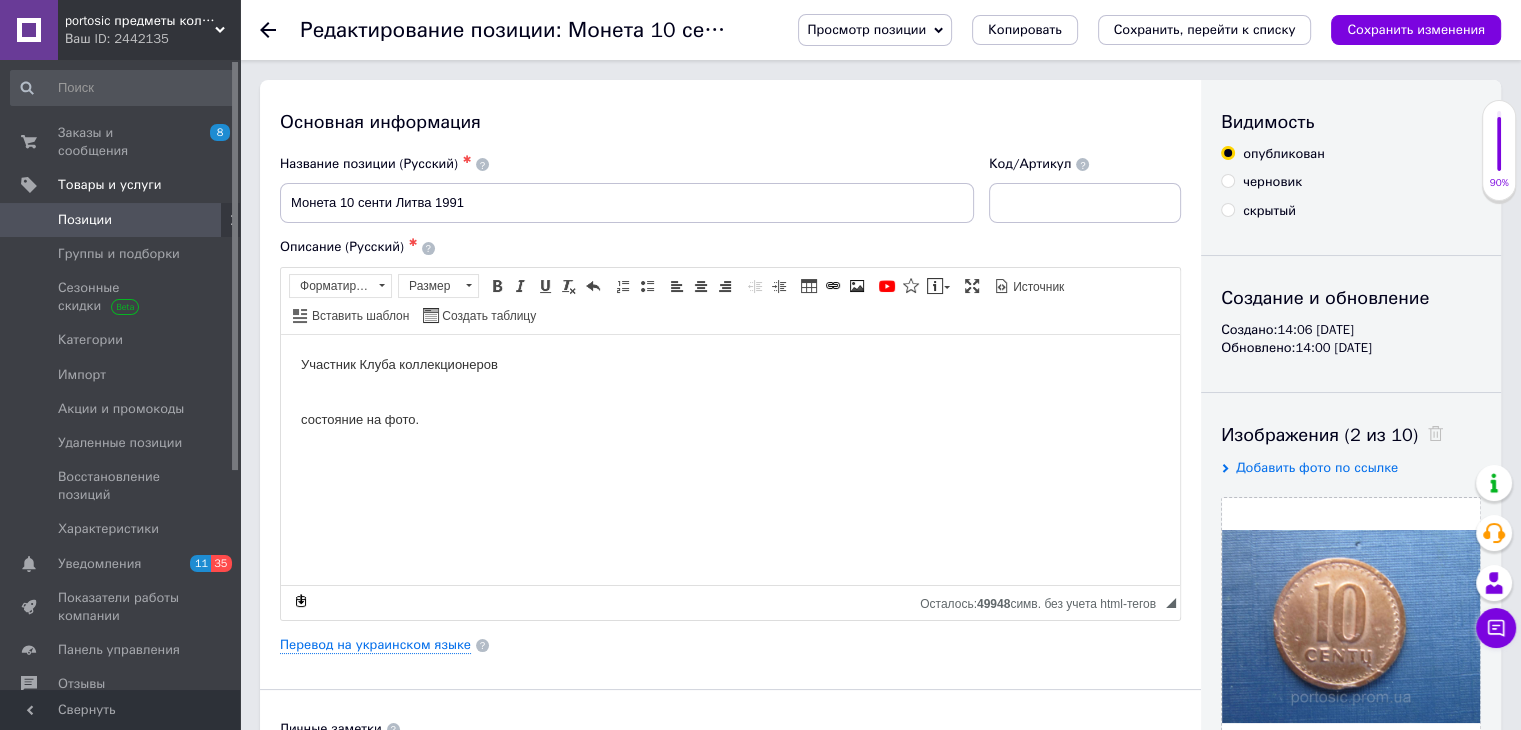 scroll, scrollTop: 0, scrollLeft: 0, axis: both 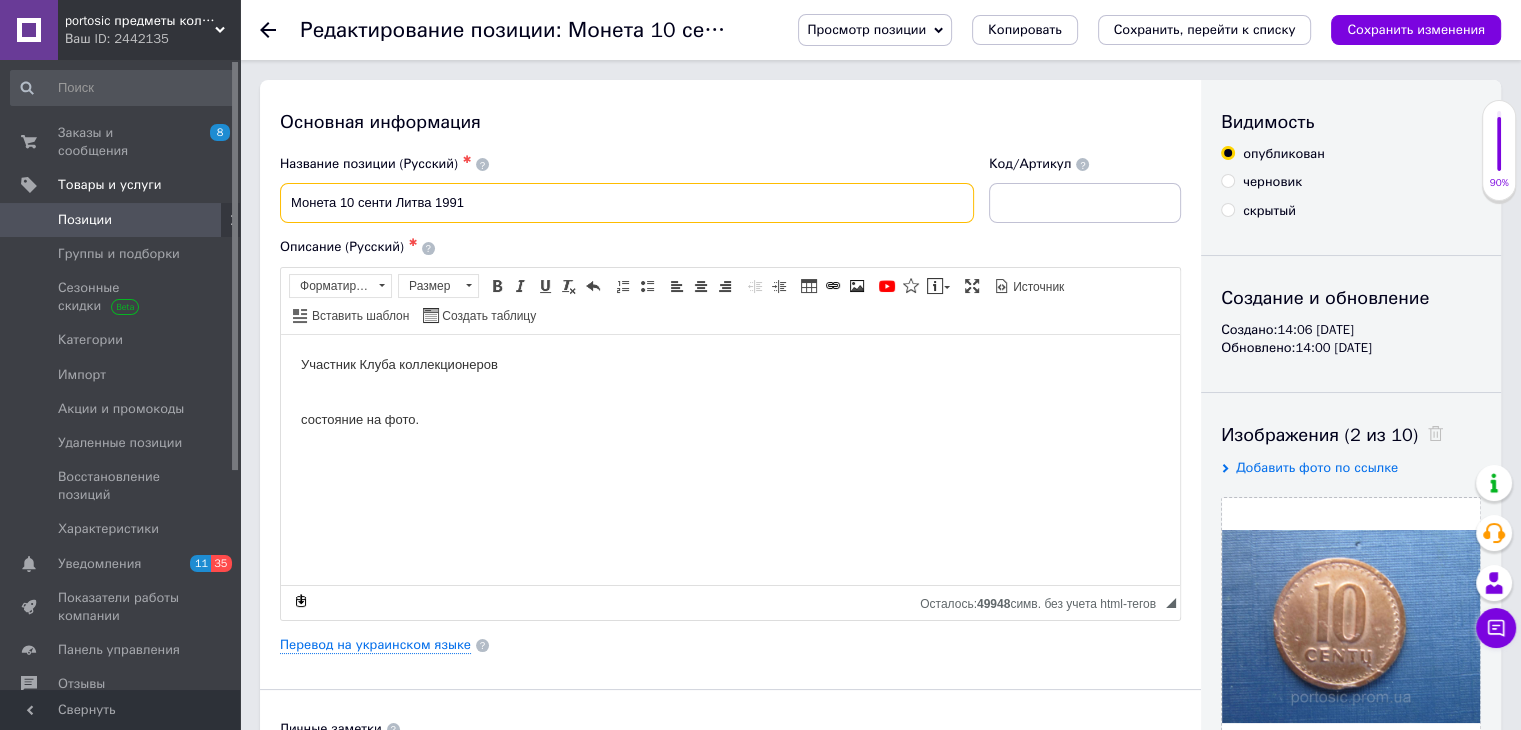drag, startPoint x: 473, startPoint y: 205, endPoint x: 291, endPoint y: 201, distance: 182.04395 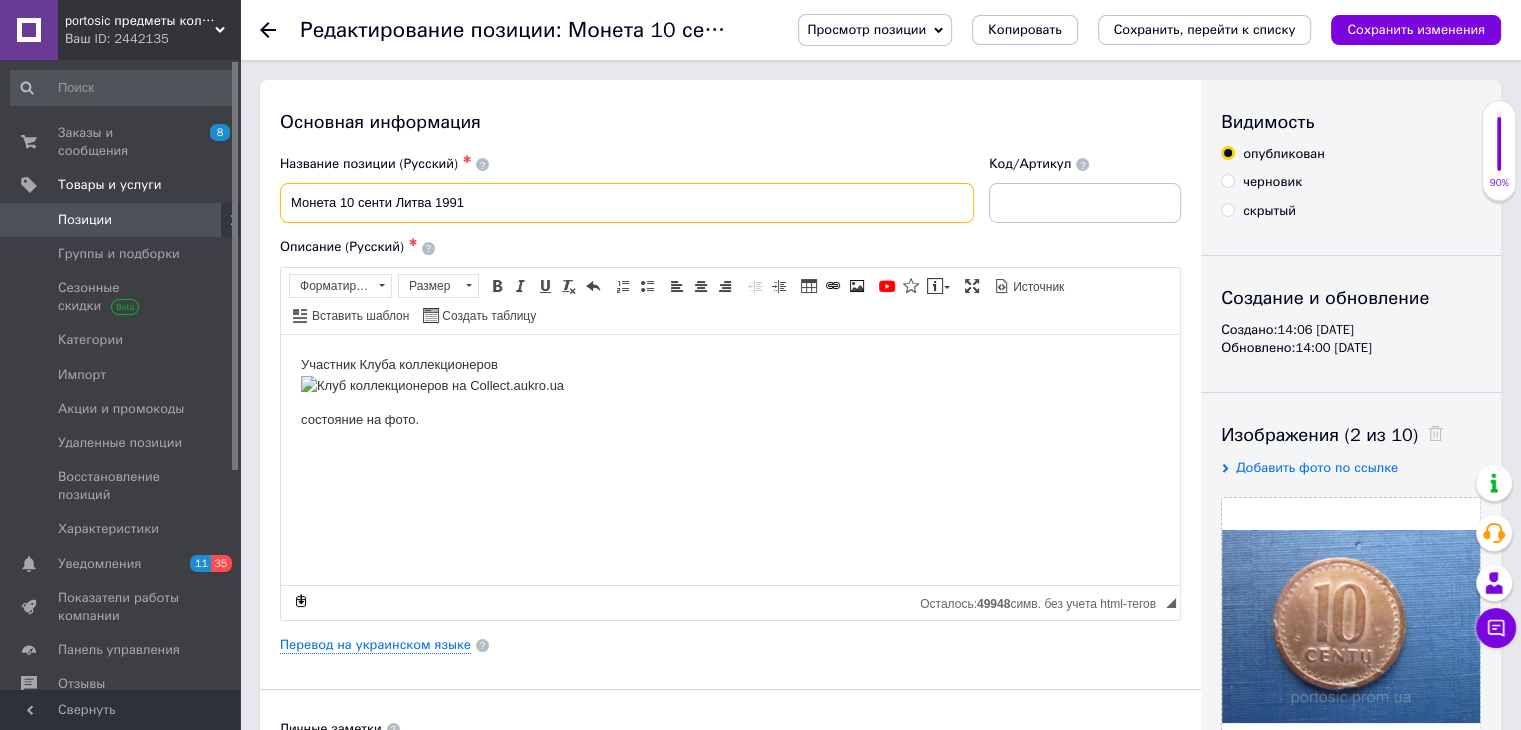 click on "Монета 10 сенти Литва 1991" at bounding box center (627, 203) 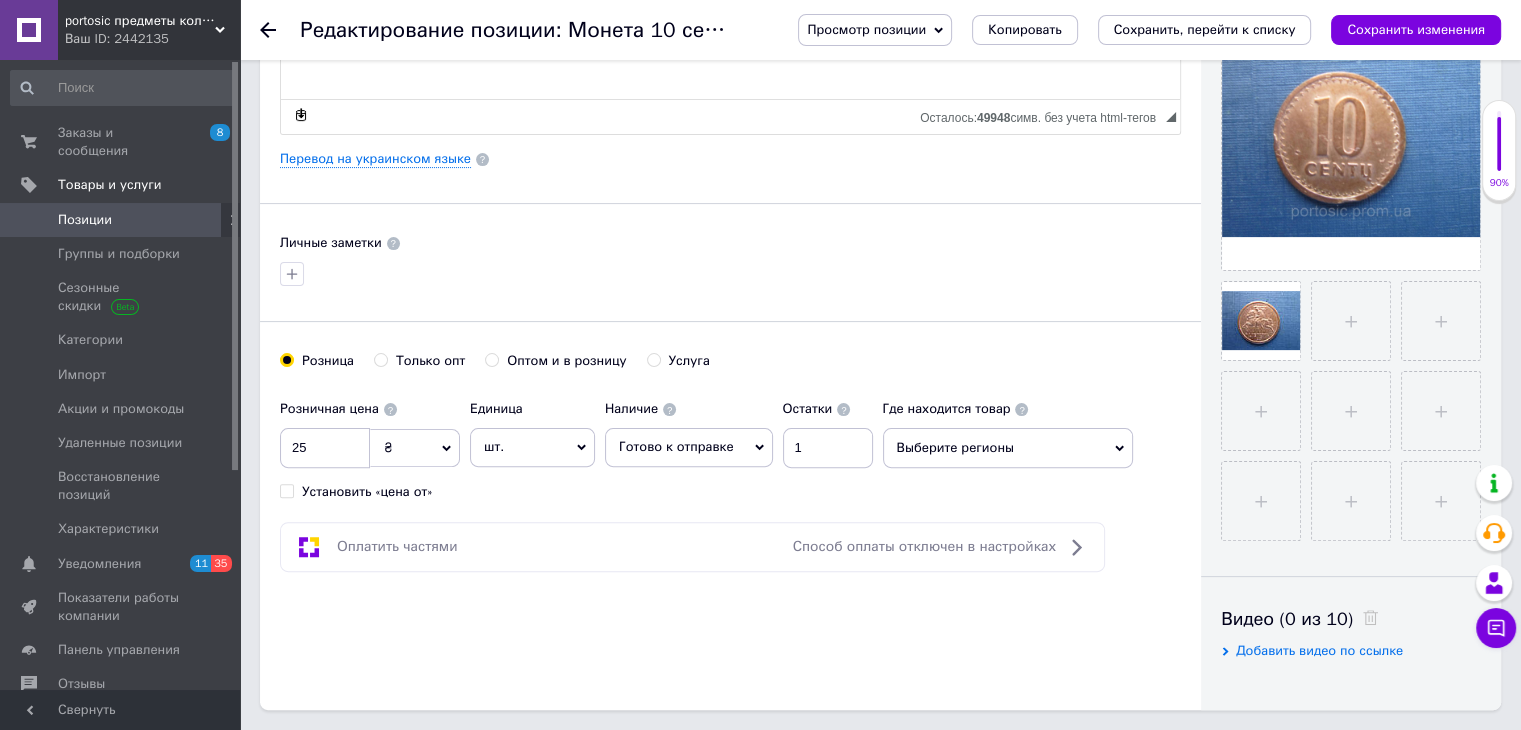 scroll, scrollTop: 500, scrollLeft: 0, axis: vertical 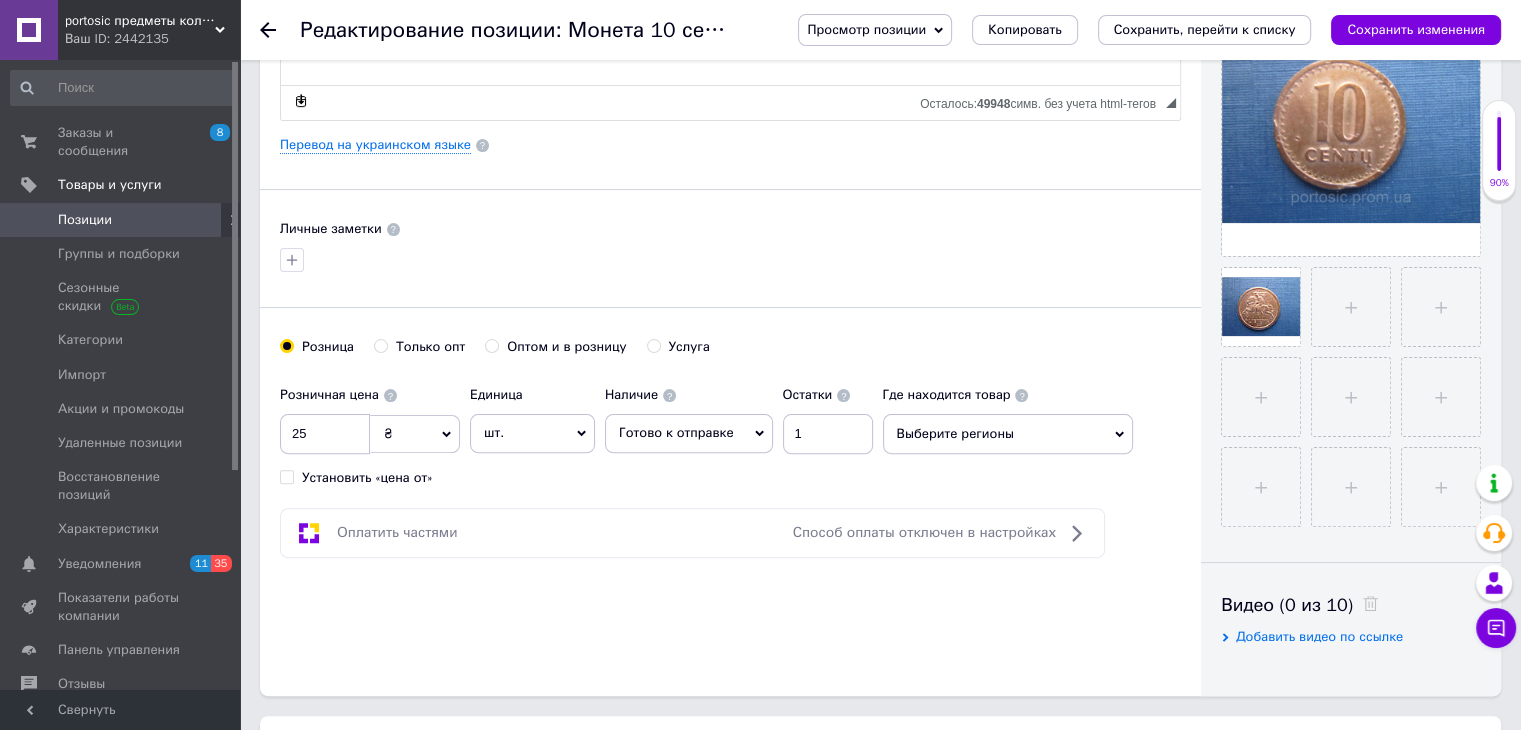 click on "Готово к отправке" at bounding box center (676, 432) 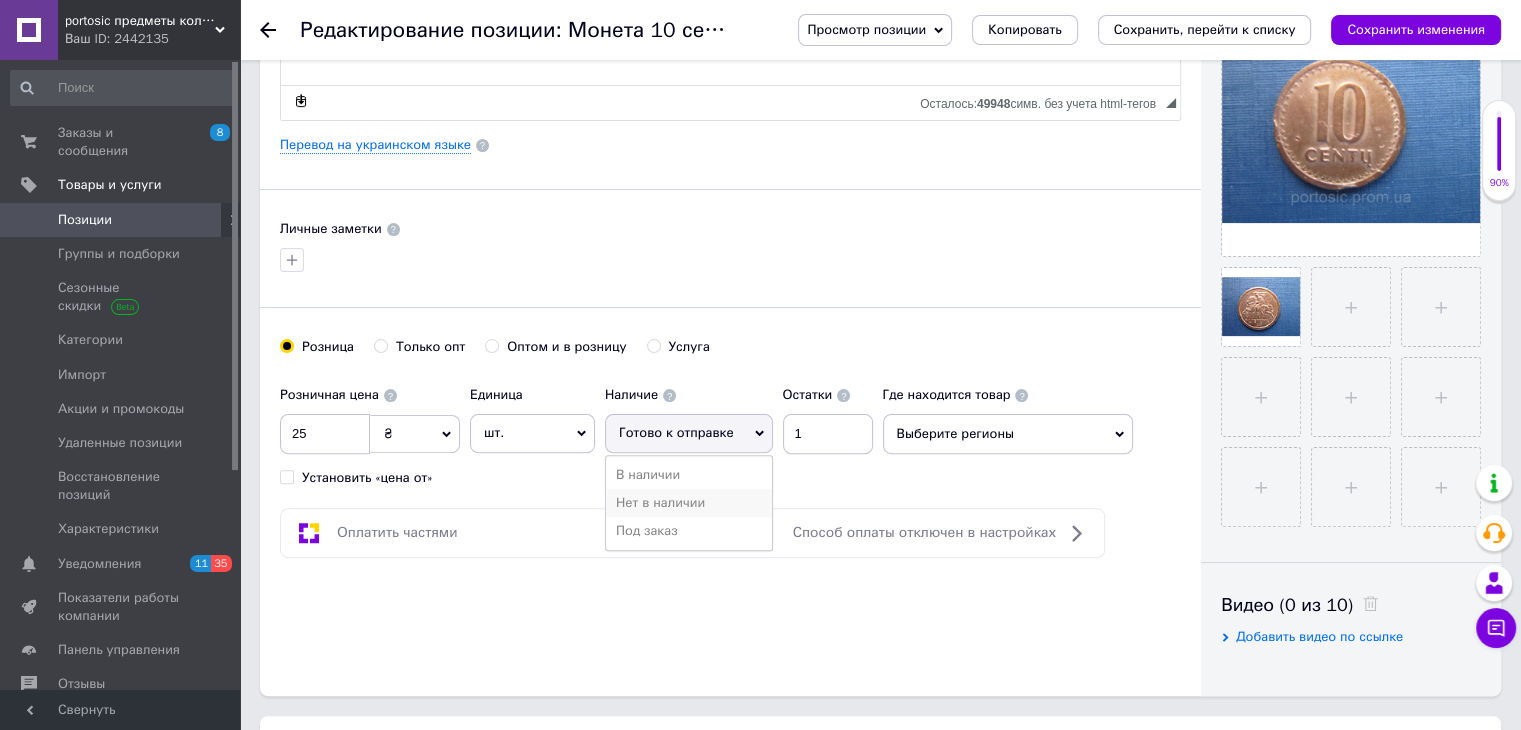 click on "Нет в наличии" at bounding box center (689, 503) 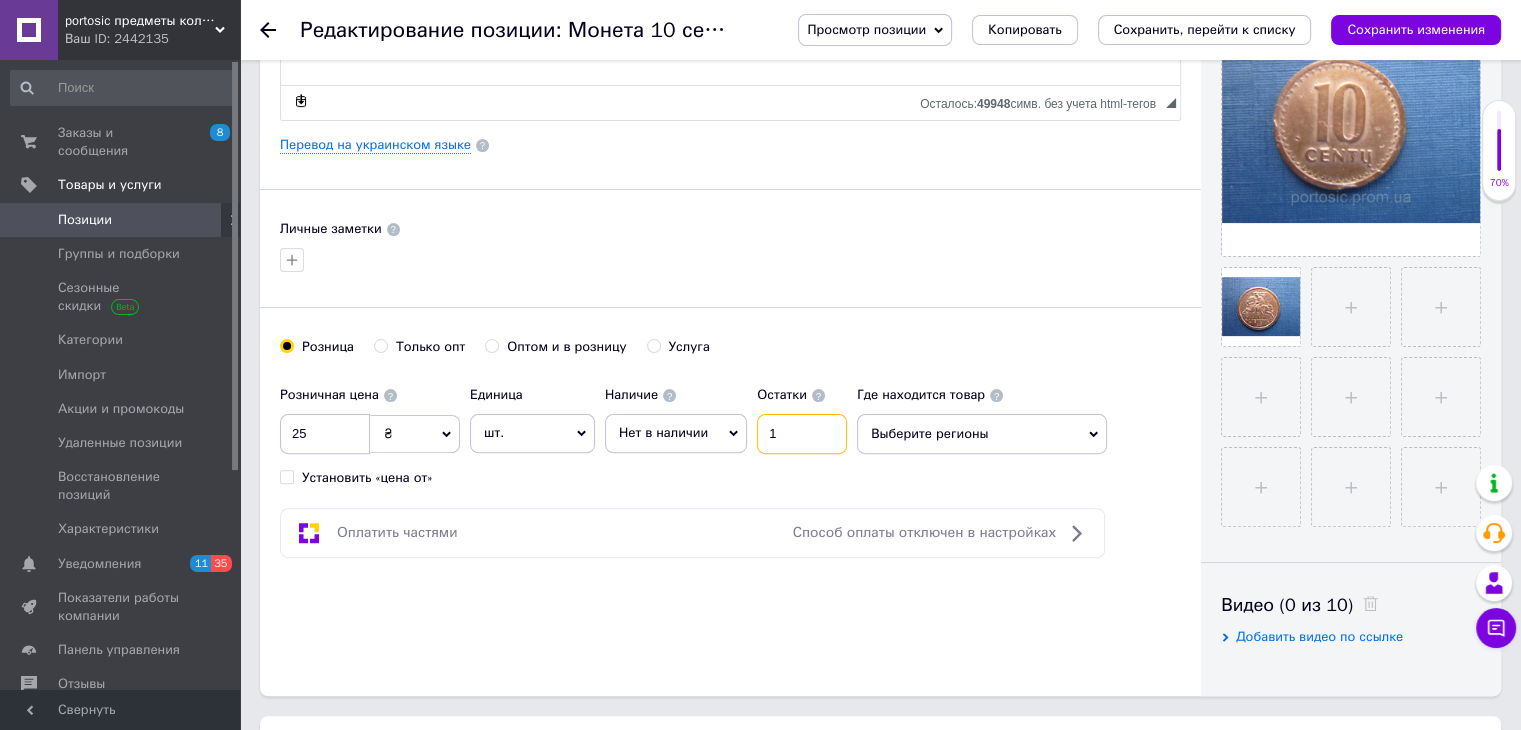 click on "1" at bounding box center (802, 434) 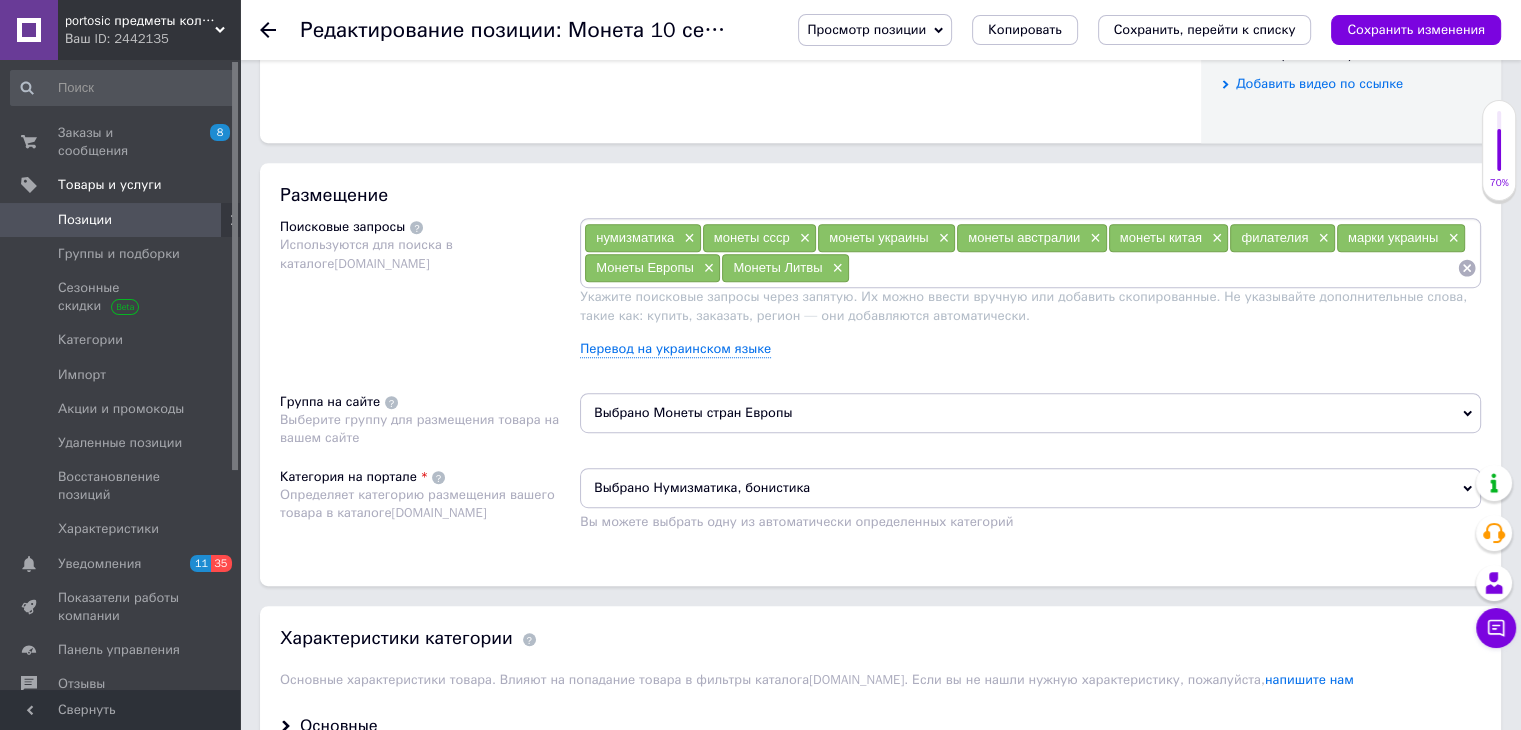 scroll, scrollTop: 1100, scrollLeft: 0, axis: vertical 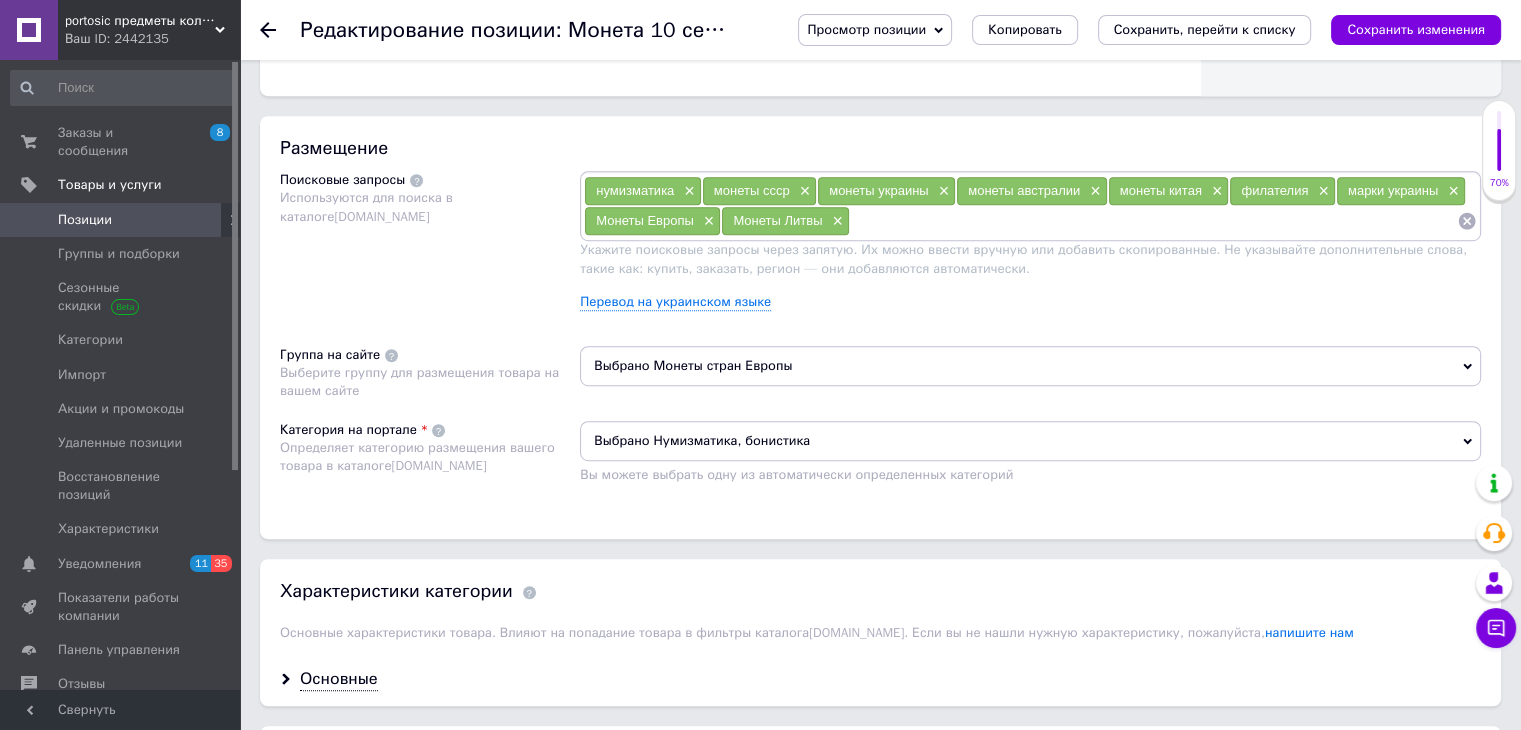 type on "0" 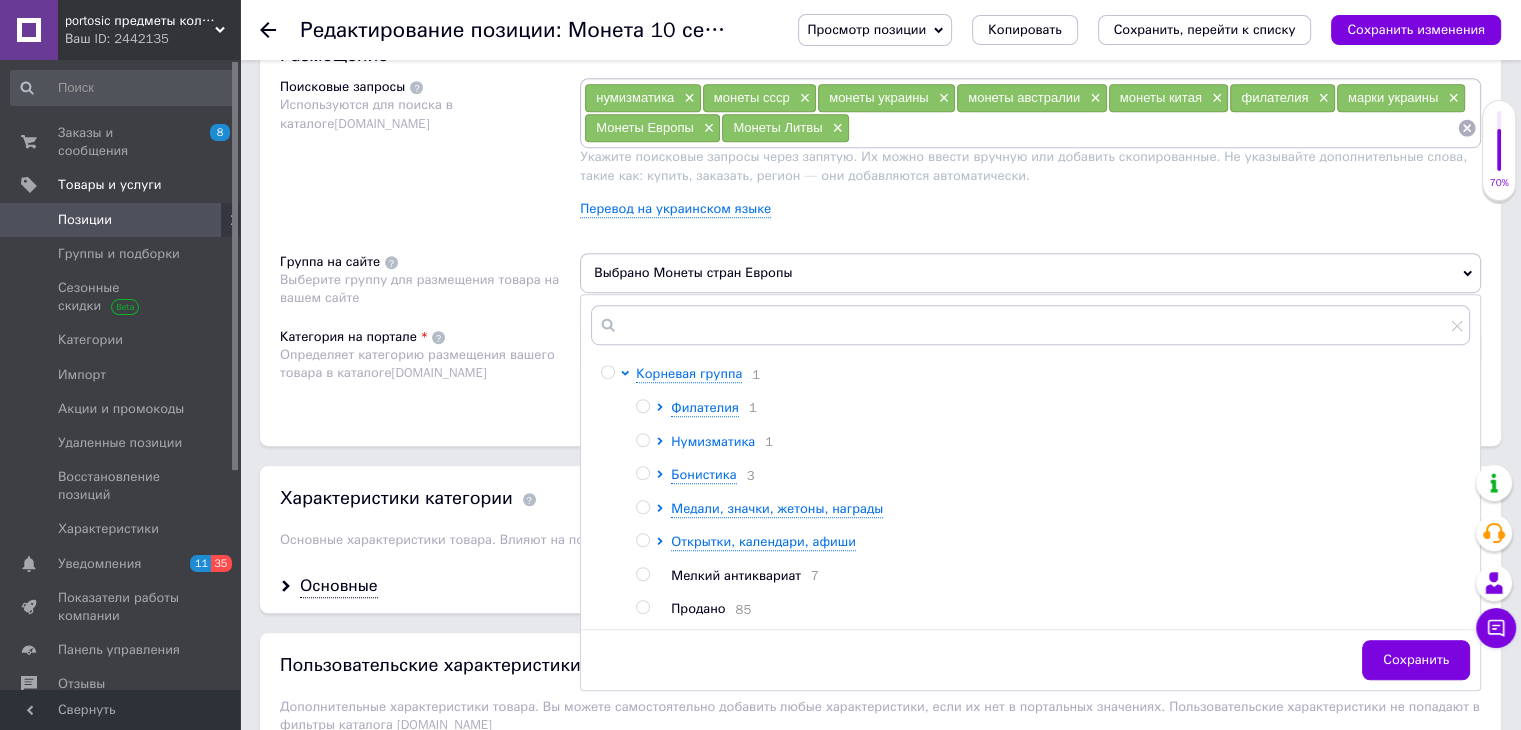 scroll, scrollTop: 1400, scrollLeft: 0, axis: vertical 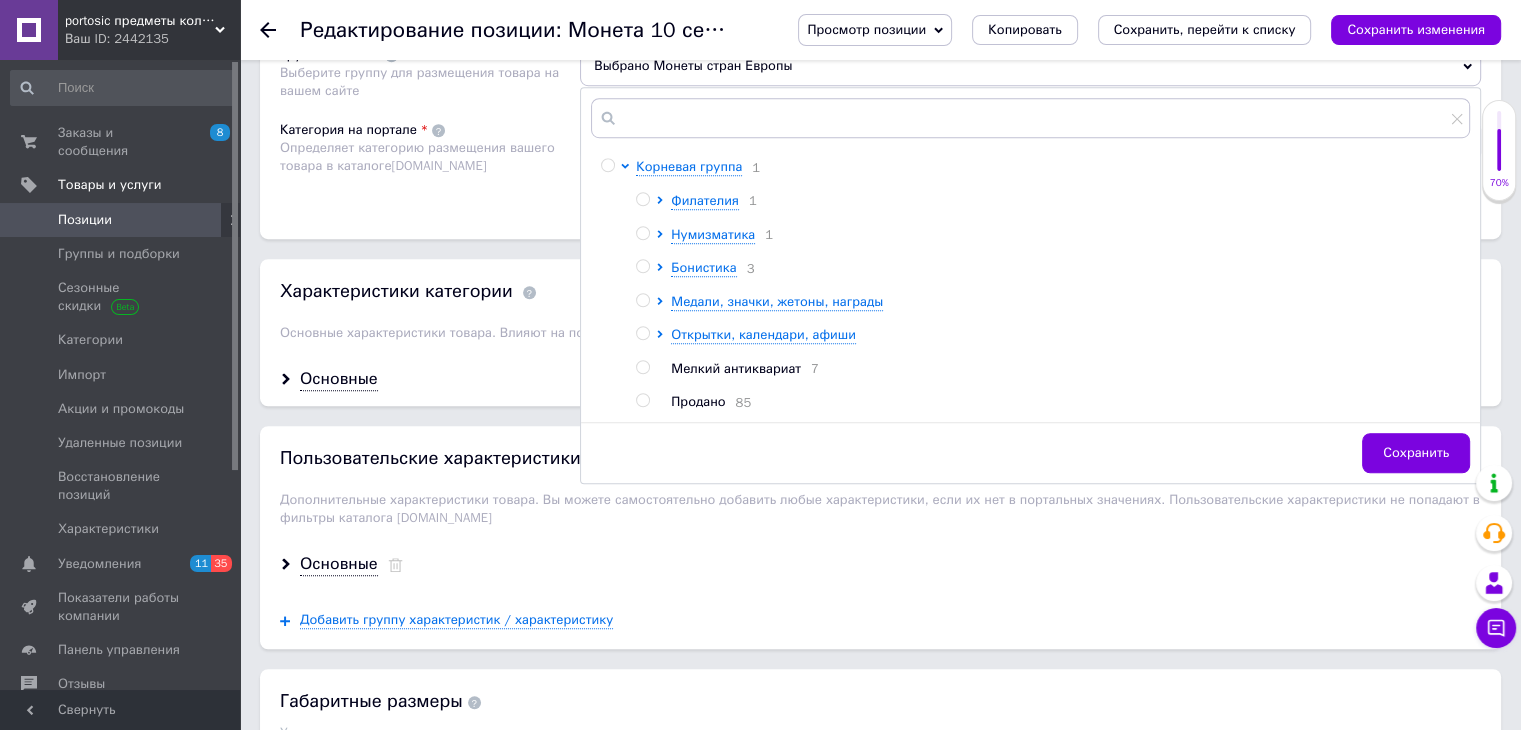 drag, startPoint x: 693, startPoint y: 398, endPoint x: 590, endPoint y: 417, distance: 104.73777 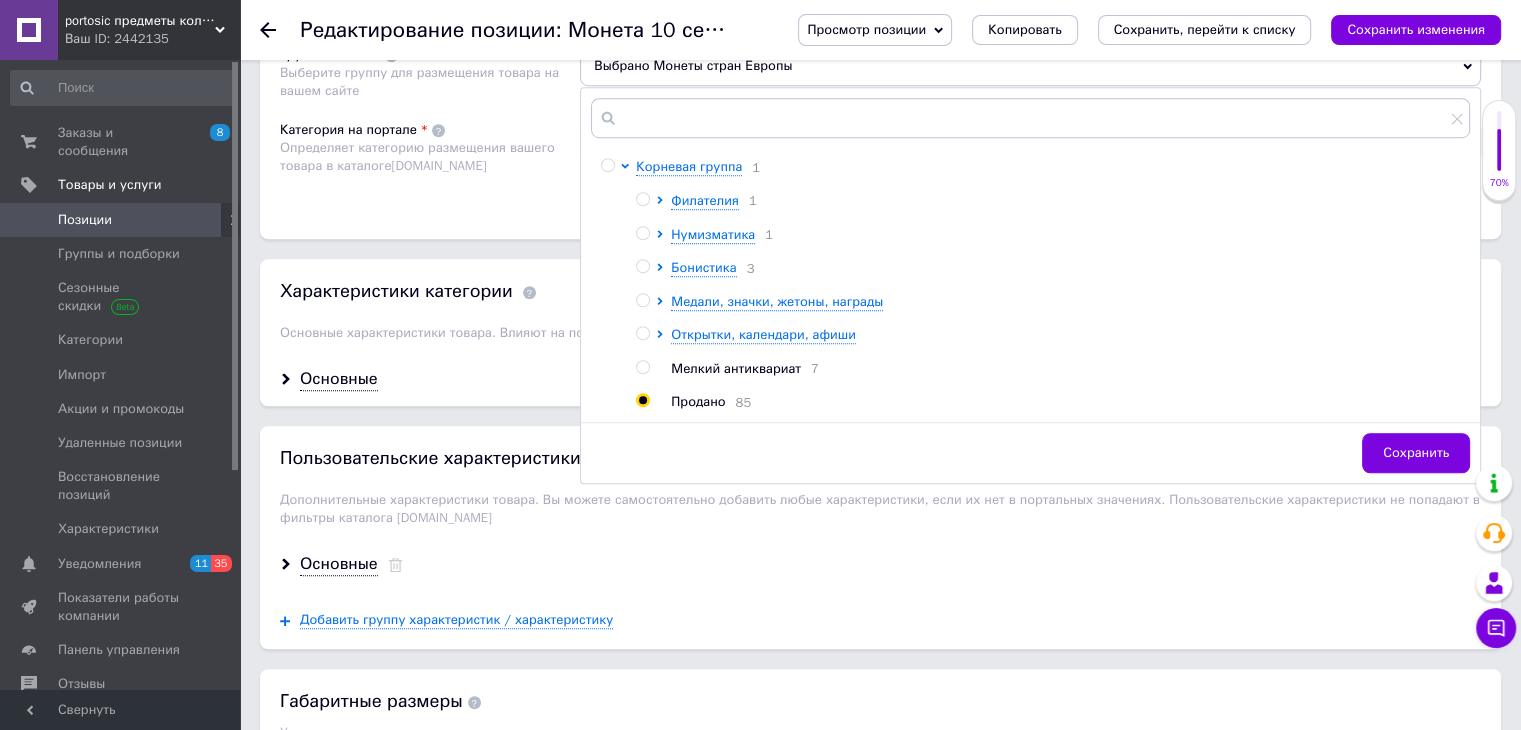 radio on "true" 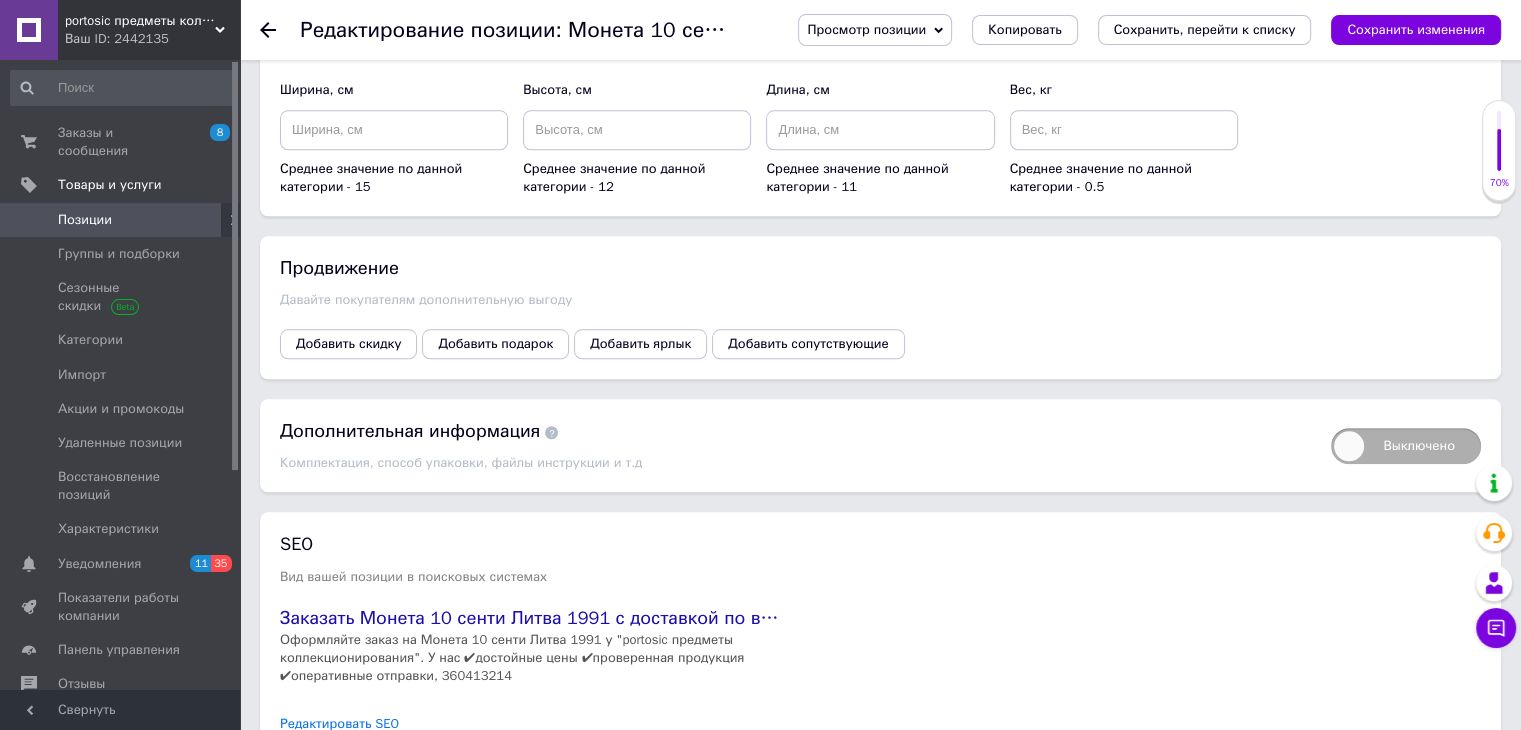 scroll, scrollTop: 2189, scrollLeft: 0, axis: vertical 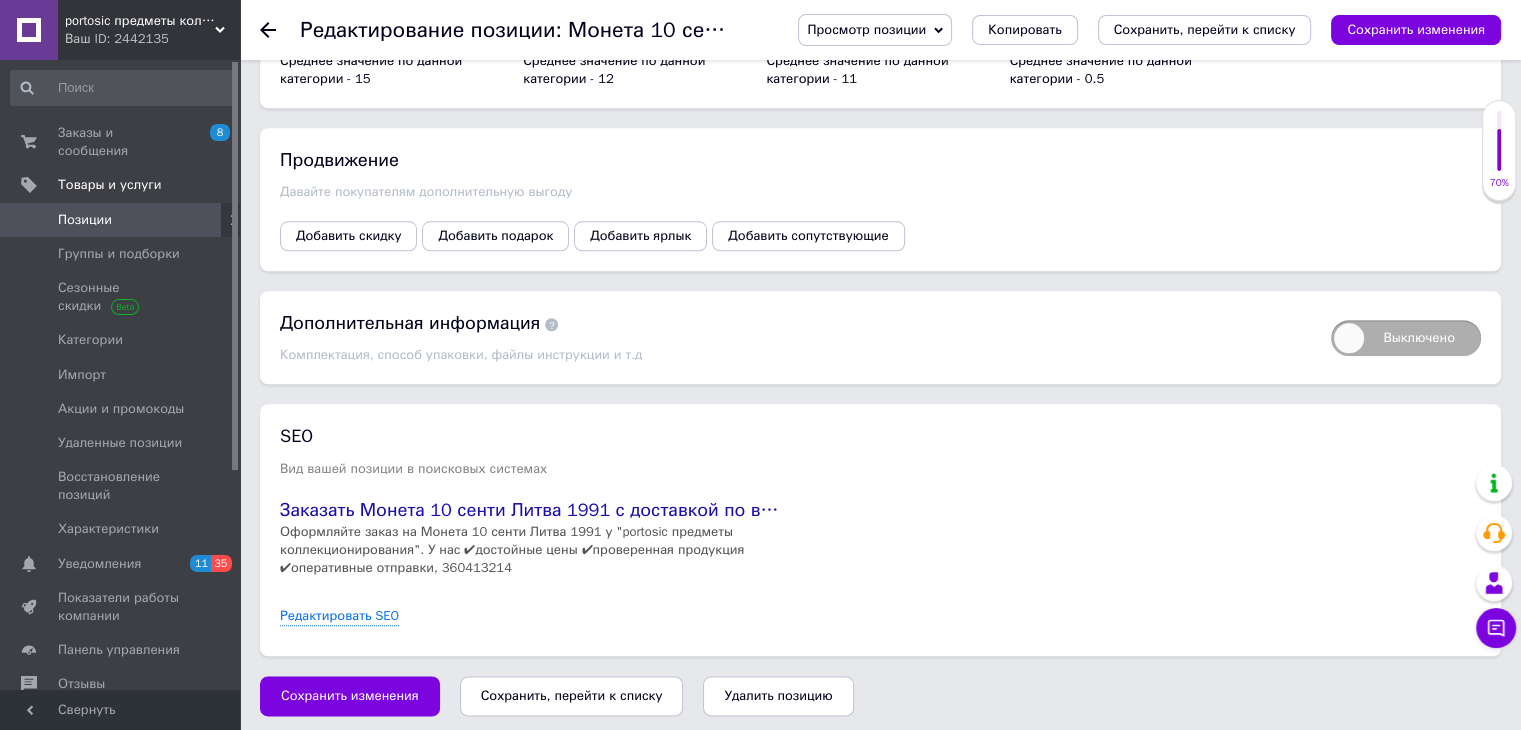 click on "Сохранить, перейти к списку" at bounding box center (572, 695) 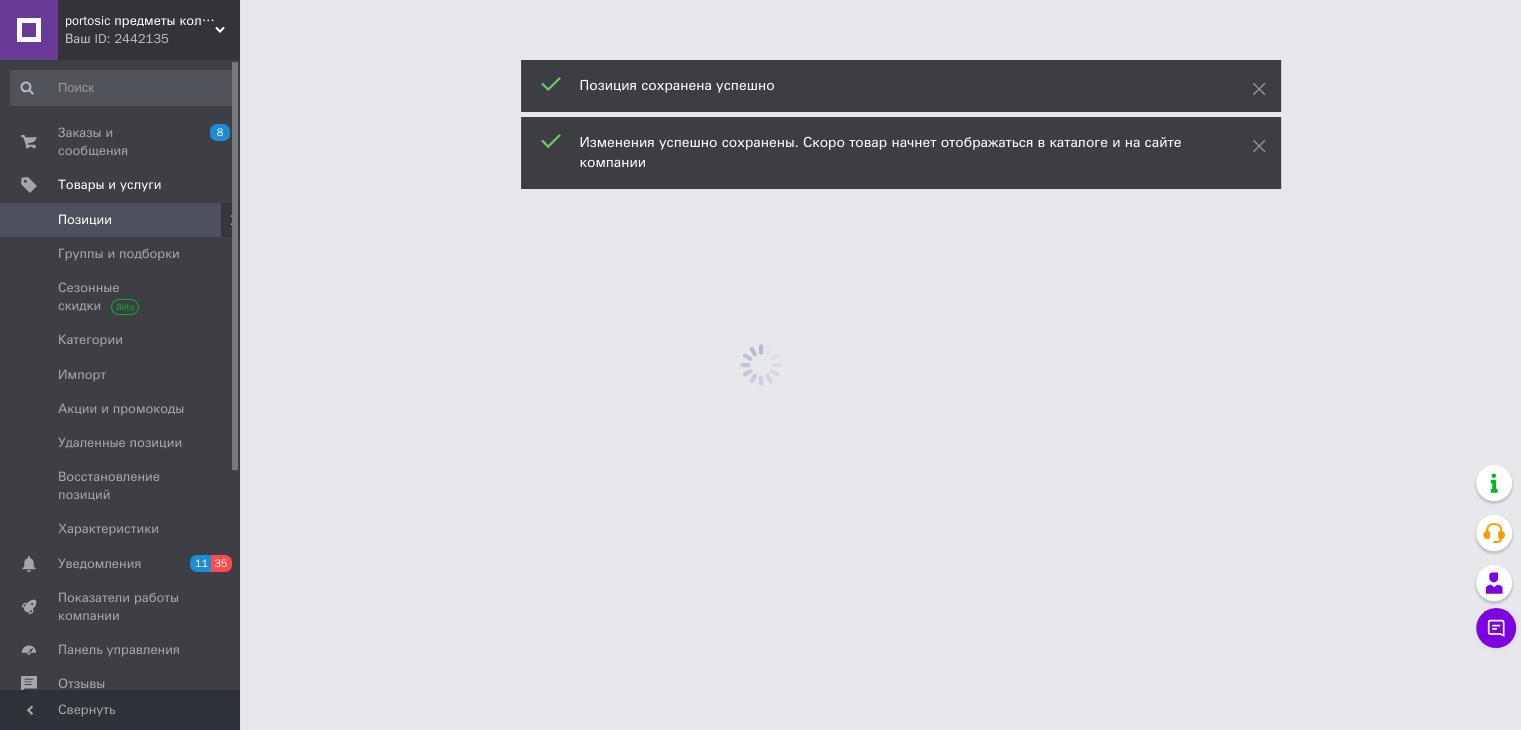 scroll, scrollTop: 0, scrollLeft: 0, axis: both 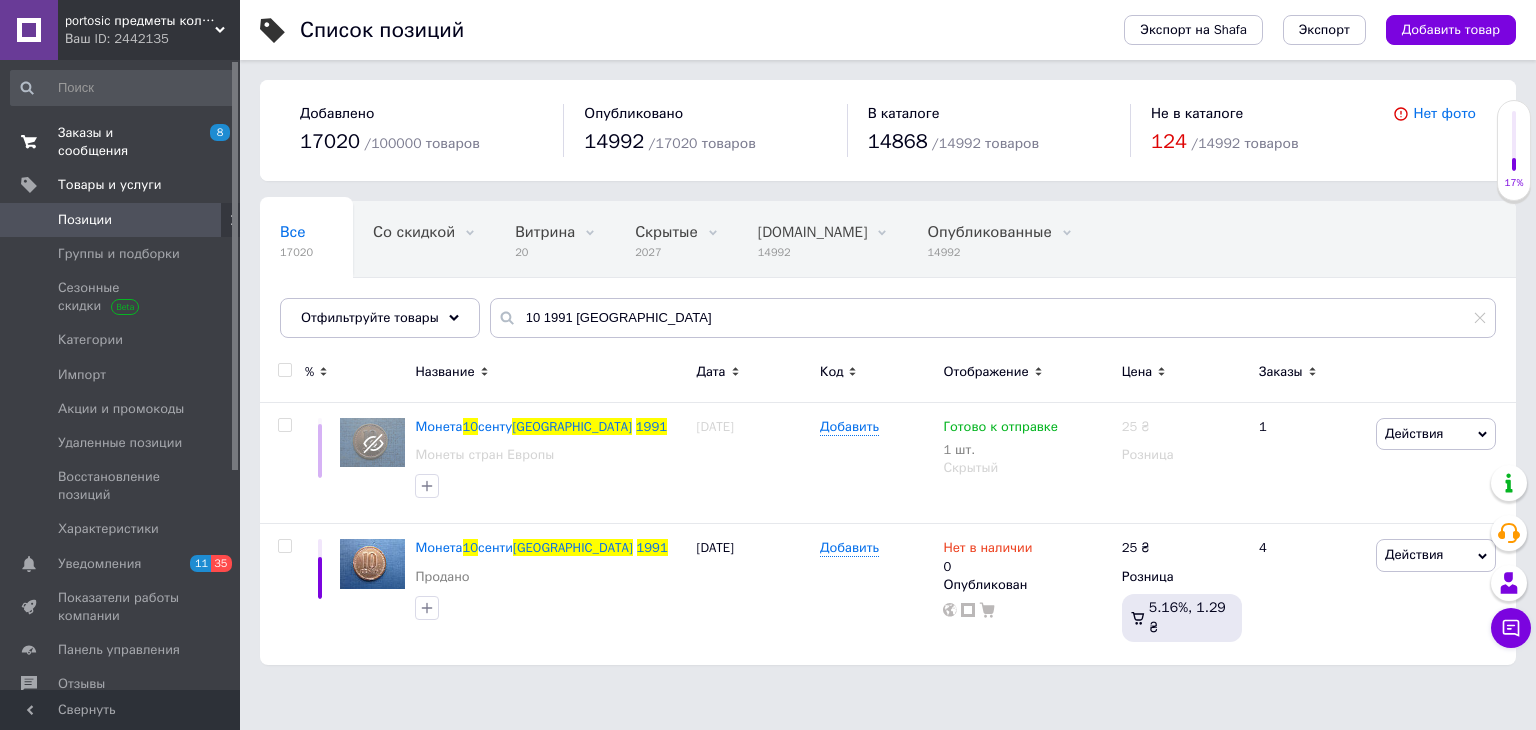 click on "Заказы и сообщения" at bounding box center (121, 142) 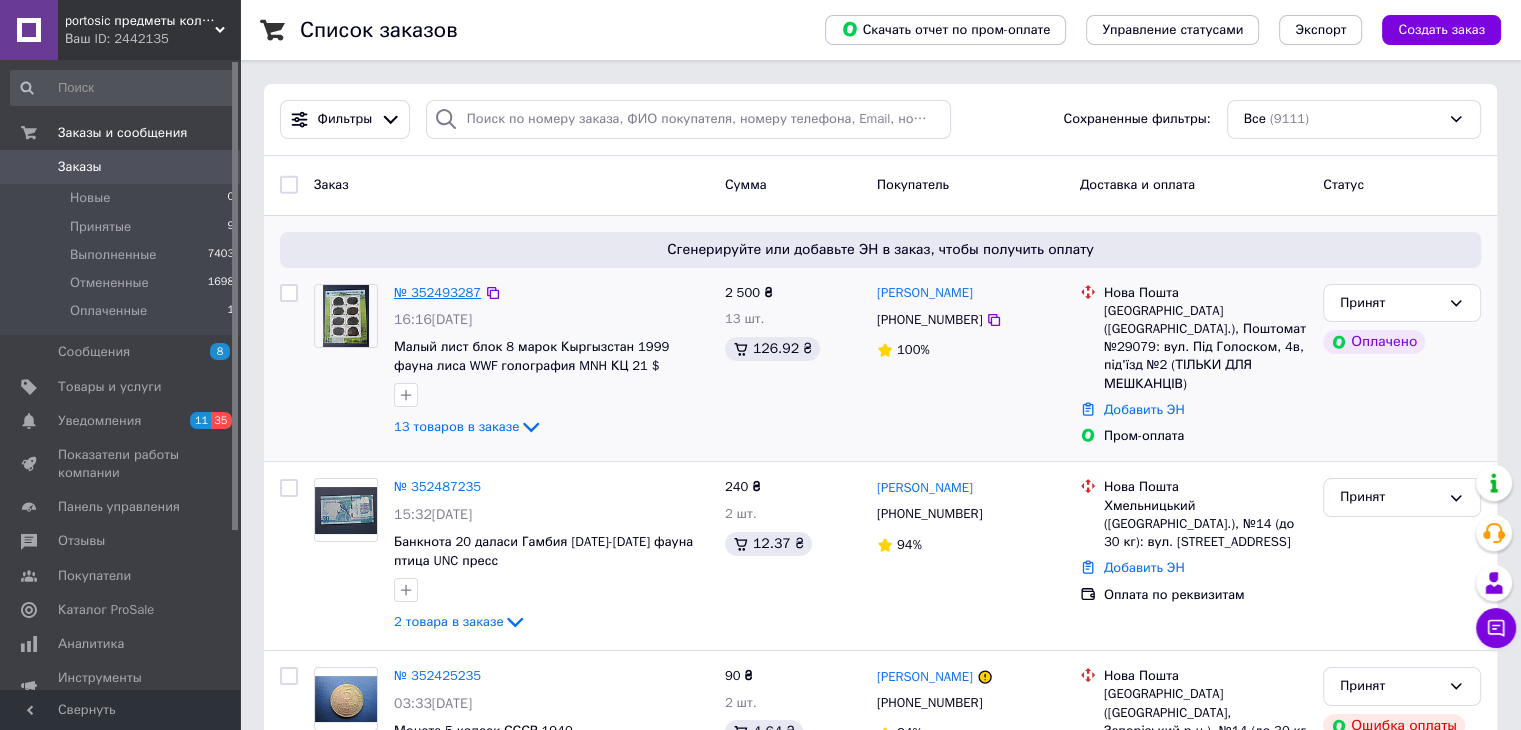 click on "№ 352493287" at bounding box center (437, 292) 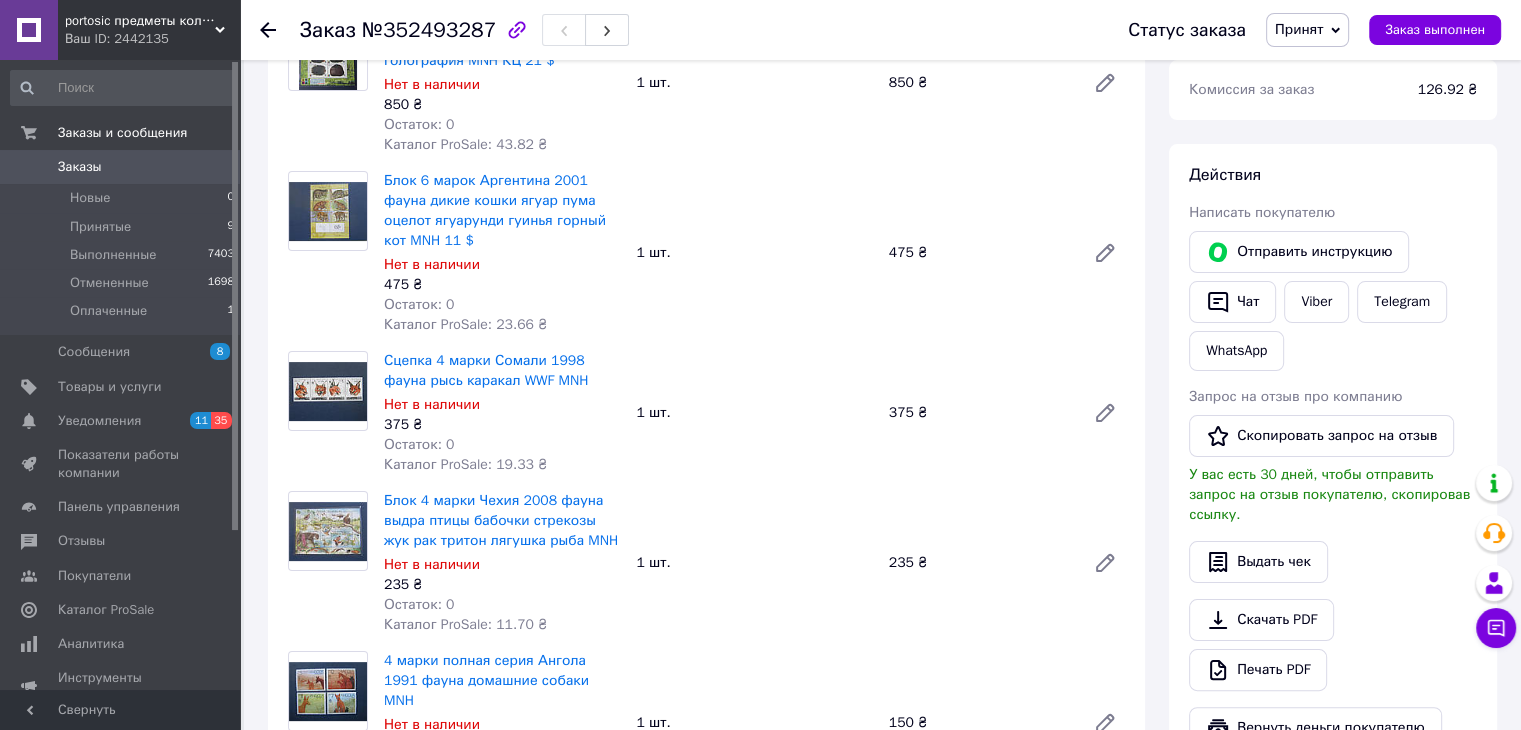 scroll, scrollTop: 100, scrollLeft: 0, axis: vertical 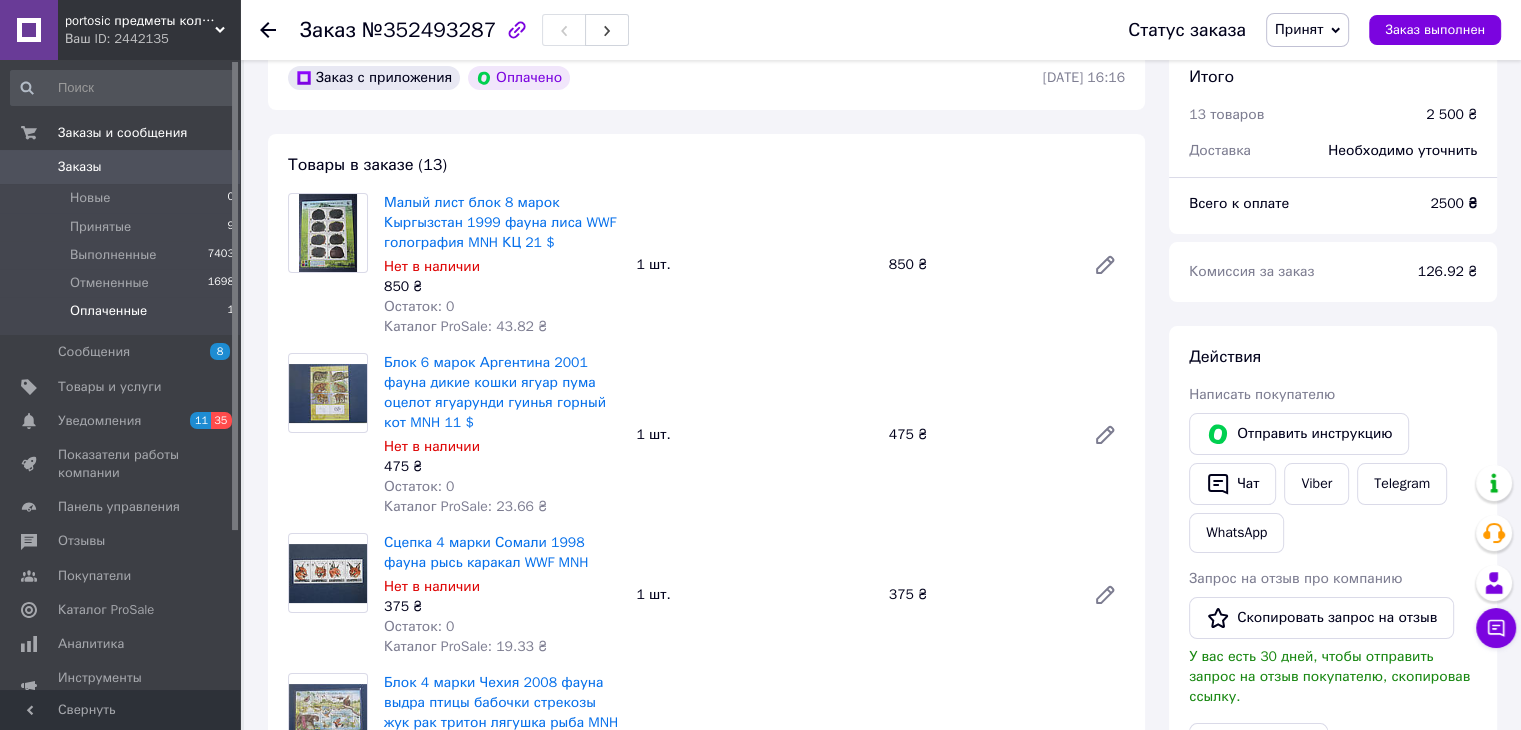 click on "Оплаченные" at bounding box center [108, 311] 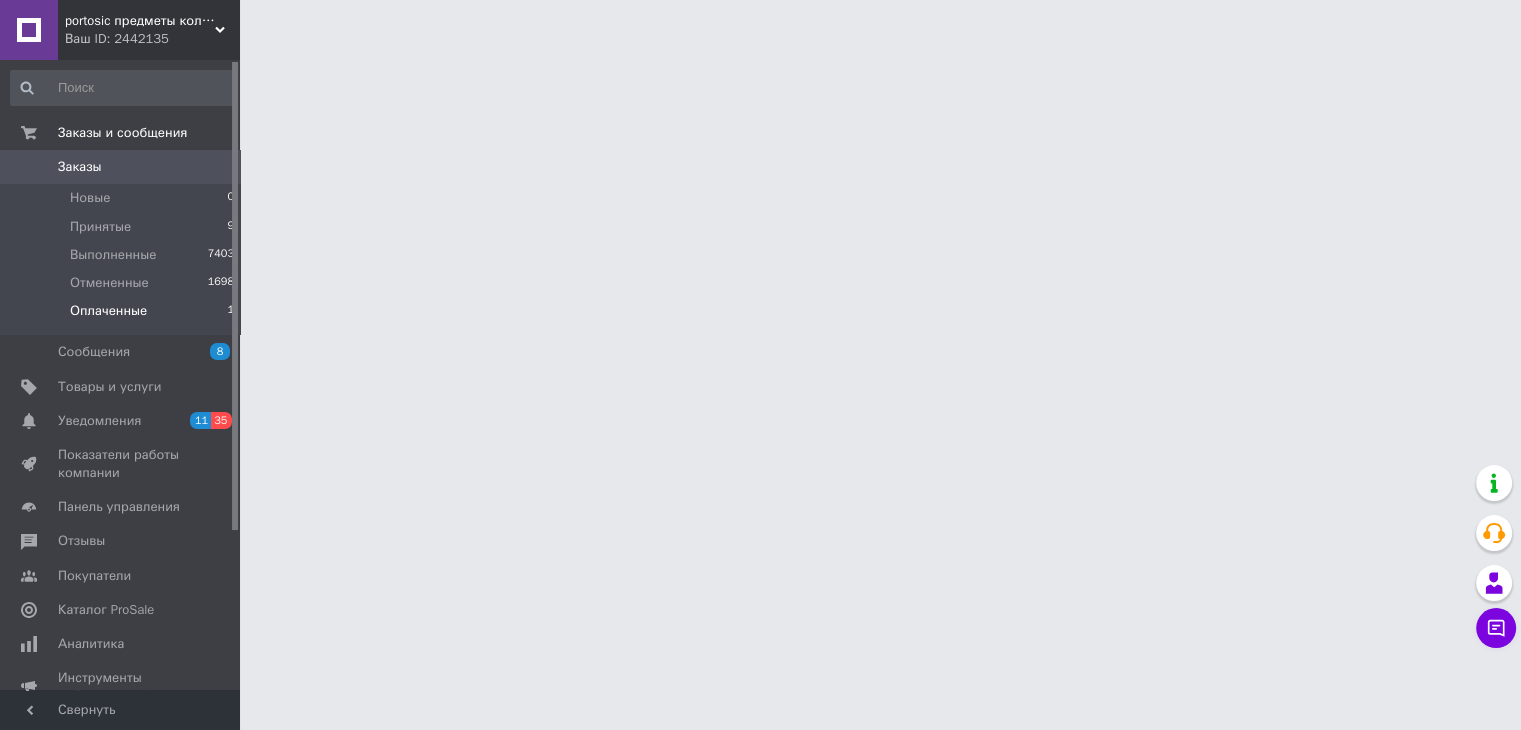 scroll, scrollTop: 0, scrollLeft: 0, axis: both 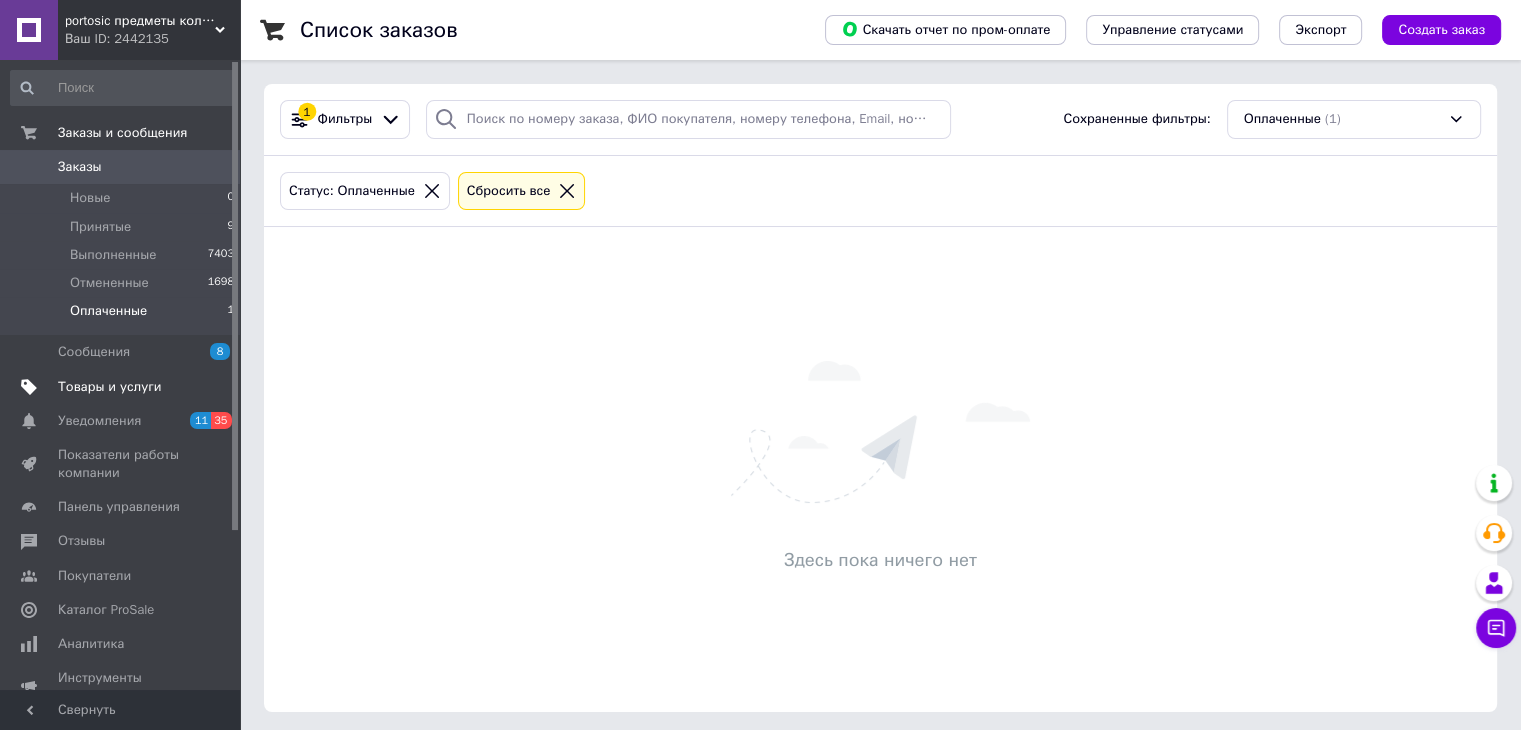 click on "Товары и услуги" at bounding box center [110, 387] 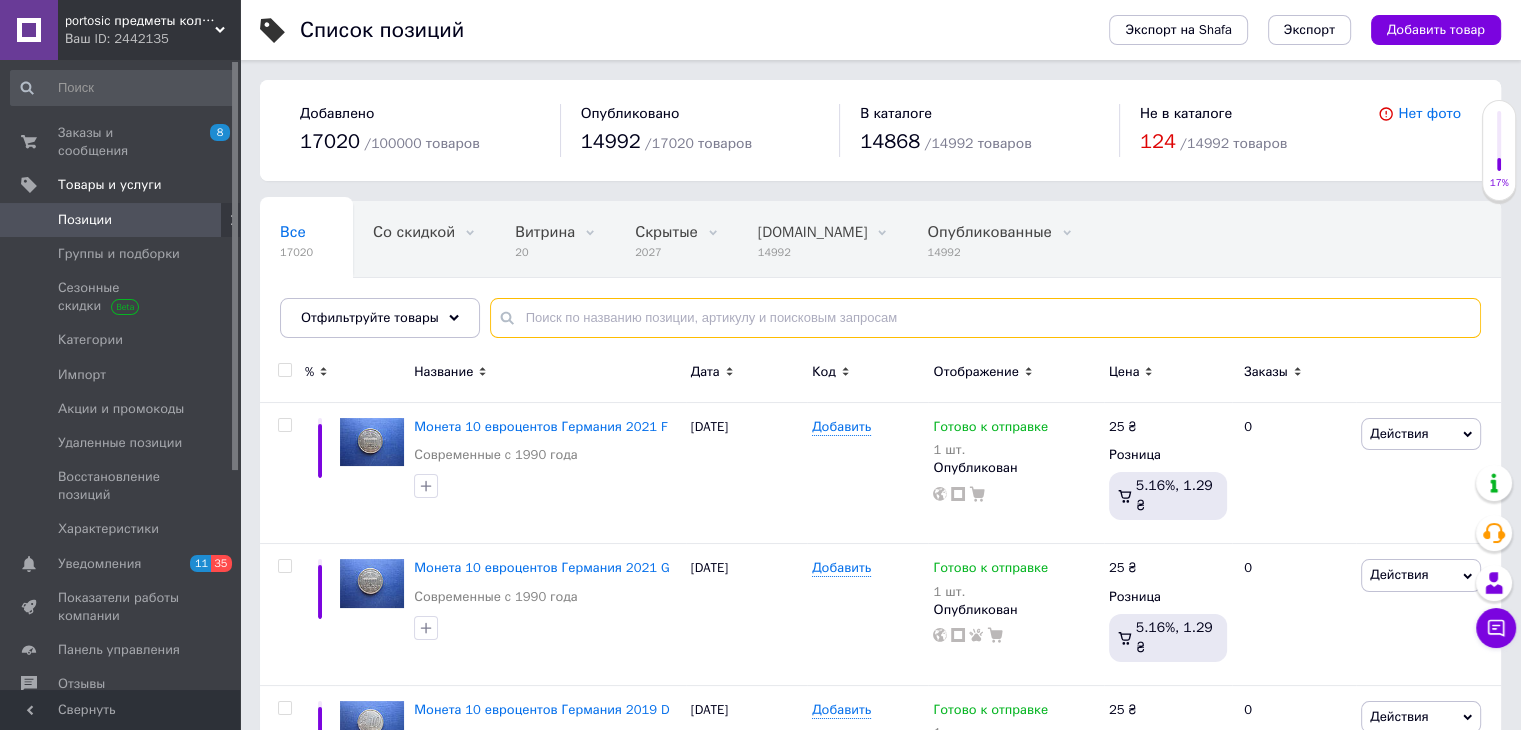 paste on "Монета 10 сенти Литва 1991" 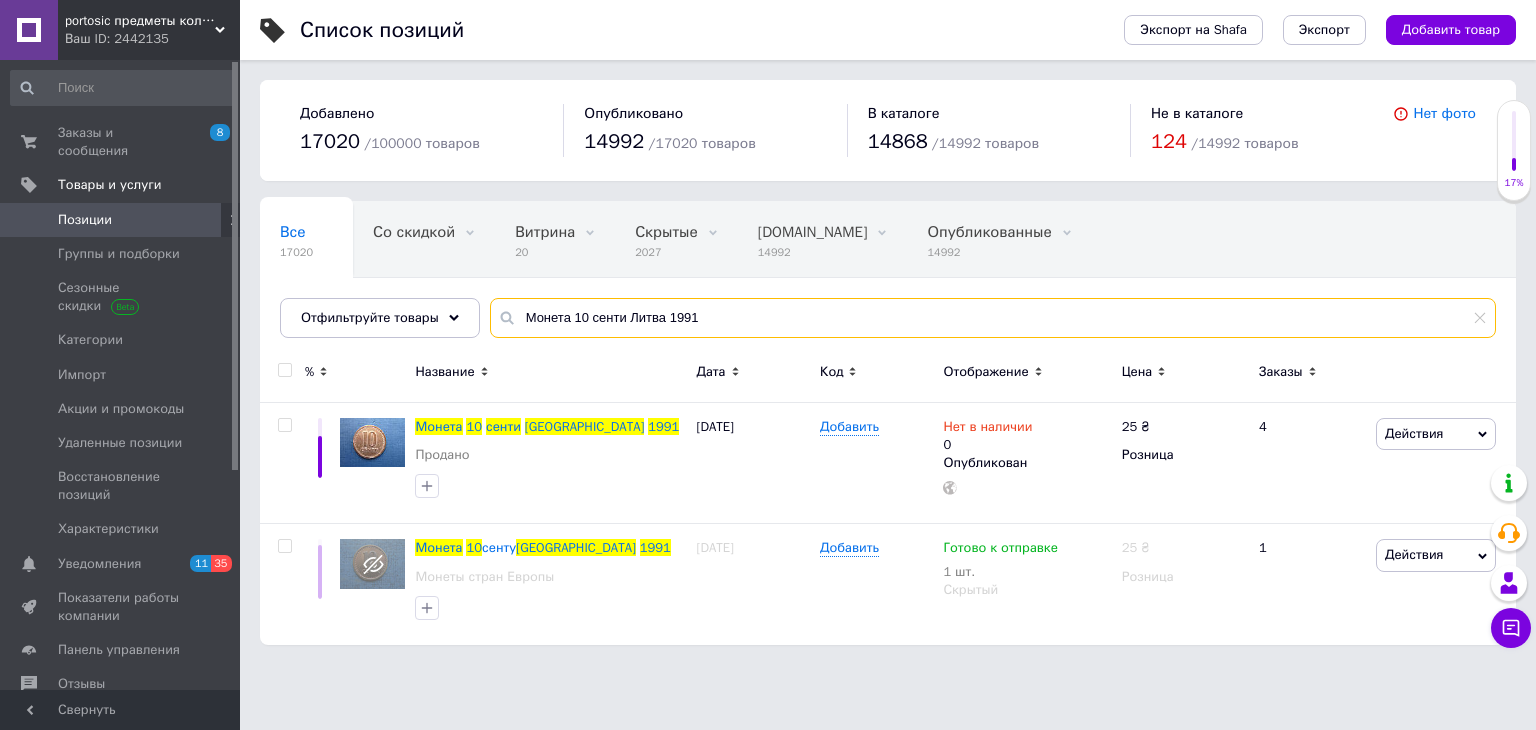 click on "Монета 10 сенти Литва 1991" at bounding box center [993, 318] 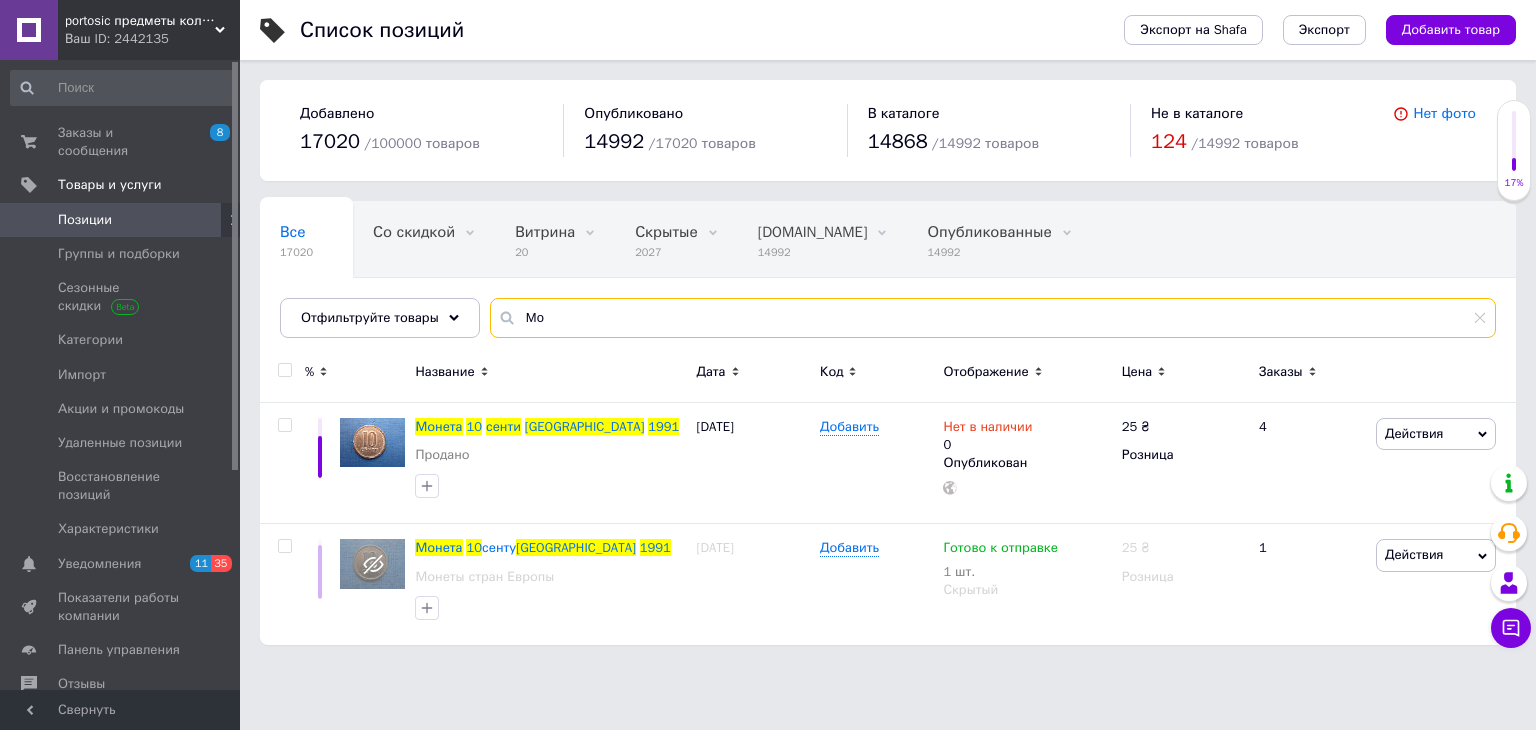 type on "М" 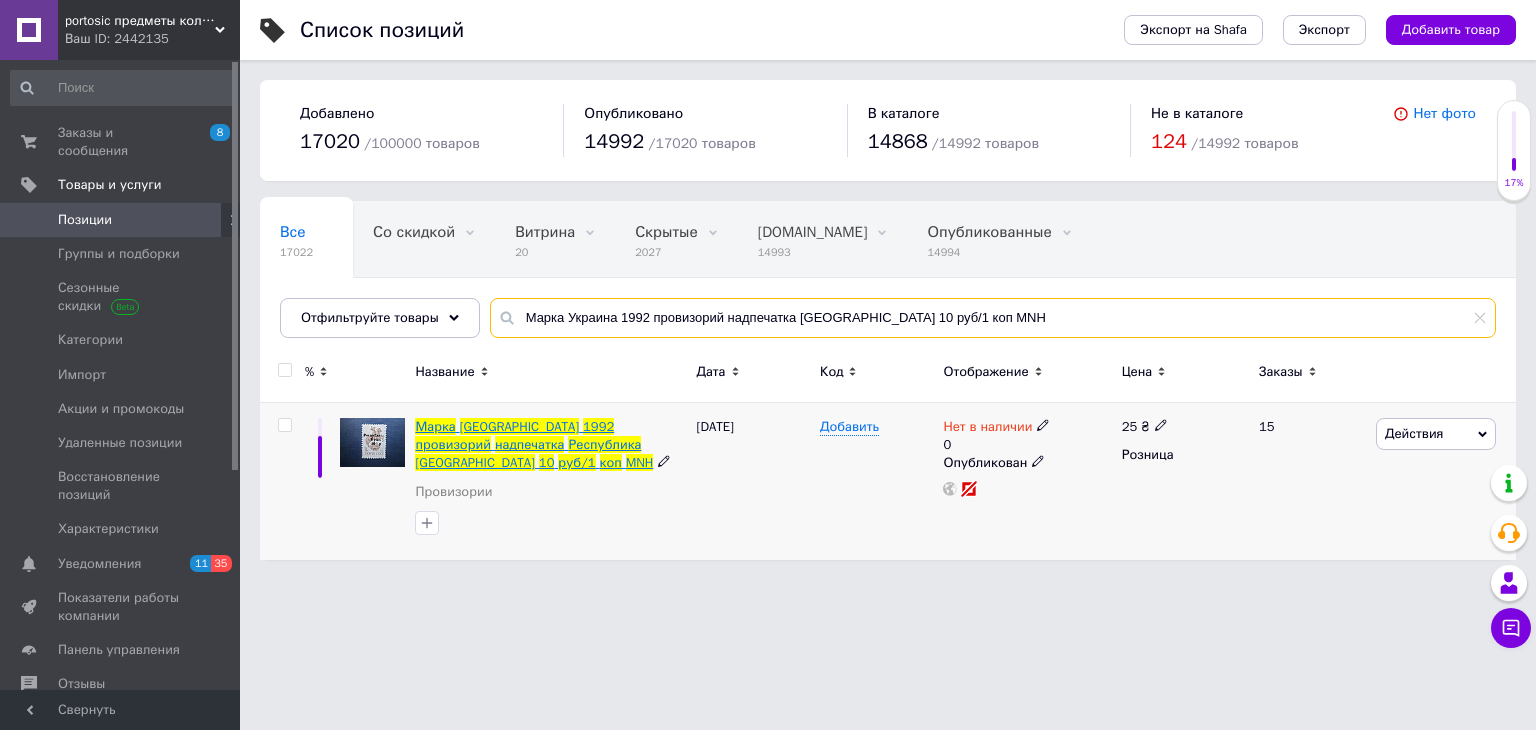 type on "Марка Украина 1992 провизорий надпечатка [GEOGRAPHIC_DATA] 10 руб/1 коп MNH" 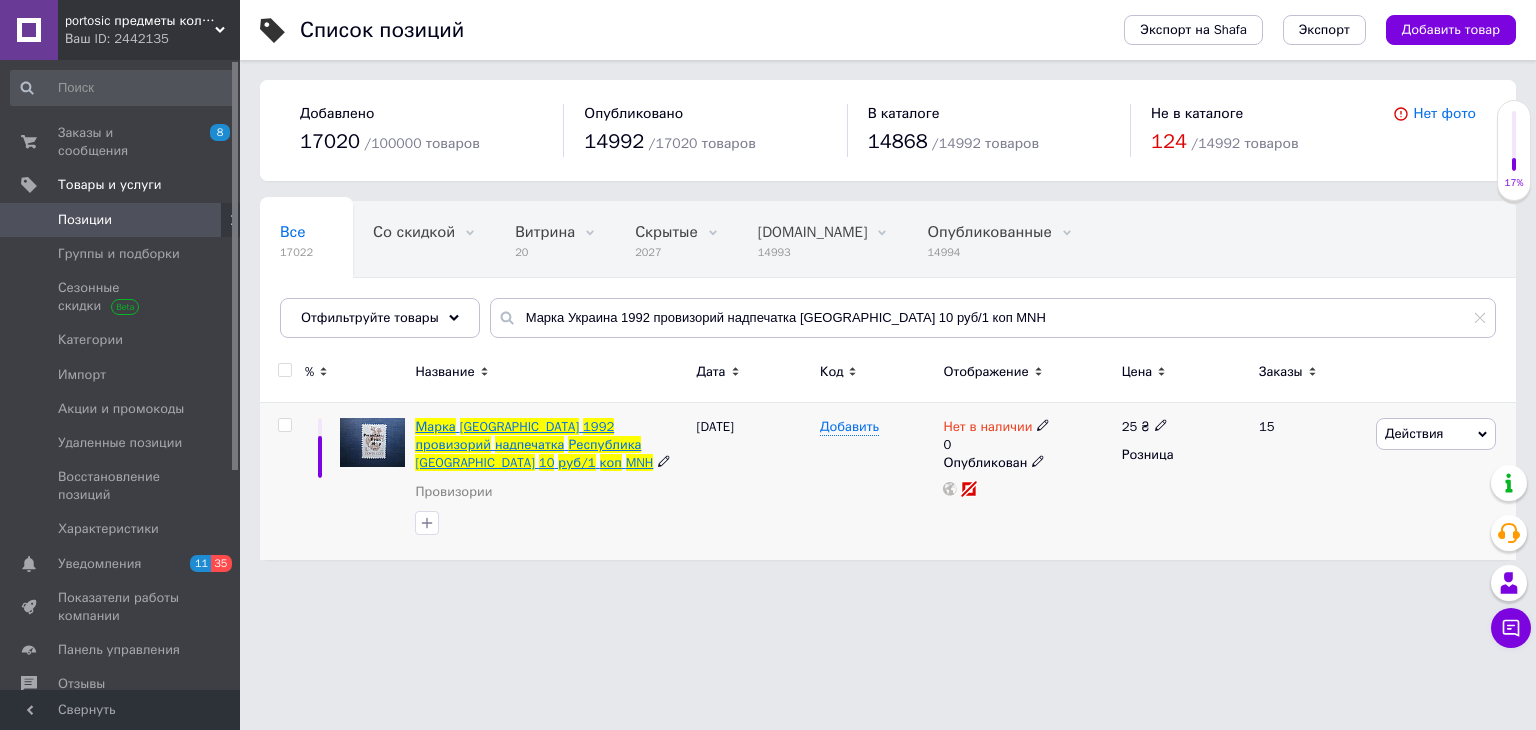 click on "1992" at bounding box center (598, 426) 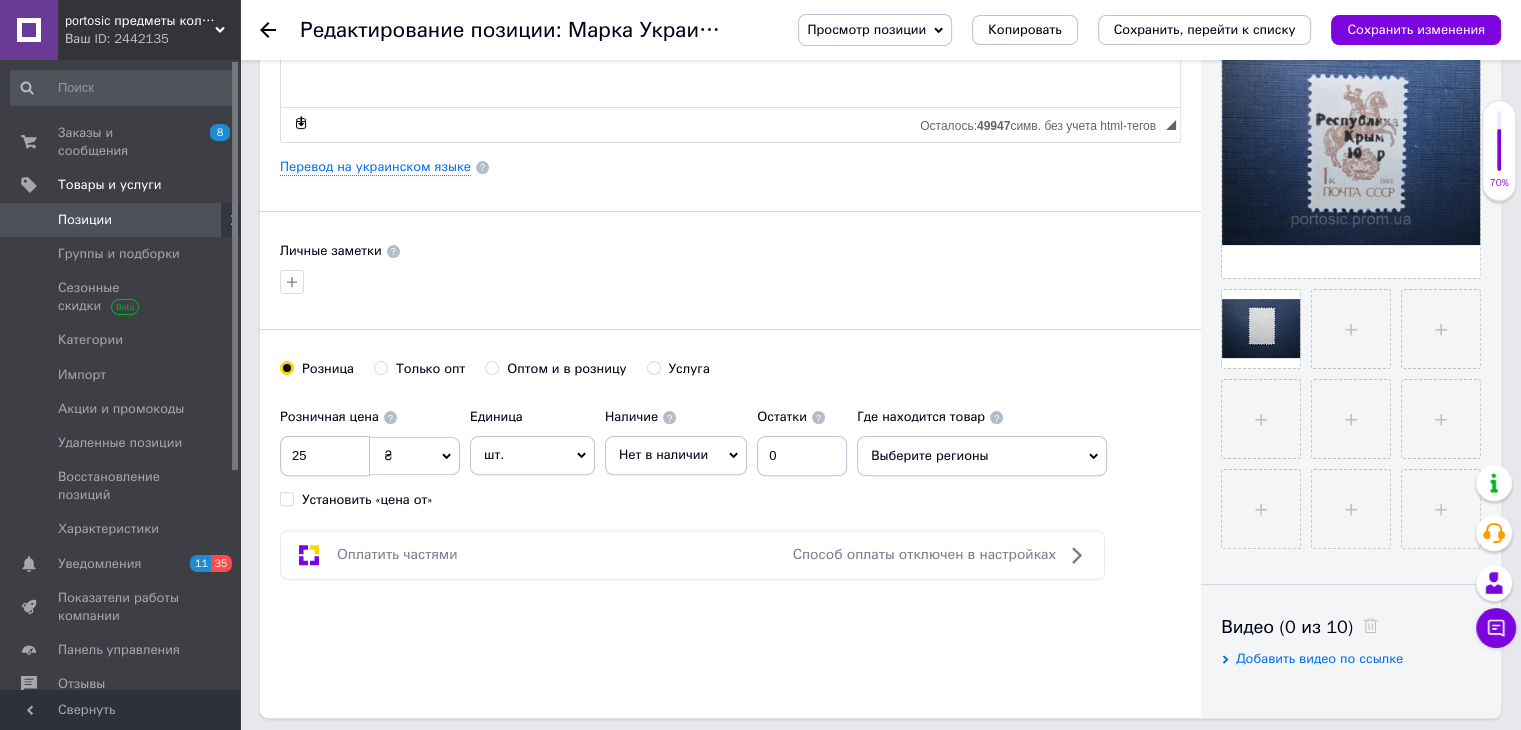 scroll, scrollTop: 500, scrollLeft: 0, axis: vertical 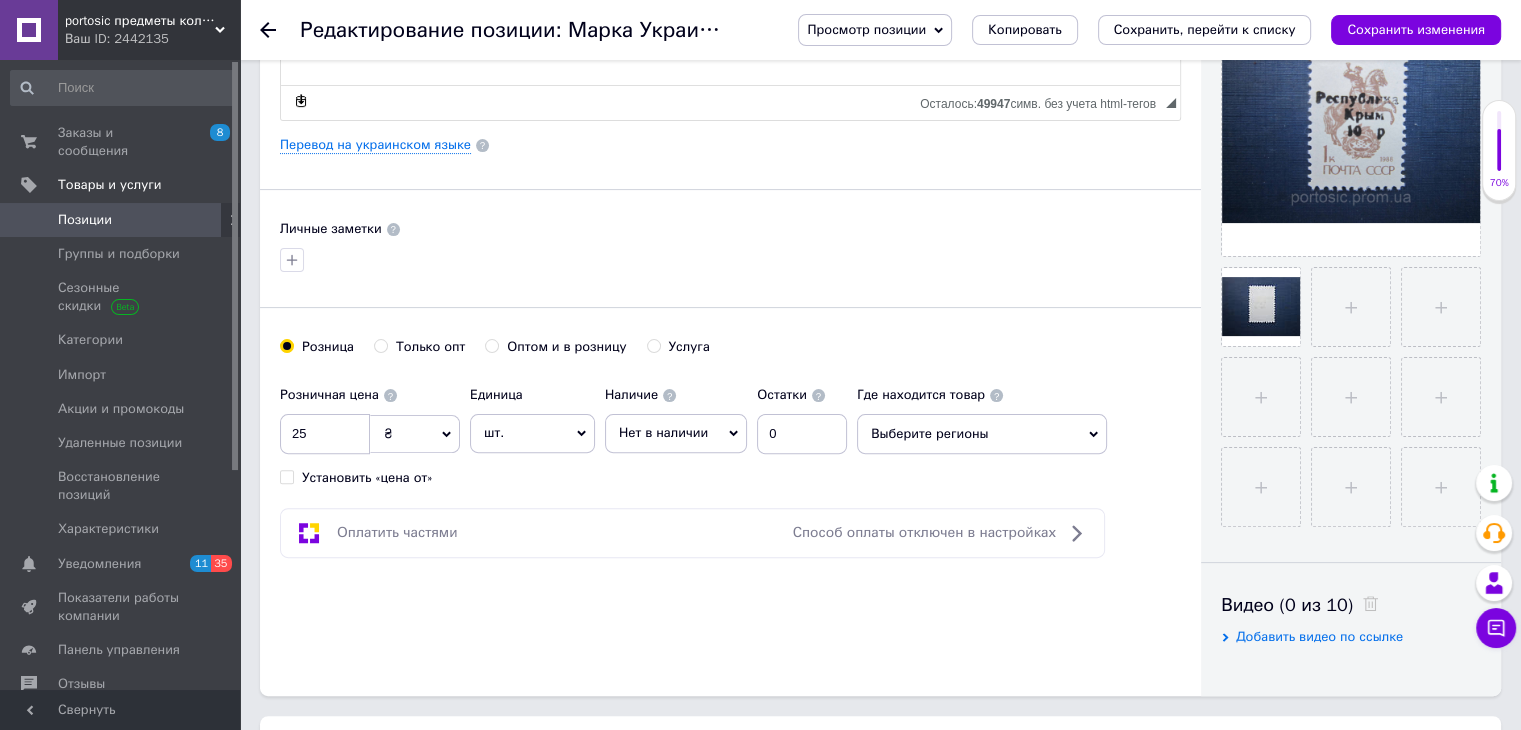 click on "Нет в наличии" at bounding box center (663, 432) 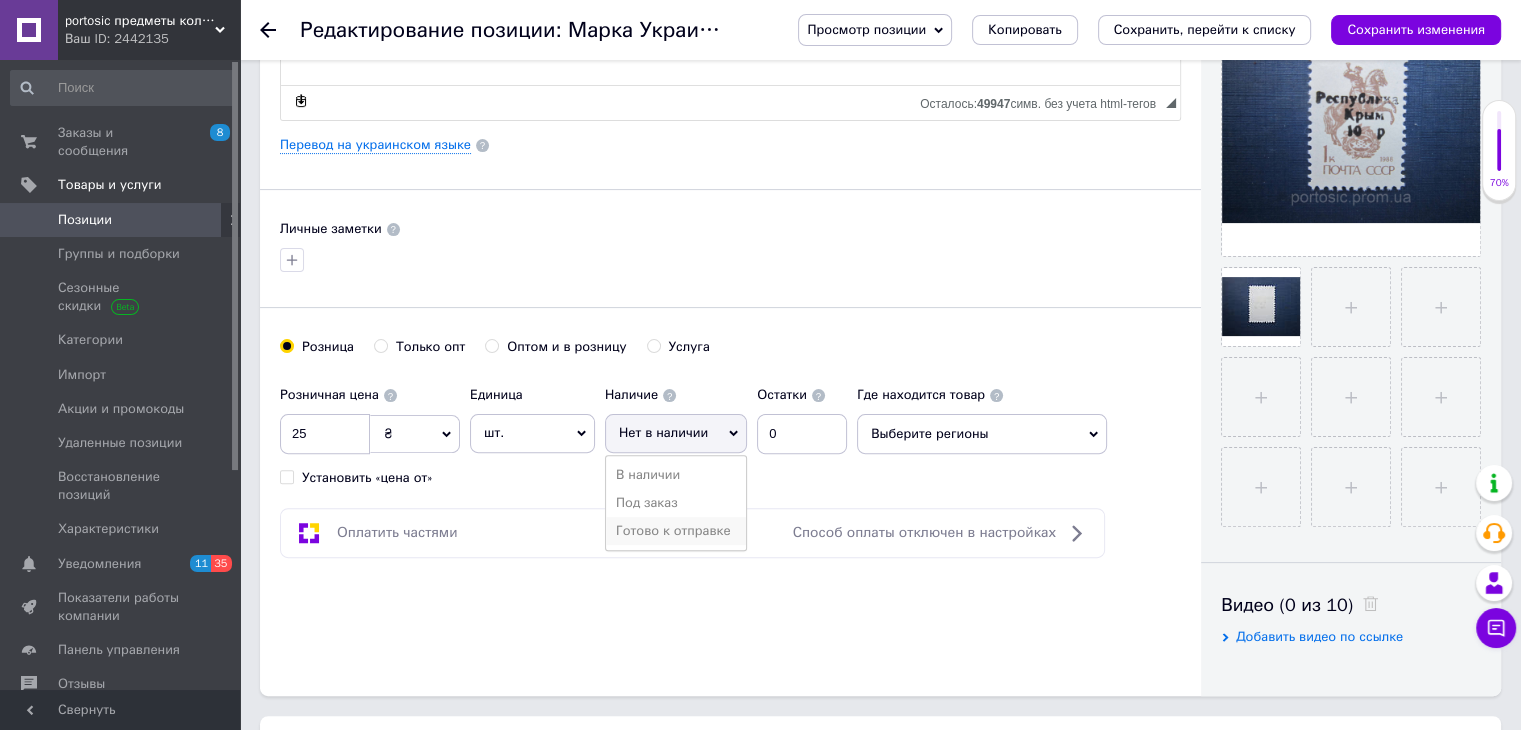 click on "Готово к отправке" at bounding box center (676, 531) 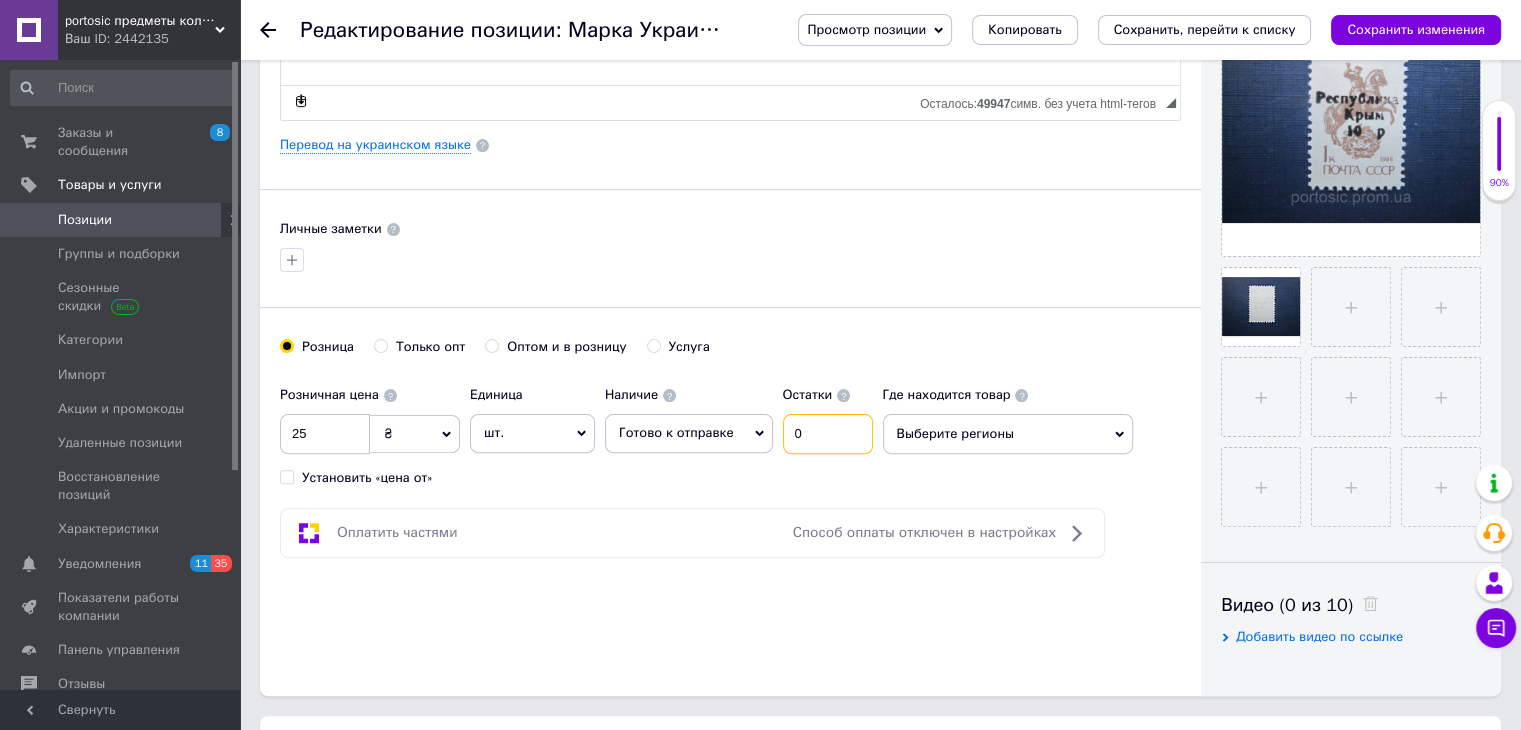 click on "0" at bounding box center [828, 434] 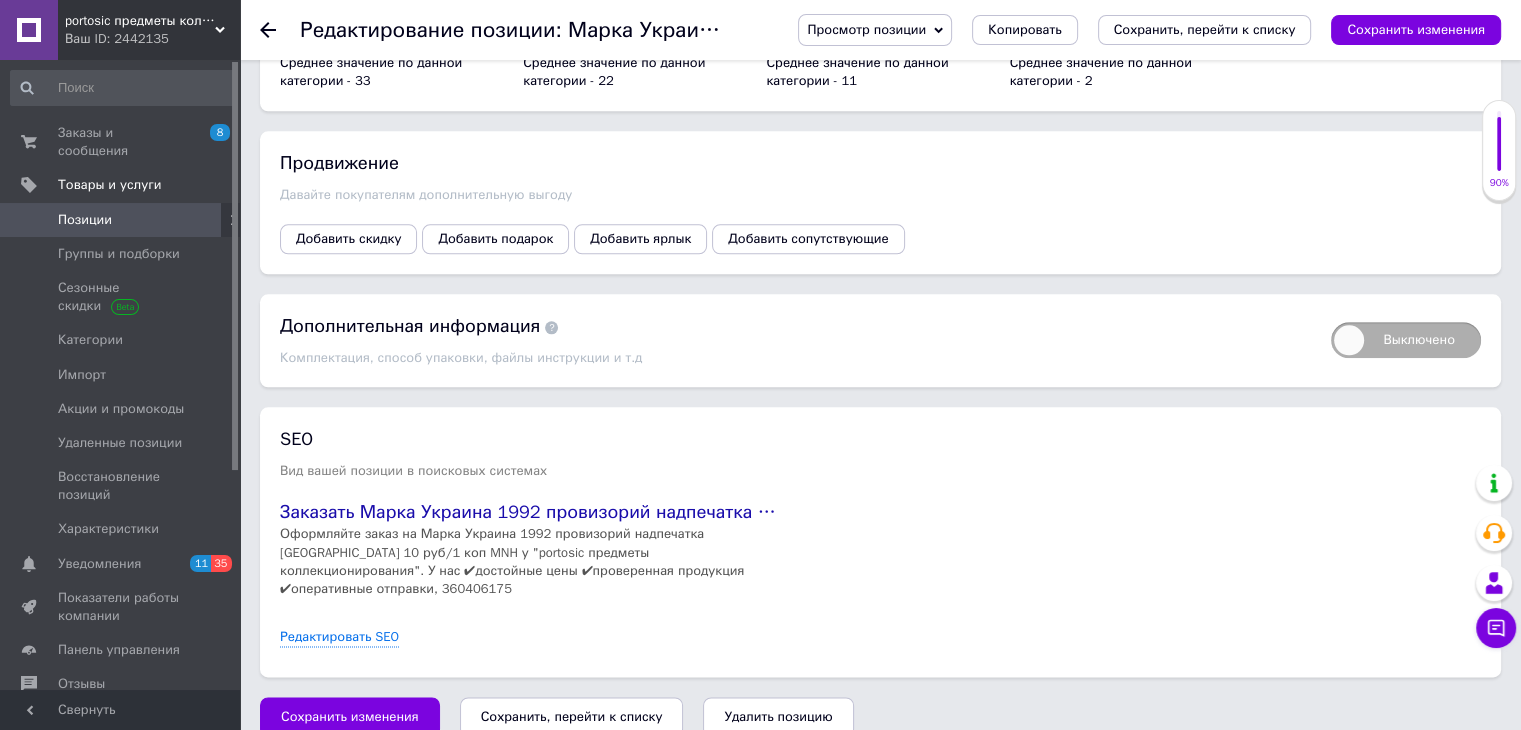 scroll, scrollTop: 2422, scrollLeft: 0, axis: vertical 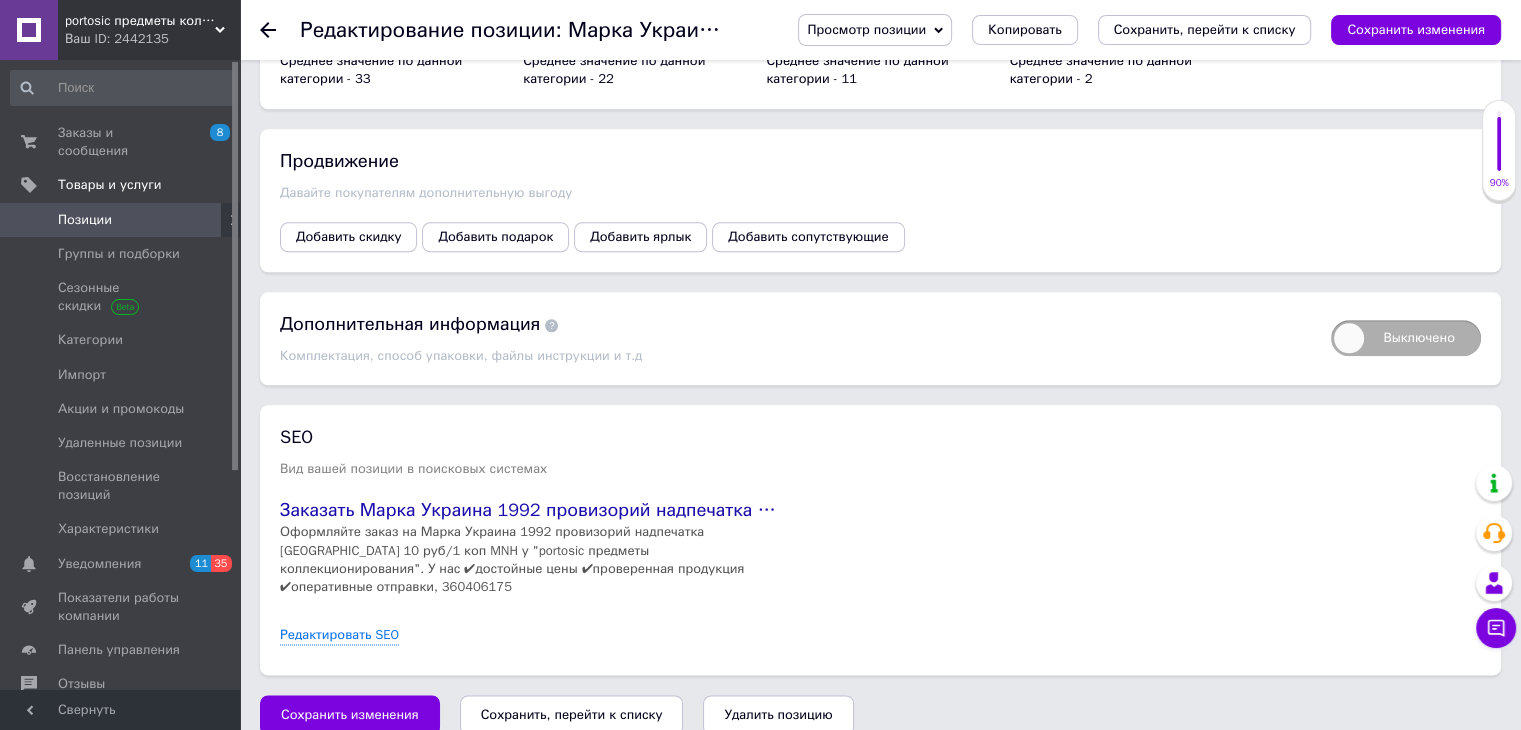 type on "5" 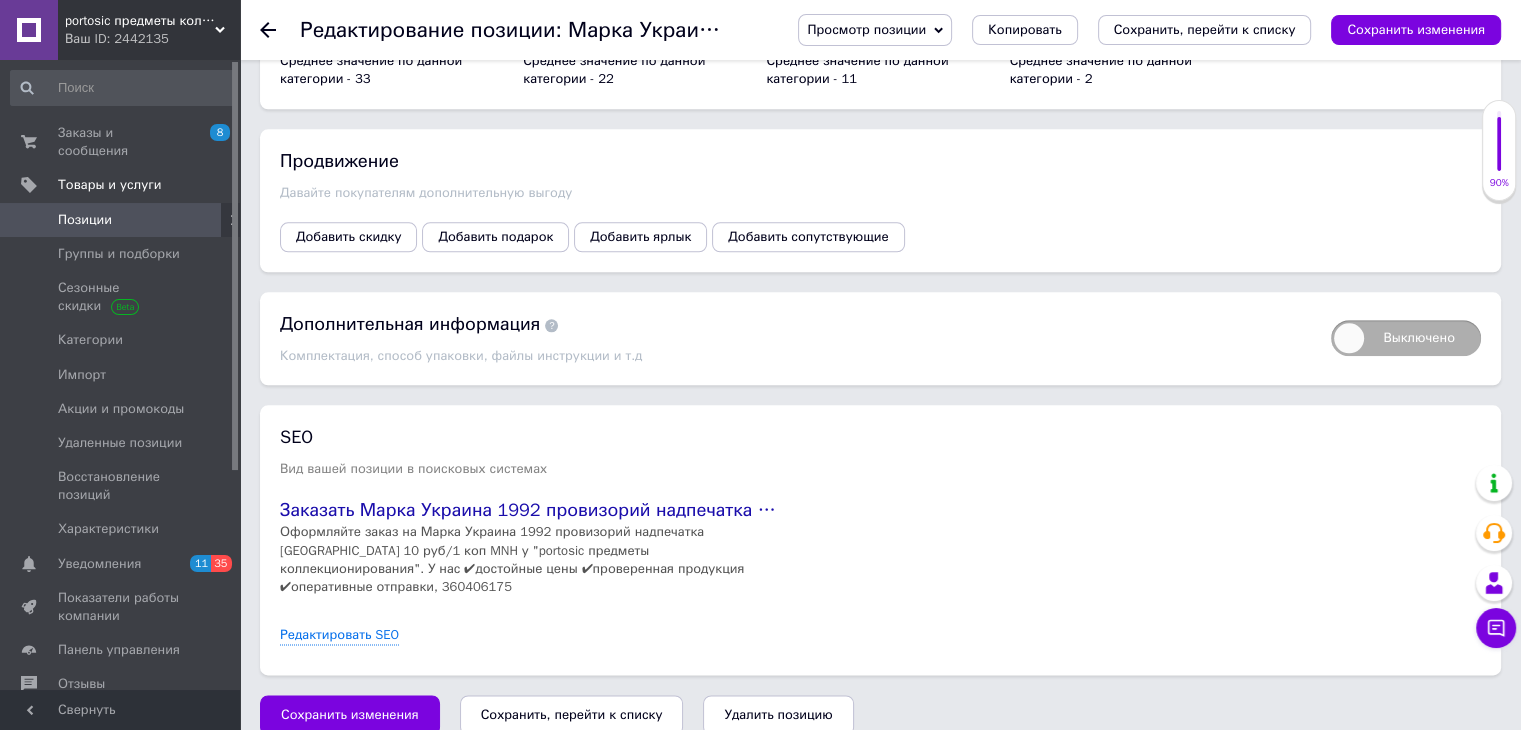 drag, startPoint x: 557, startPoint y: 696, endPoint x: 600, endPoint y: 459, distance: 240.86926 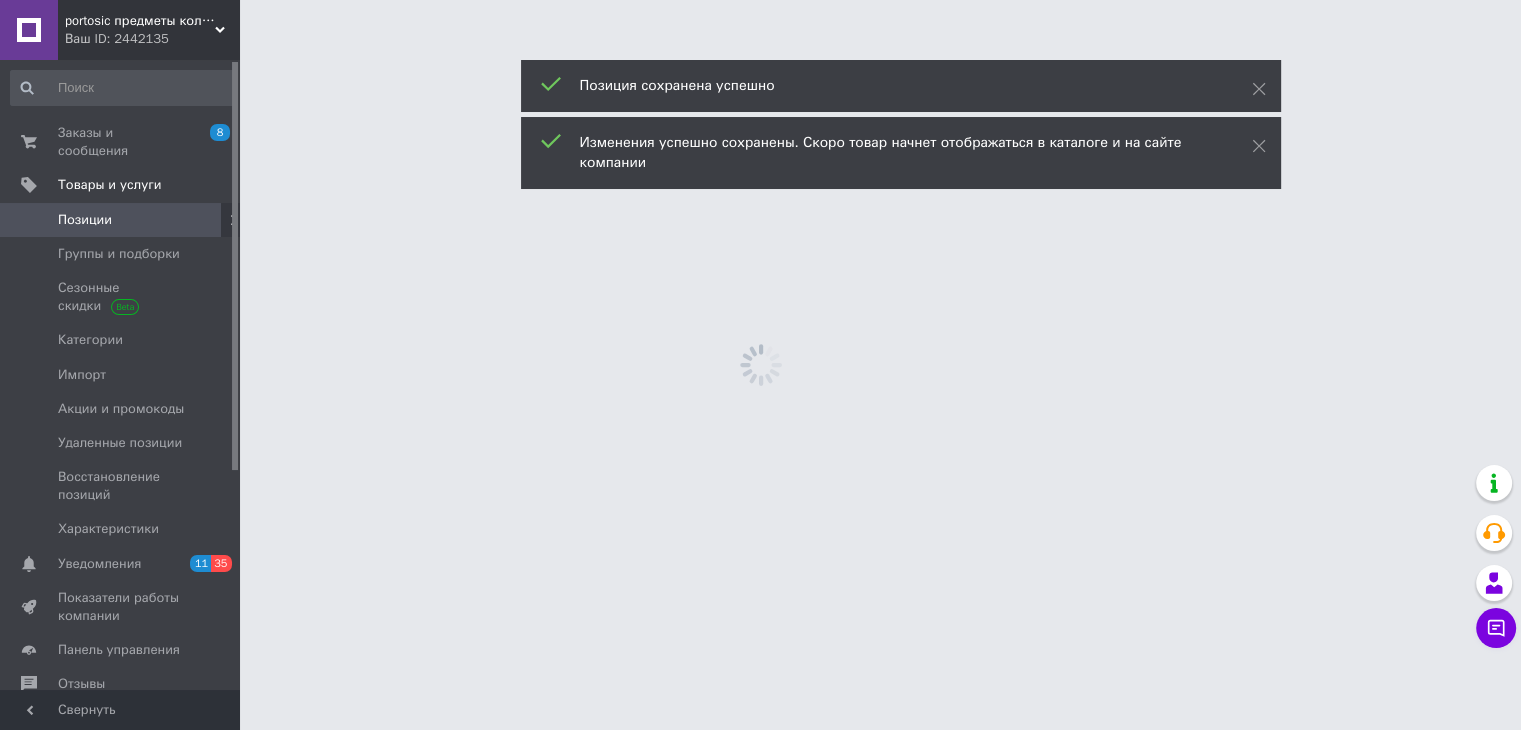 scroll, scrollTop: 0, scrollLeft: 0, axis: both 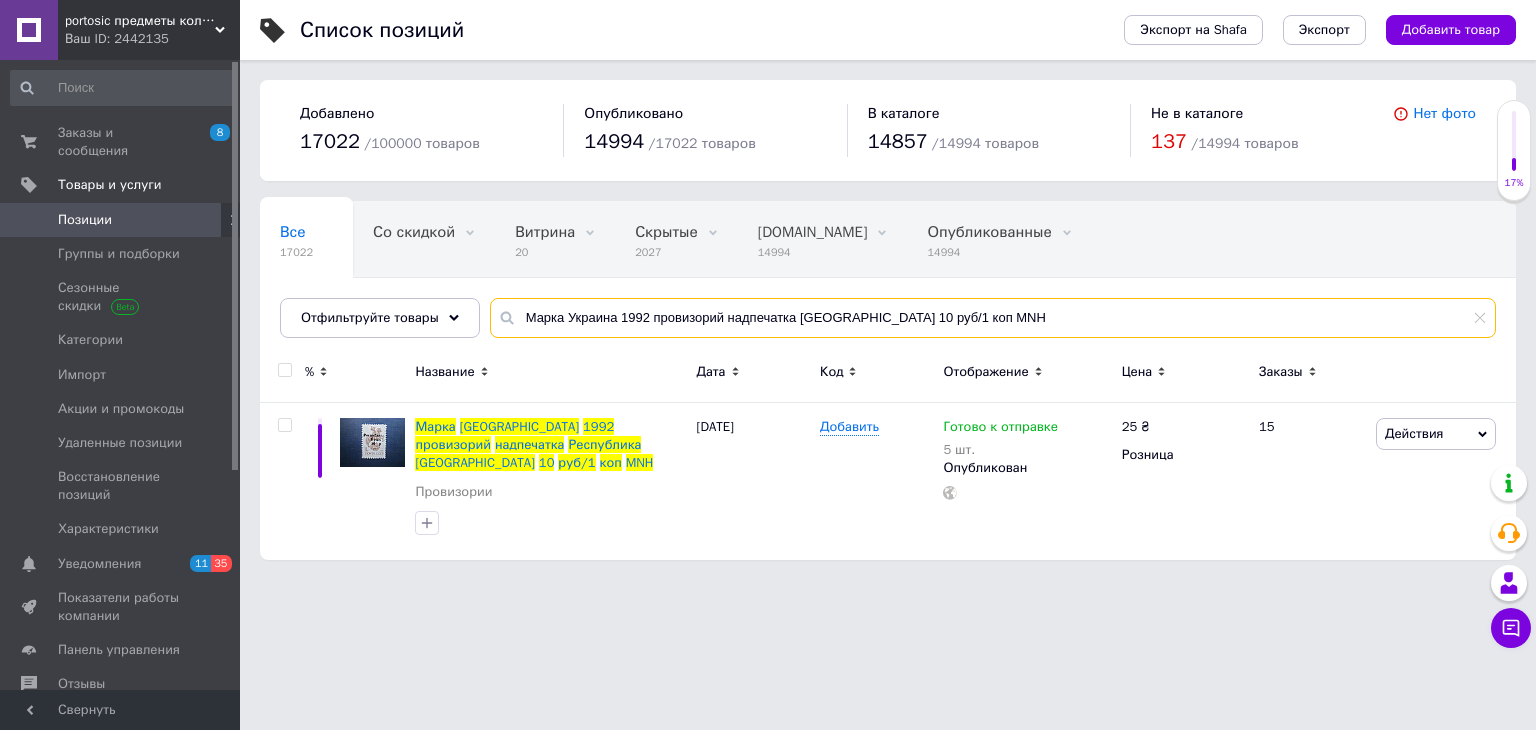 click on "Марка Украина 1992 провизорий надпечатка [GEOGRAPHIC_DATA] 10 руб/1 коп MNH" at bounding box center [993, 318] 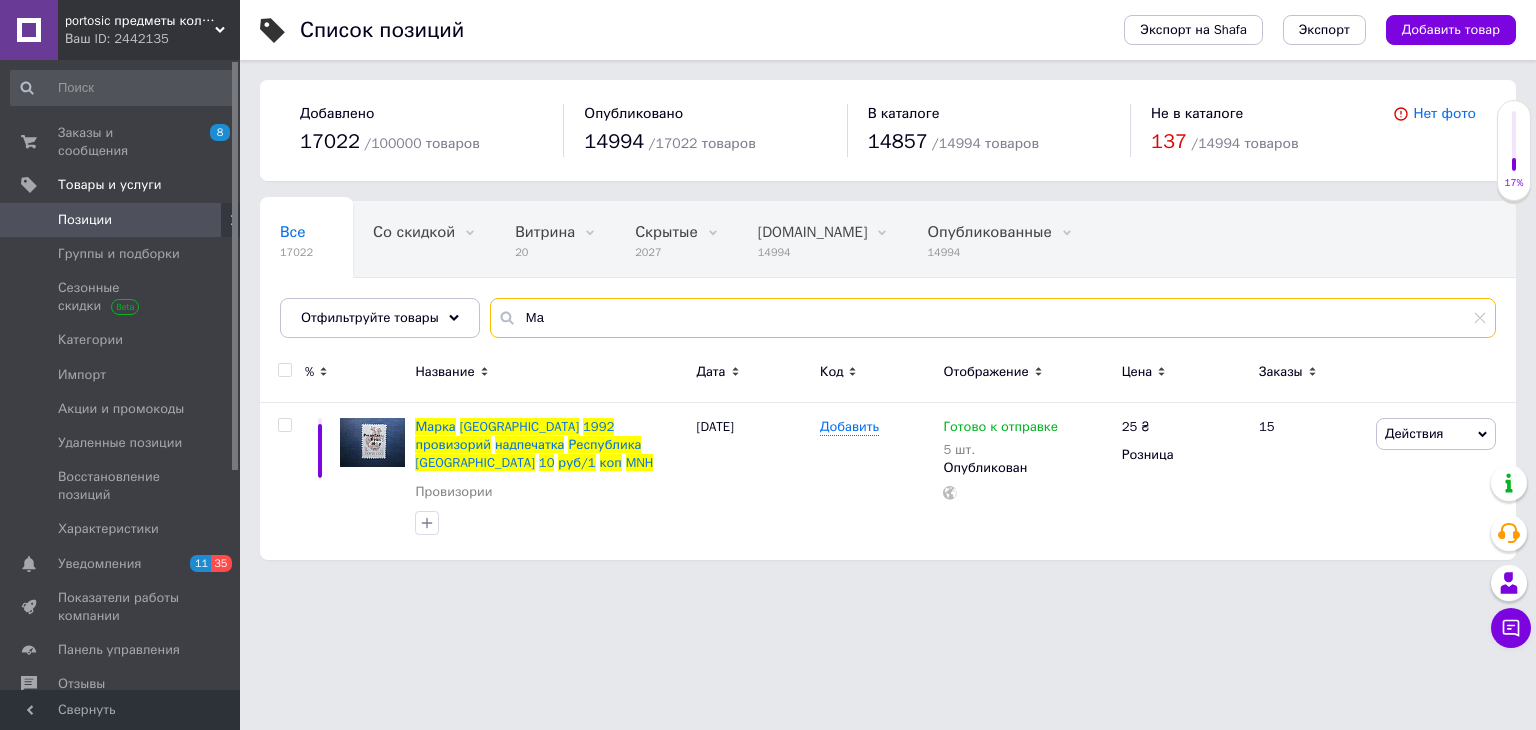 type on "М" 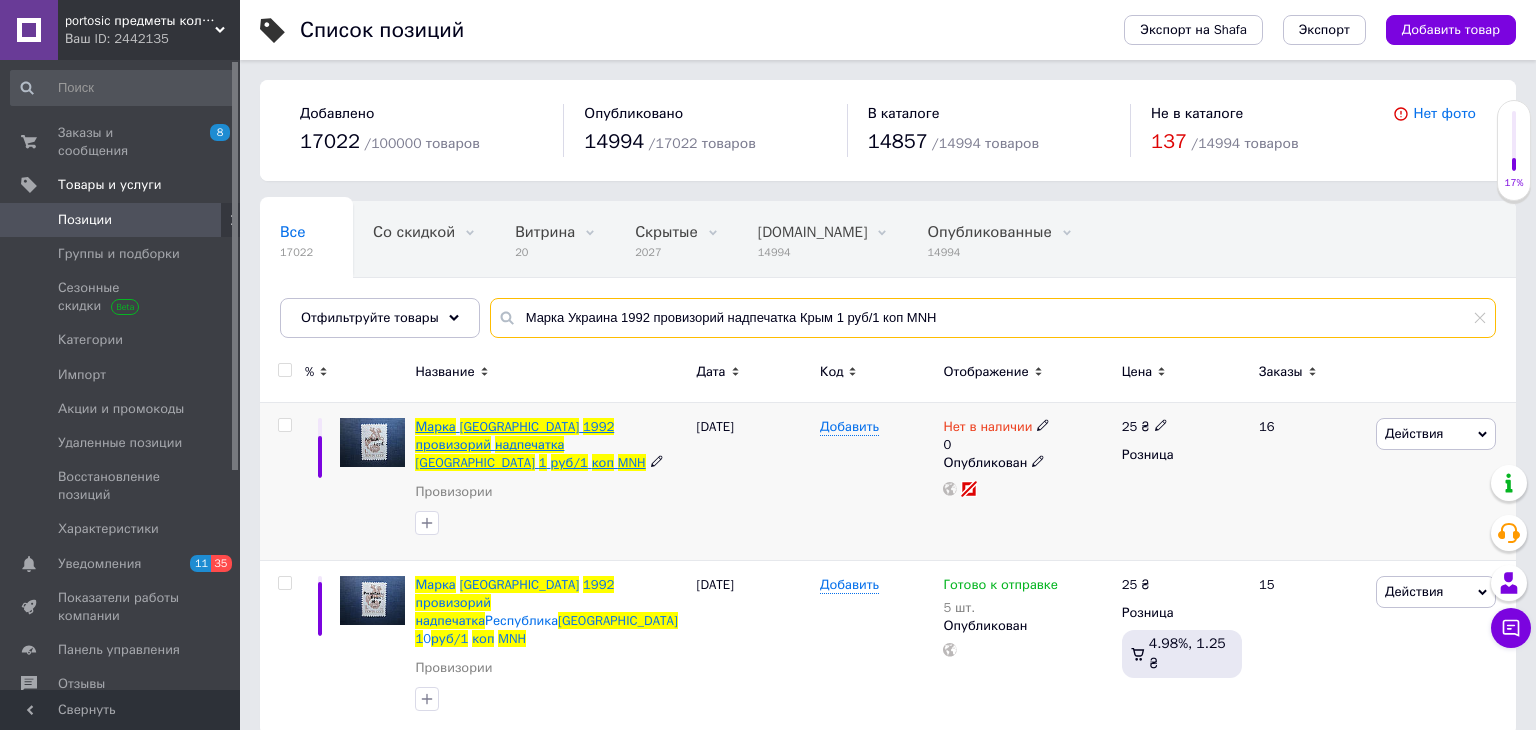 type on "Марка Украина 1992 провизорий надпечатка Крым 1 руб/1 коп MNH" 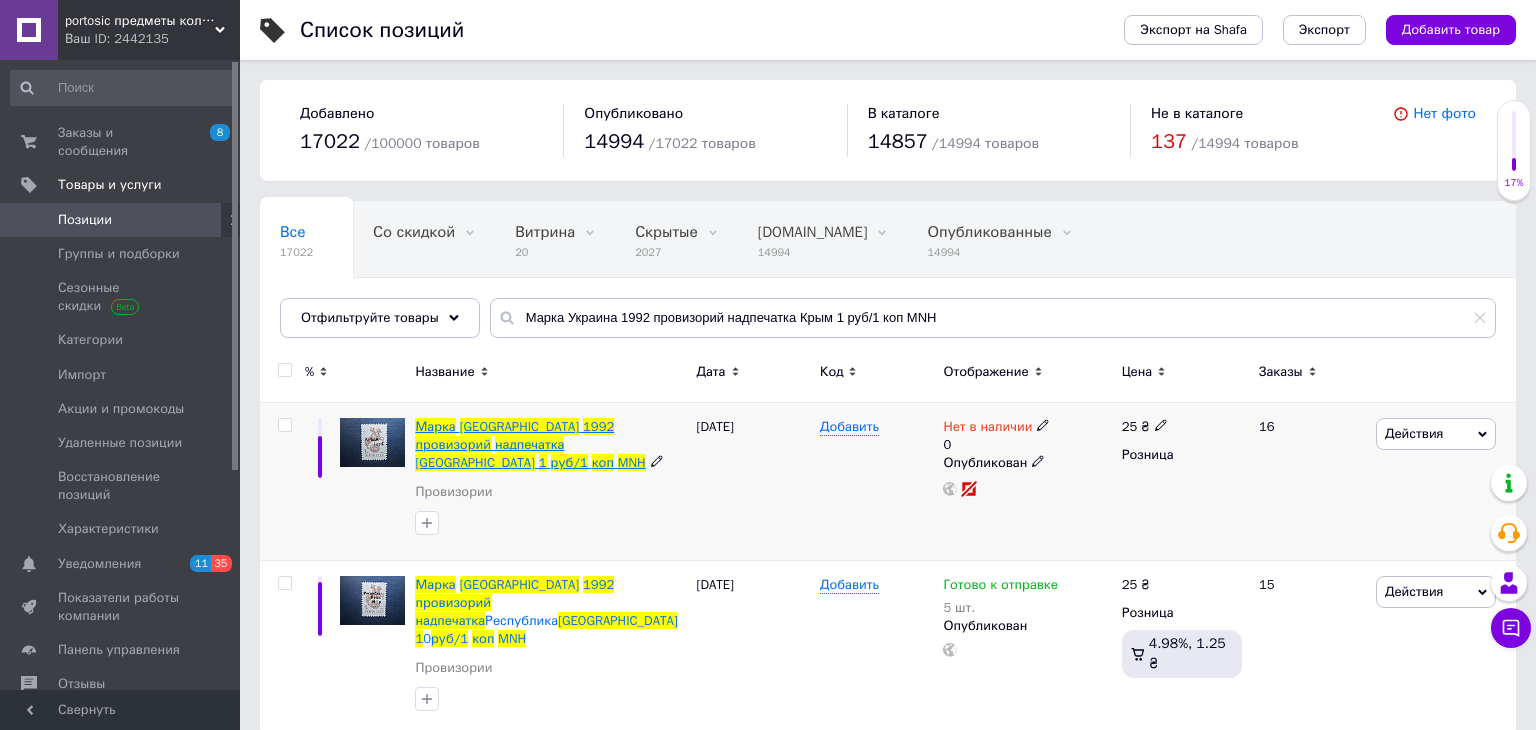 click on "провизорий" at bounding box center (453, 444) 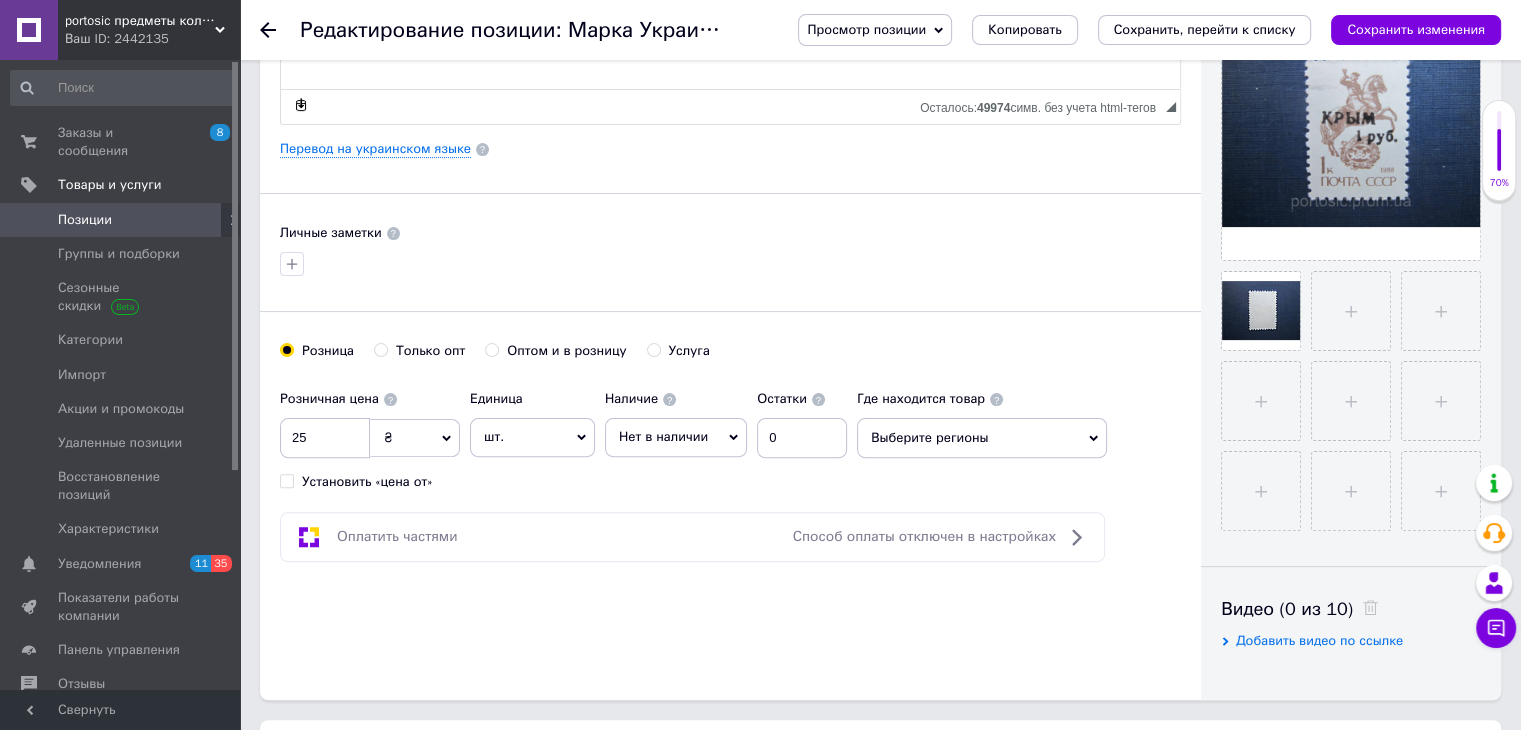 scroll, scrollTop: 500, scrollLeft: 0, axis: vertical 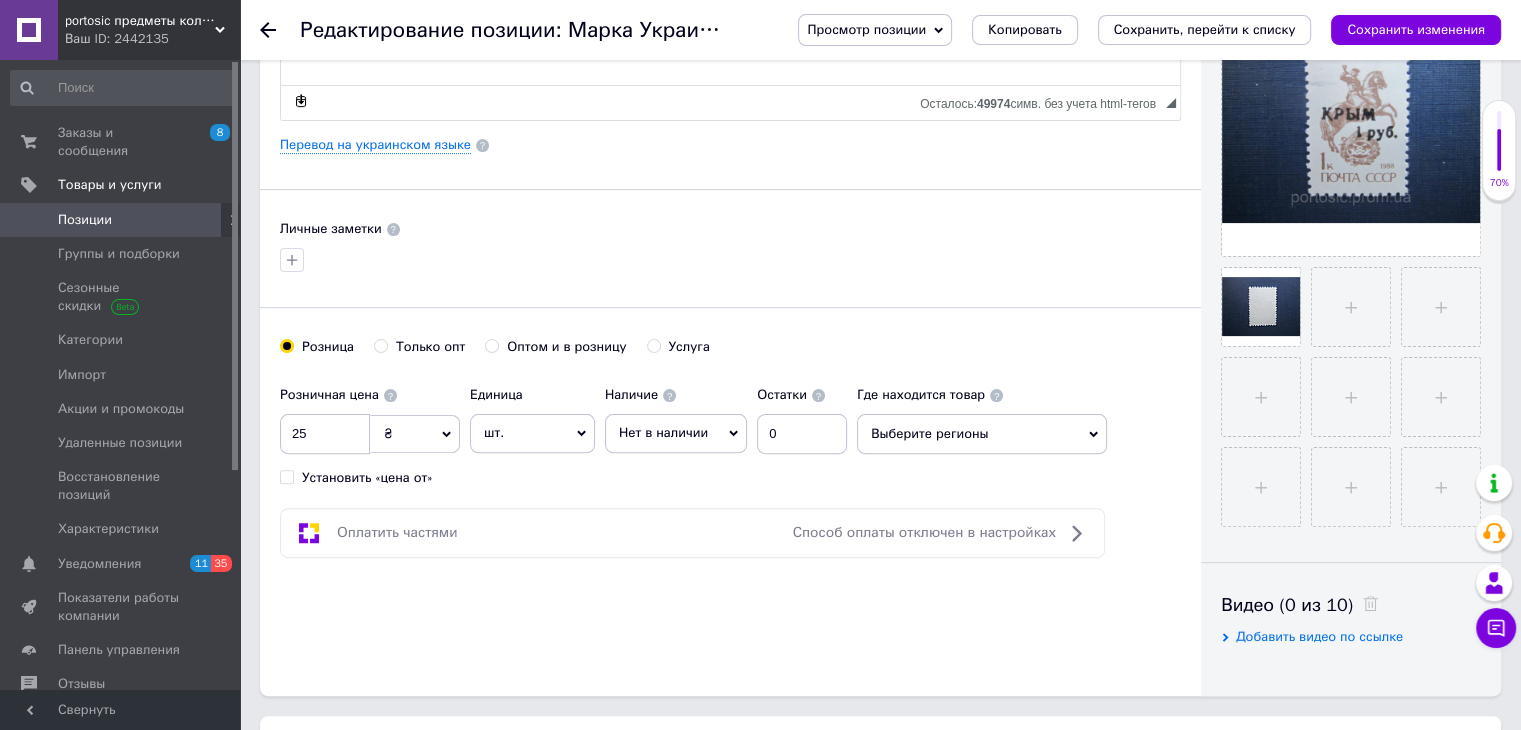 click on "Нет в наличии" at bounding box center [663, 432] 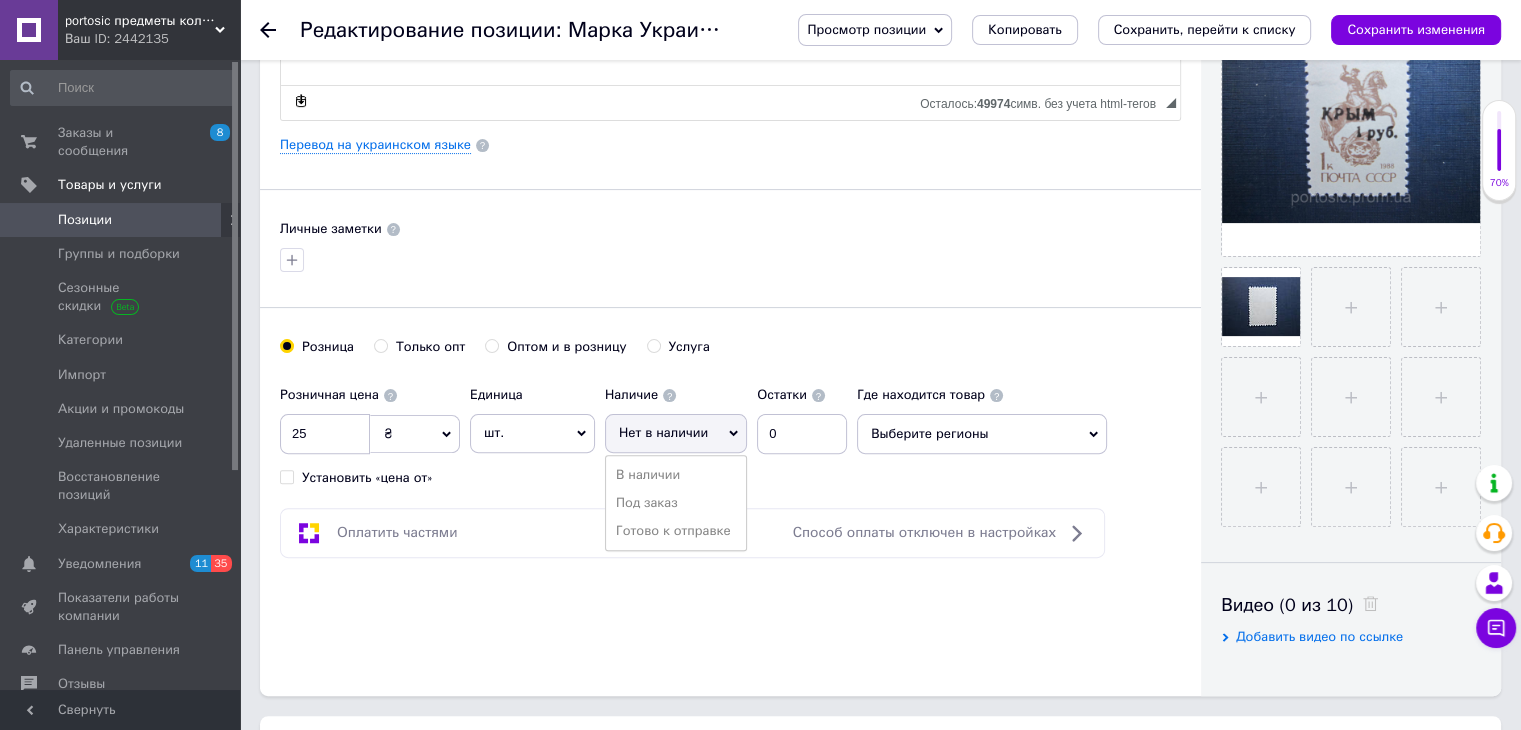 drag, startPoint x: 688, startPoint y: 529, endPoint x: 840, endPoint y: 456, distance: 168.62088 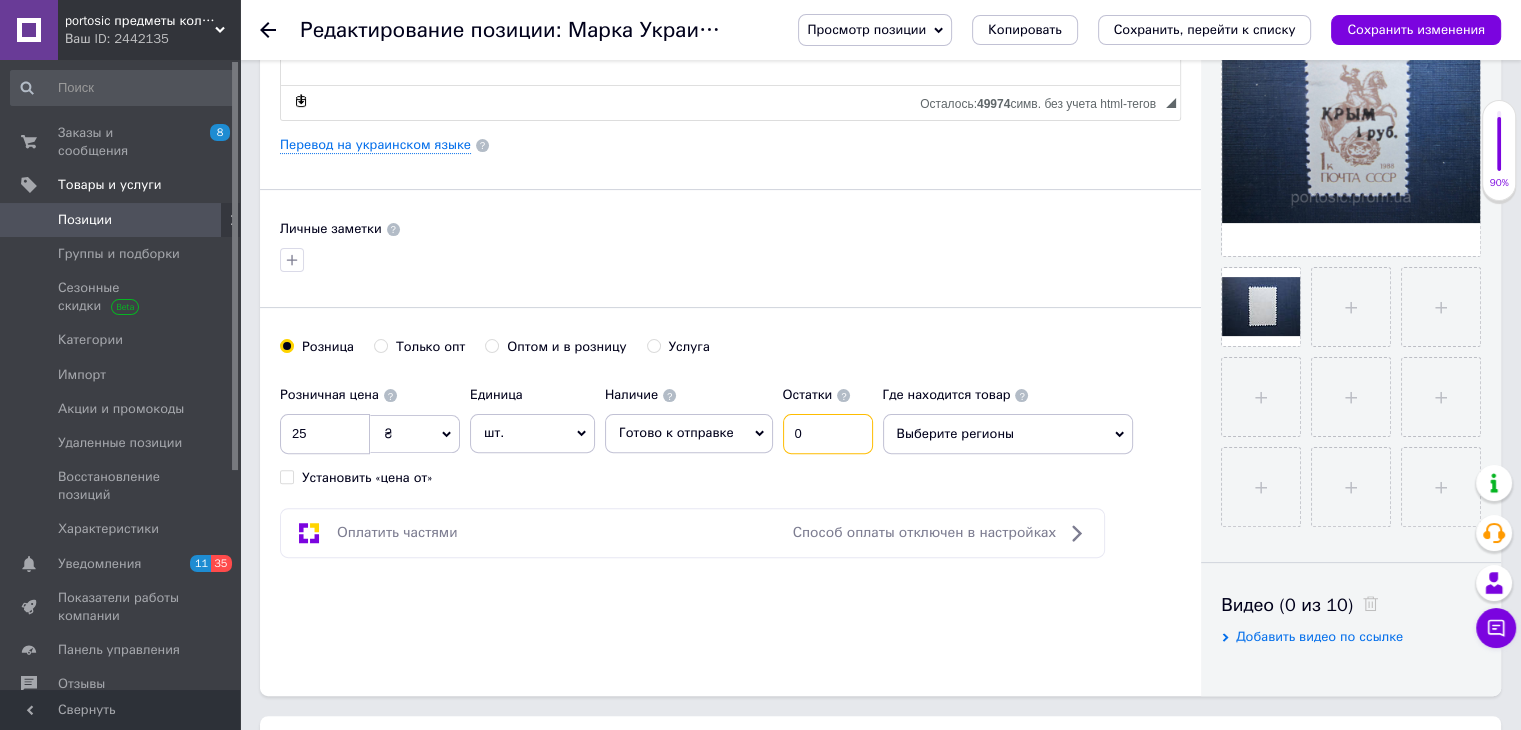 click on "0" at bounding box center (828, 434) 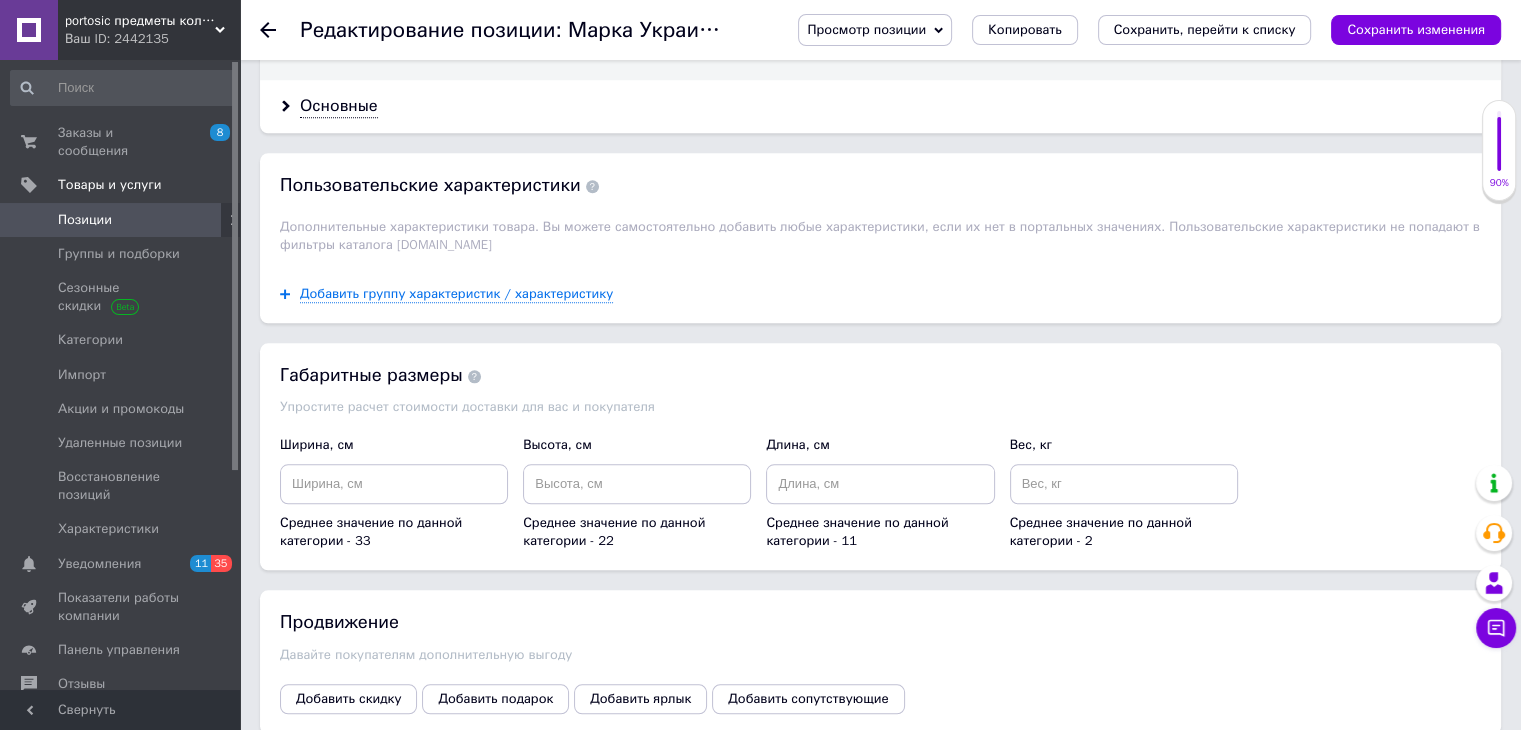 scroll, scrollTop: 2363, scrollLeft: 0, axis: vertical 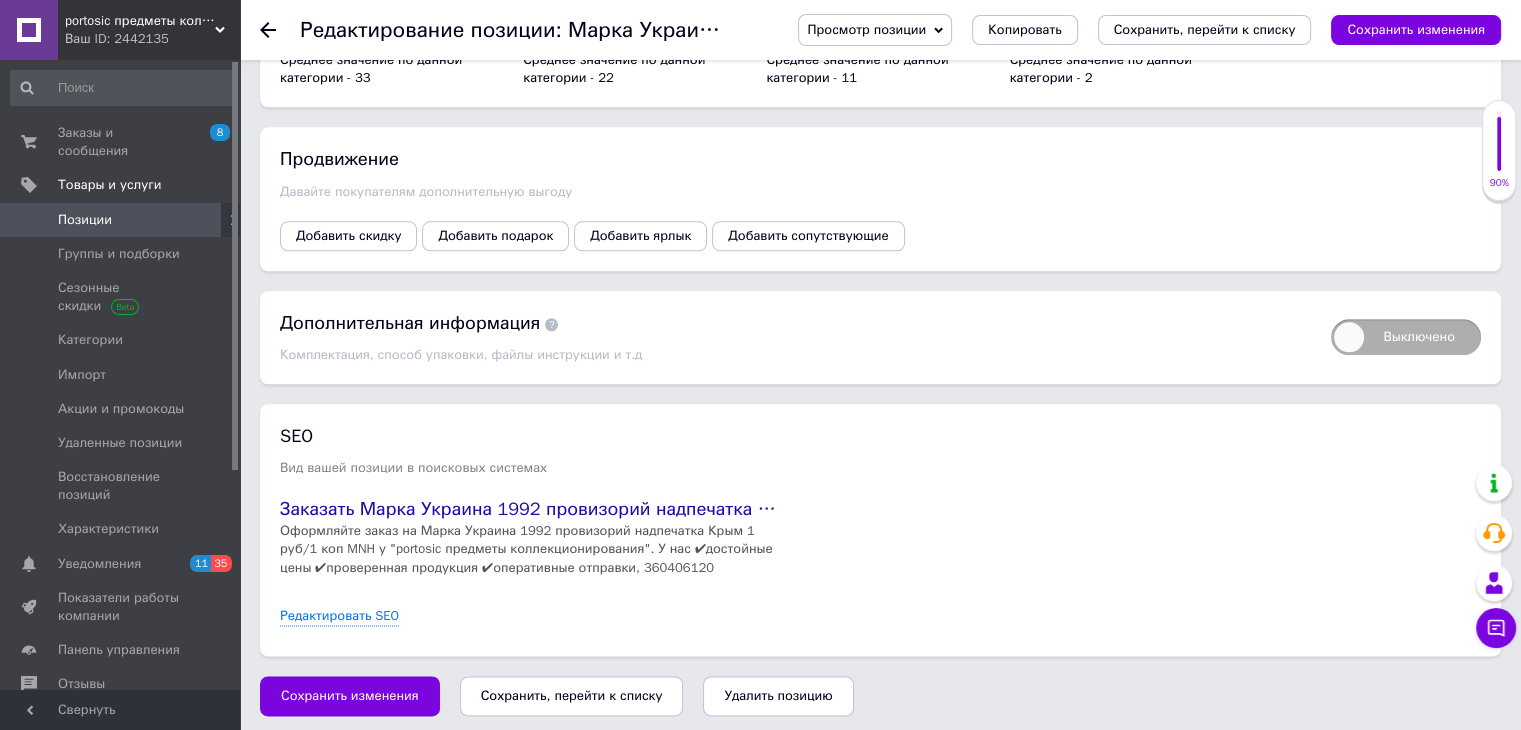 type on "5" 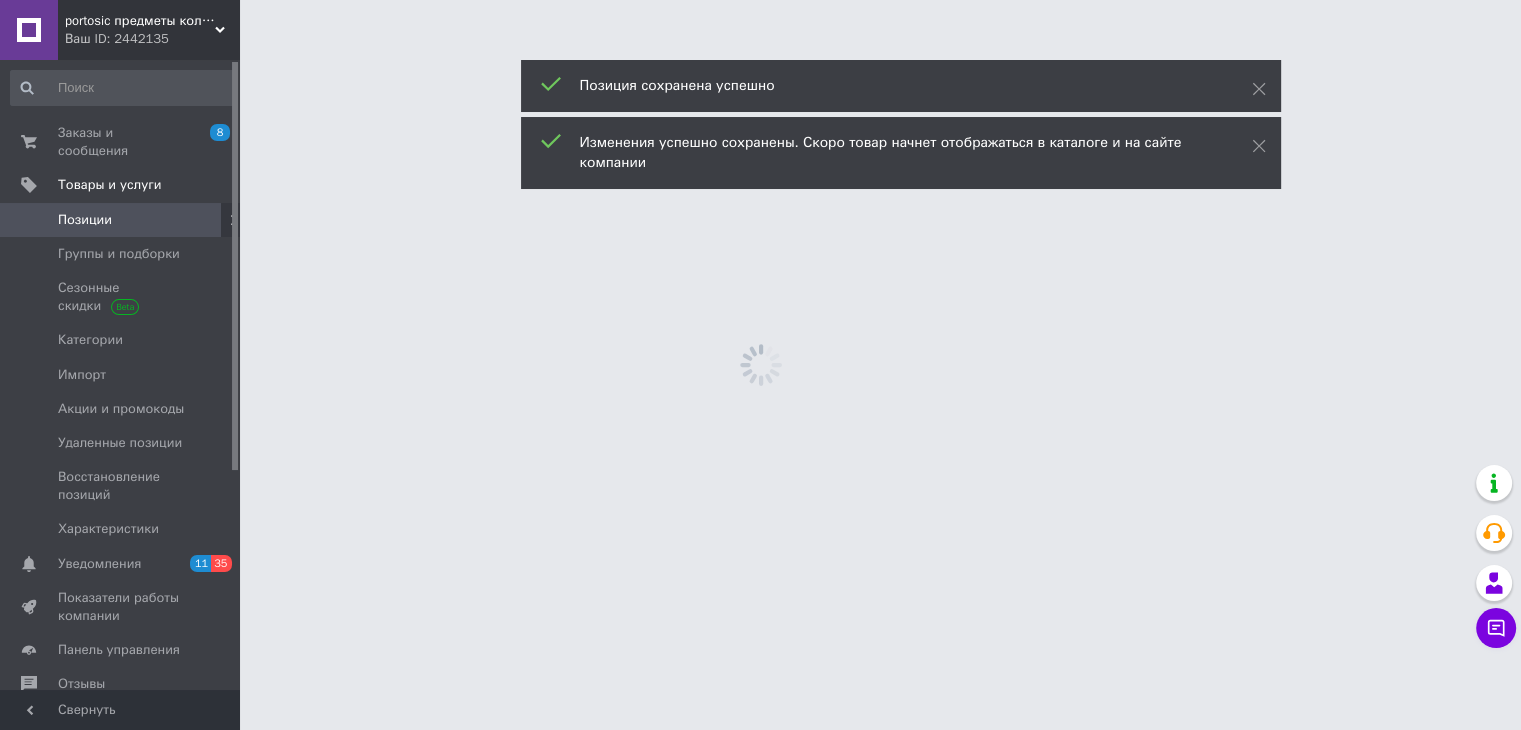 scroll, scrollTop: 0, scrollLeft: 0, axis: both 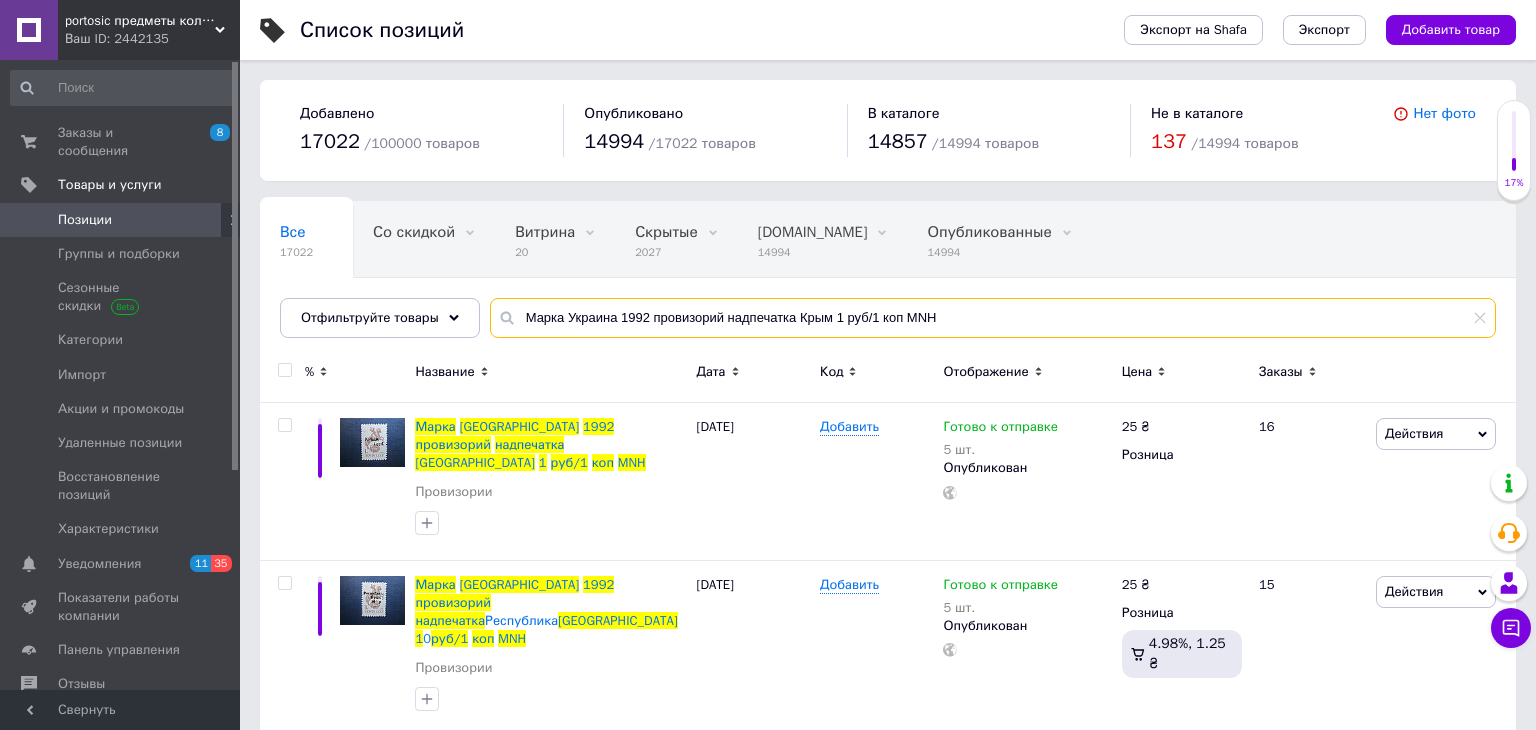 click on "Марка Украина 1992 провизорий надпечатка Крым 1 руб/1 коп MNH" at bounding box center (993, 318) 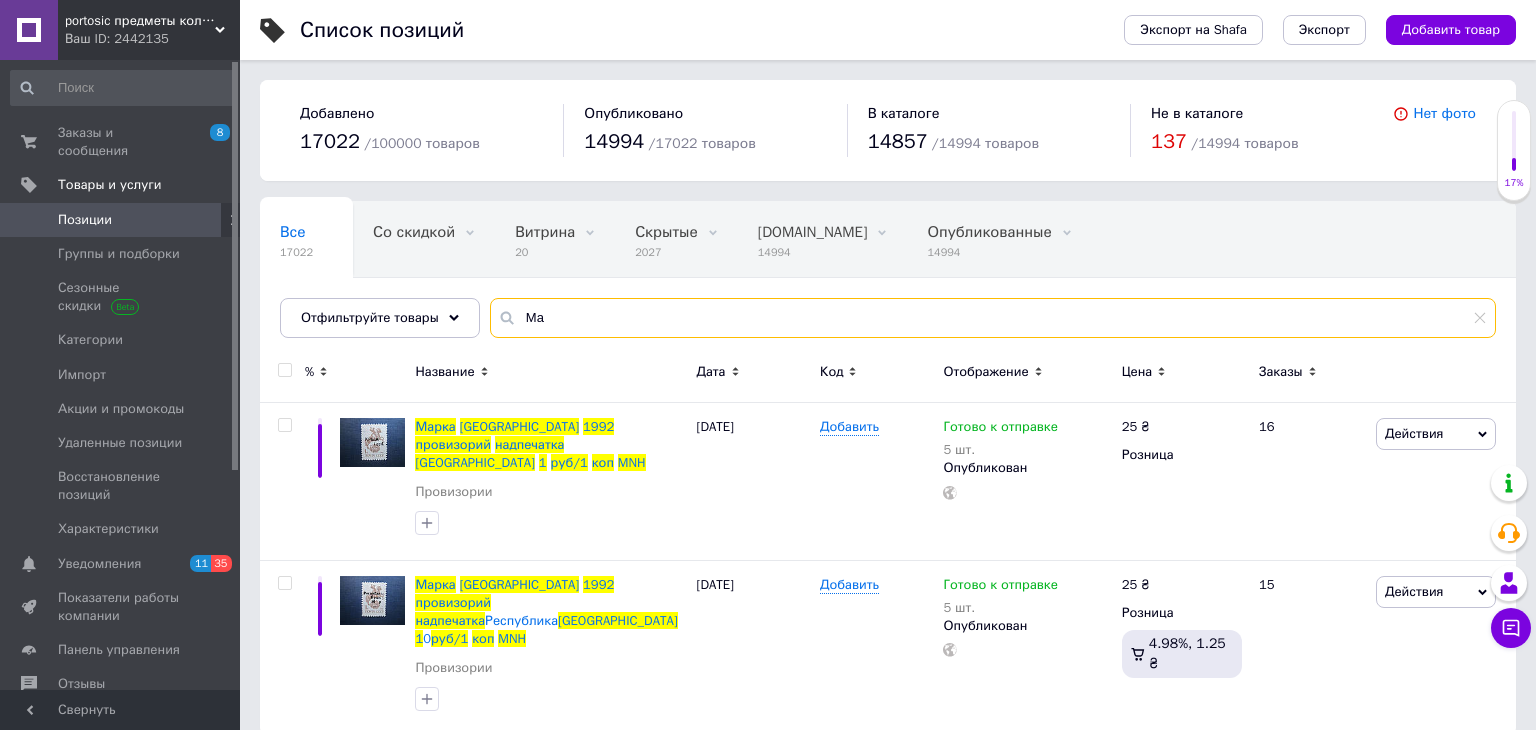 type on "М" 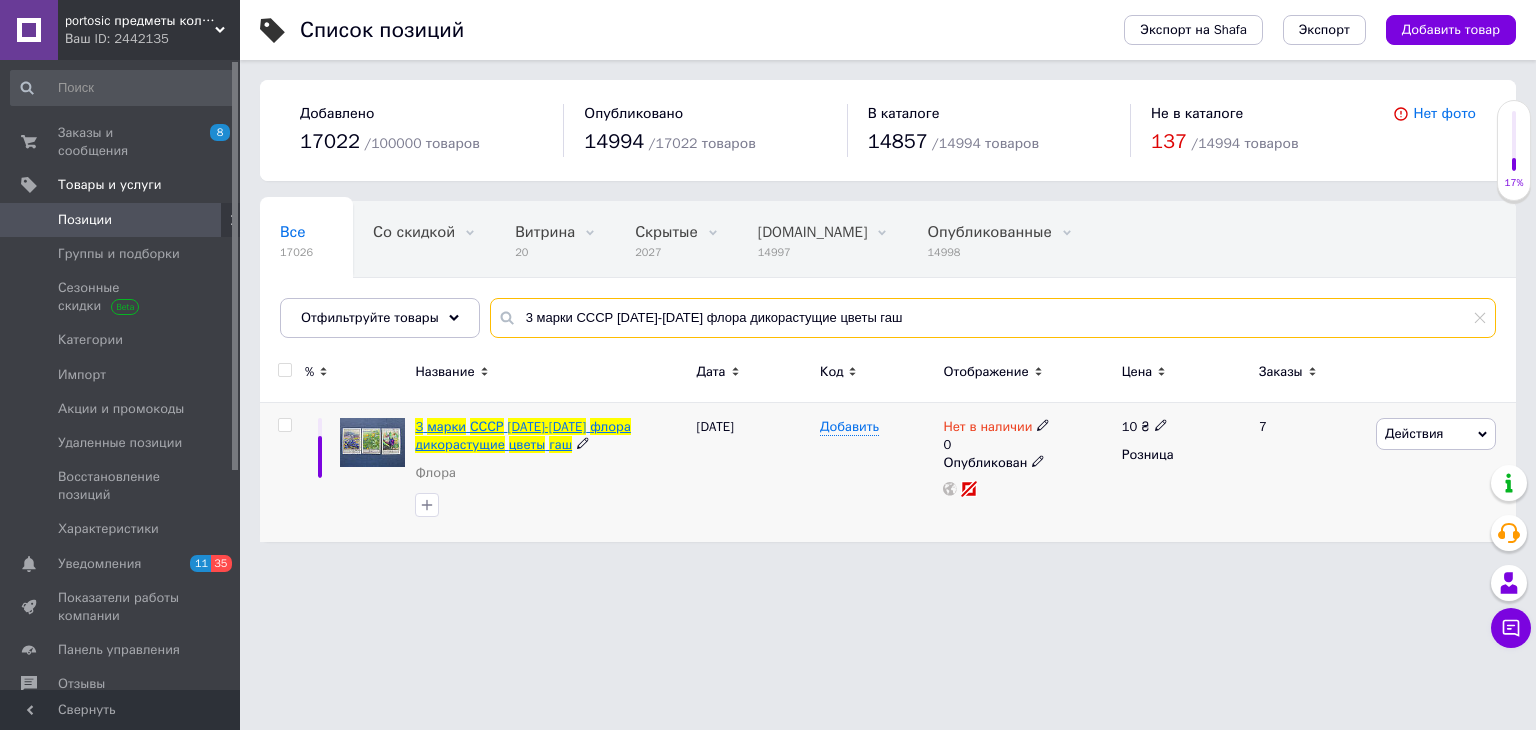 type on "3 марки СССР [DATE]-[DATE] флора дикорастущие цветы гаш" 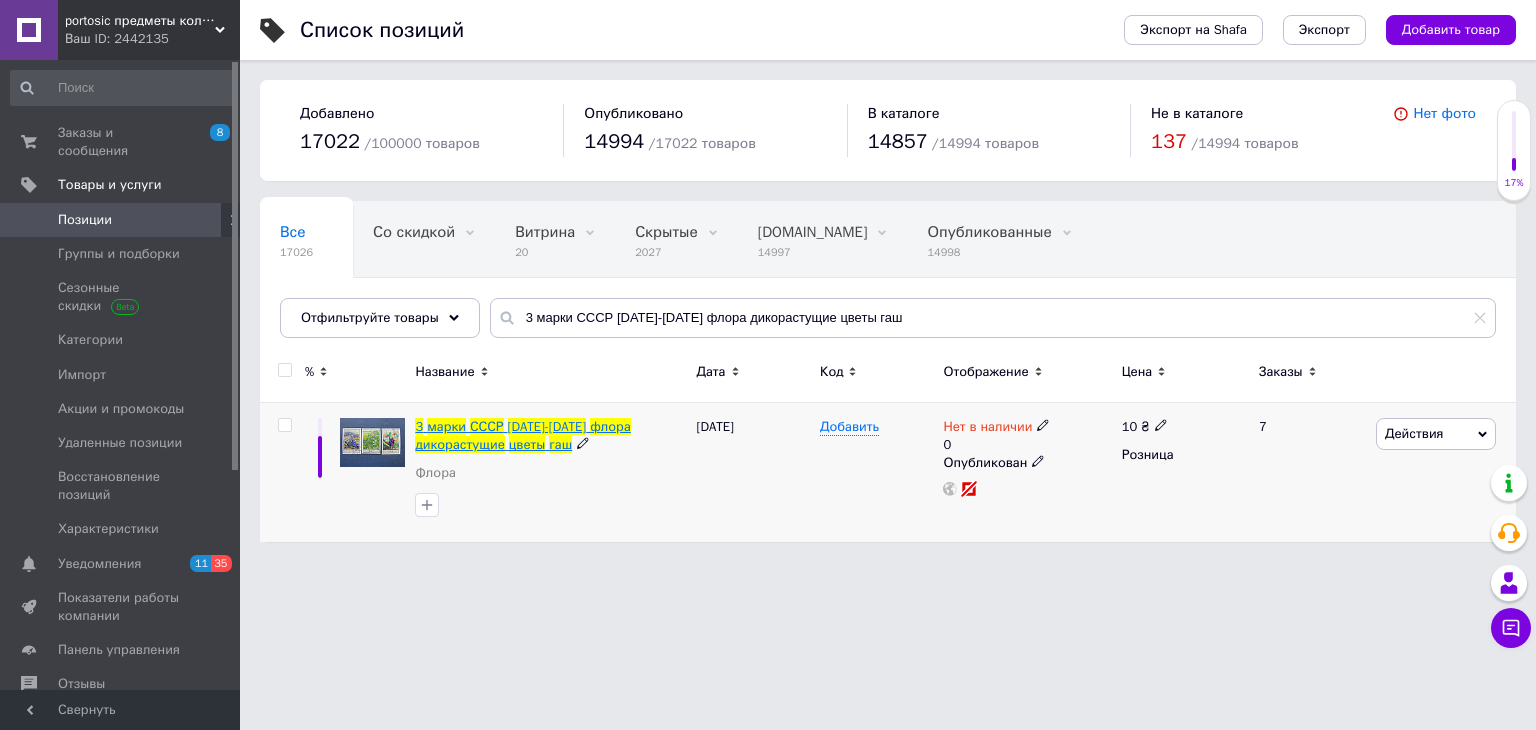 click on "[DATE]-[DATE]" at bounding box center [547, 426] 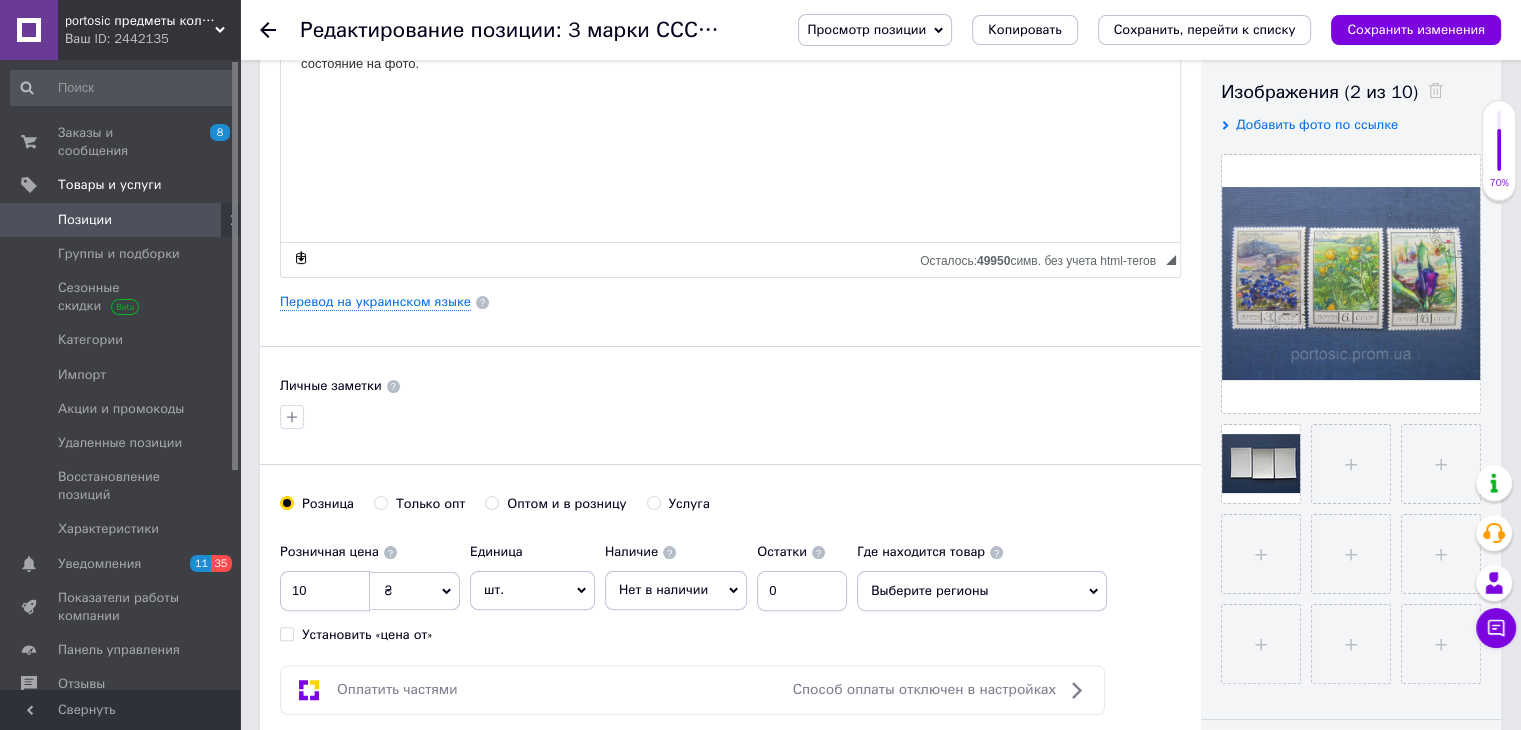 scroll, scrollTop: 600, scrollLeft: 0, axis: vertical 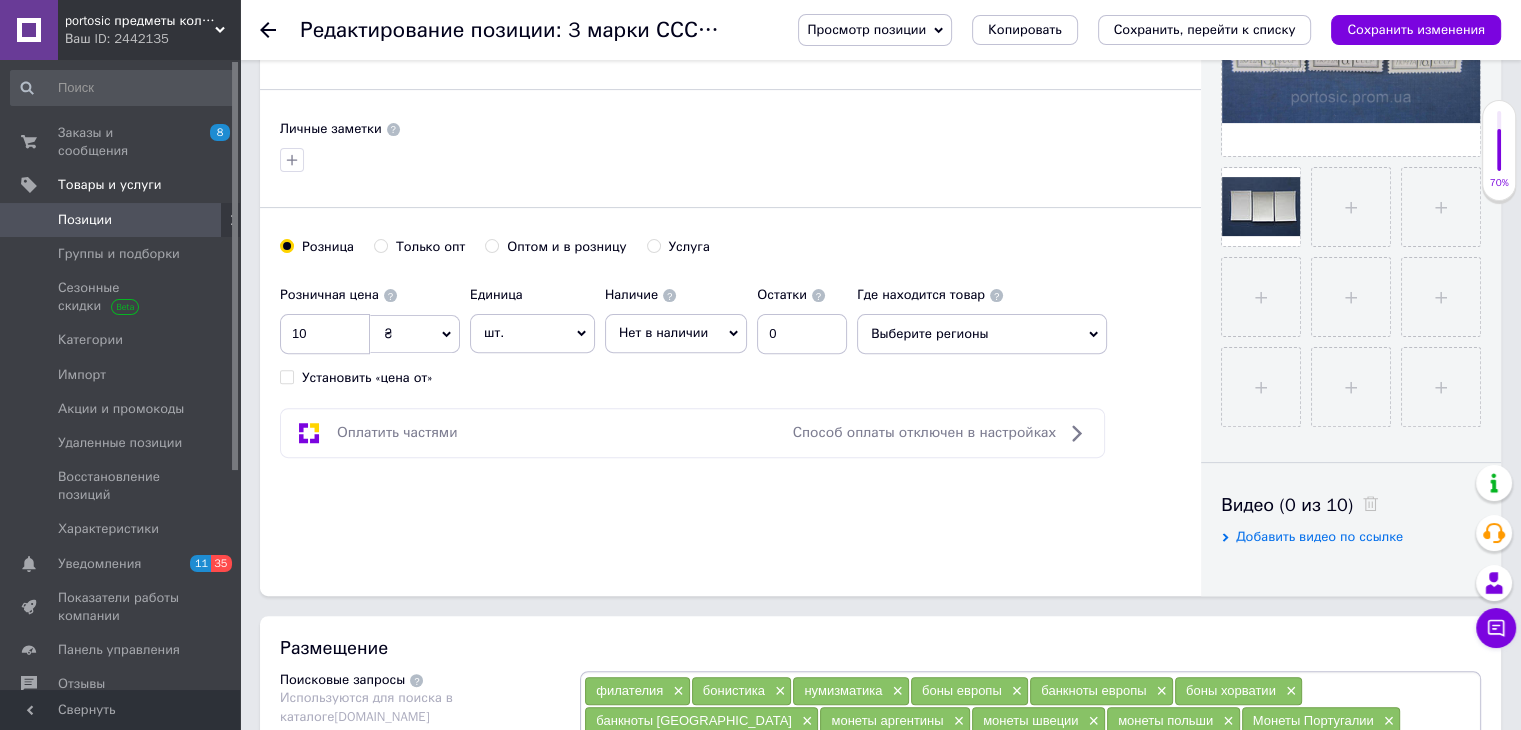 click on "Нет в наличии" at bounding box center (663, 332) 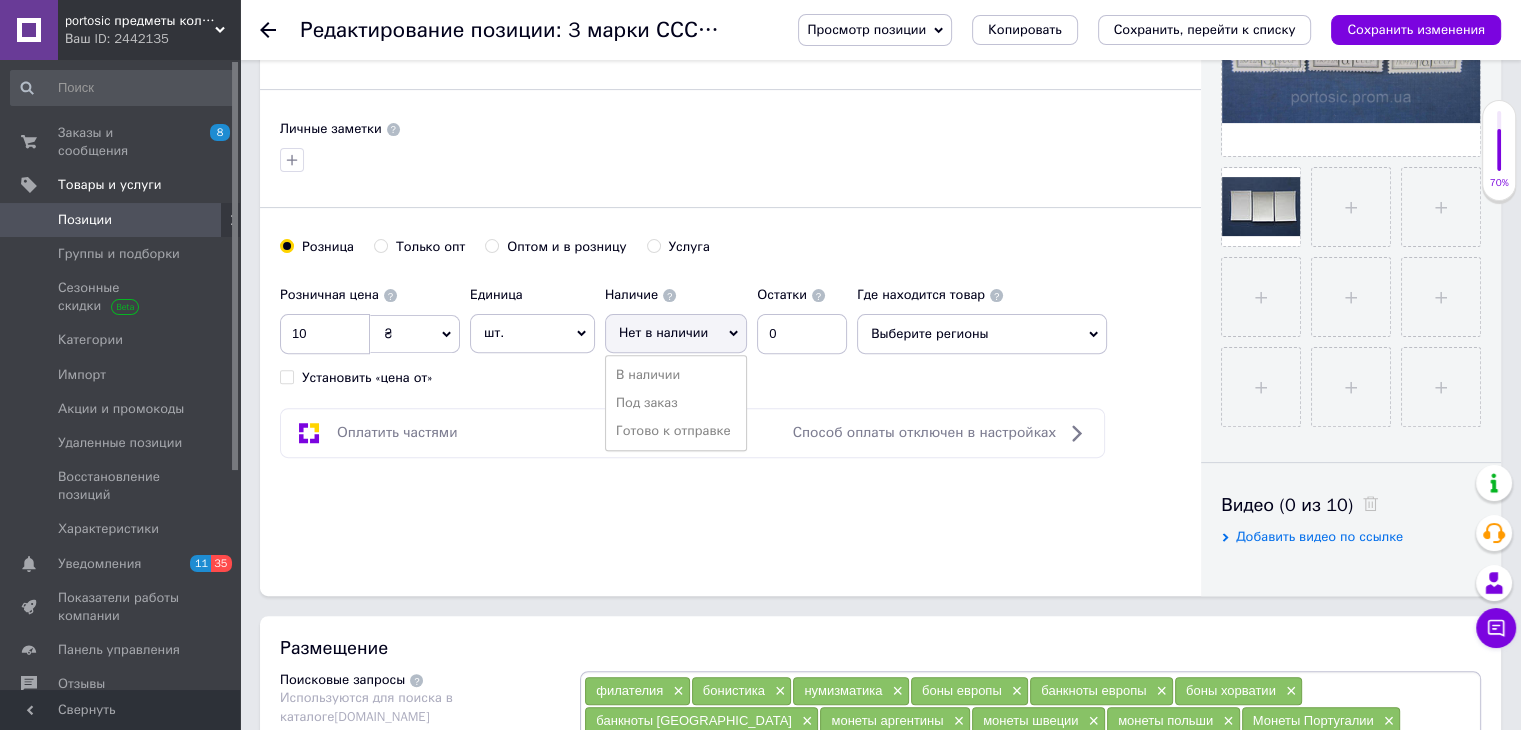 click on "Готово к отправке" at bounding box center (676, 431) 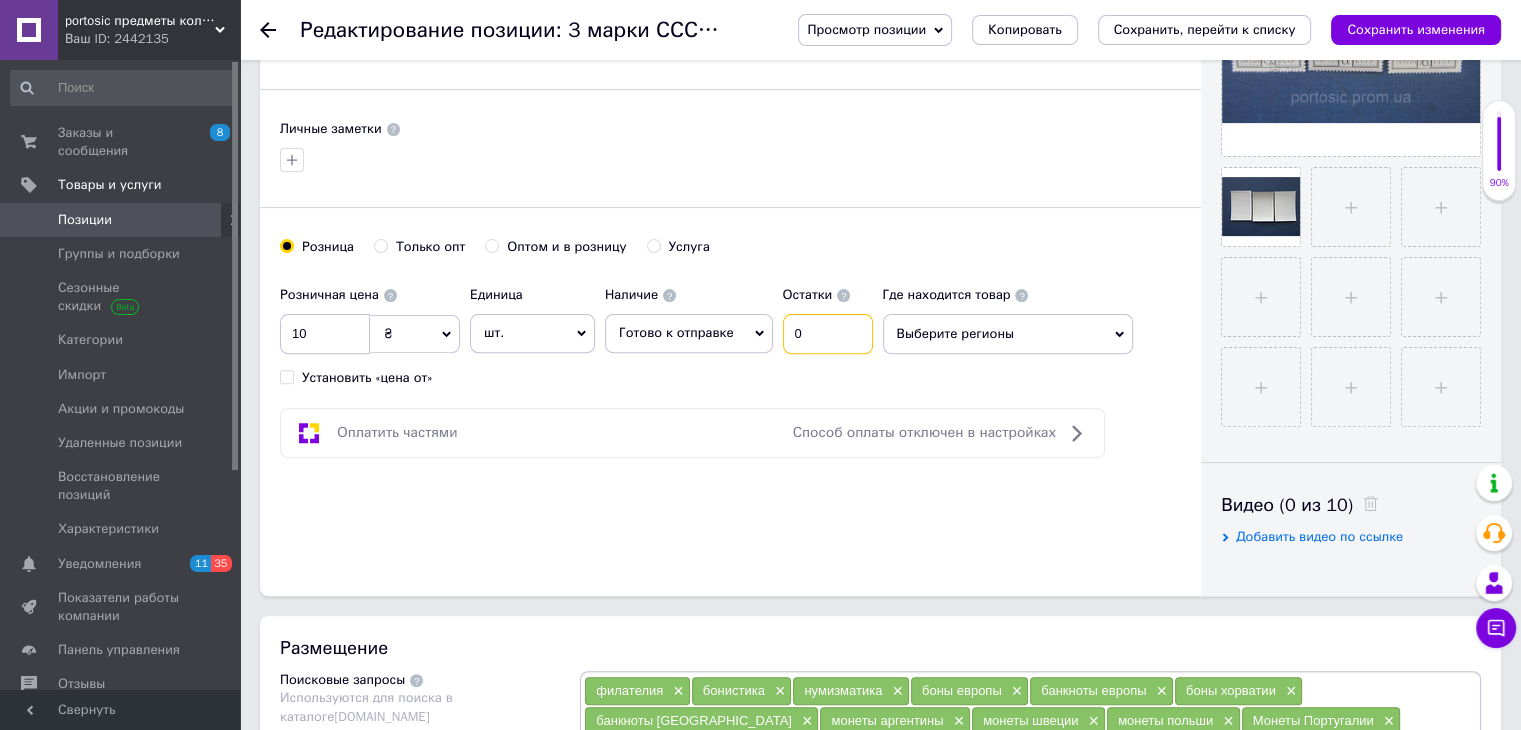 click on "0" at bounding box center (828, 334) 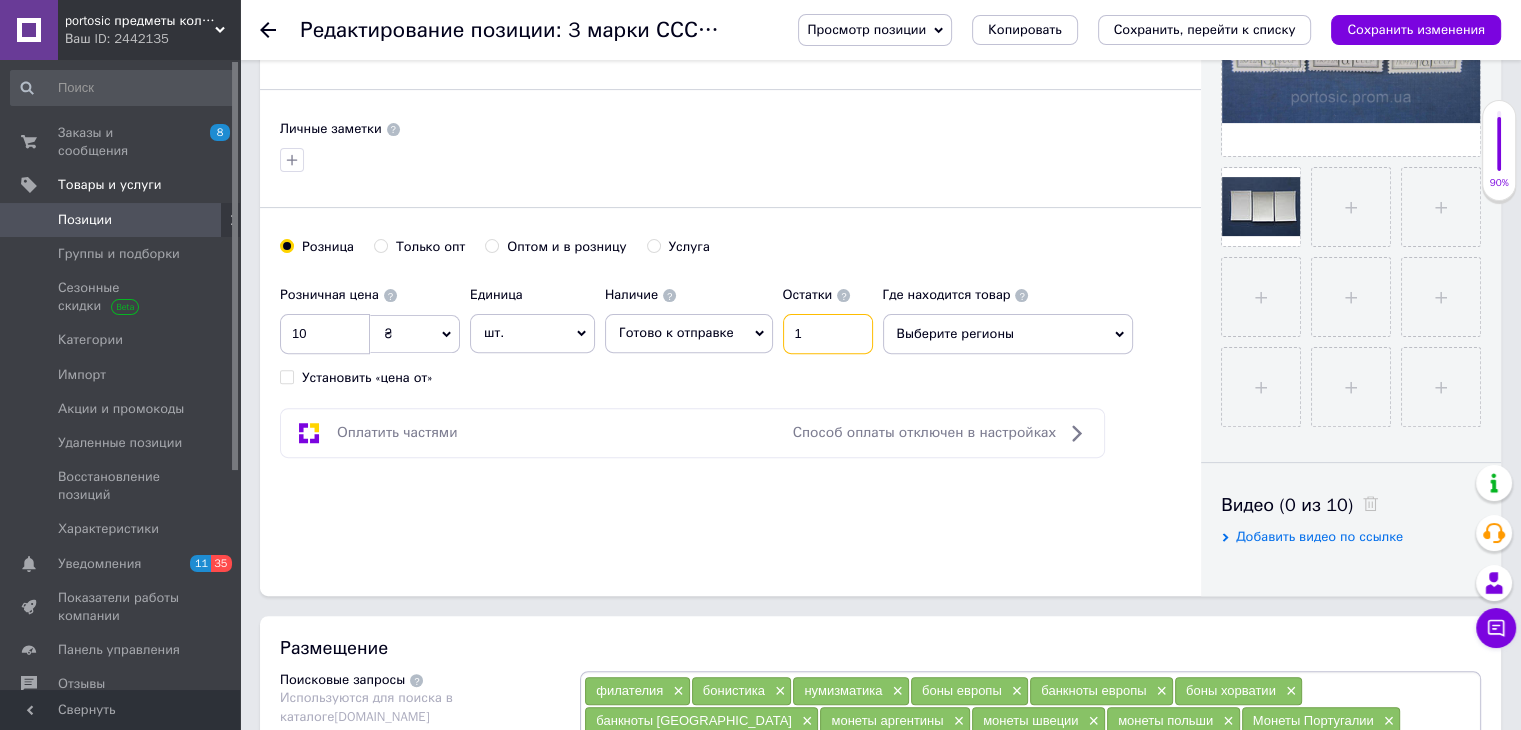 type on "1" 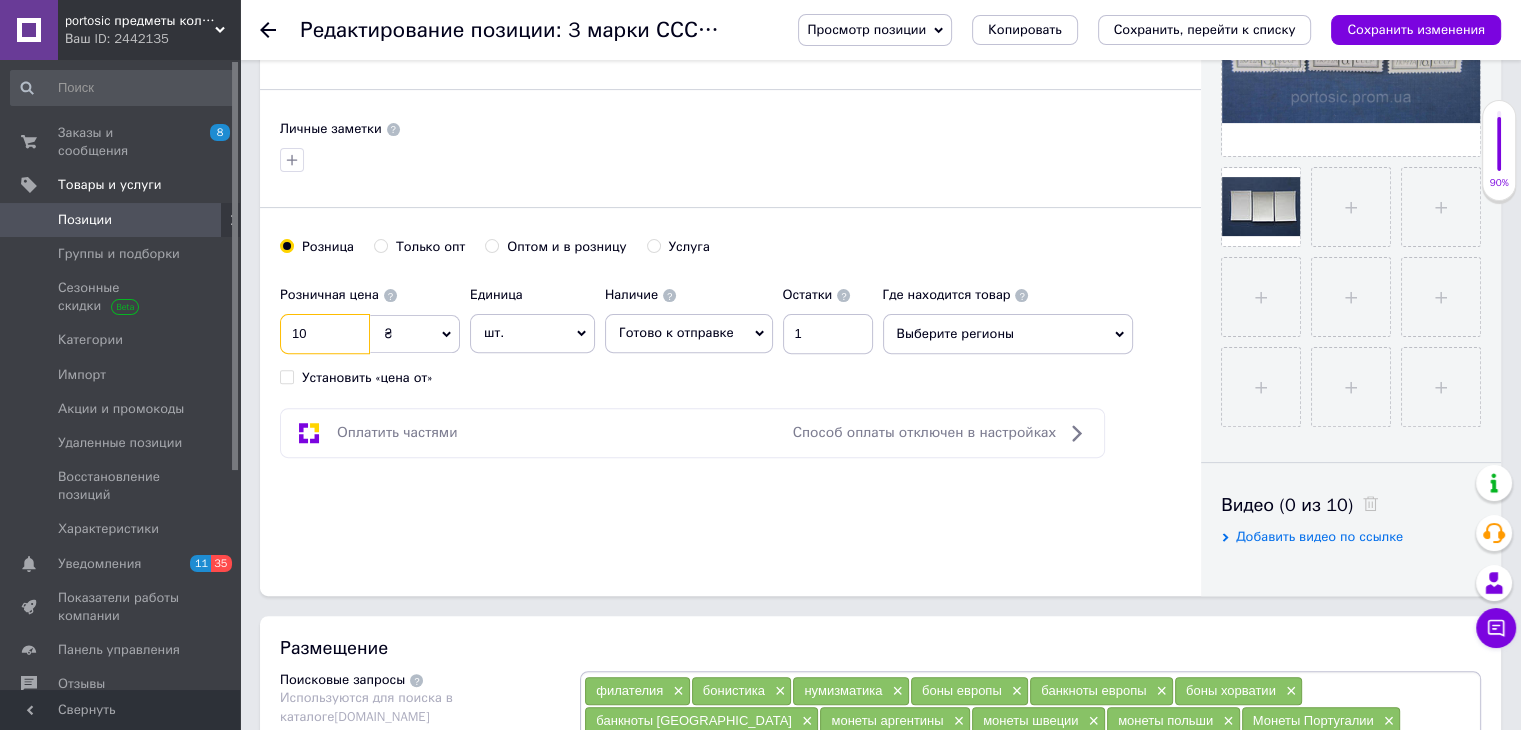 click on "10" at bounding box center [325, 334] 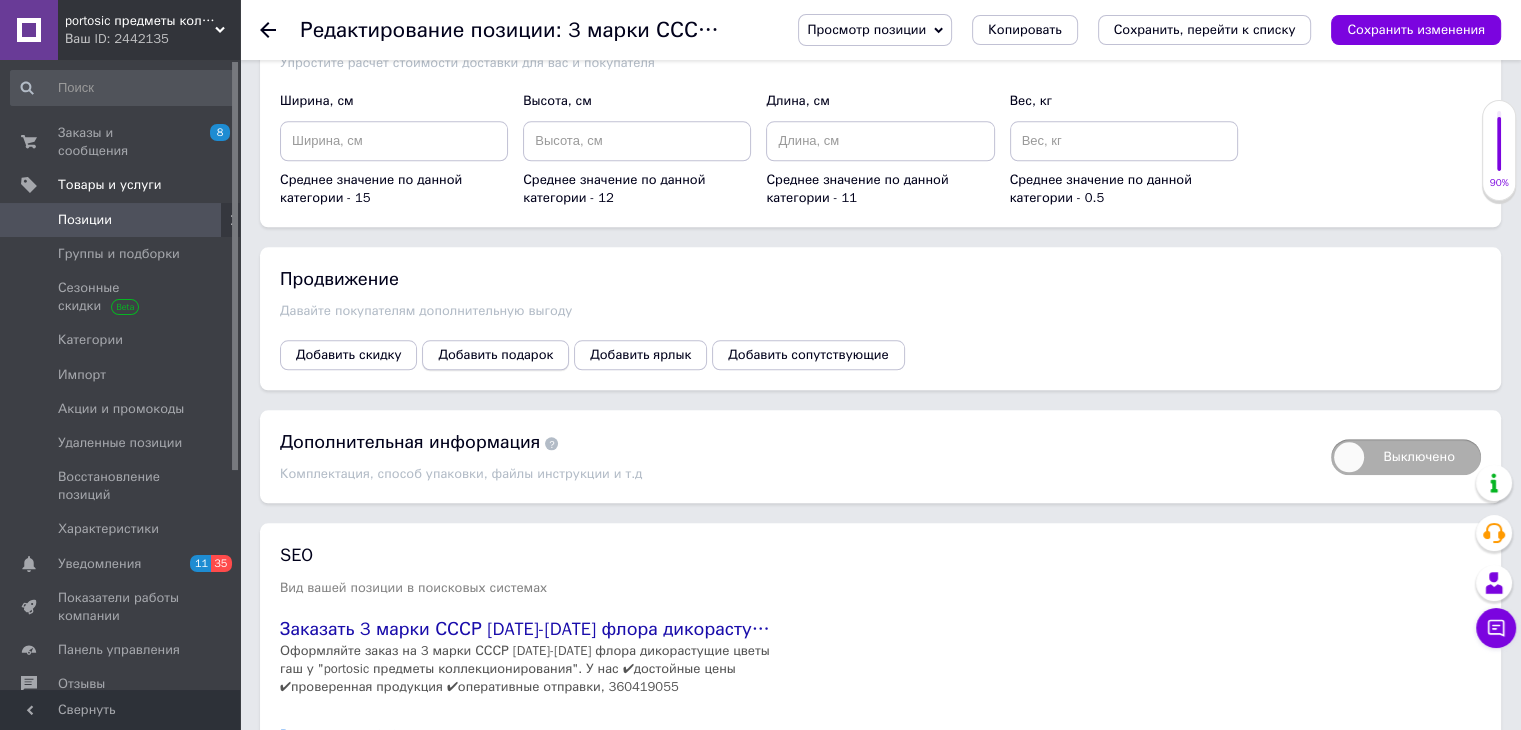 scroll, scrollTop: 2219, scrollLeft: 0, axis: vertical 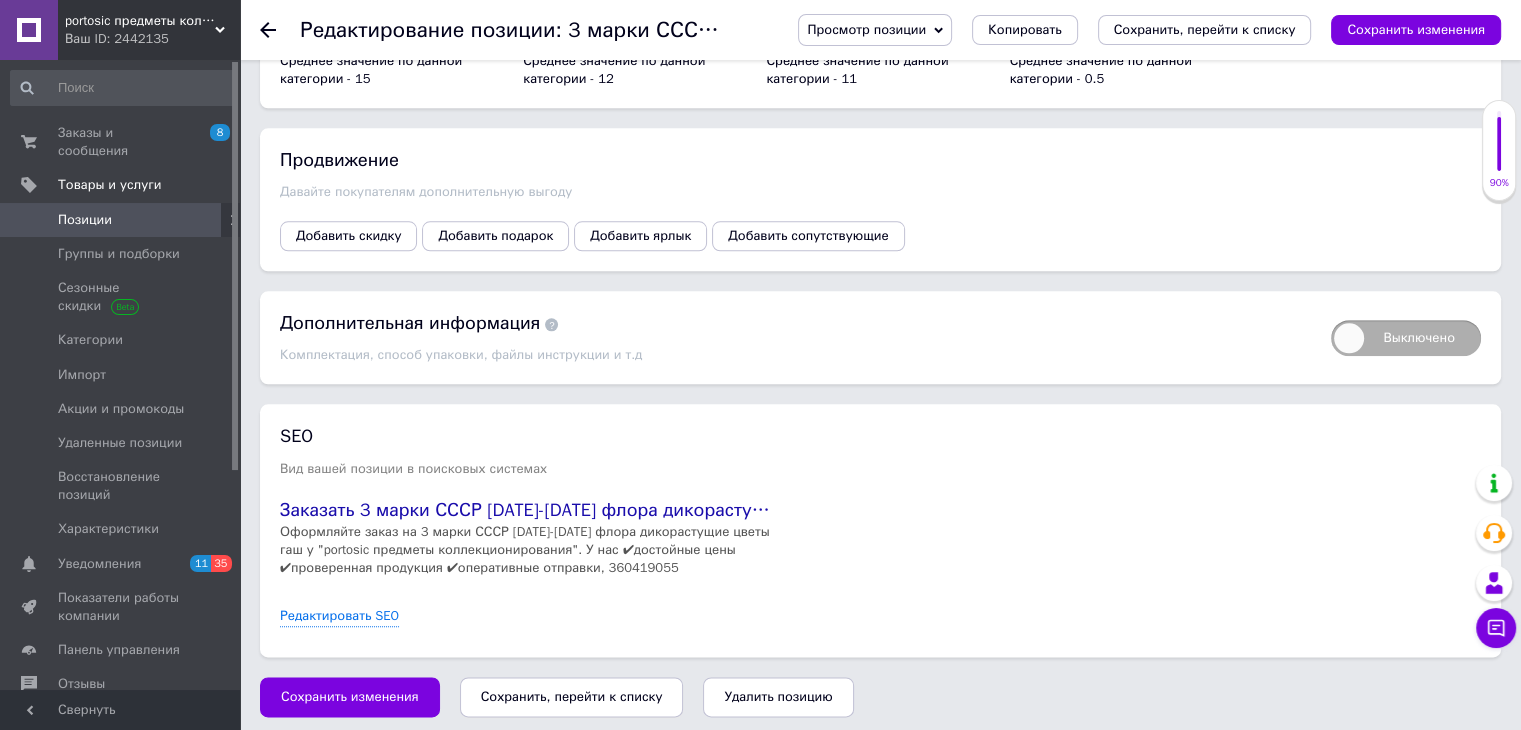 type on "12" 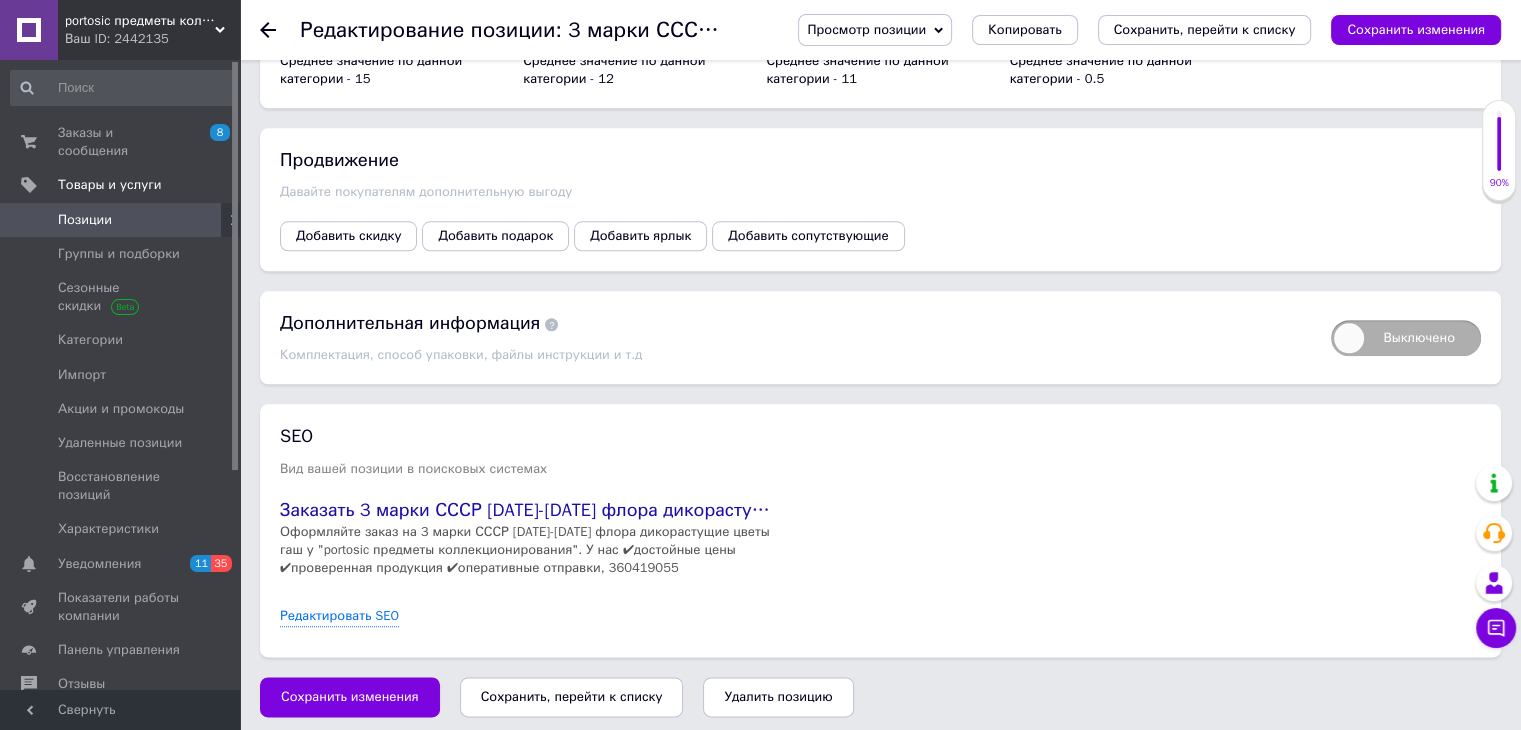 drag, startPoint x: 528, startPoint y: 691, endPoint x: 556, endPoint y: 628, distance: 68.942 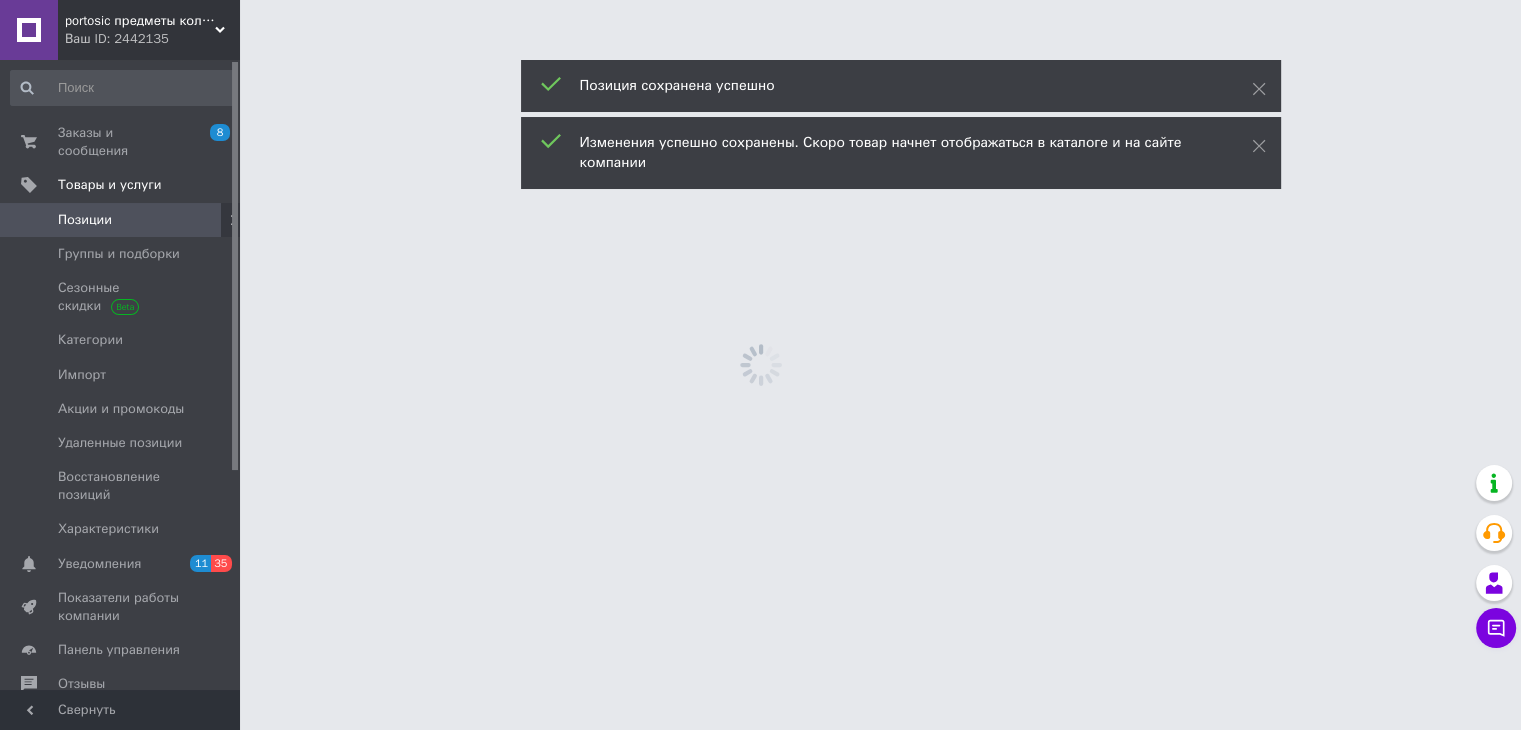 scroll, scrollTop: 0, scrollLeft: 0, axis: both 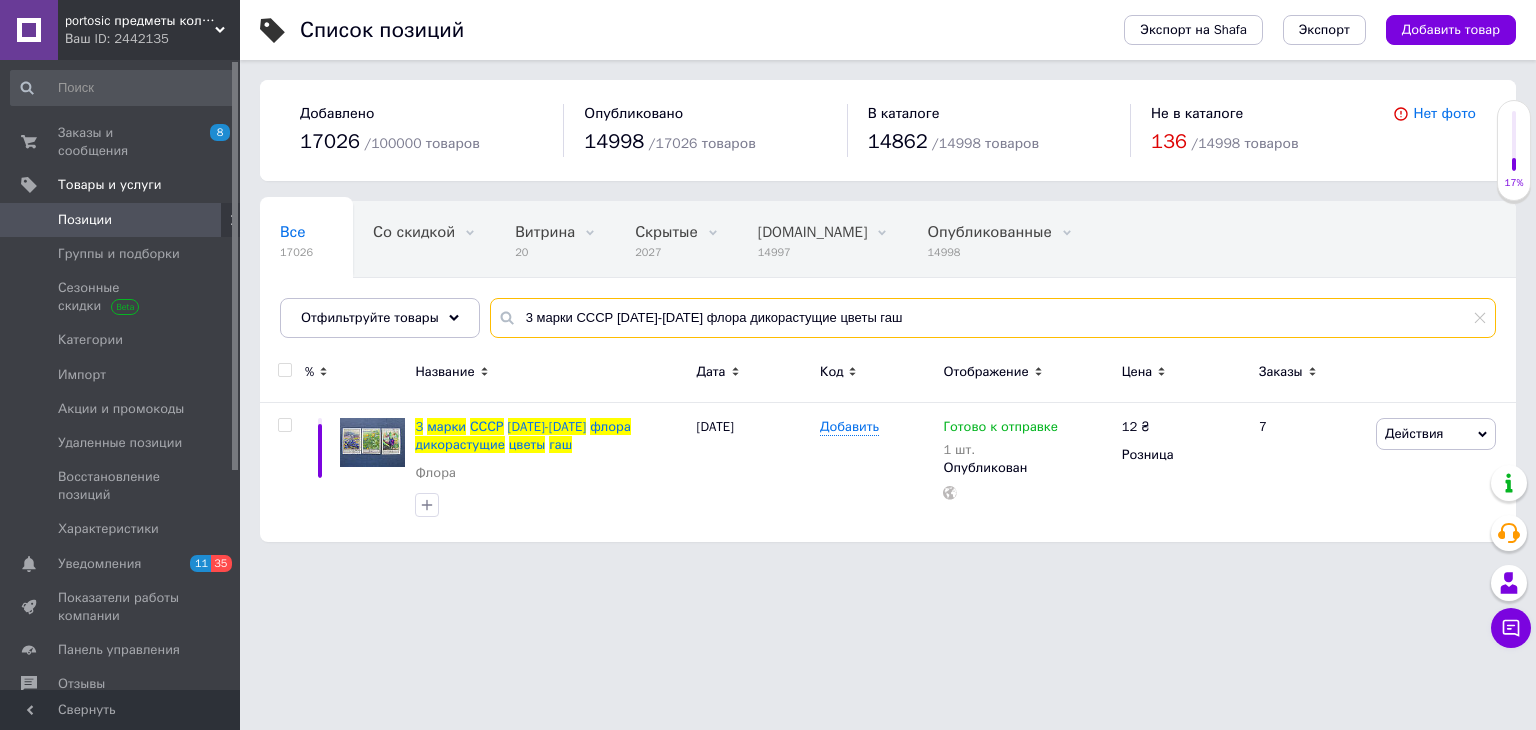click on "3 марки СССР [DATE]-[DATE] флора дикорастущие цветы гаш" at bounding box center [993, 318] 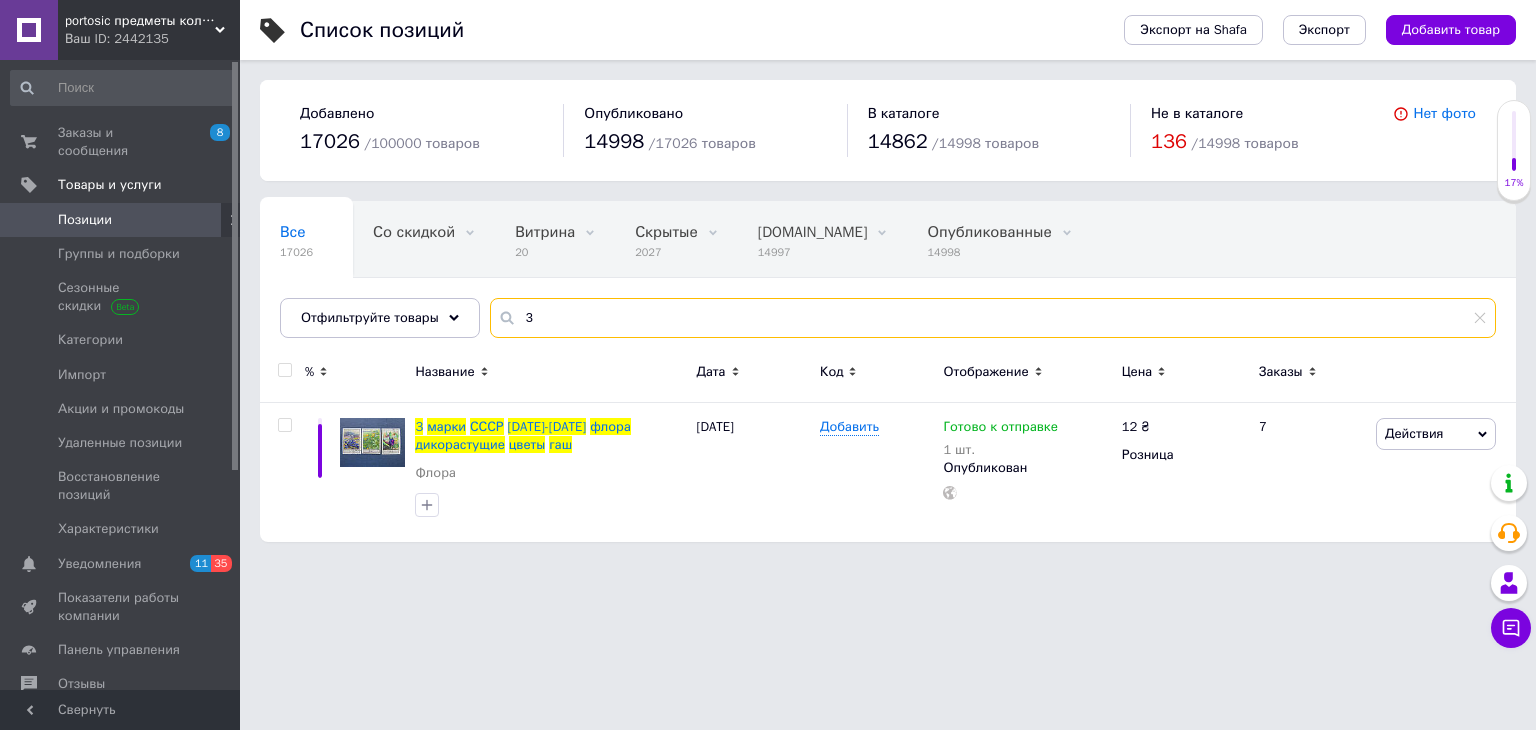type on "3" 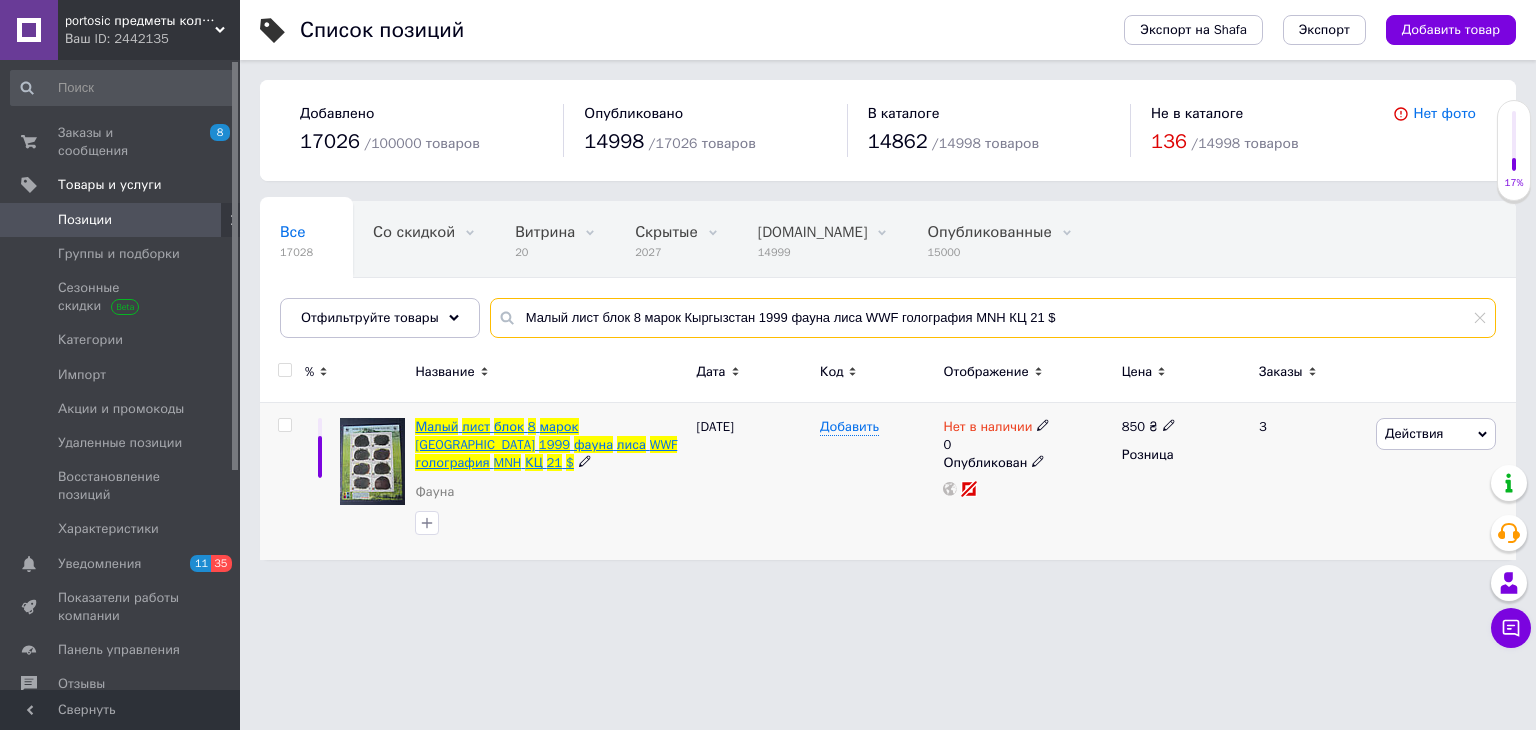 type on "Малый лист блок 8 марок Кыргызстан 1999 фауна лиса WWF голография MNH КЦ 21 $" 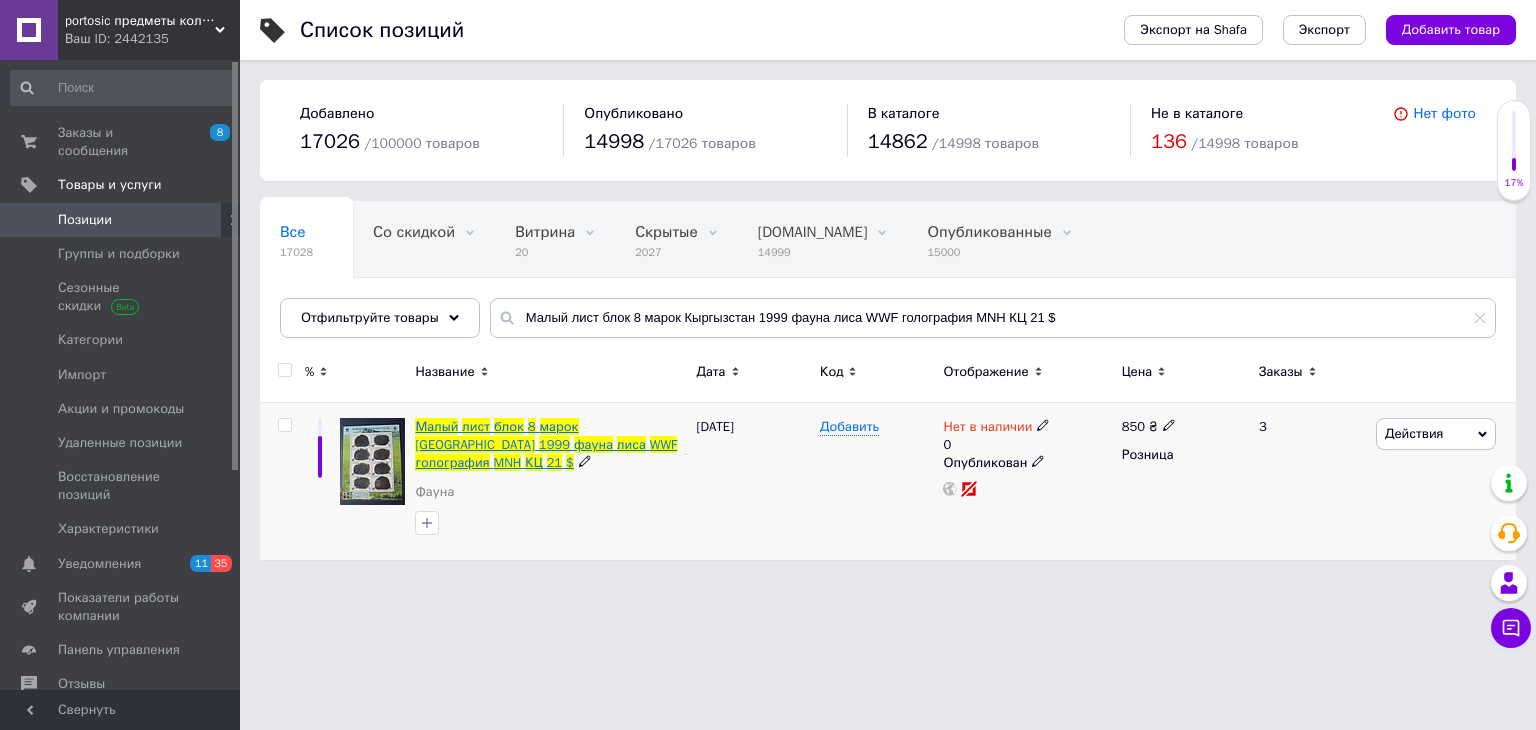 click on "[GEOGRAPHIC_DATA]" at bounding box center [475, 444] 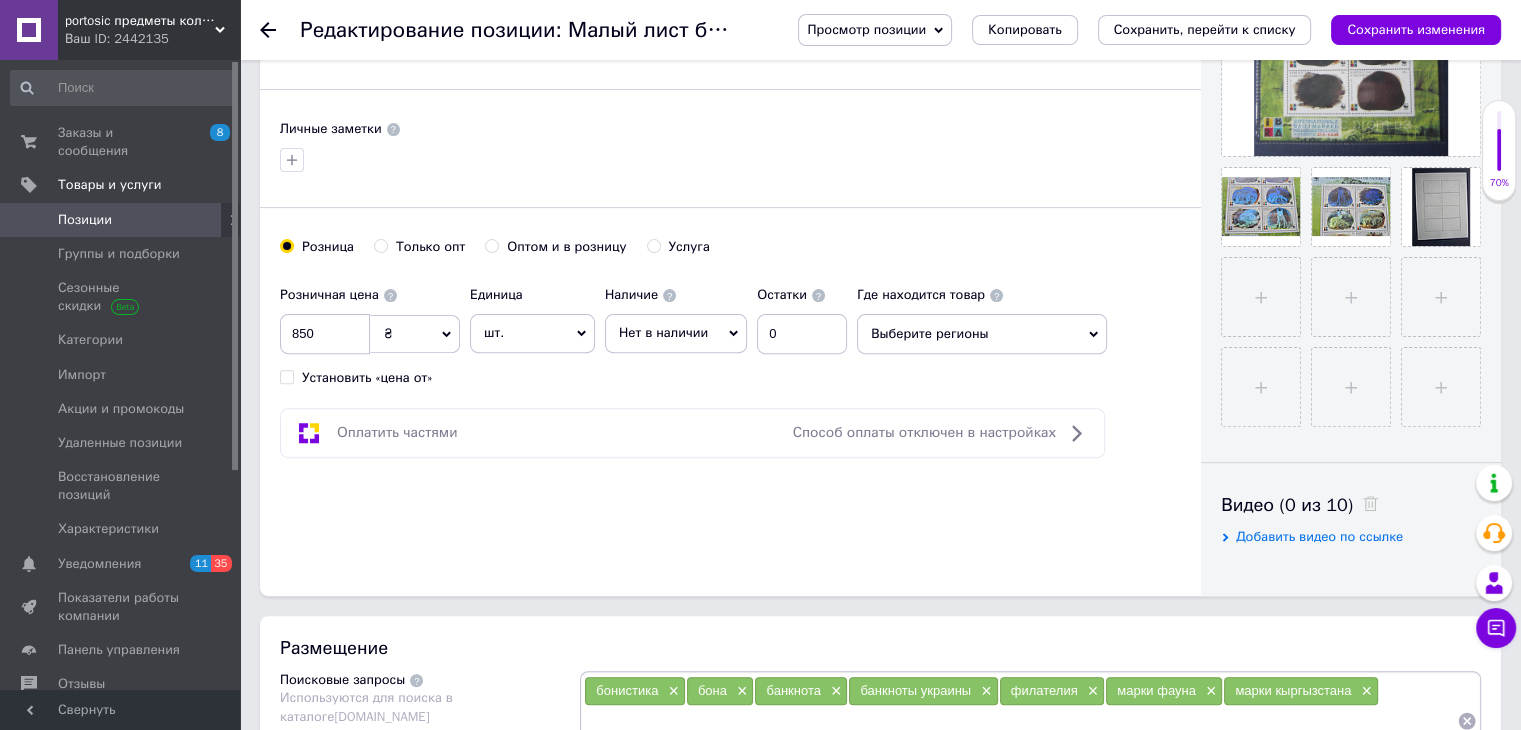 scroll, scrollTop: 1000, scrollLeft: 0, axis: vertical 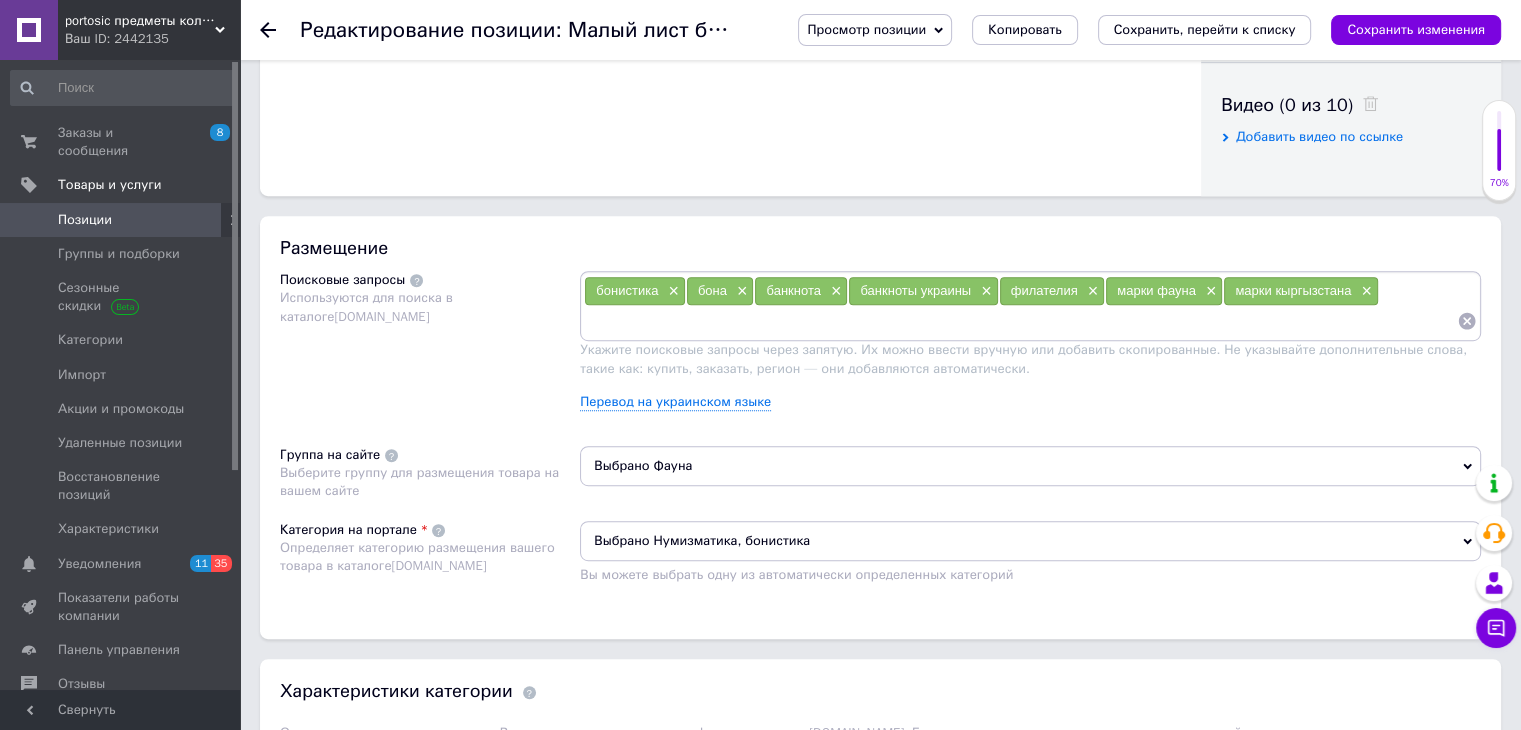 click on "Выбрано Фауна" at bounding box center [1030, 466] 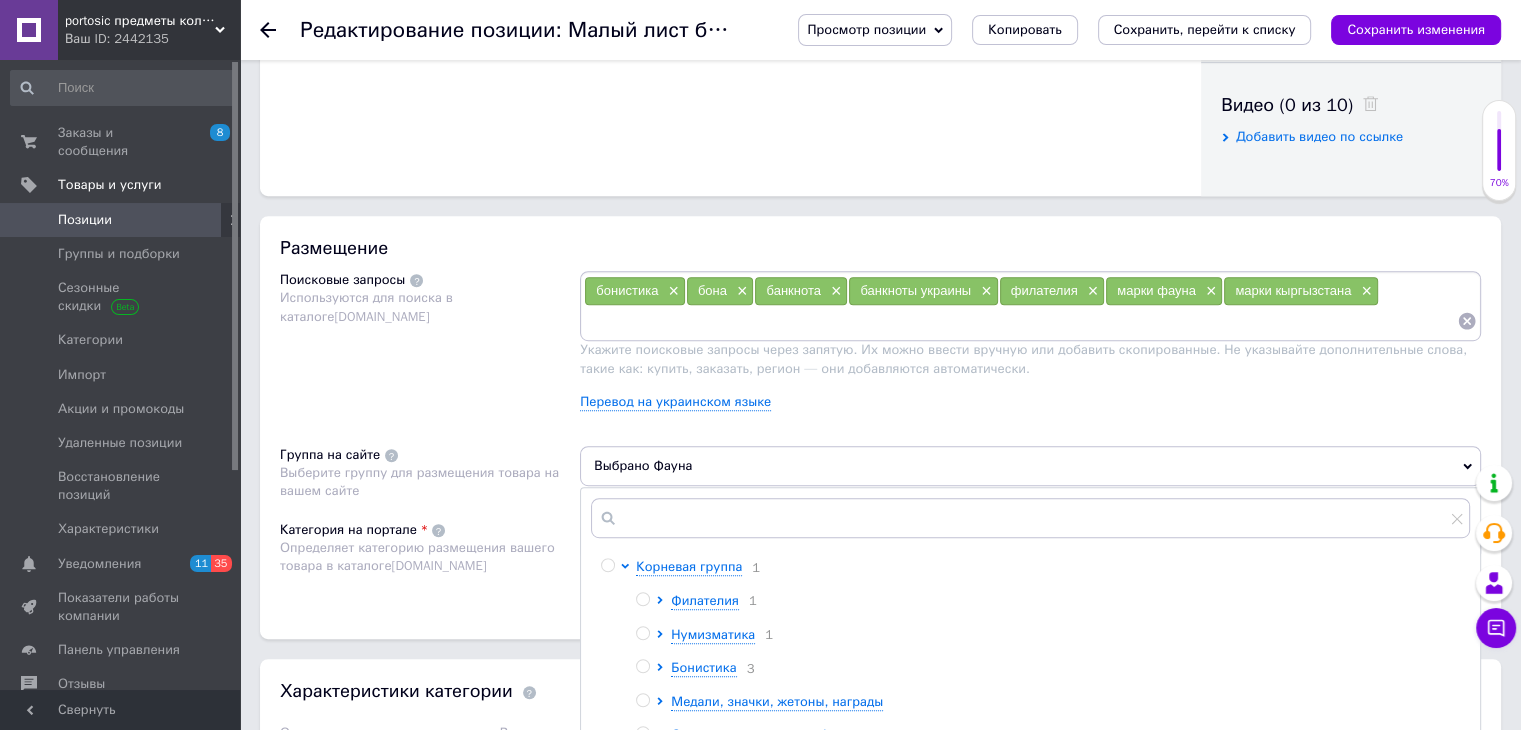 scroll, scrollTop: 1300, scrollLeft: 0, axis: vertical 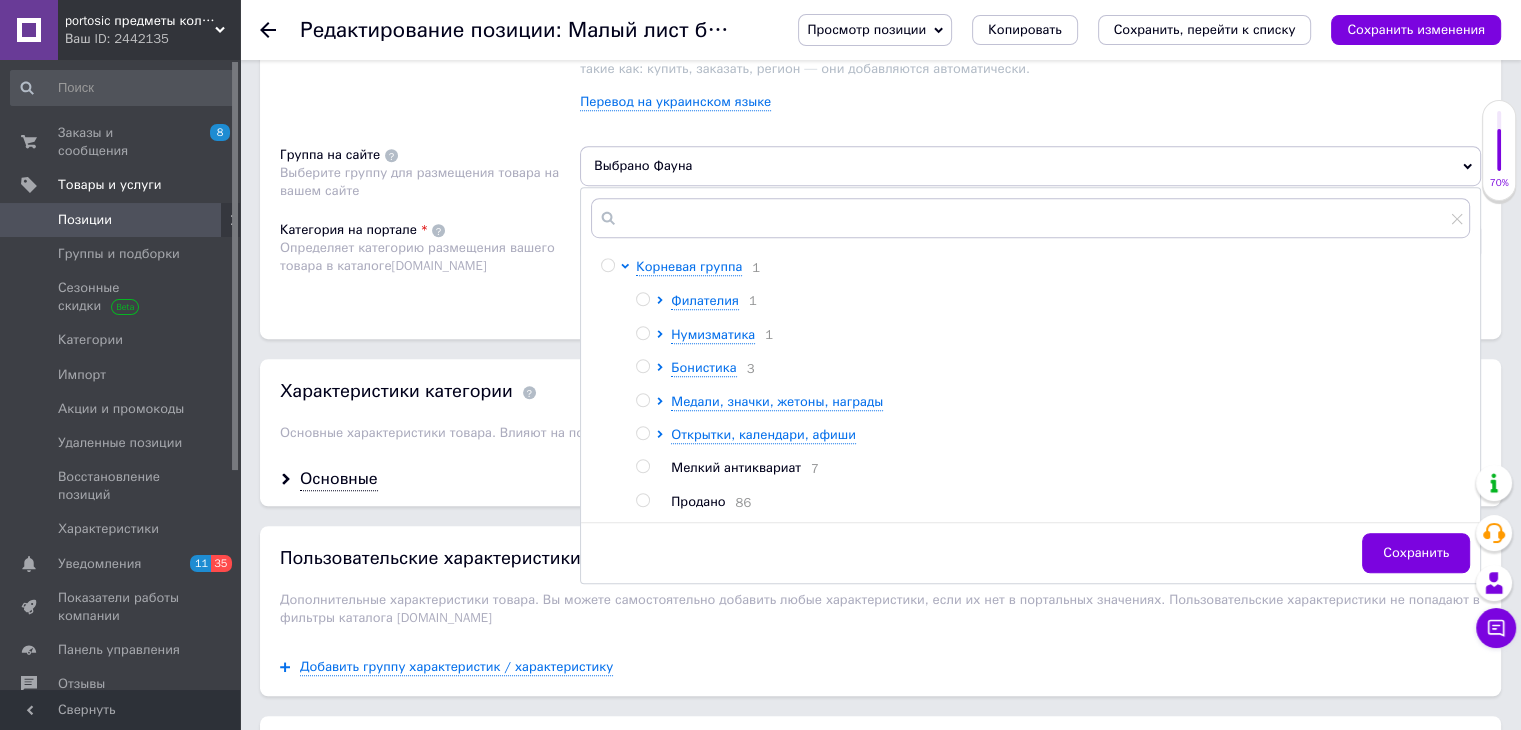 click on "Продано" at bounding box center (698, 501) 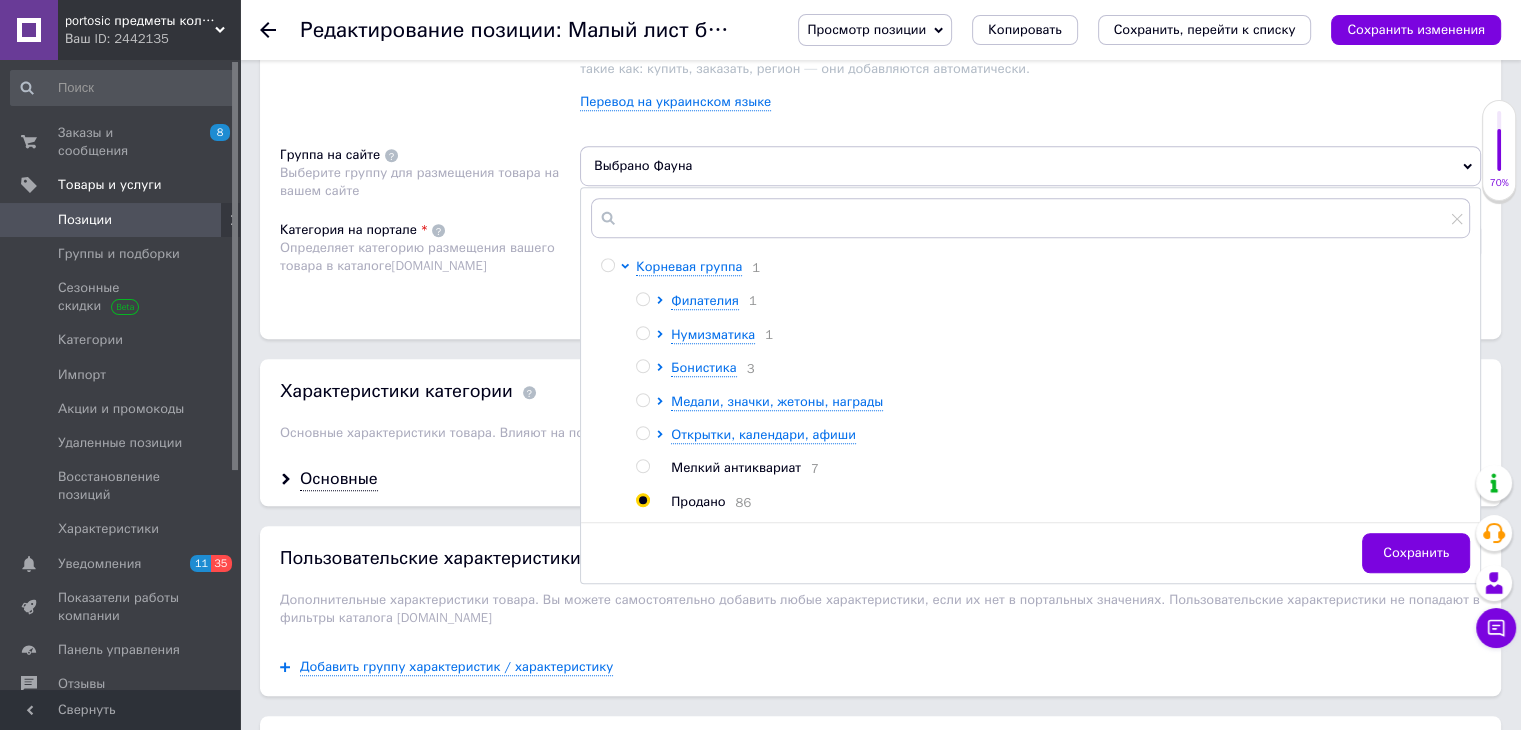 radio on "true" 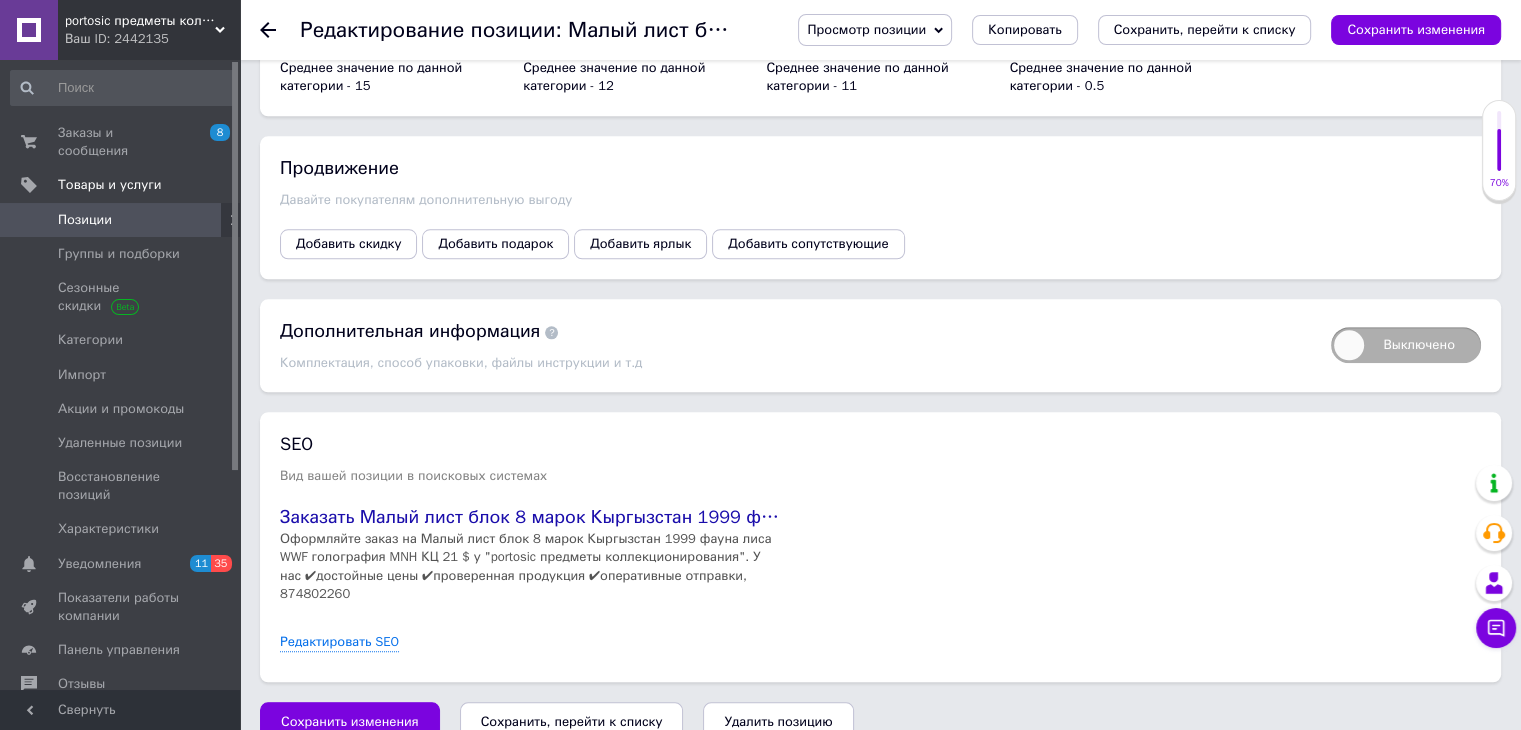 scroll, scrollTop: 2136, scrollLeft: 0, axis: vertical 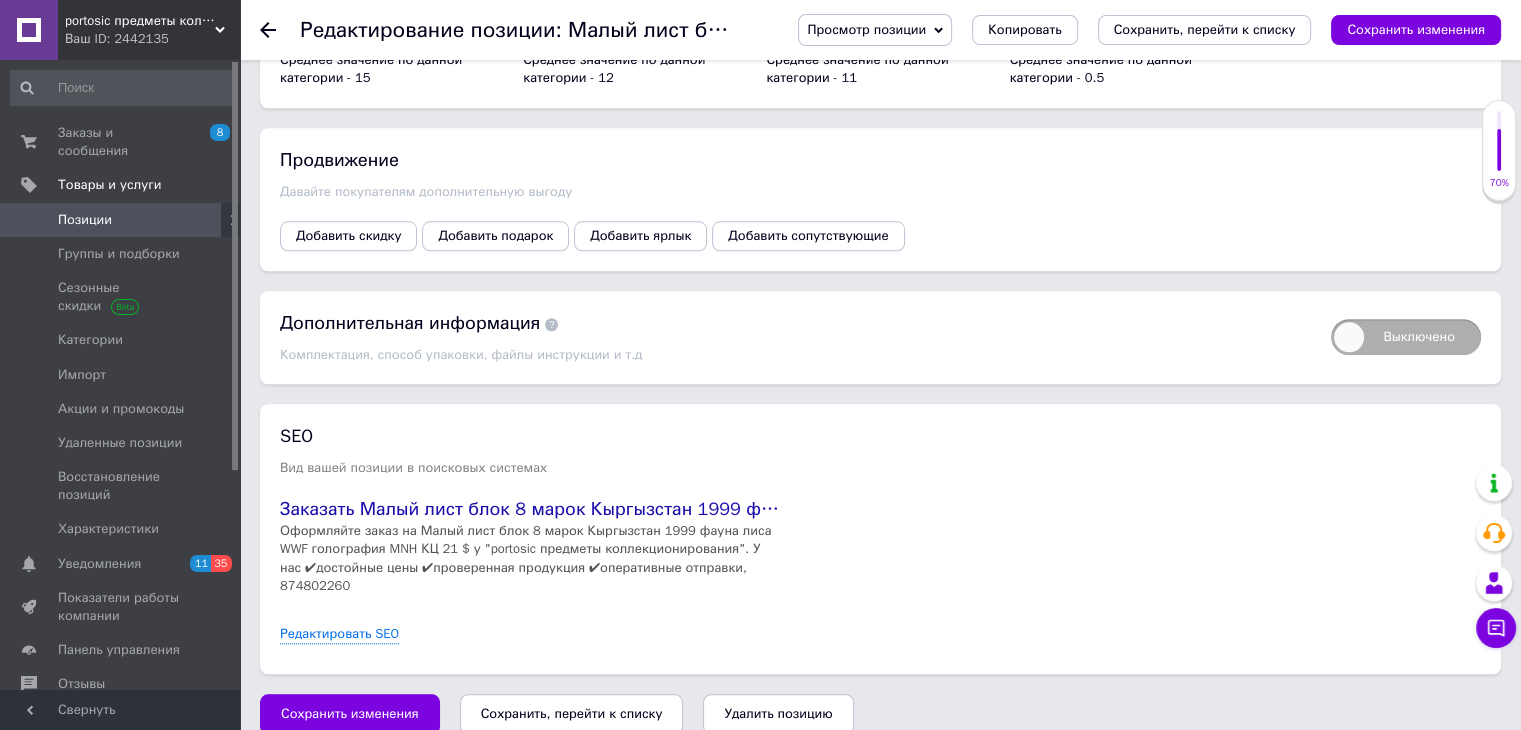 click on "Сохранить, перейти к списку" at bounding box center (572, 713) 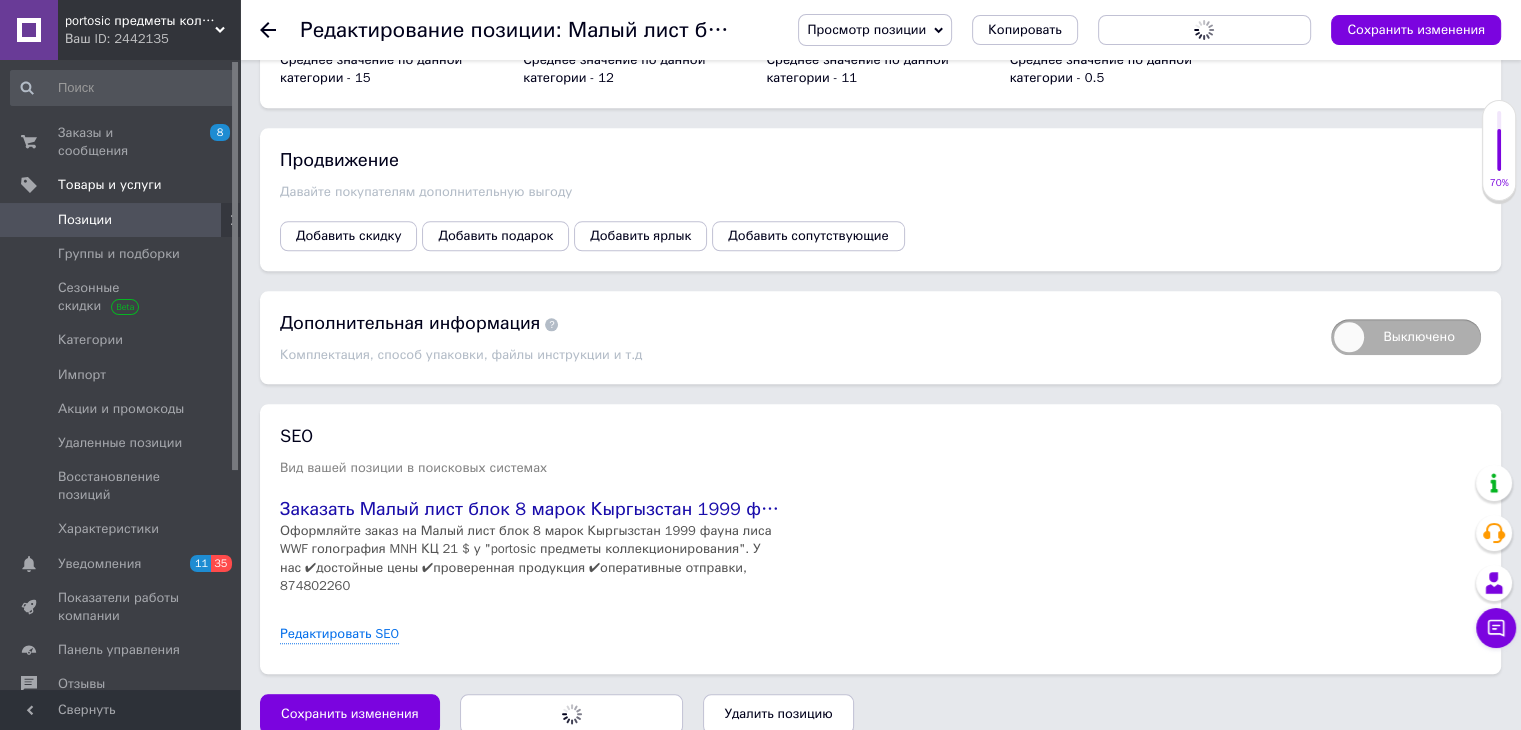 scroll, scrollTop: 0, scrollLeft: 0, axis: both 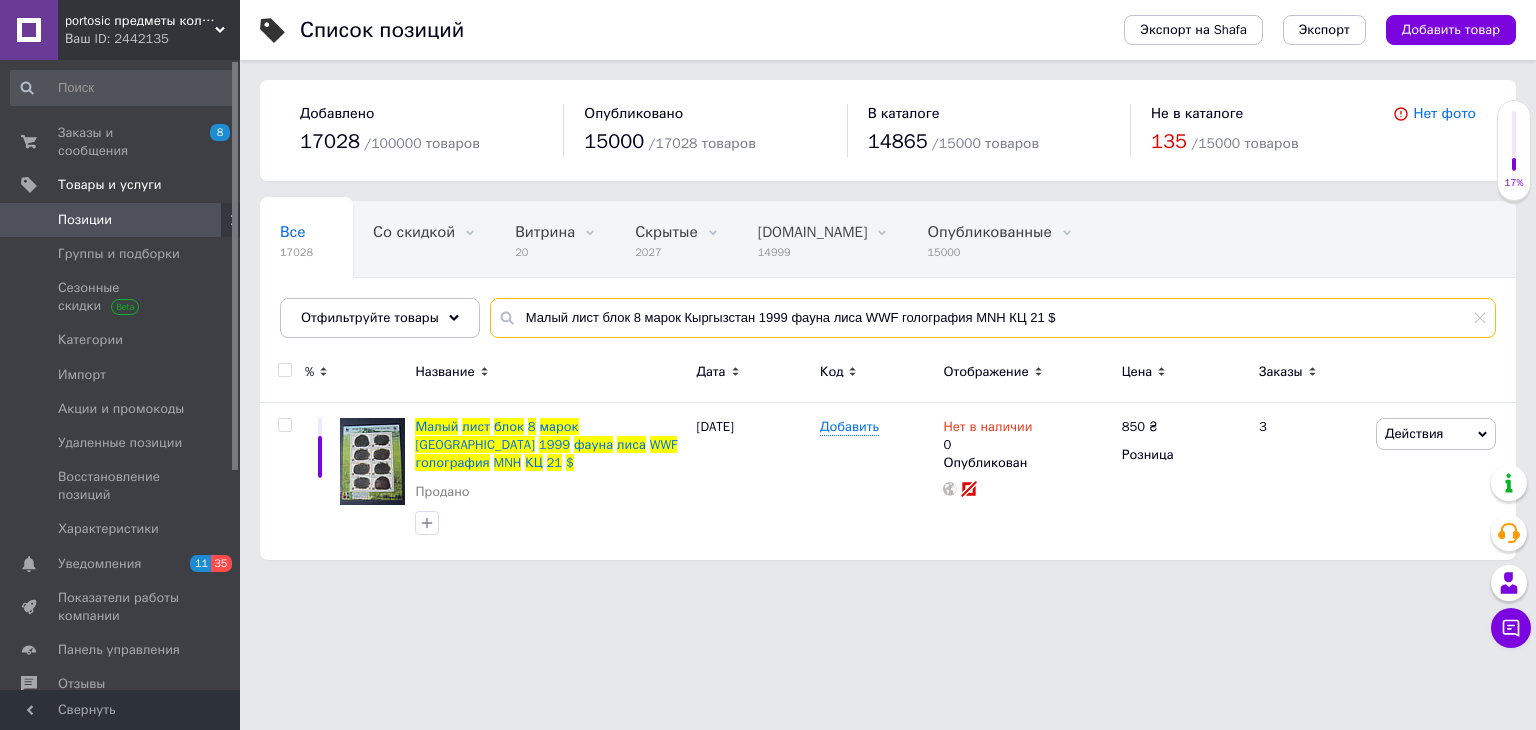 click on "Малый лист блок 8 марок Кыргызстан 1999 фауна лиса WWF голография MNH КЦ 21 $" at bounding box center [993, 318] 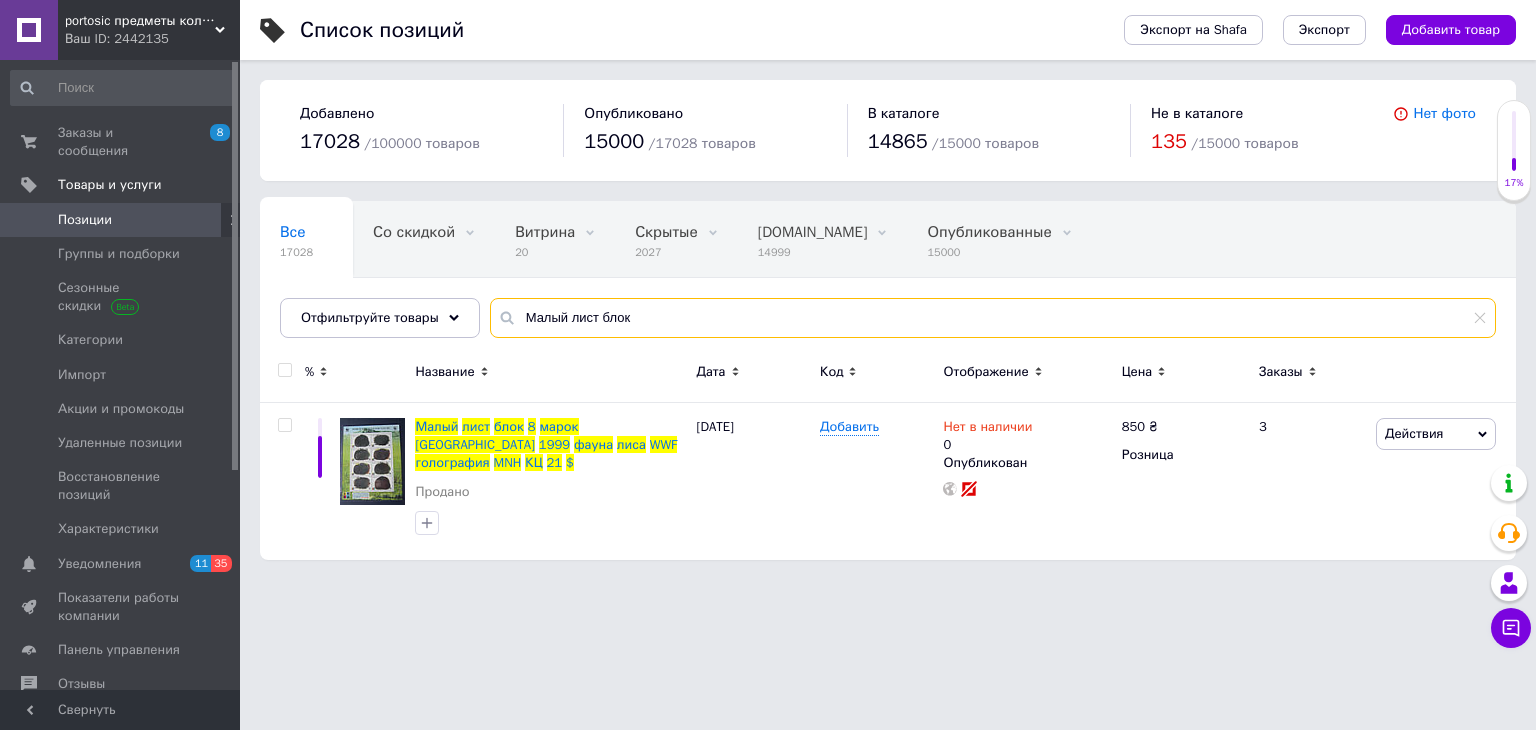 click on "Малый лист блок" at bounding box center (993, 318) 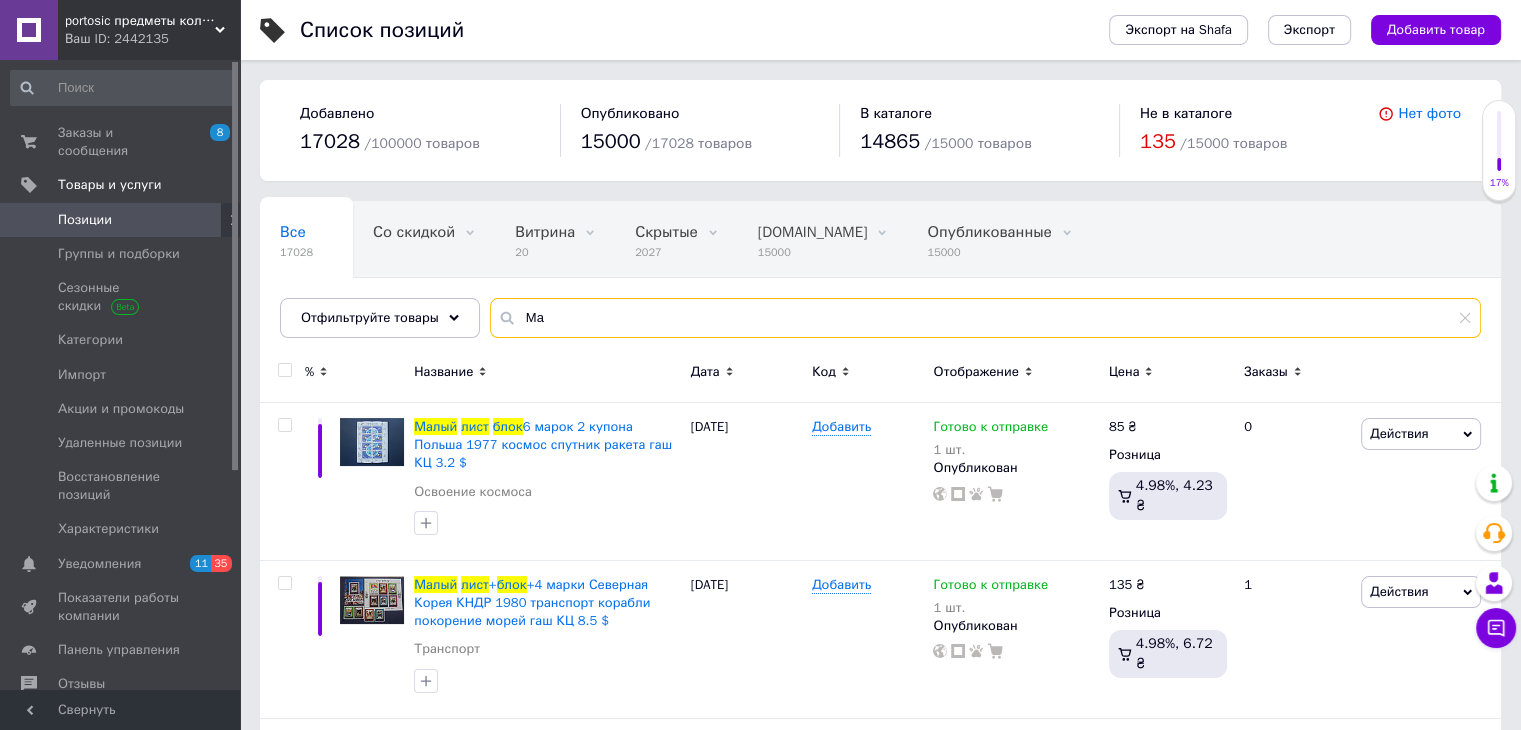 type on "М" 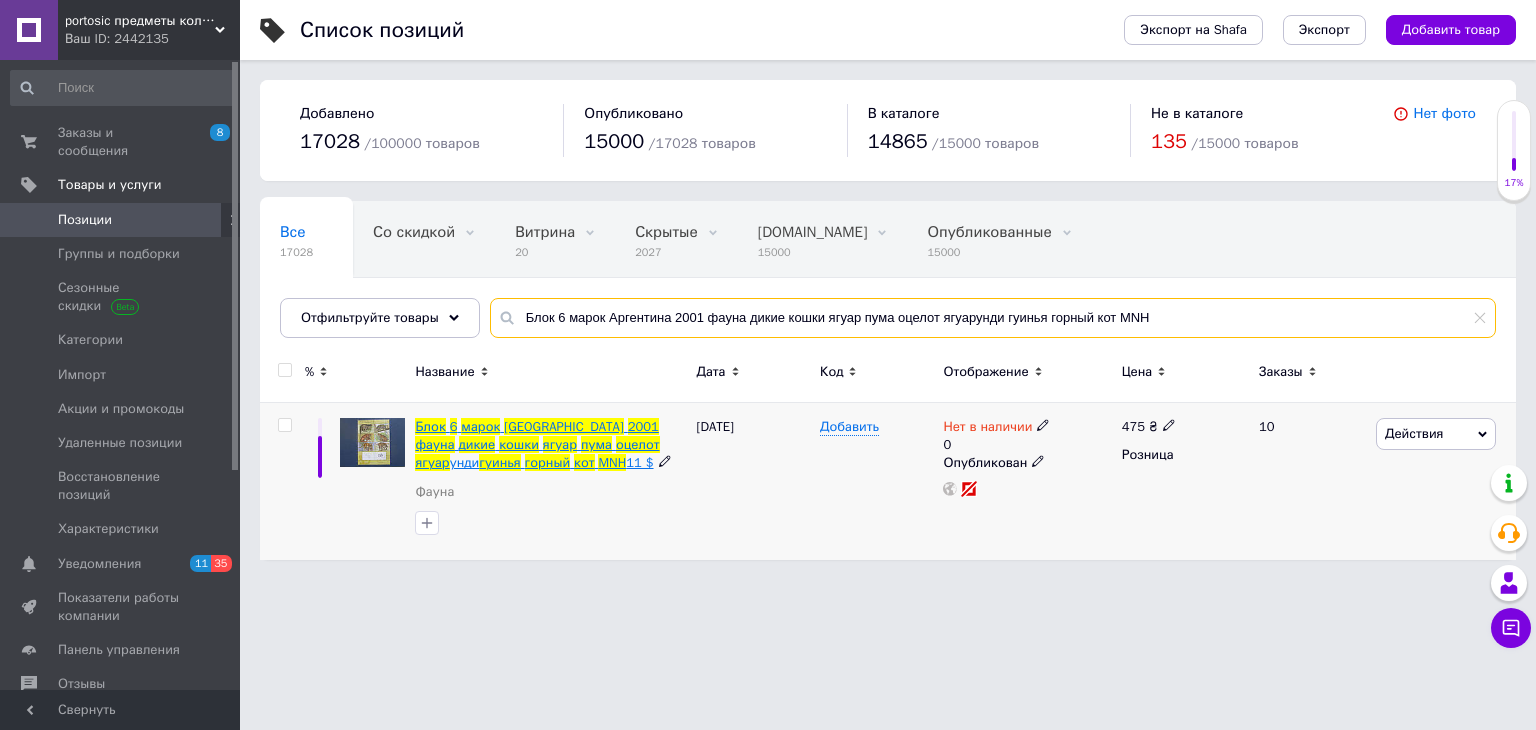 type on "Блок 6 марок Аргентина 2001 фауна дикие кошки ягуар пума оцелот ягуарунди гуинья горный кот MNH" 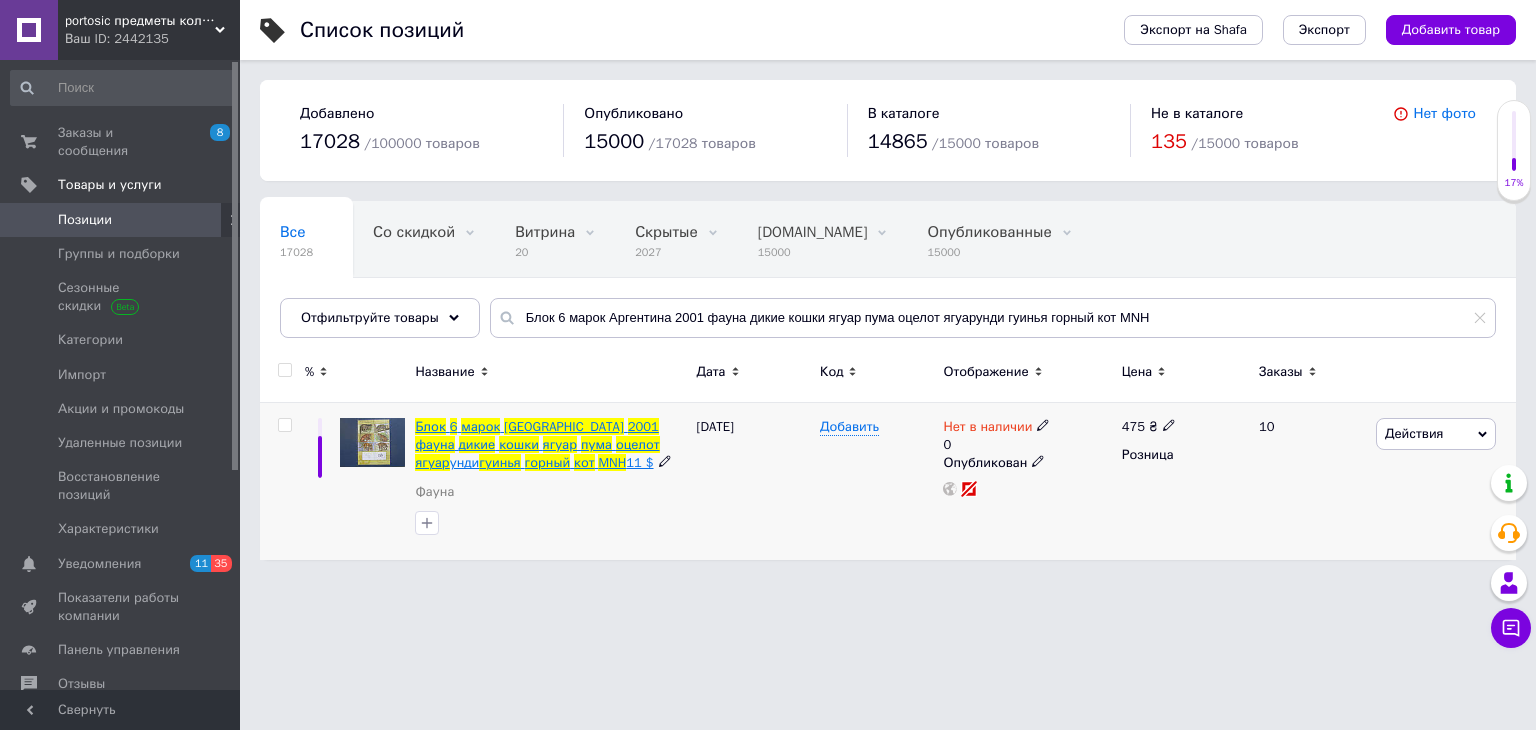 click on "2001" at bounding box center (643, 426) 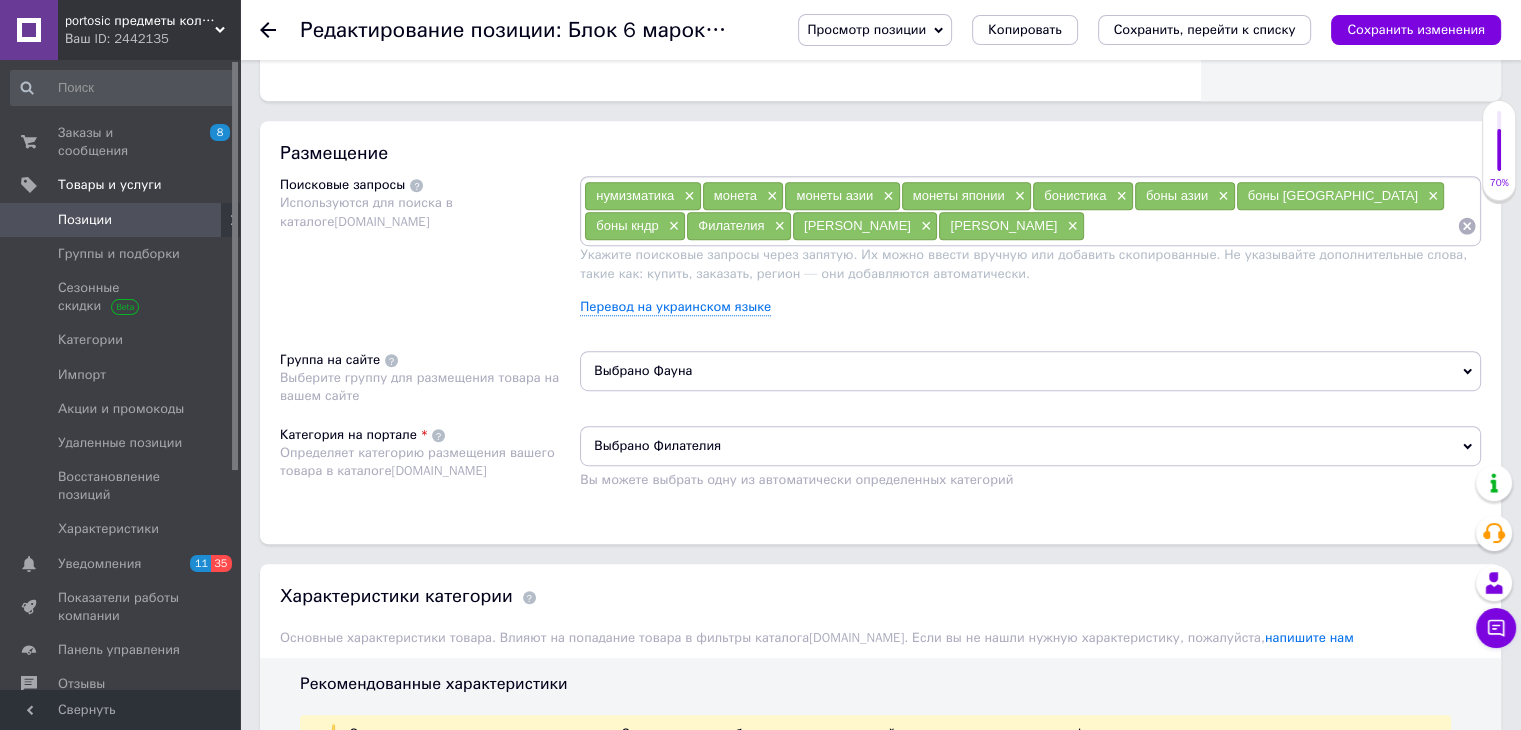 scroll, scrollTop: 1100, scrollLeft: 0, axis: vertical 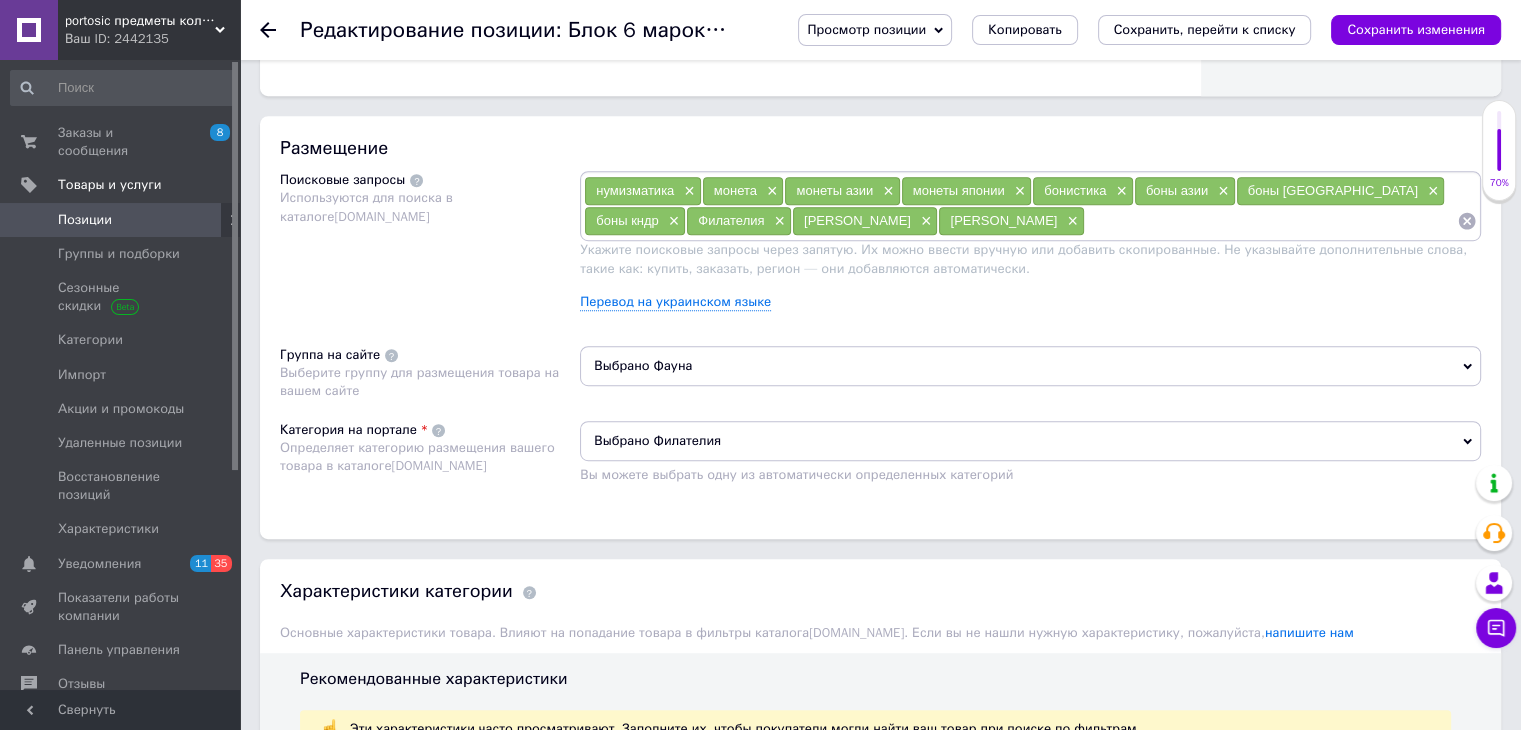 click on "Выбрано Фауна" at bounding box center (1030, 366) 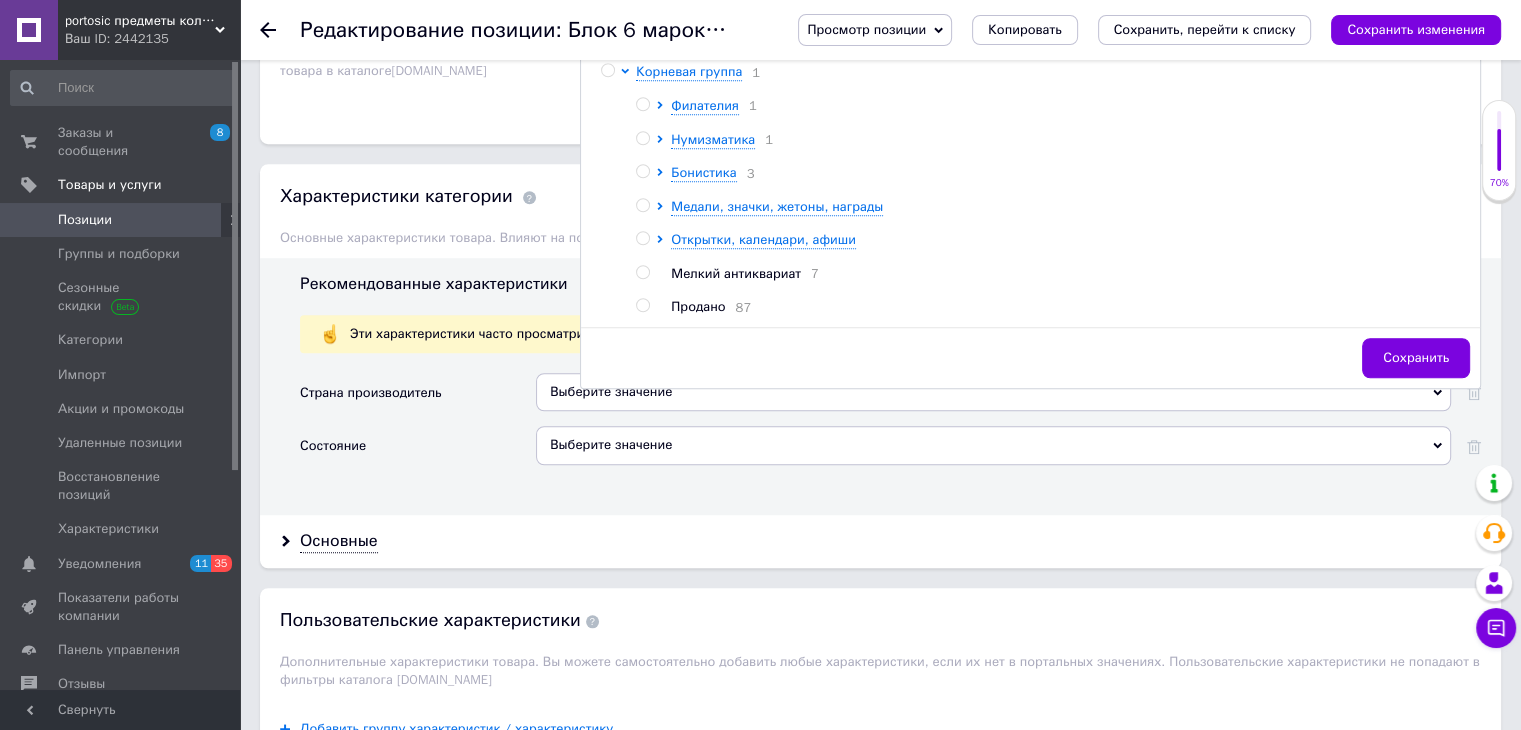 scroll, scrollTop: 1500, scrollLeft: 0, axis: vertical 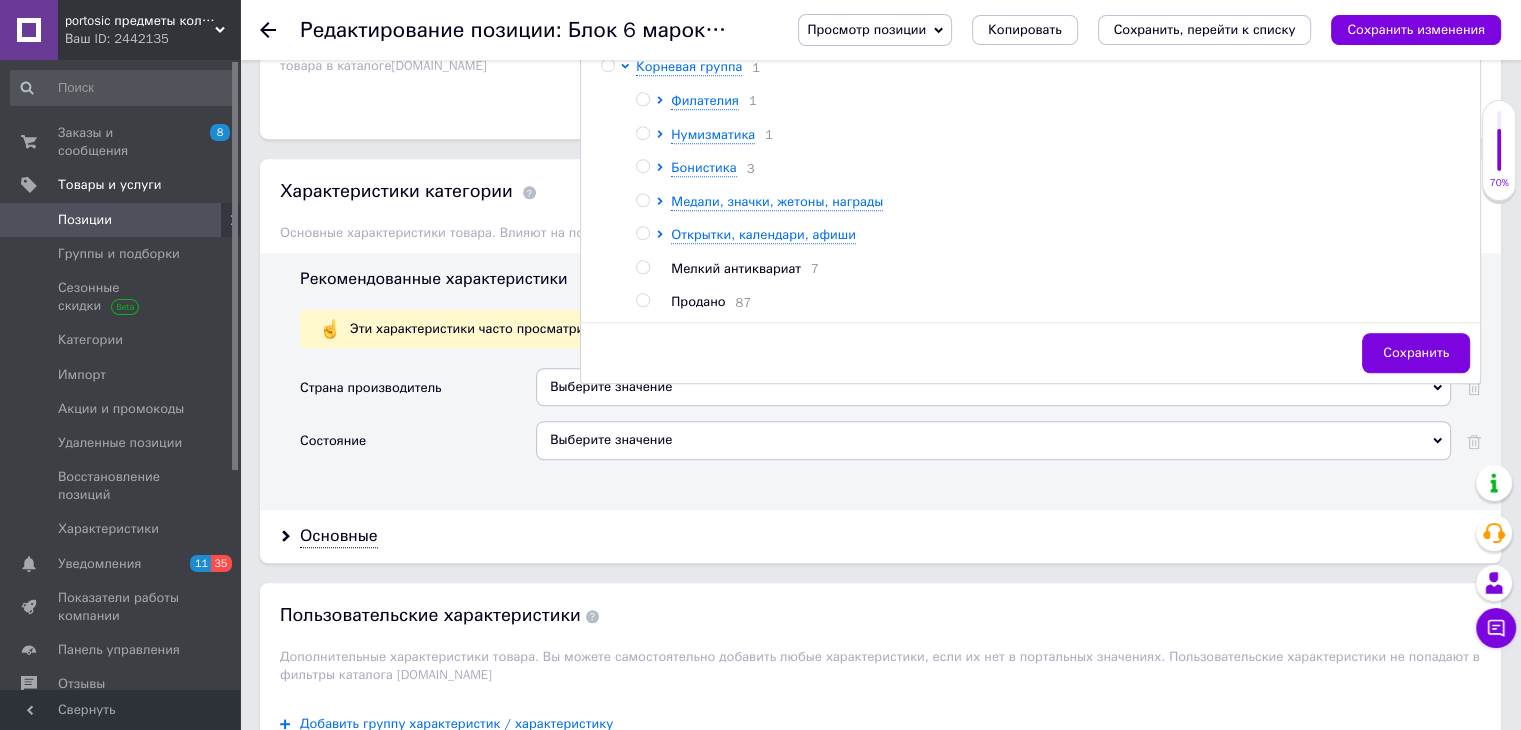 drag, startPoint x: 692, startPoint y: 306, endPoint x: 672, endPoint y: 345, distance: 43.829212 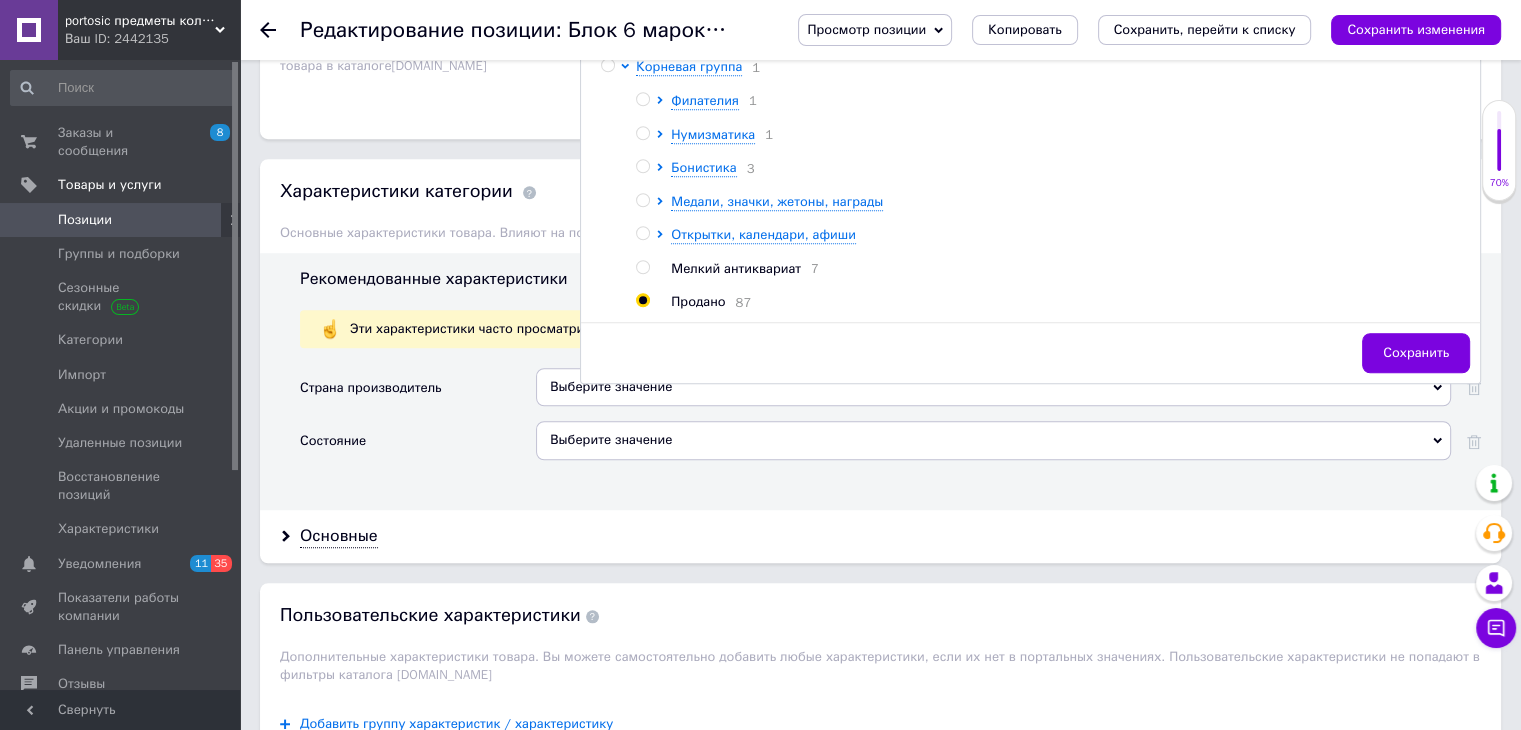 radio on "true" 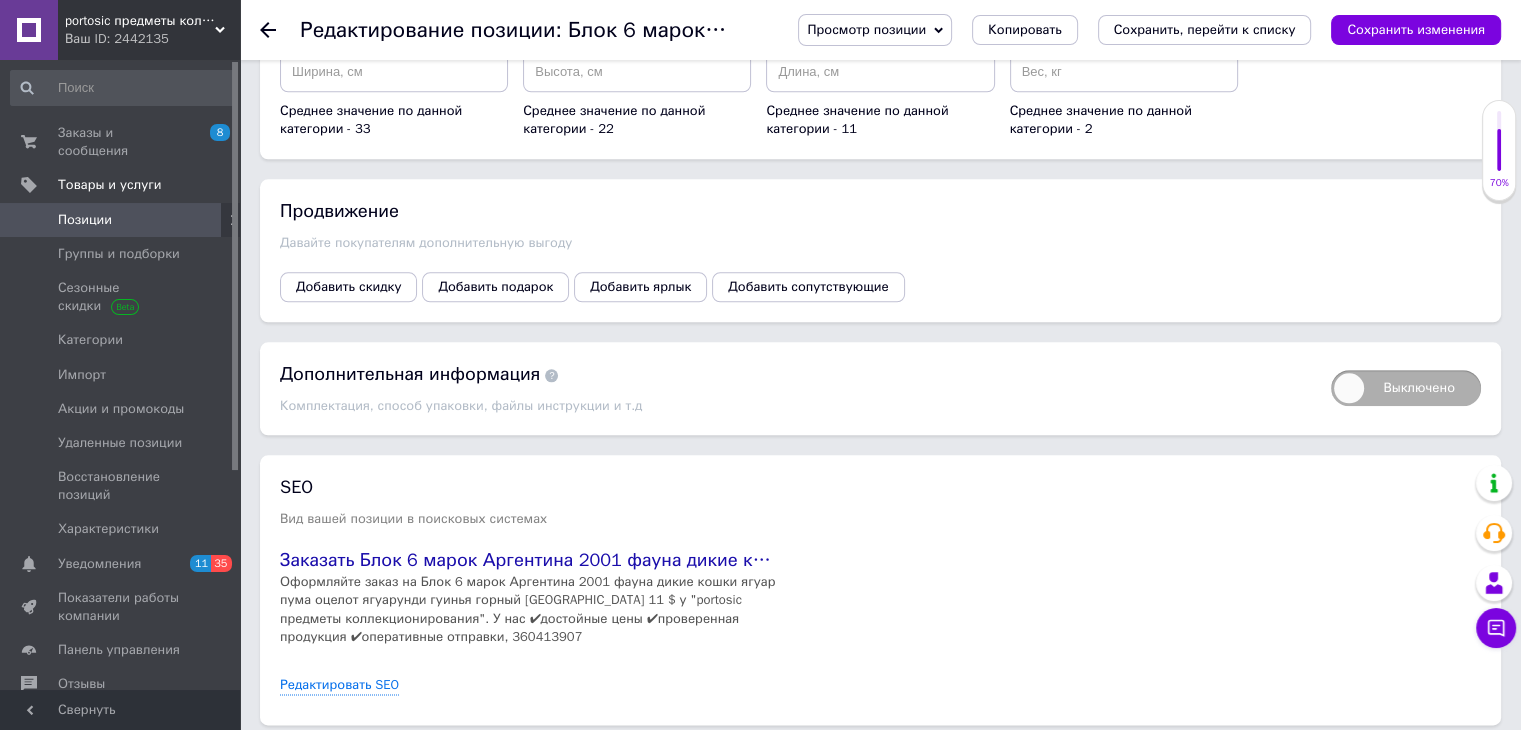 scroll, scrollTop: 2410, scrollLeft: 0, axis: vertical 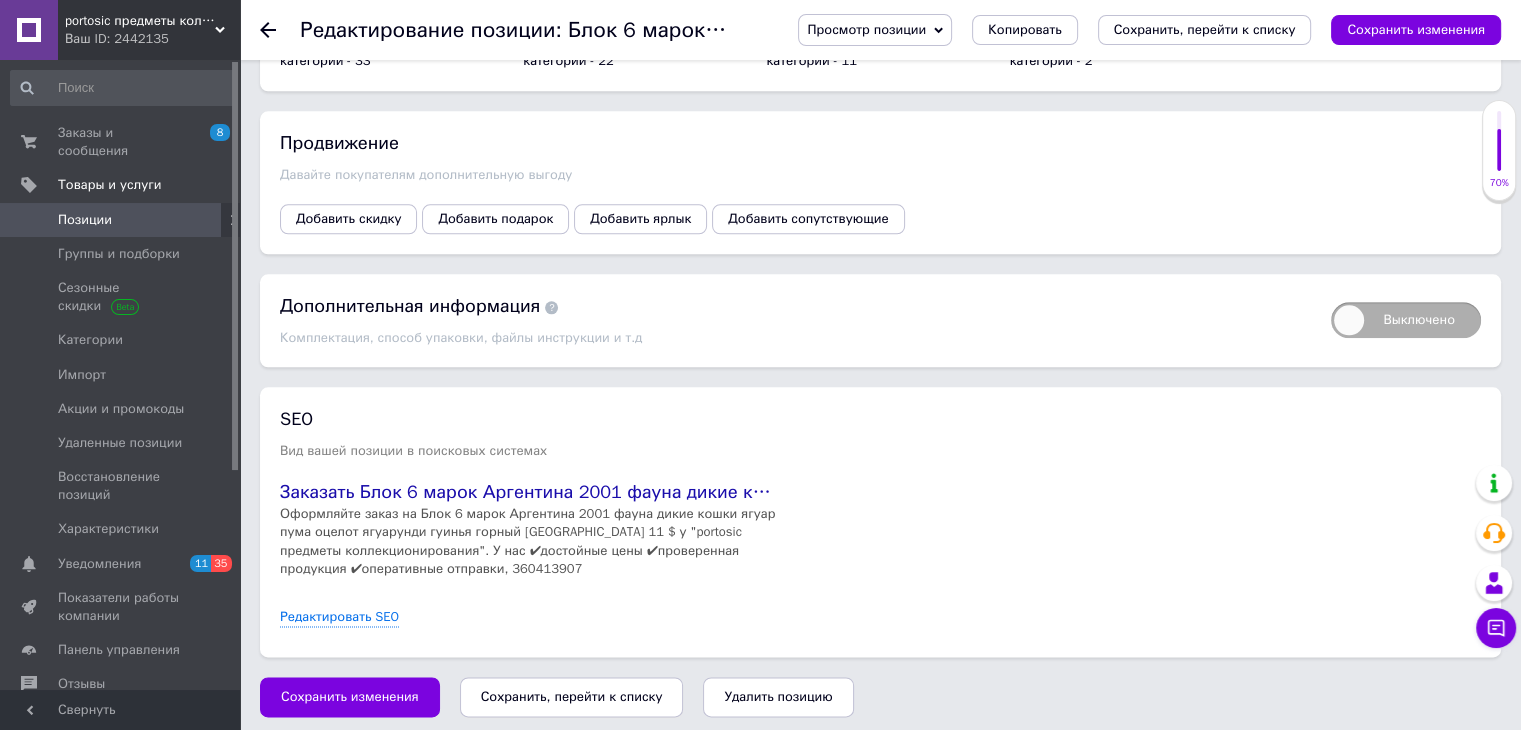 click on "Сохранить, перейти к списку" at bounding box center (572, 696) 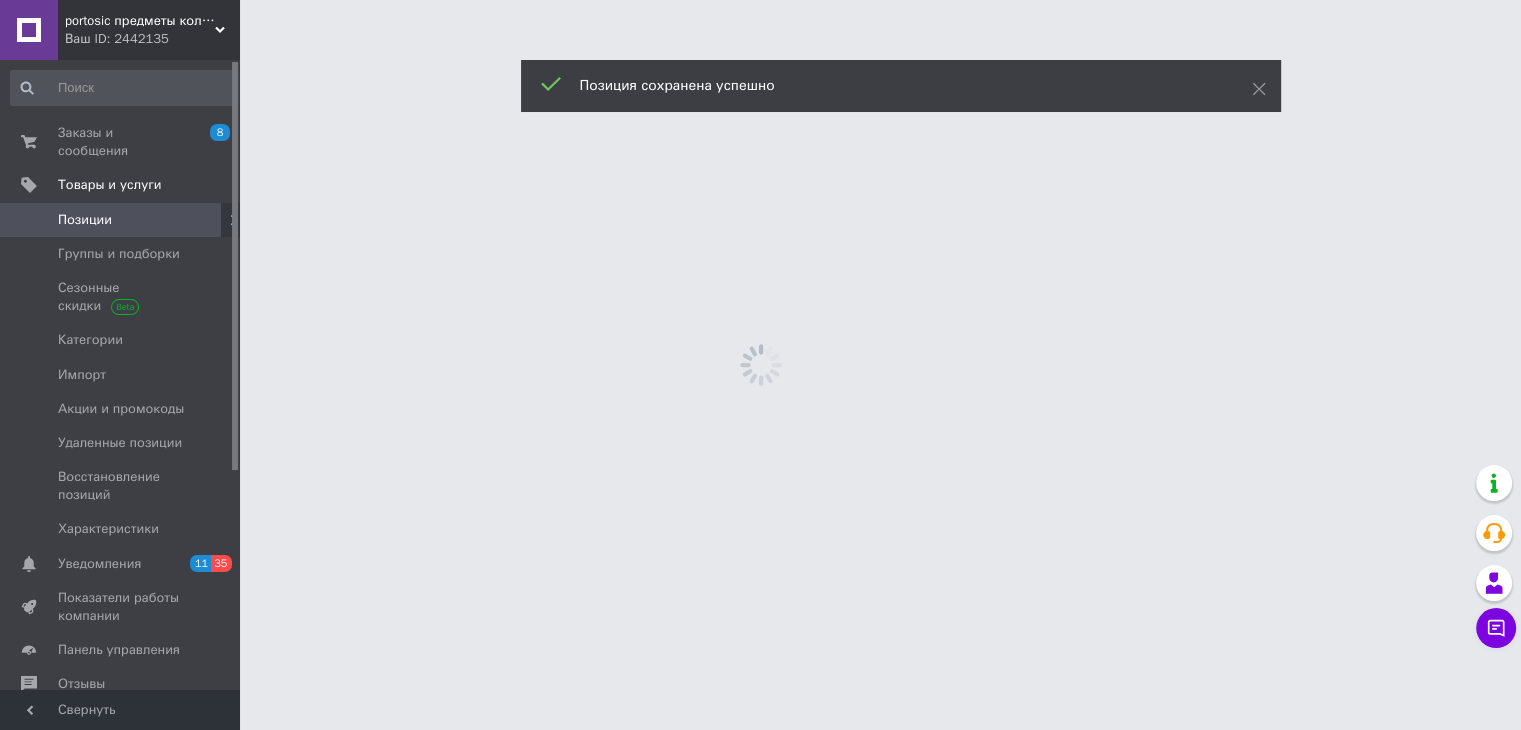 scroll, scrollTop: 0, scrollLeft: 0, axis: both 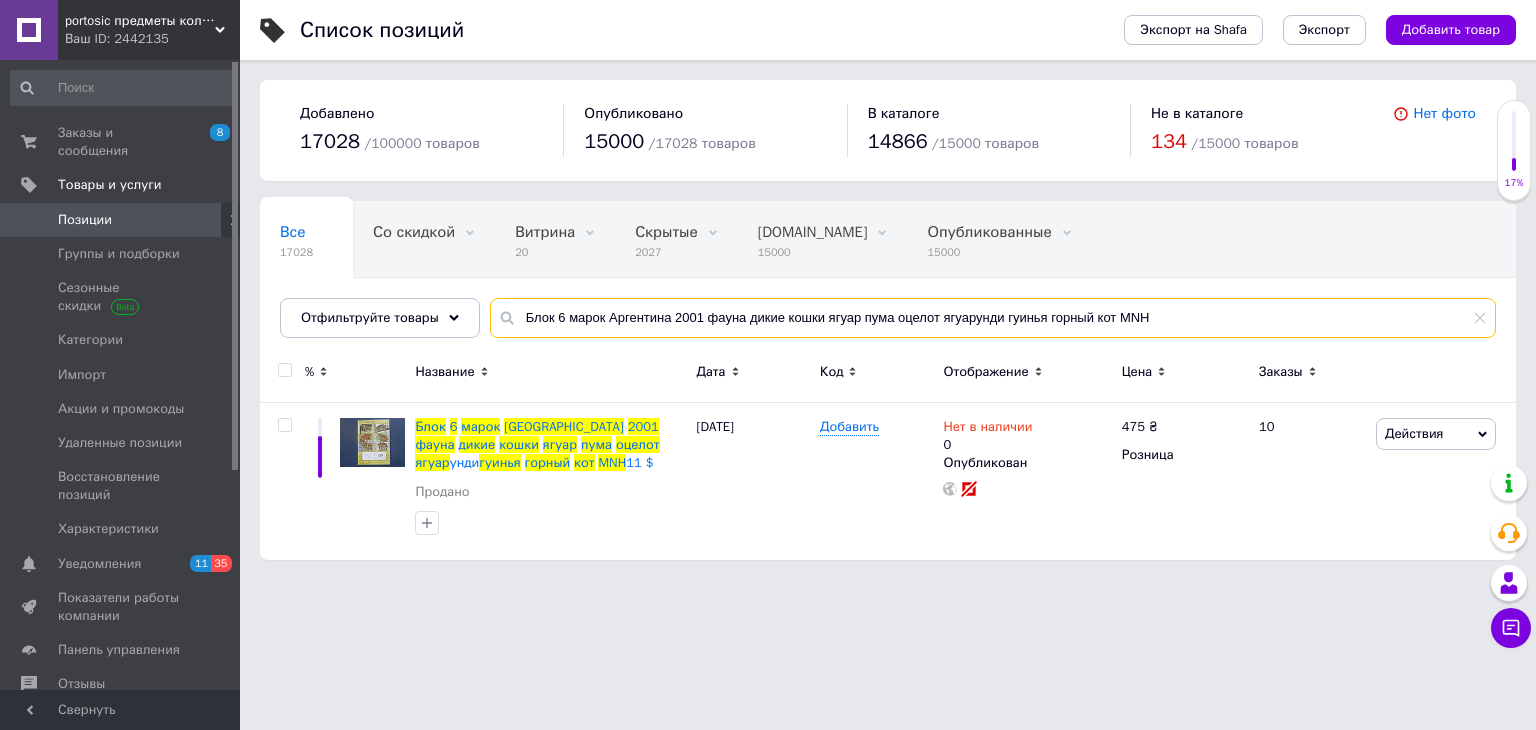 click on "Блок 6 марок Аргентина 2001 фауна дикие кошки ягуар пума оцелот ягуарунди гуинья горный кот MNH" at bounding box center [993, 318] 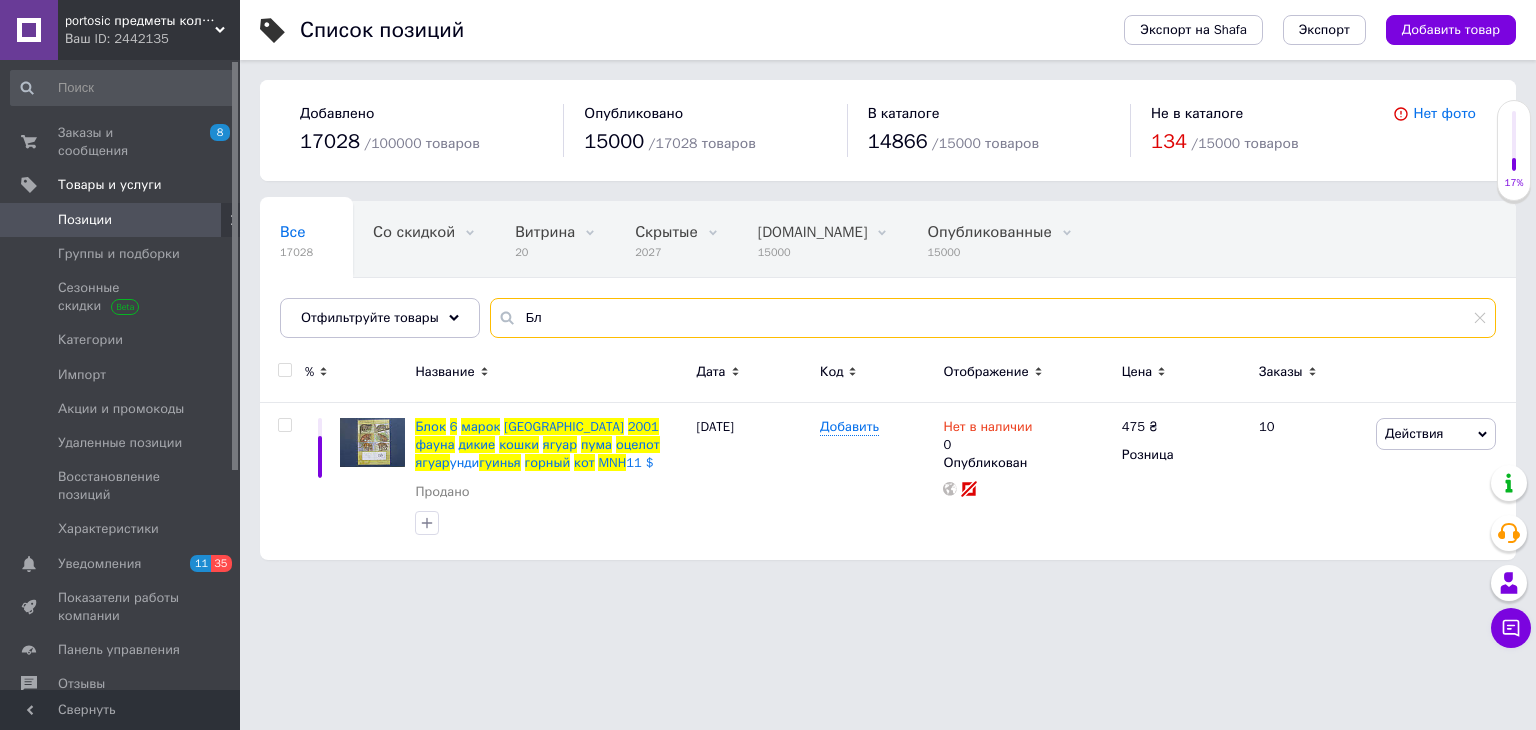 type on "Б" 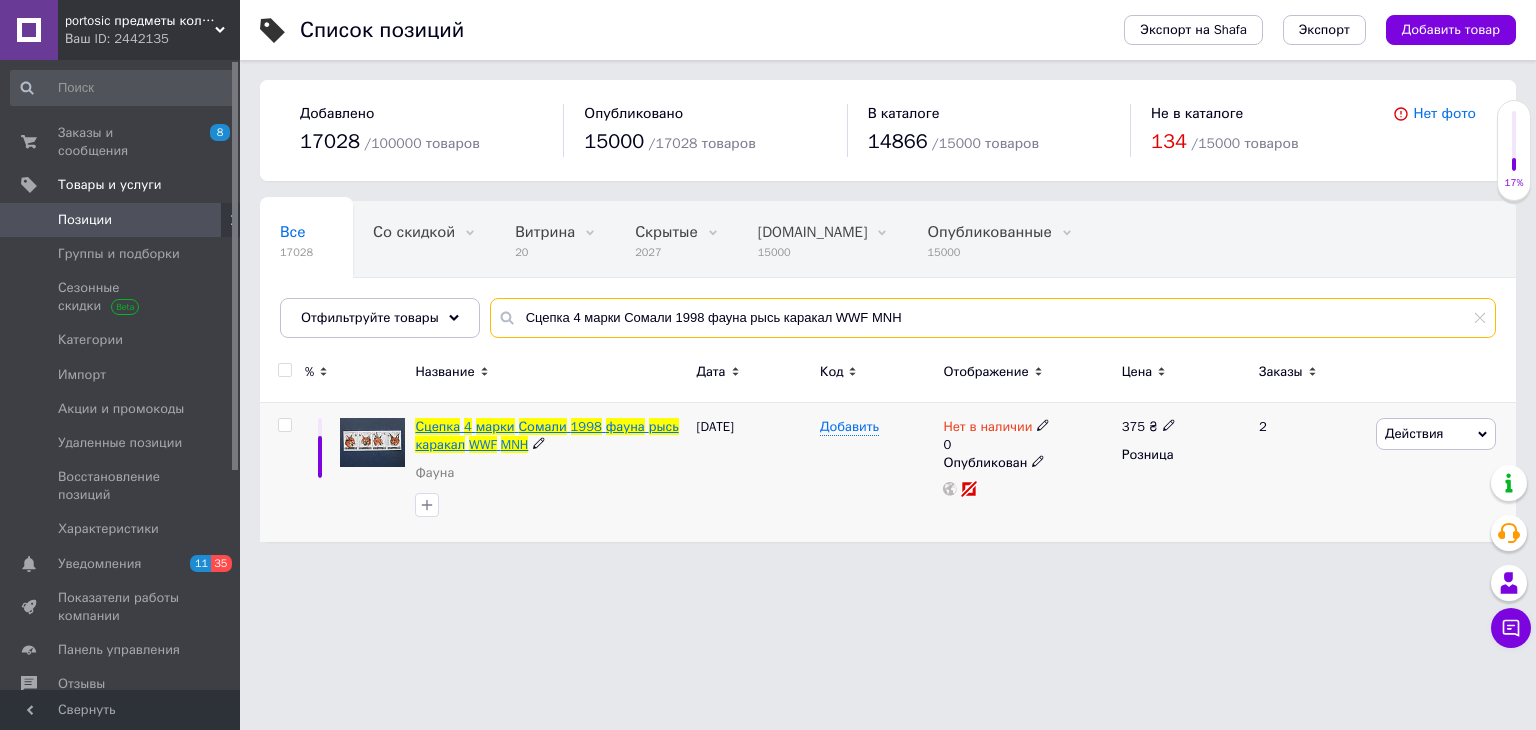 type on "Сцепка 4 марки Сомали 1998 фауна рысь каракал WWF MNH" 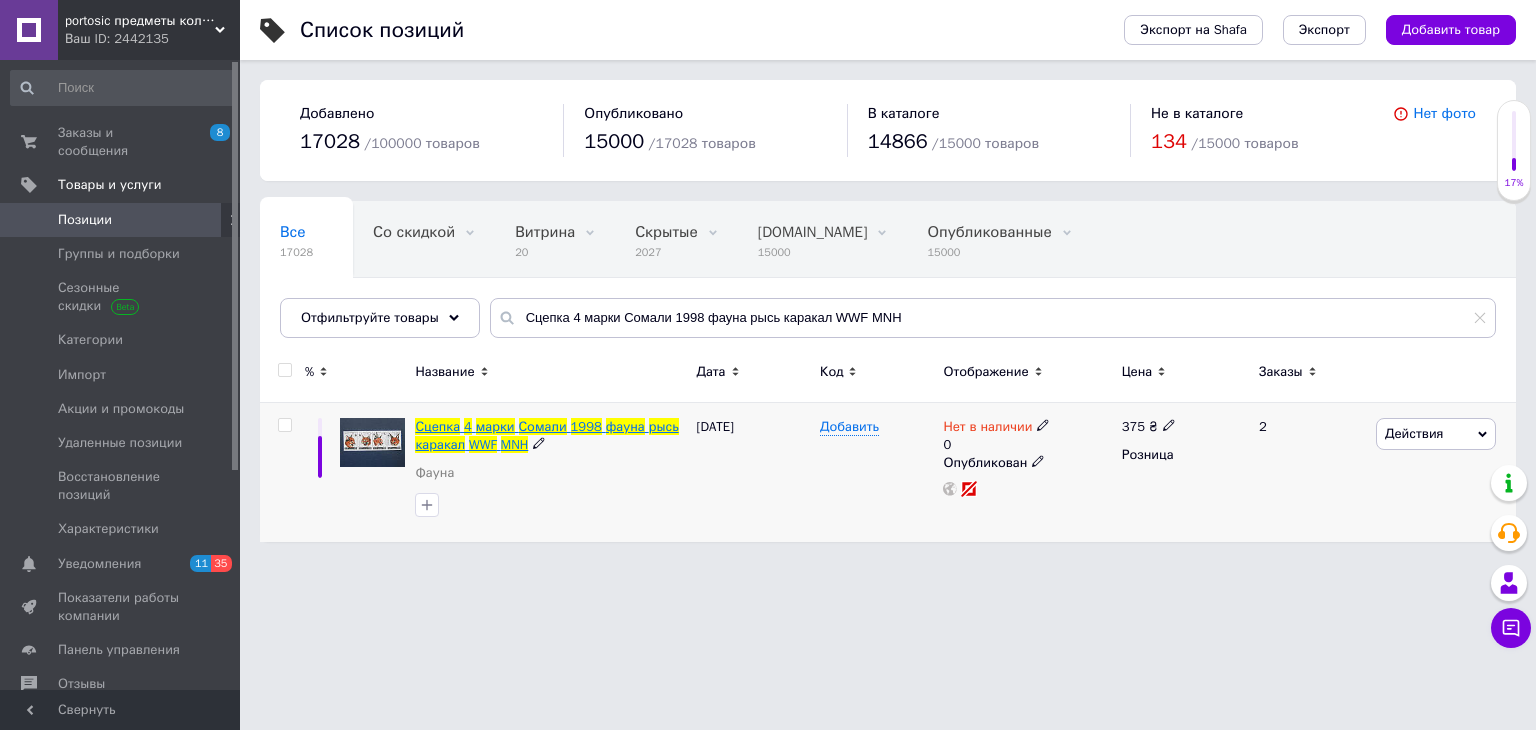 click on "Сомали" at bounding box center [543, 426] 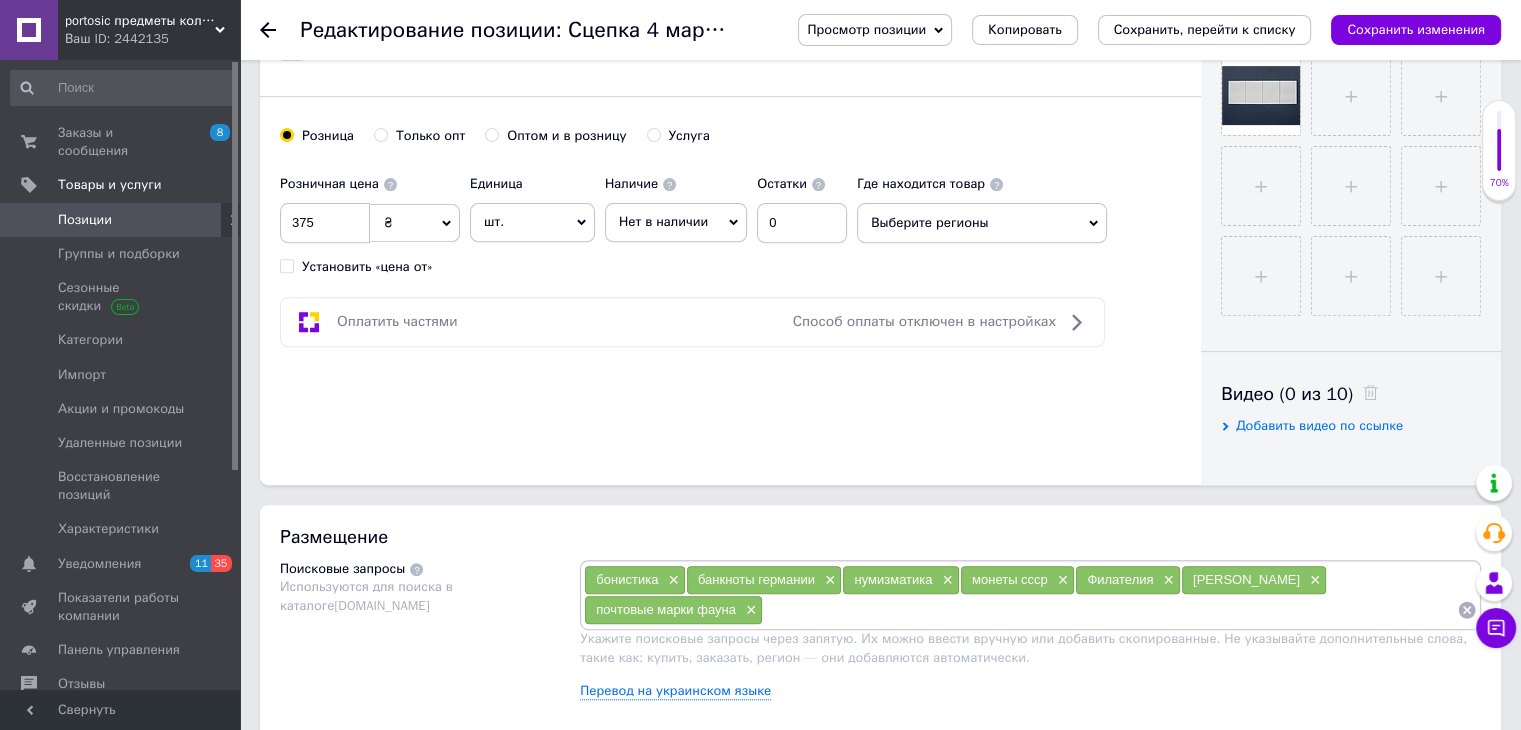 scroll, scrollTop: 1000, scrollLeft: 0, axis: vertical 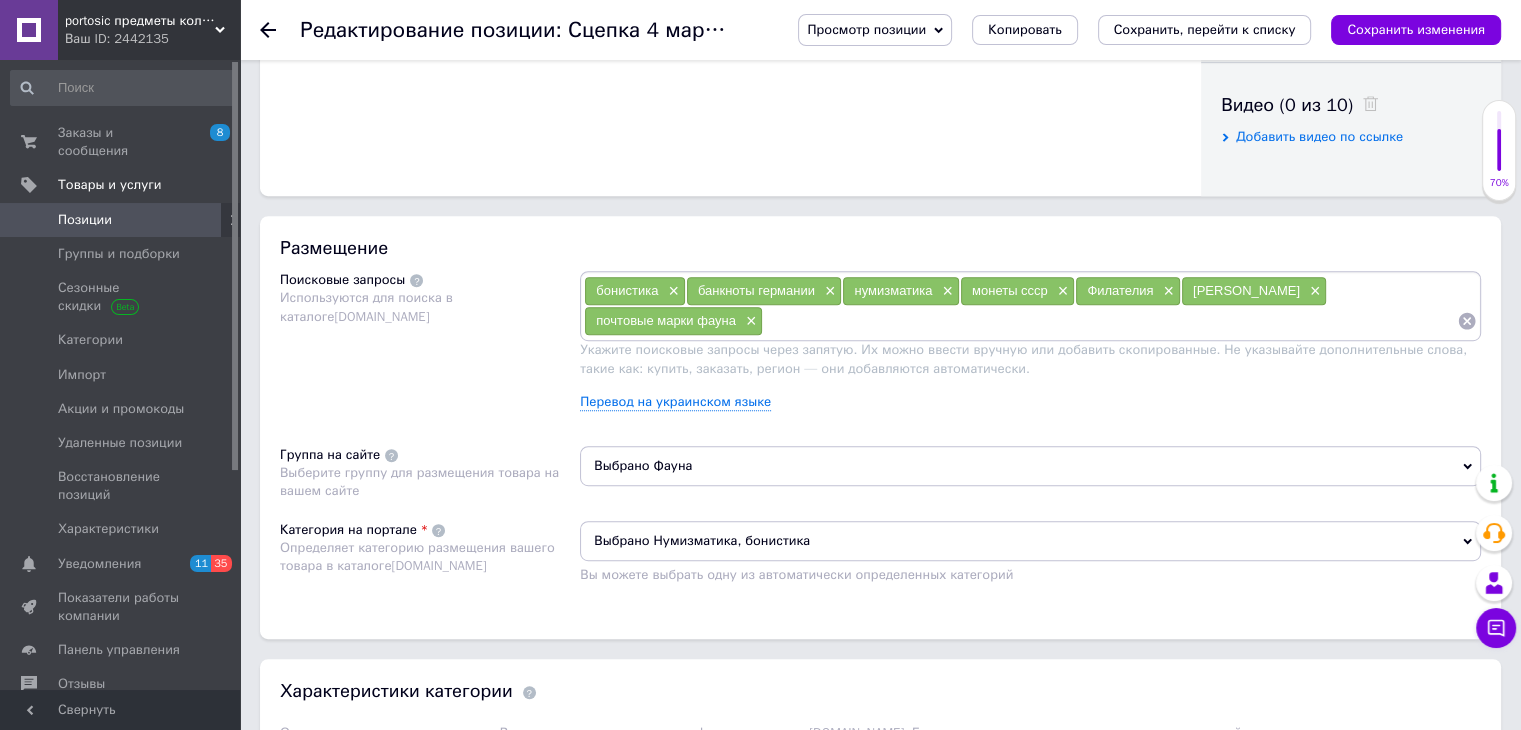 click on "Выбрано Фауна" at bounding box center (1030, 466) 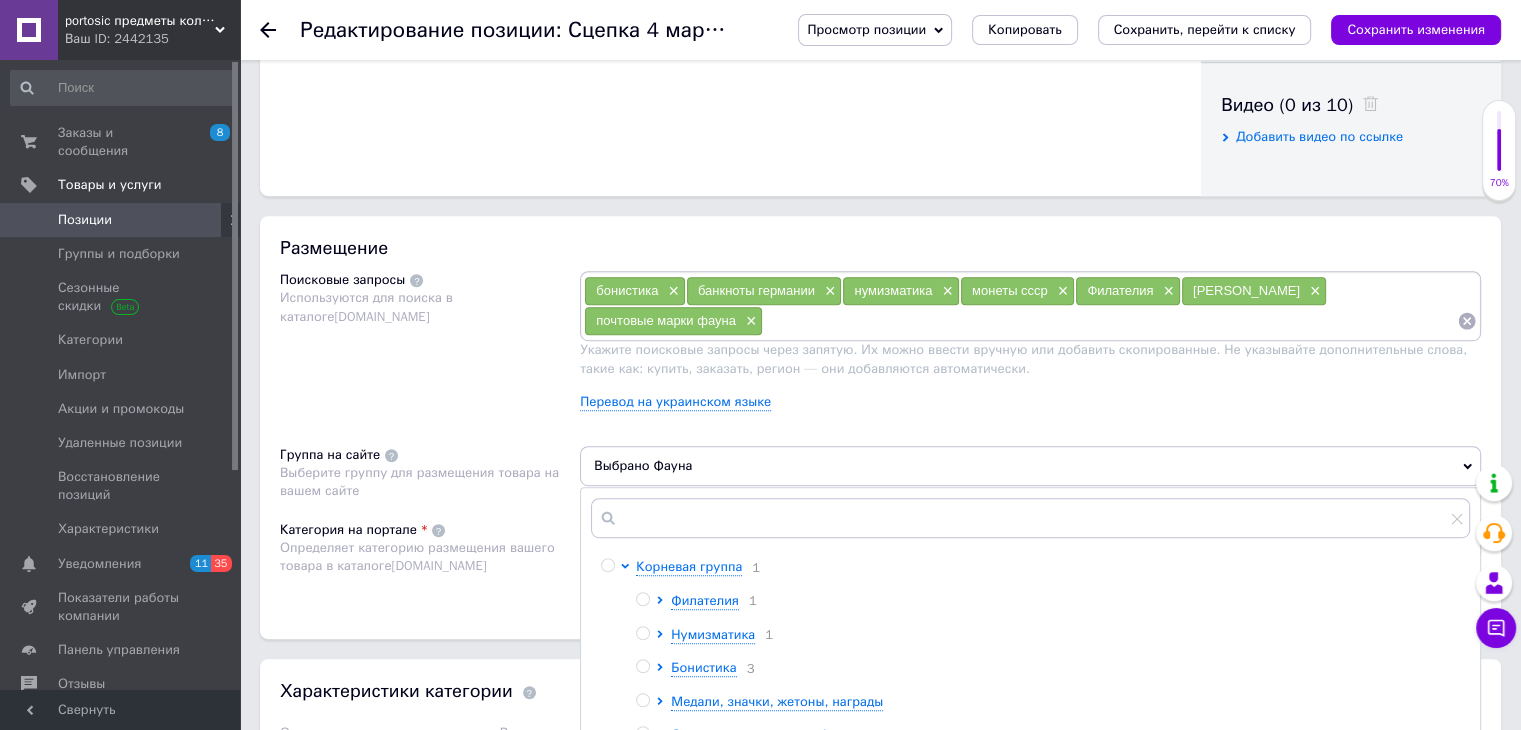 scroll, scrollTop: 1300, scrollLeft: 0, axis: vertical 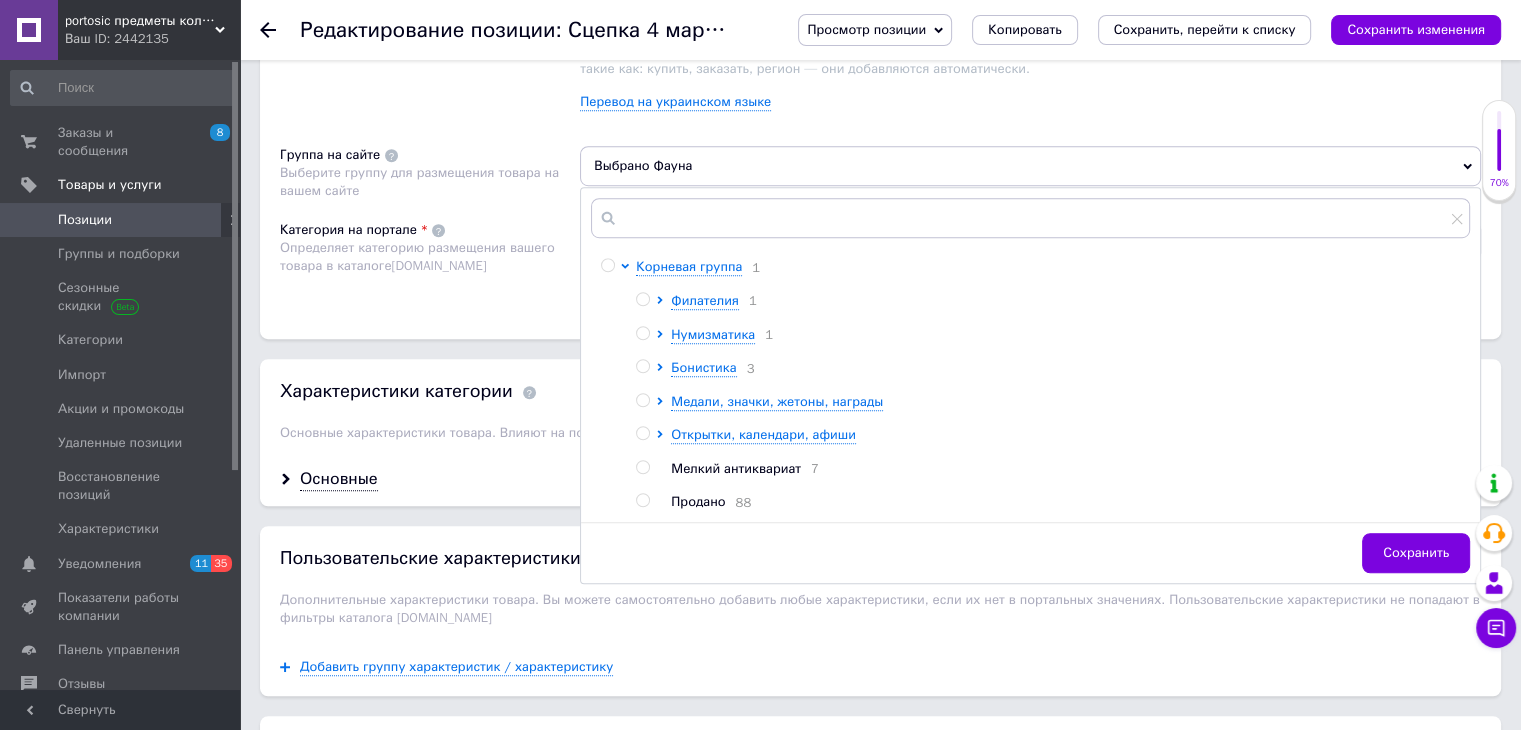 drag, startPoint x: 696, startPoint y: 509, endPoint x: 604, endPoint y: 509, distance: 92 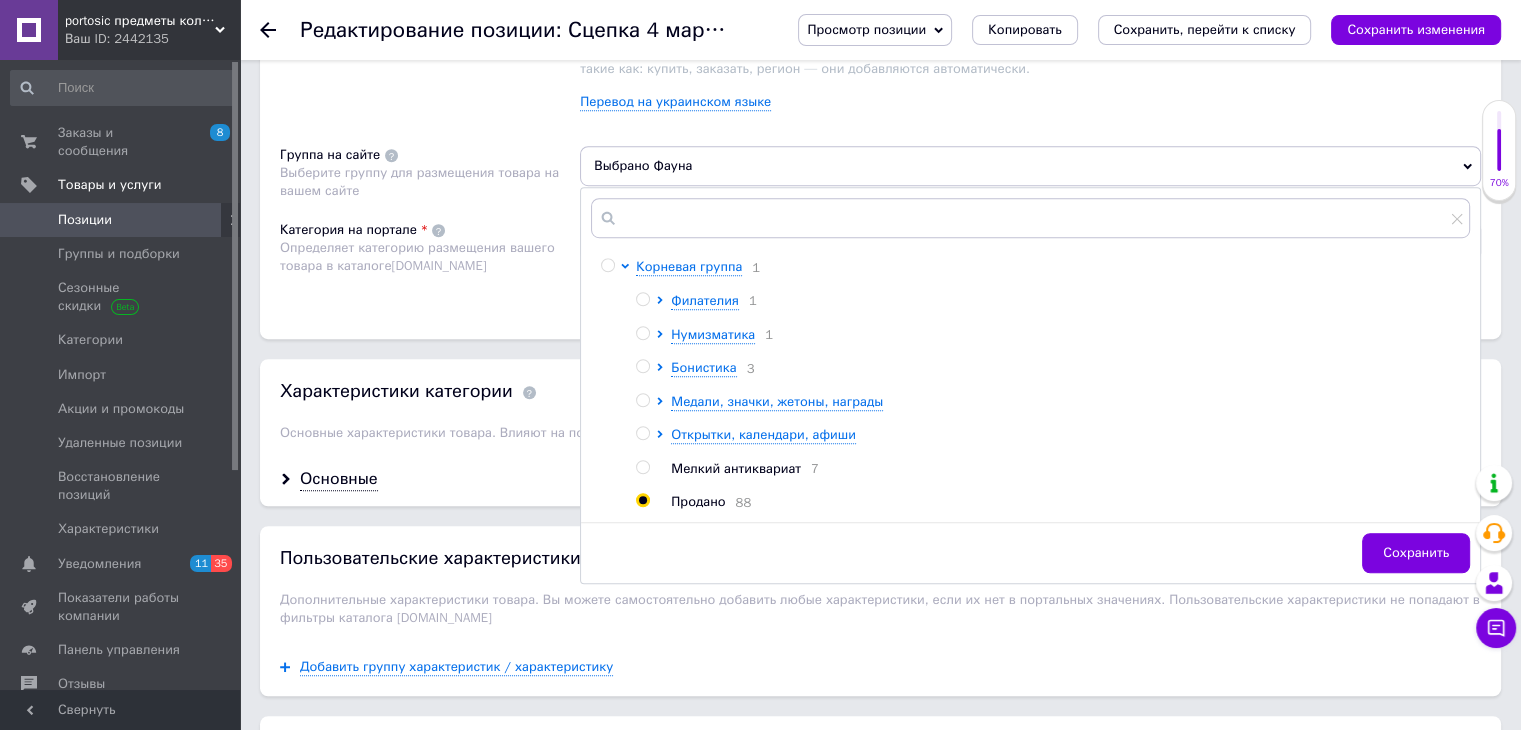 radio on "true" 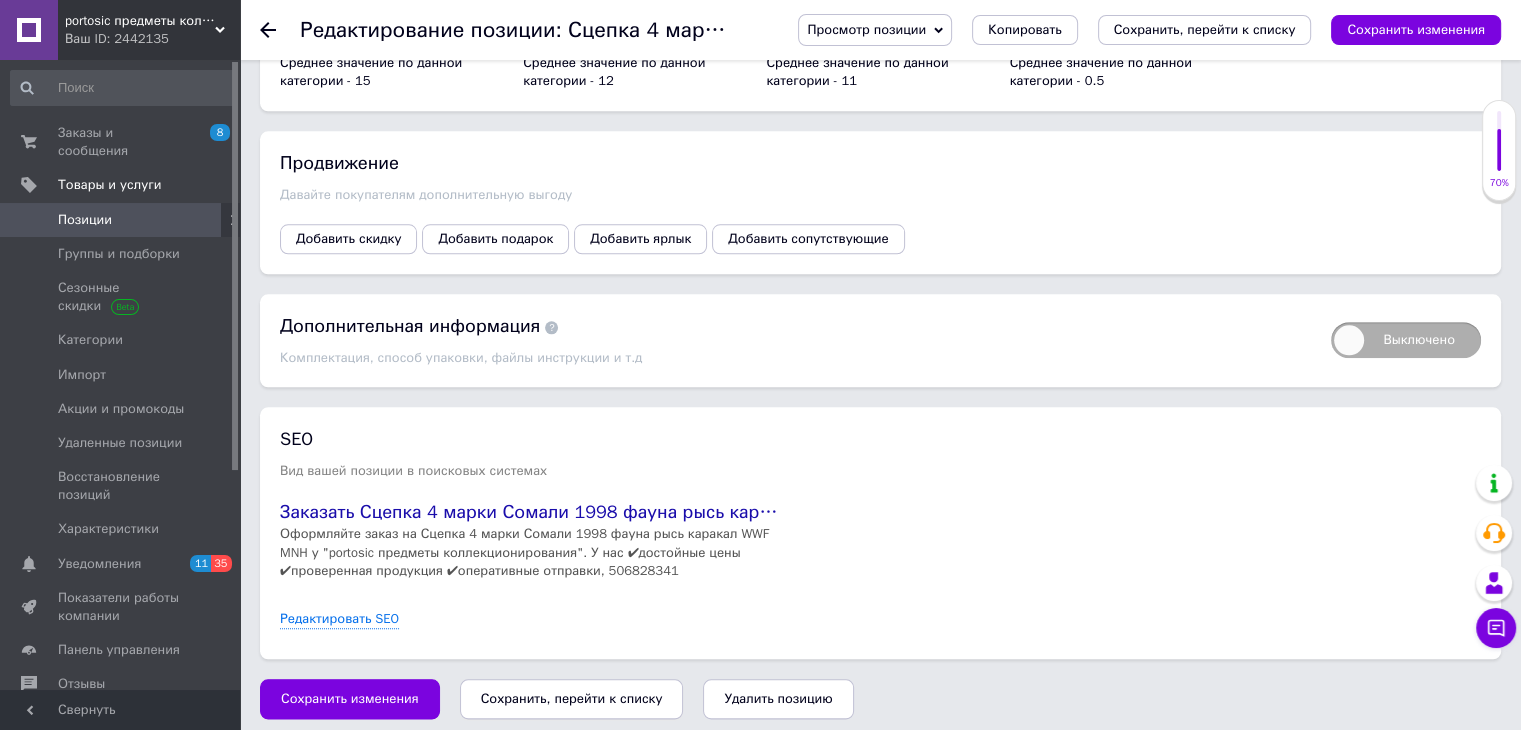 scroll, scrollTop: 2136, scrollLeft: 0, axis: vertical 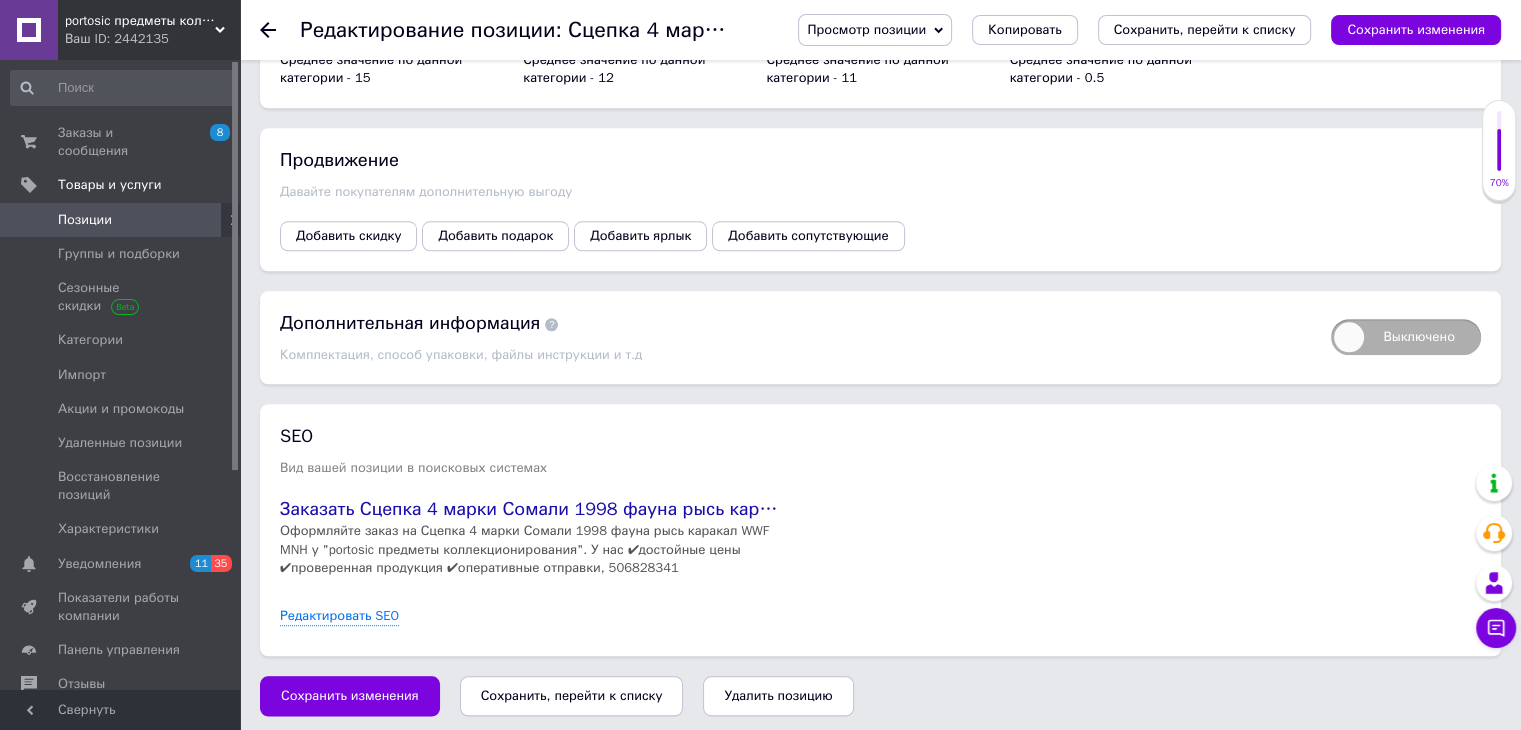 drag, startPoint x: 611, startPoint y: 685, endPoint x: 603, endPoint y: 142, distance: 543.0589 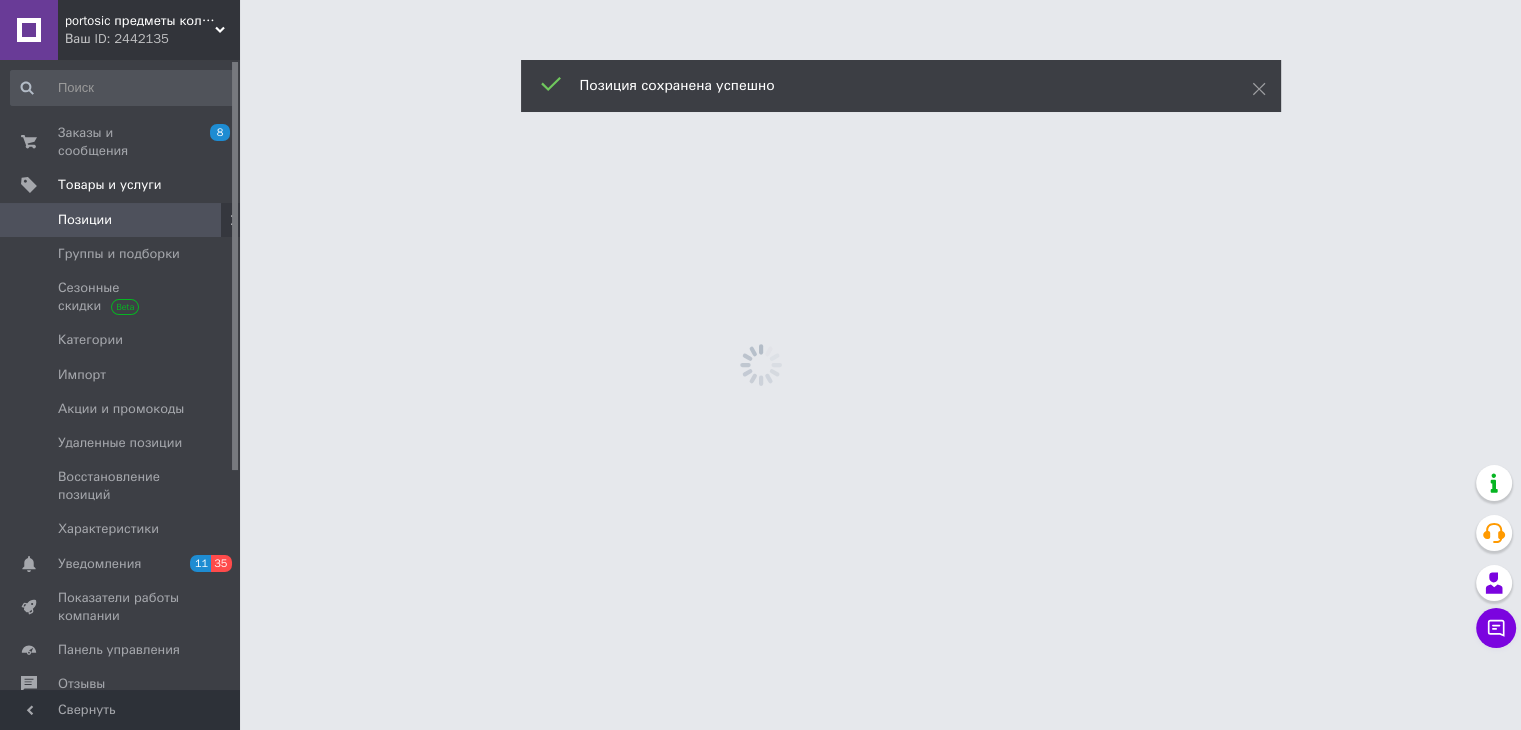scroll, scrollTop: 0, scrollLeft: 0, axis: both 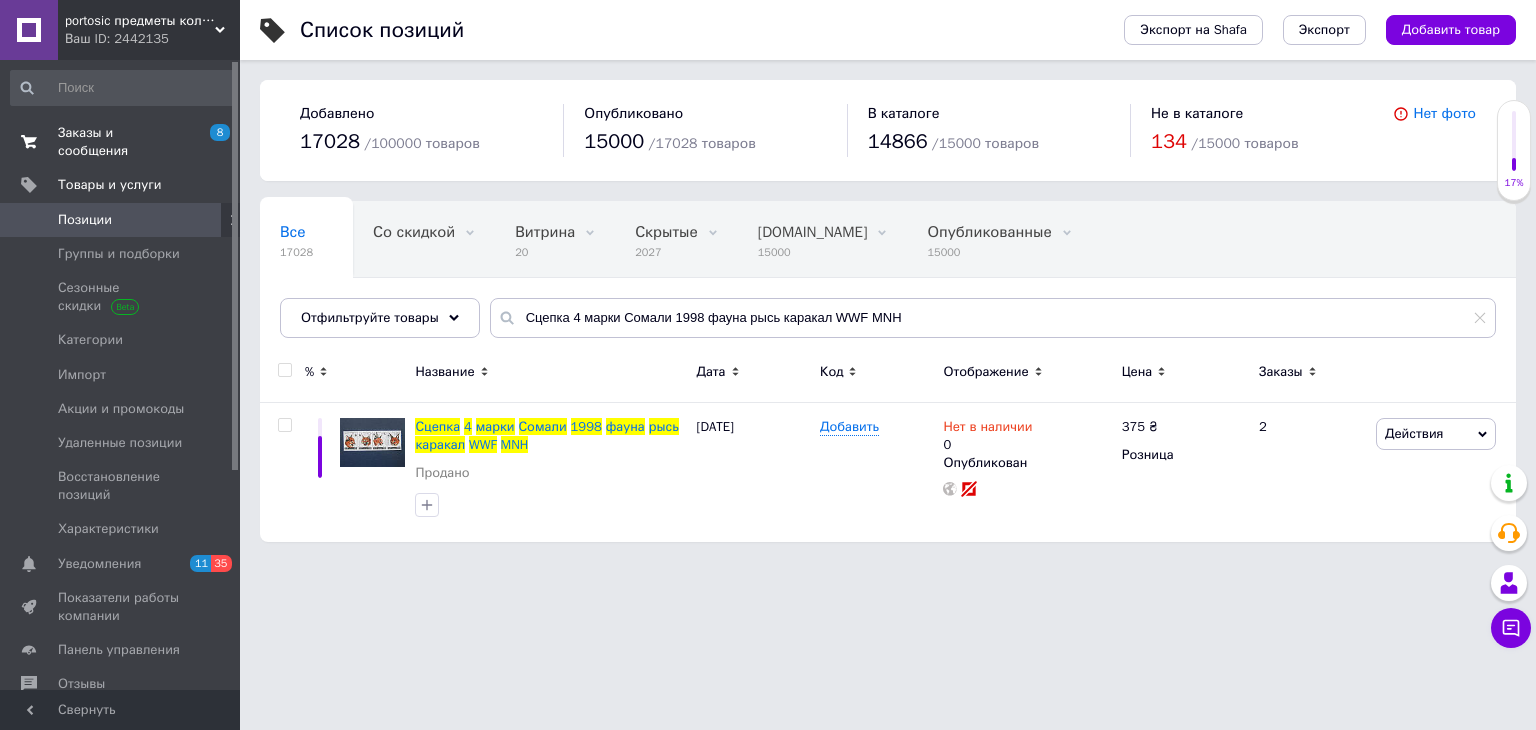click on "Заказы и сообщения" at bounding box center (121, 142) 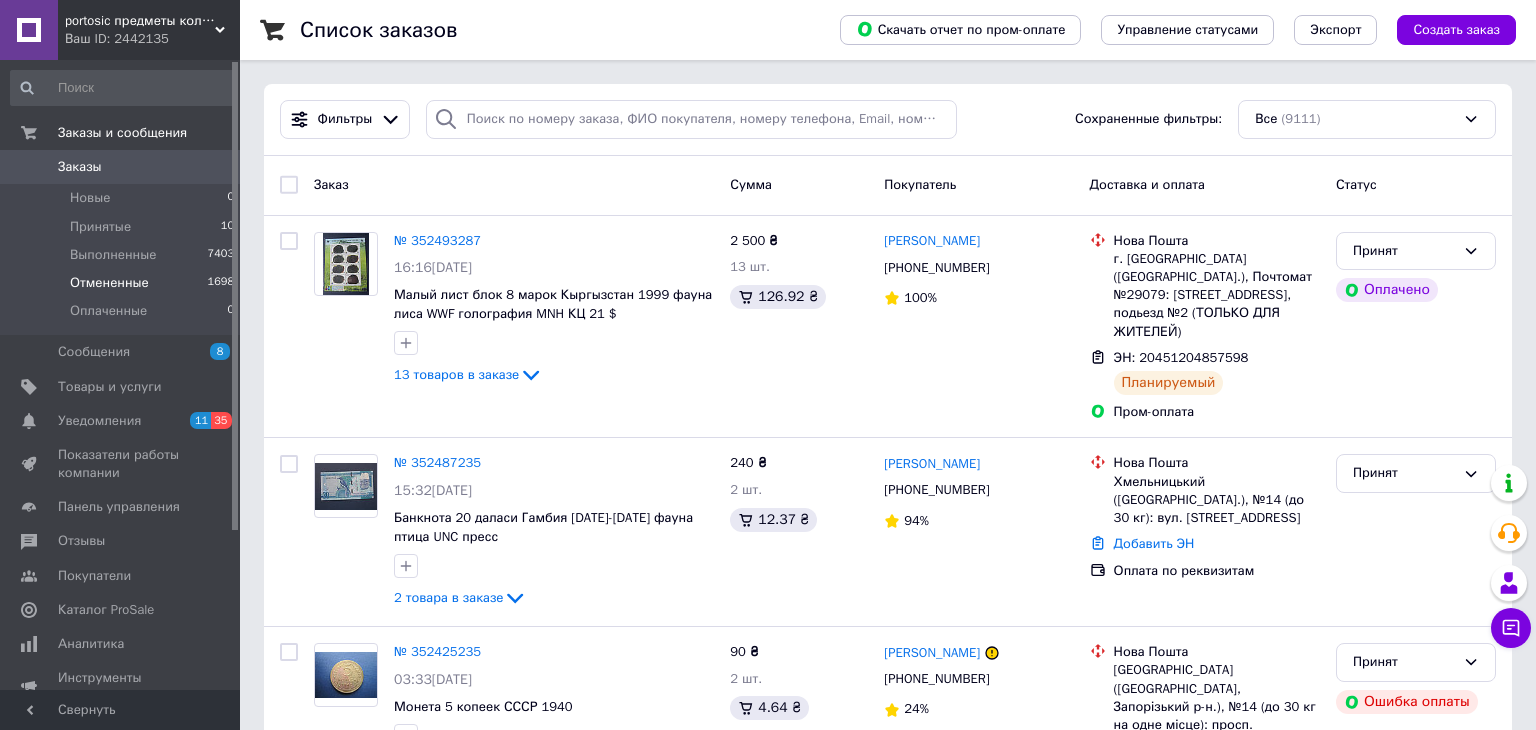 click on "Отмененные" at bounding box center (109, 283) 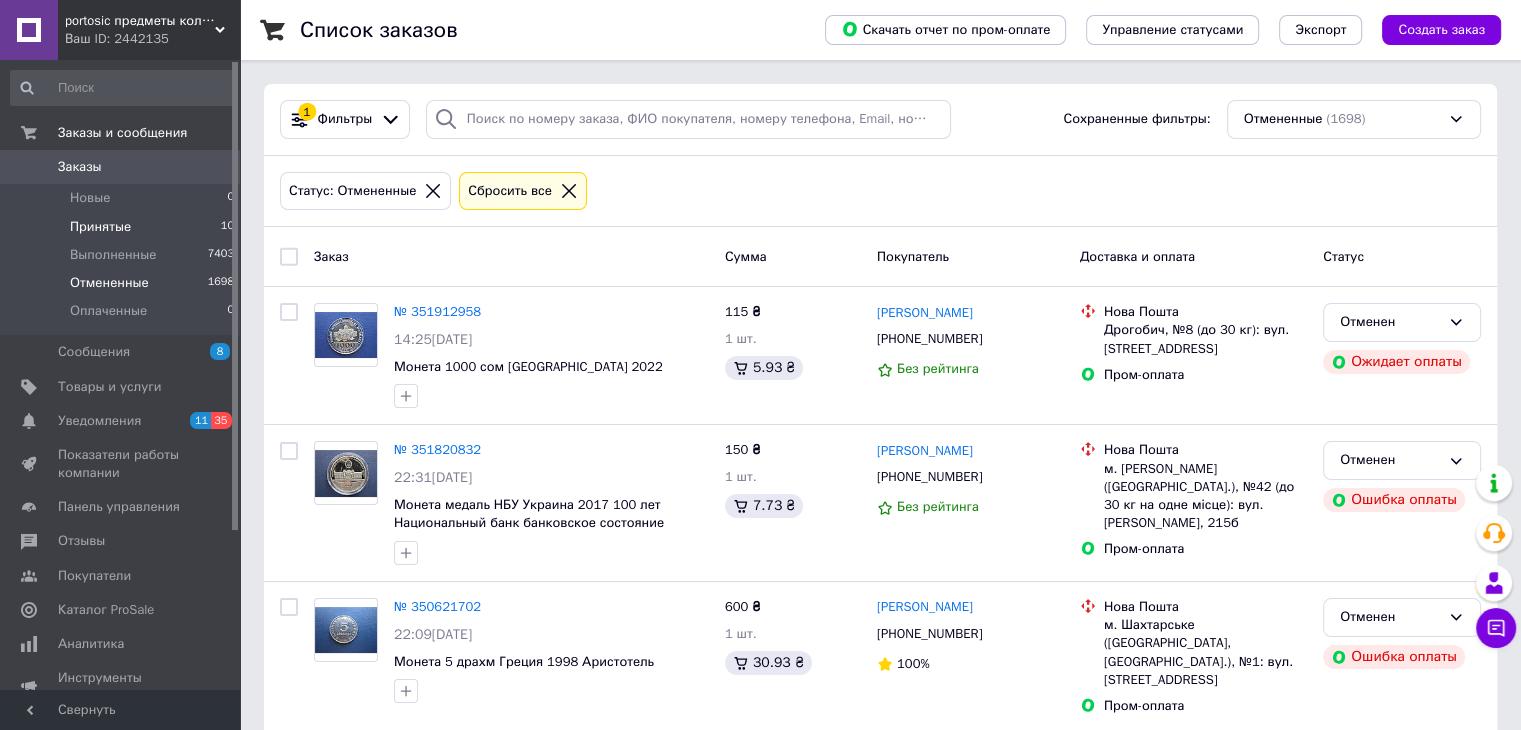 click on "Принятые" at bounding box center [100, 227] 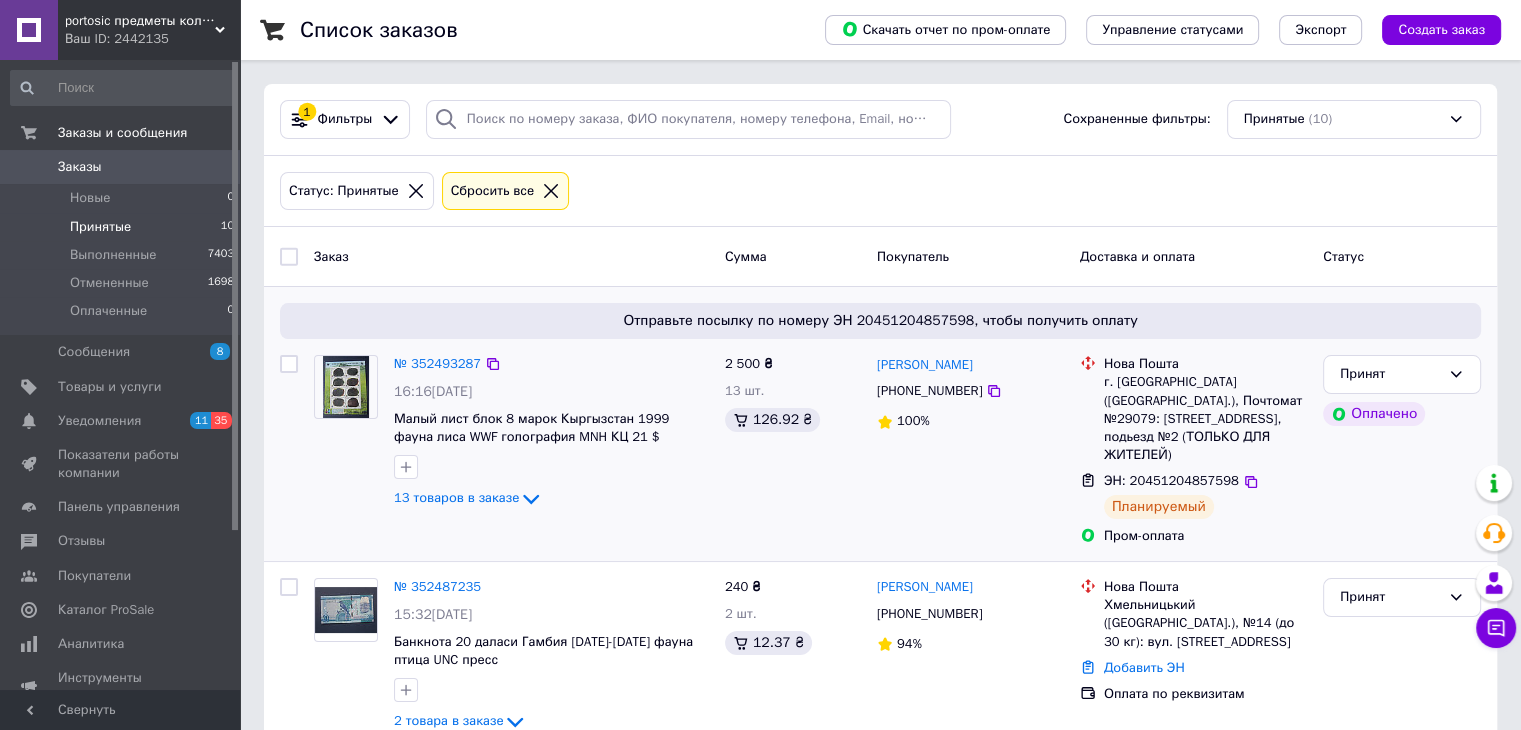 scroll, scrollTop: 200, scrollLeft: 0, axis: vertical 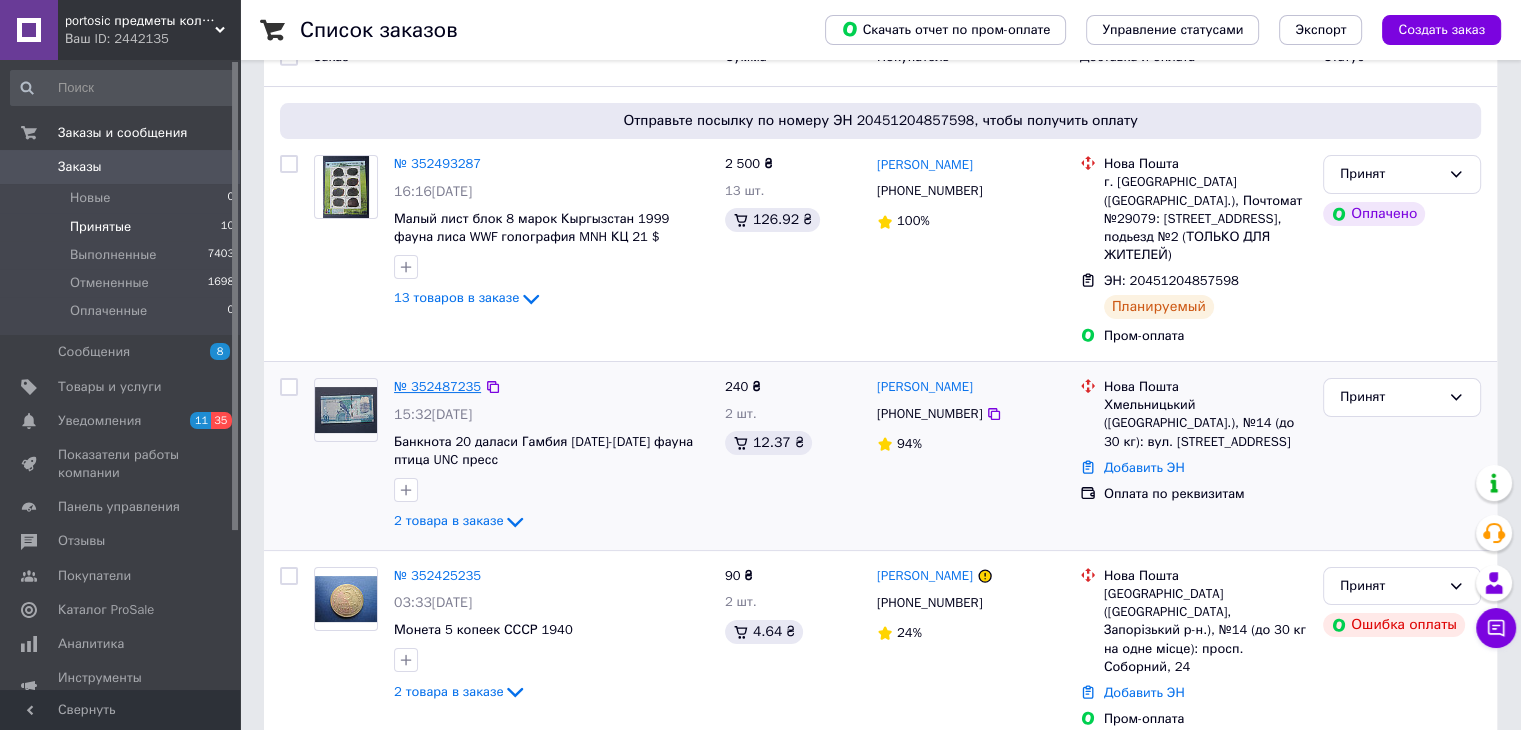 click on "№ 352487235" at bounding box center (437, 386) 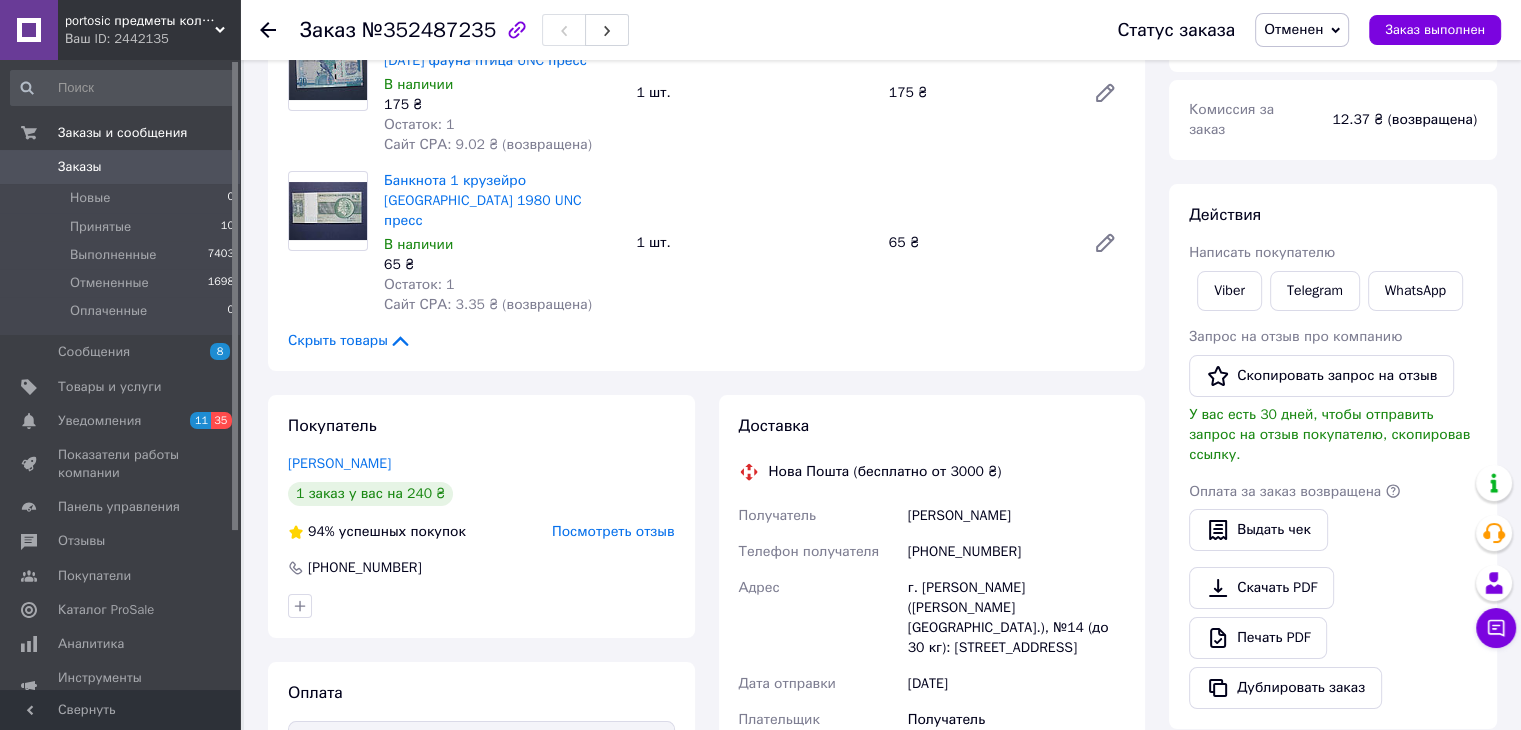 scroll, scrollTop: 300, scrollLeft: 0, axis: vertical 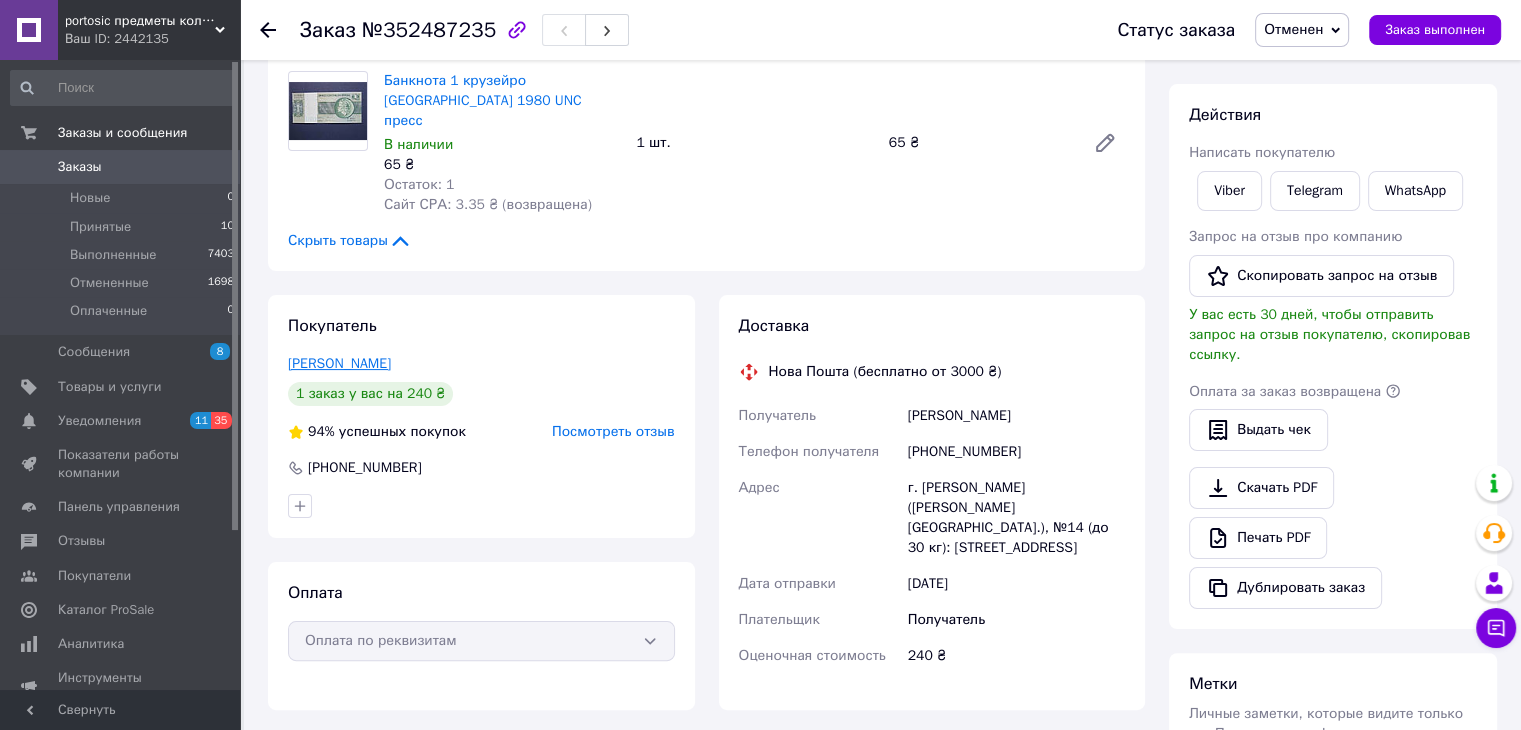 click on "[PERSON_NAME]" at bounding box center [339, 363] 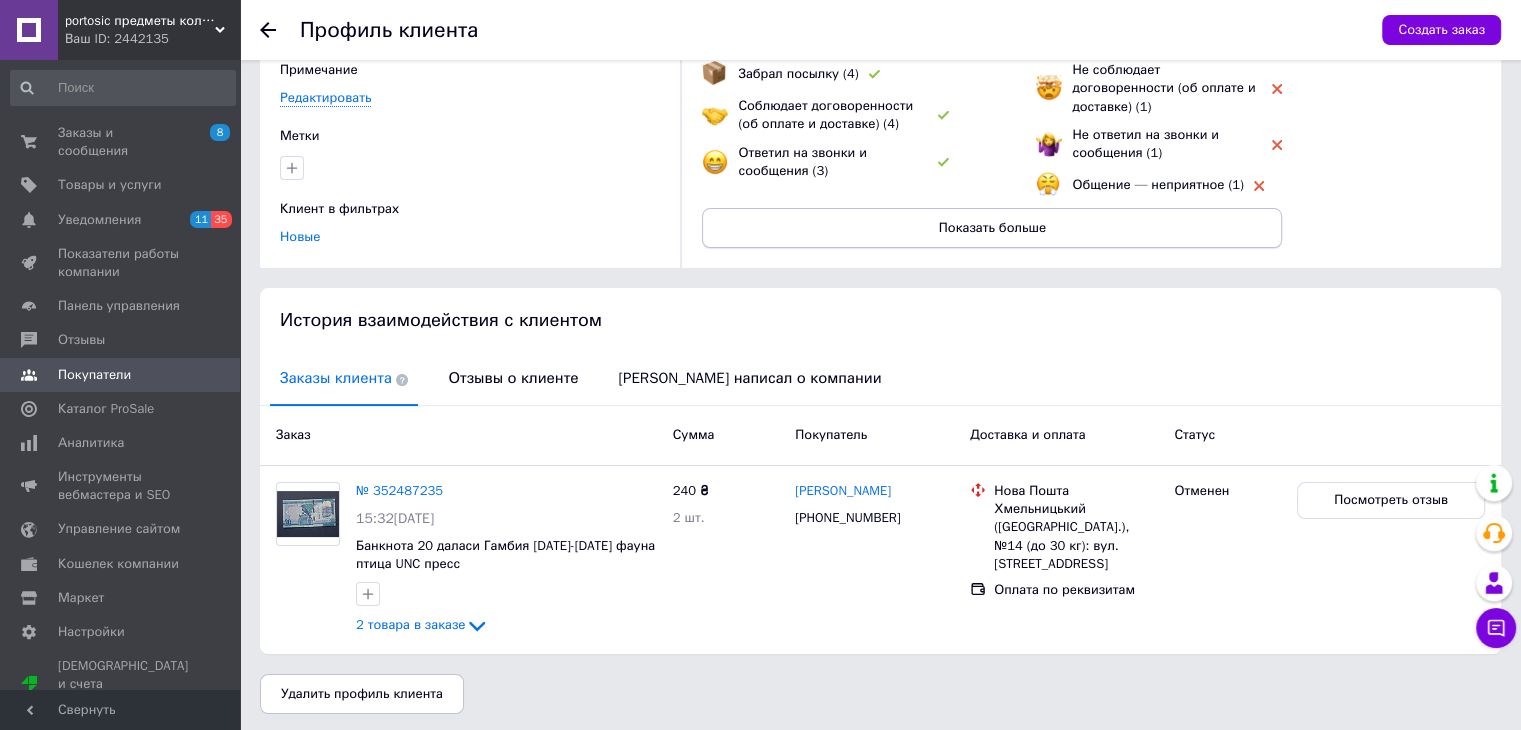 scroll, scrollTop: 178, scrollLeft: 0, axis: vertical 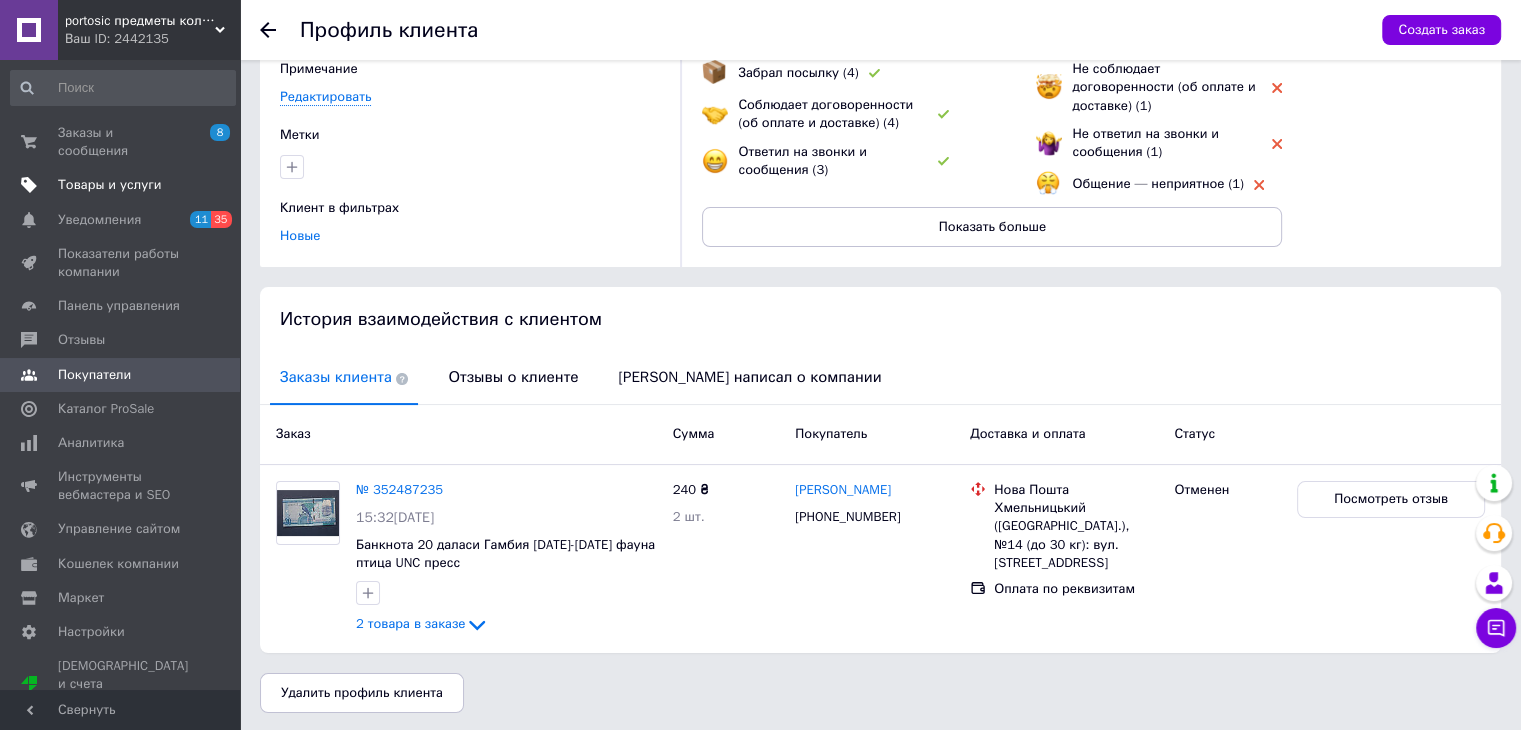 click on "Товары и услуги" at bounding box center (110, 185) 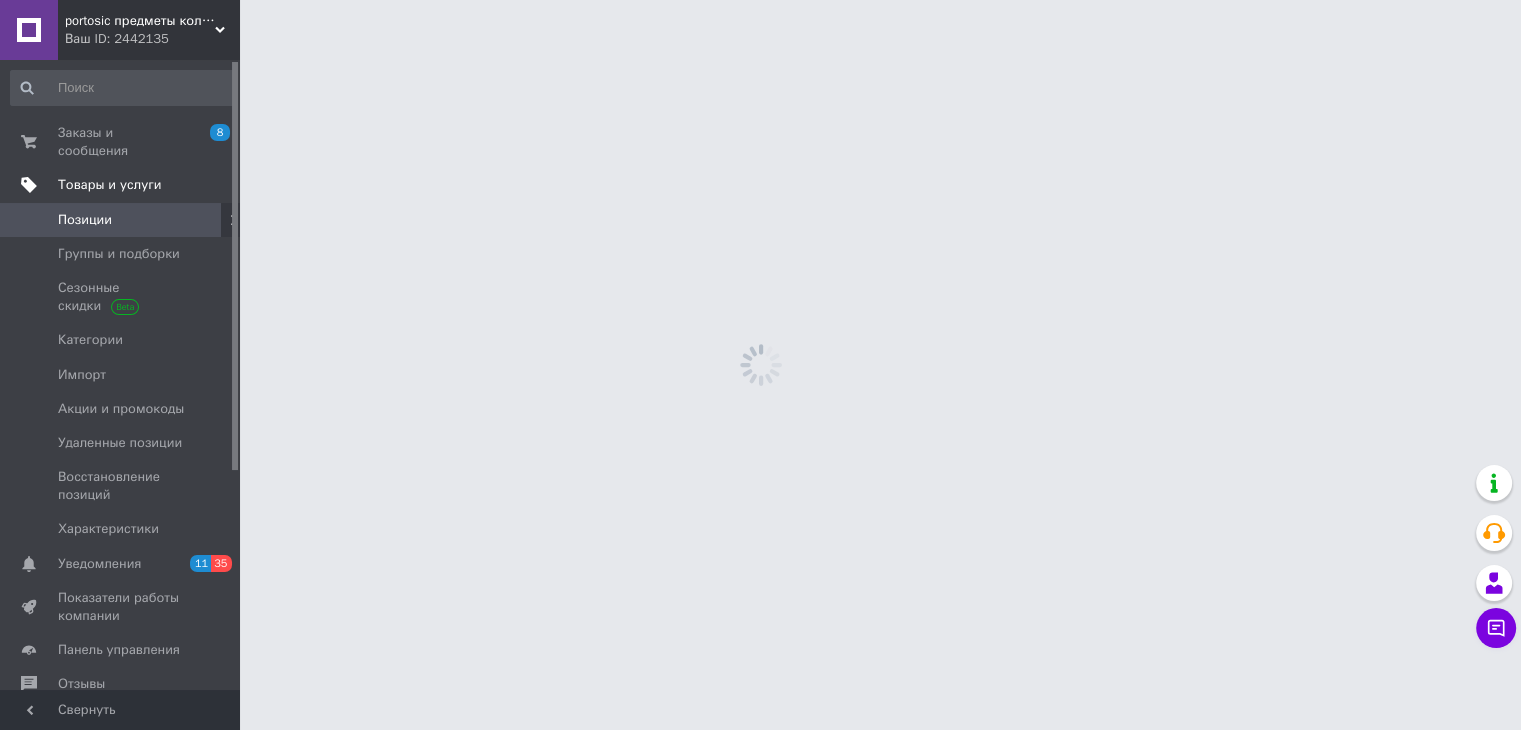 scroll, scrollTop: 0, scrollLeft: 0, axis: both 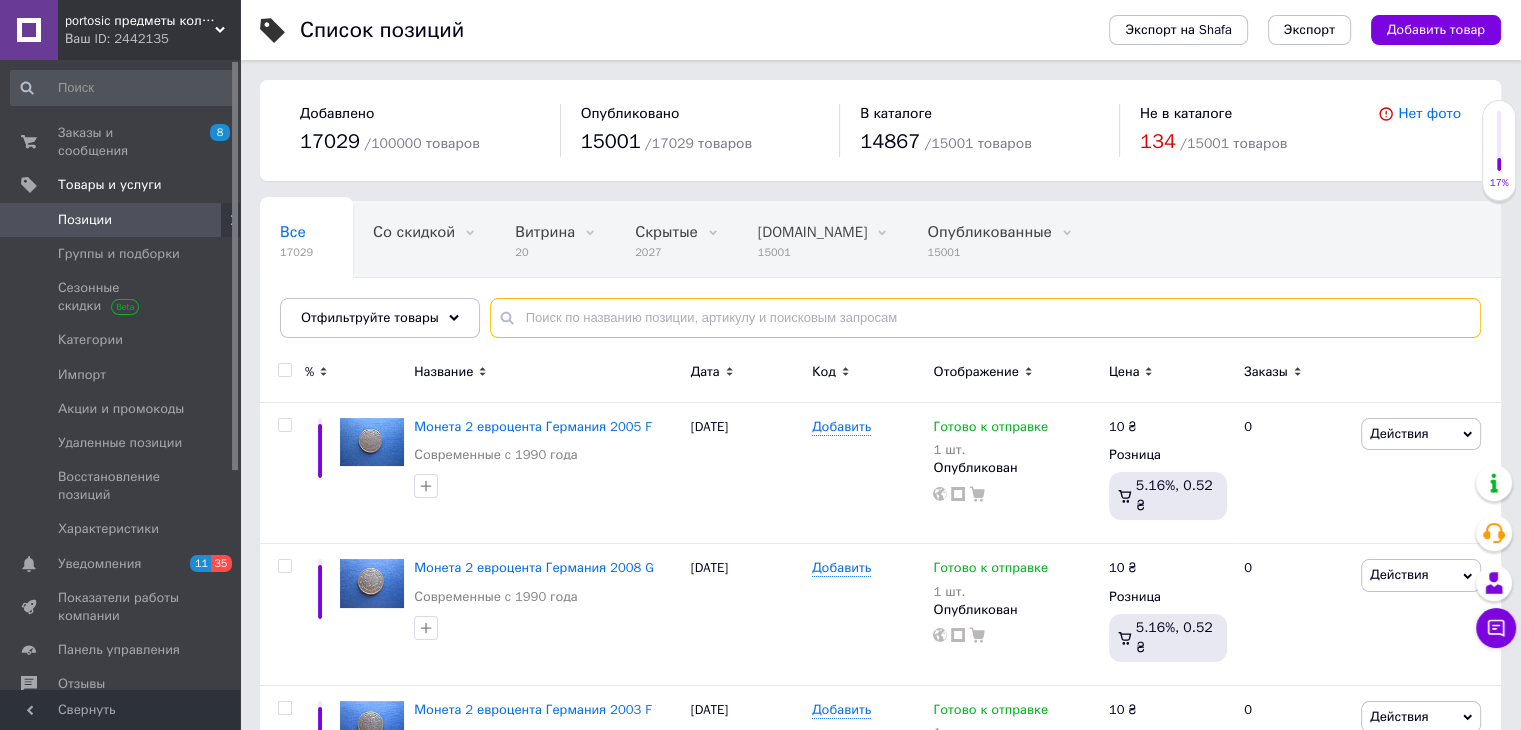 paste on "Блок 4 марки Чехия 2008 фауна выдра птицы бабочки стрекозы жук рак тритон лягушка рыба MNH" 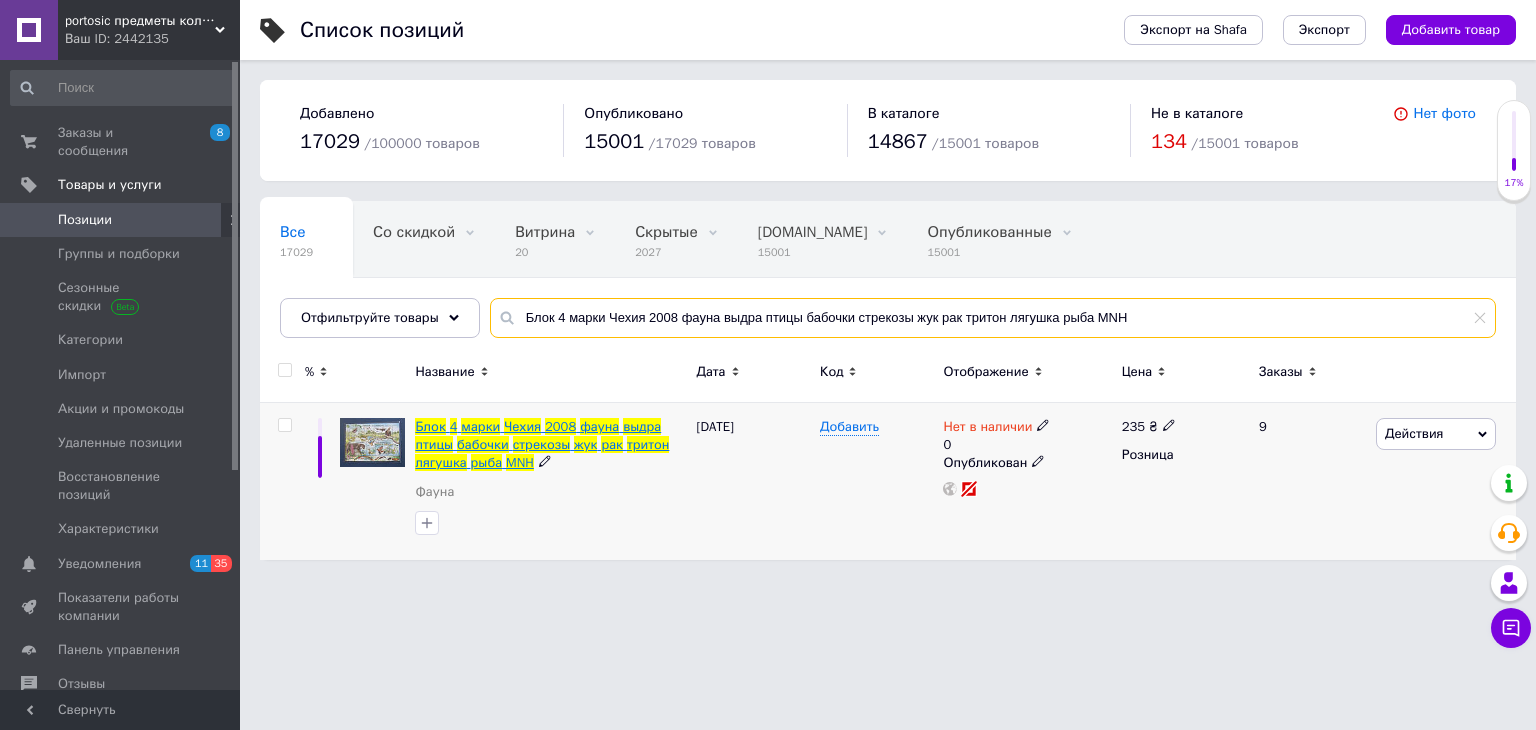 type on "Блок 4 марки Чехия 2008 фауна выдра птицы бабочки стрекозы жук рак тритон лягушка рыба MNH" 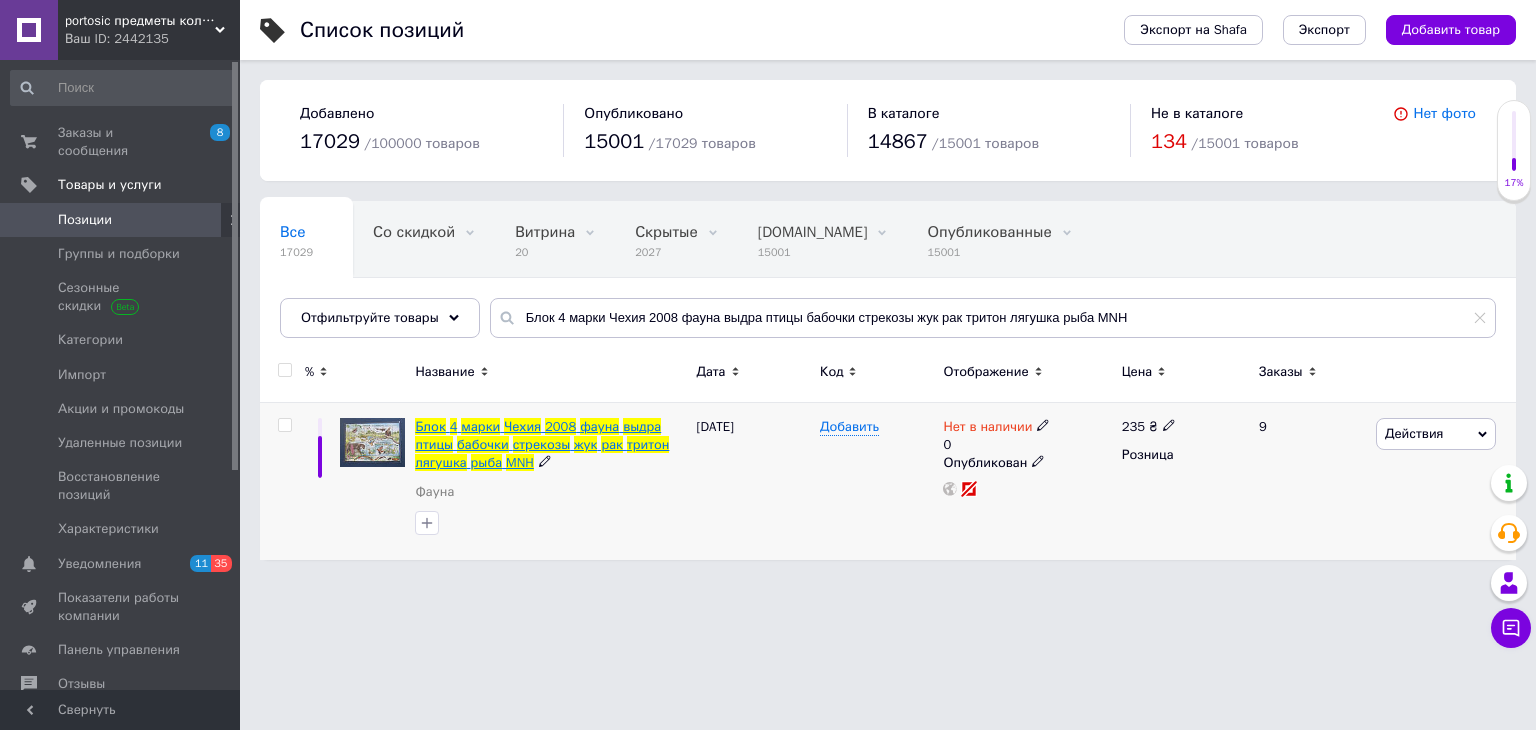 click on "2008" at bounding box center [560, 426] 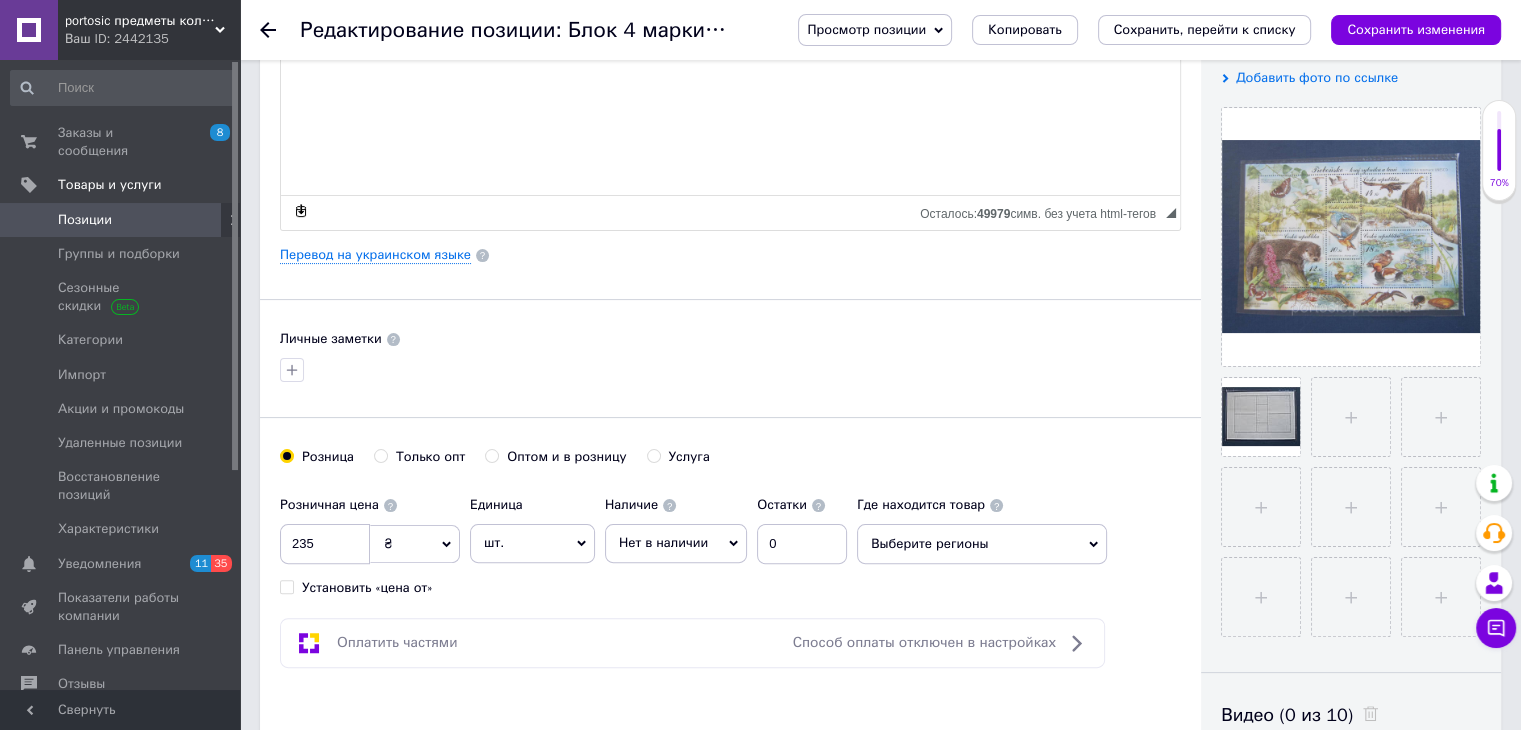 scroll, scrollTop: 300, scrollLeft: 0, axis: vertical 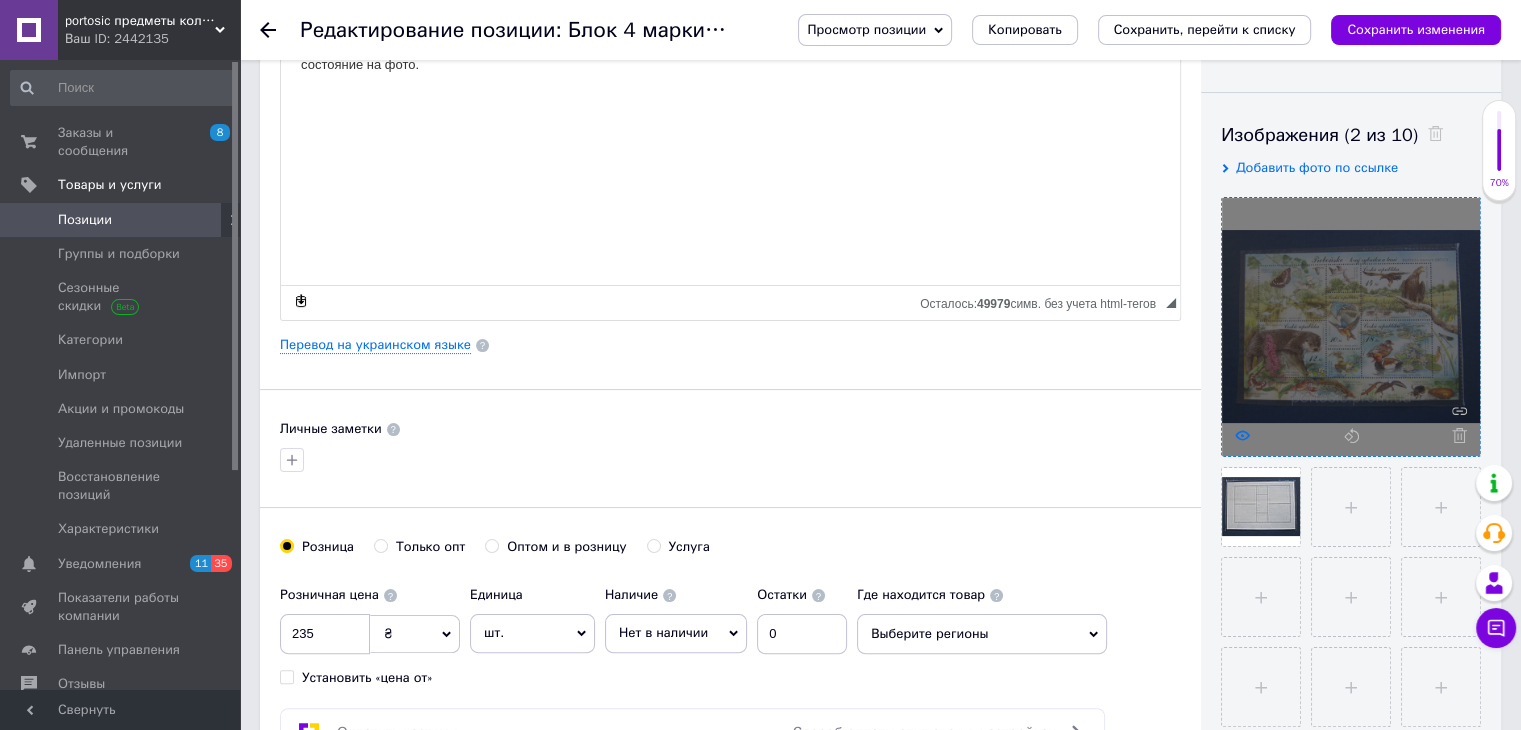click 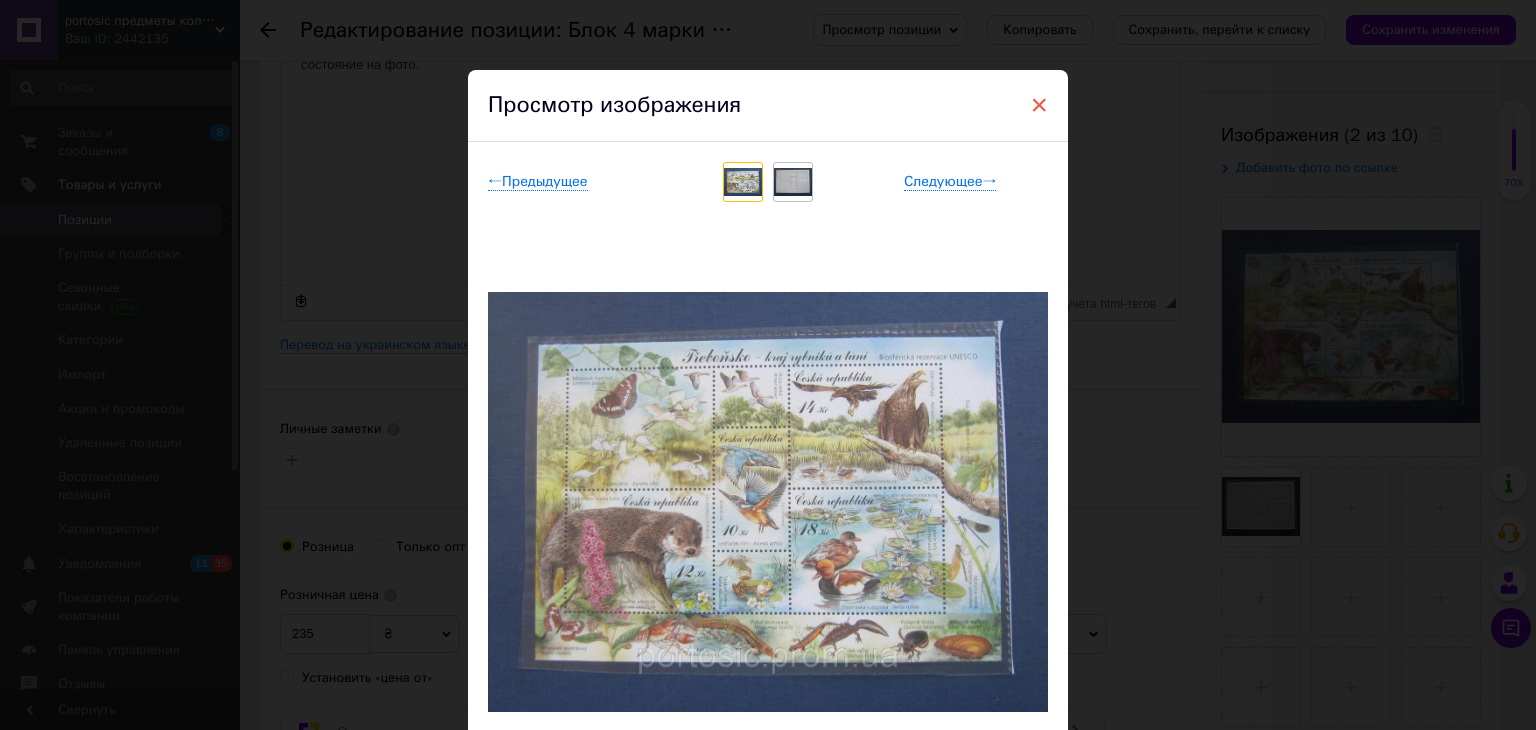 click on "×" at bounding box center [1039, 105] 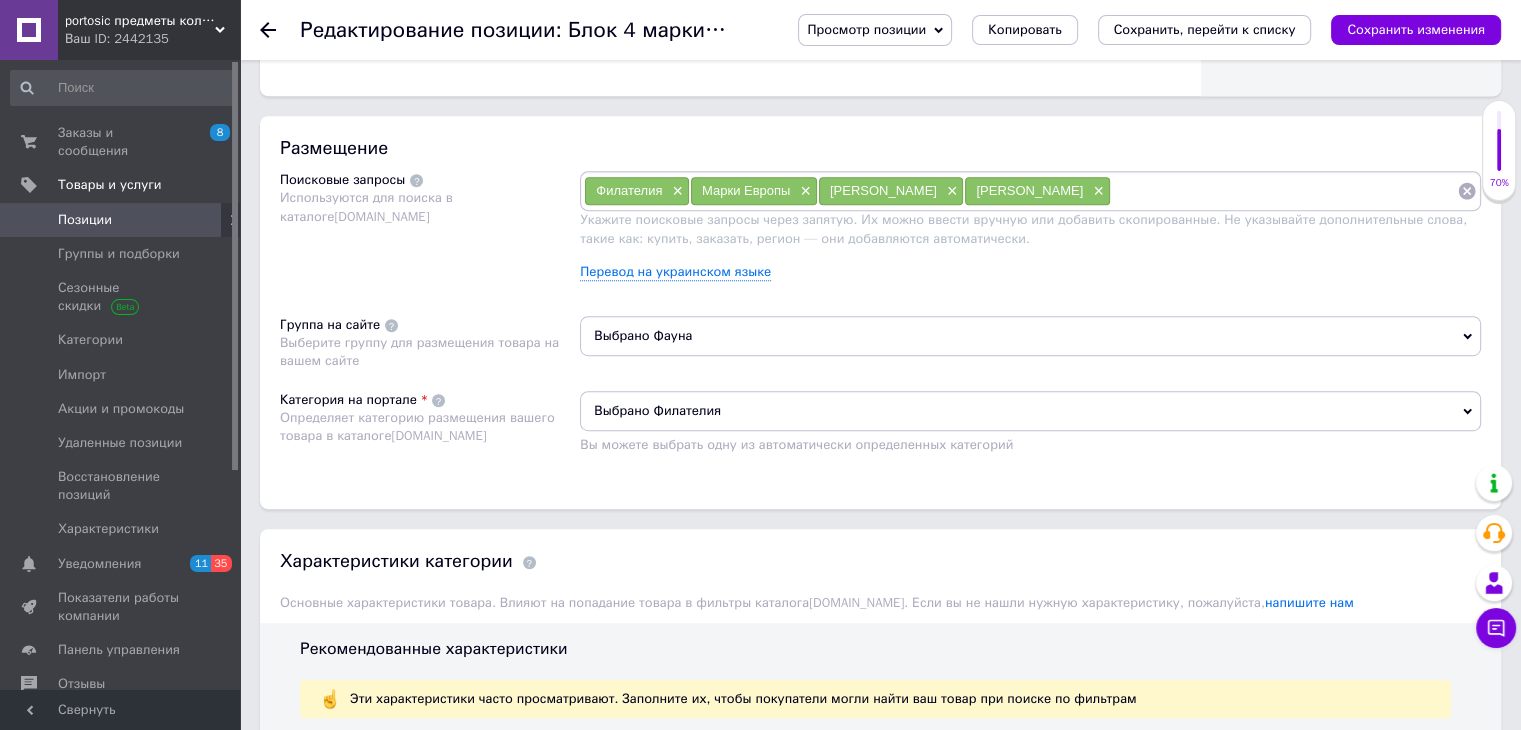 scroll, scrollTop: 1200, scrollLeft: 0, axis: vertical 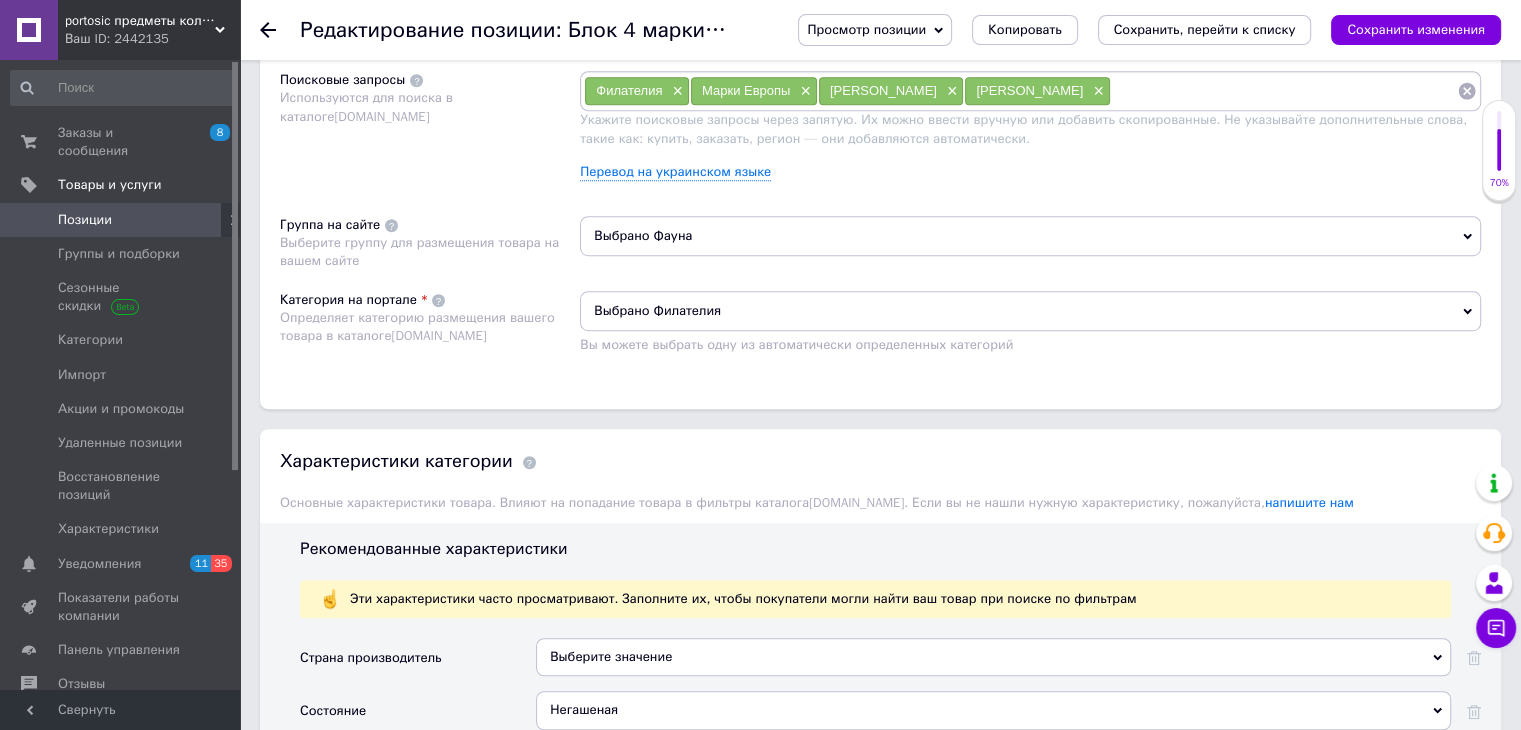 click on "Выбрано Фауна" at bounding box center [1030, 236] 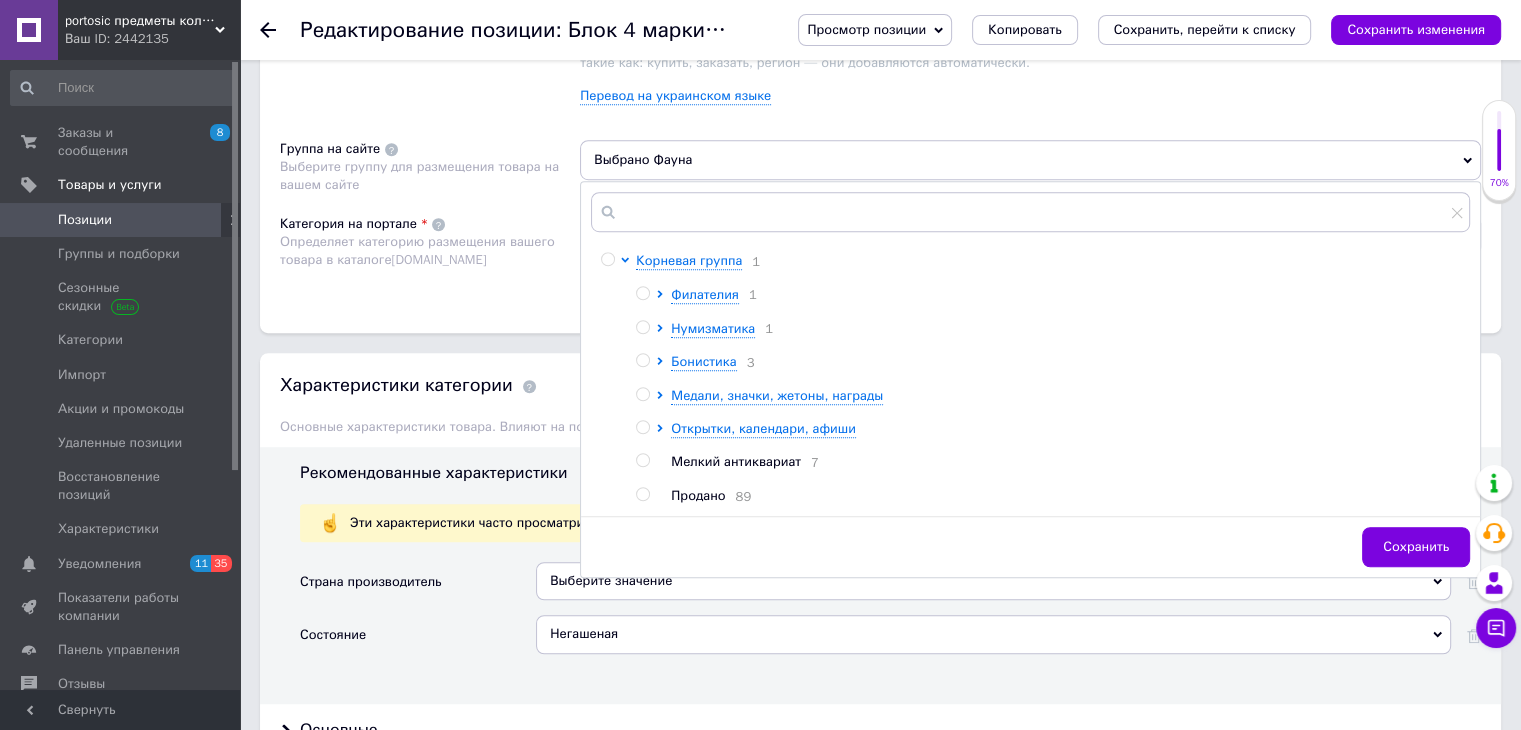 scroll, scrollTop: 1400, scrollLeft: 0, axis: vertical 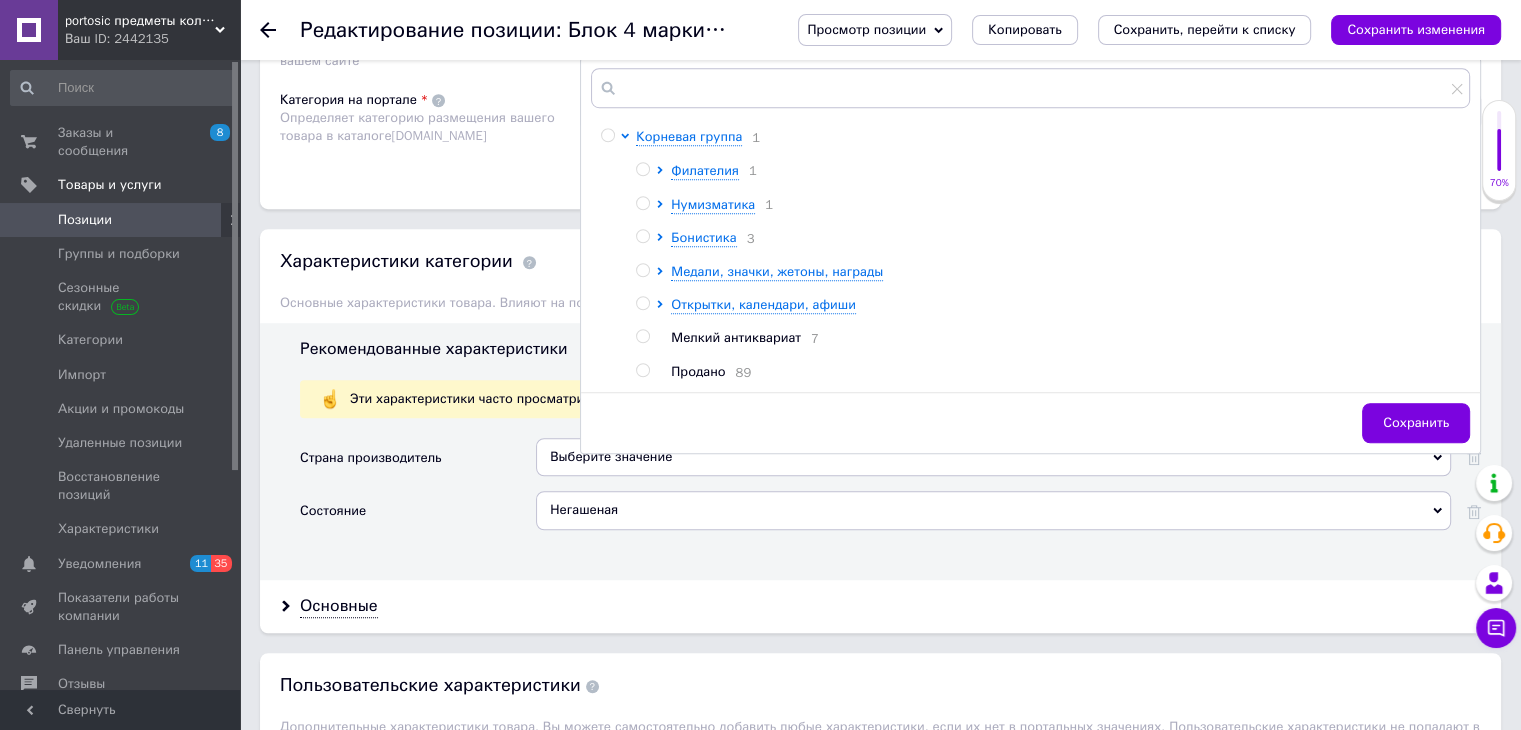 click on "Продано" at bounding box center [698, 371] 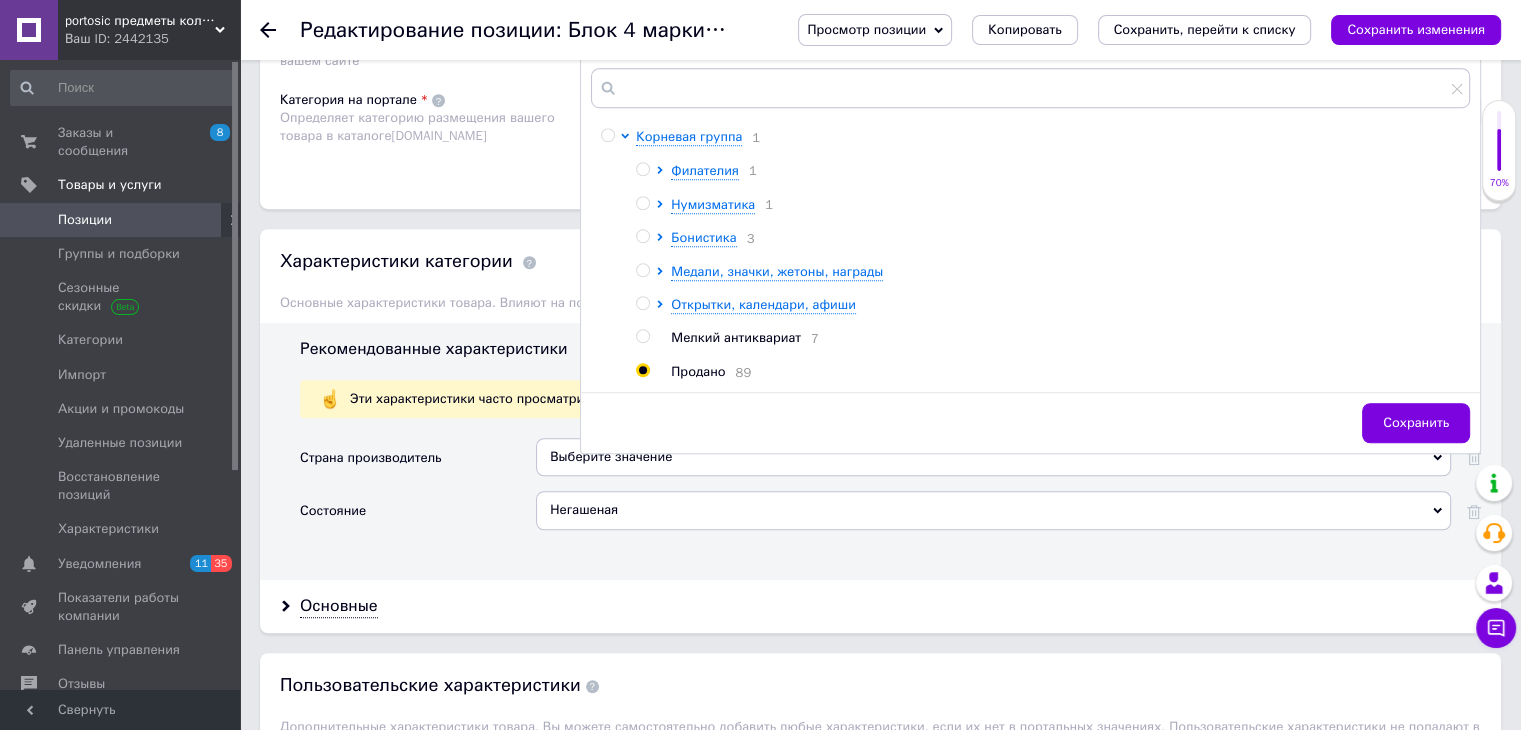 radio on "true" 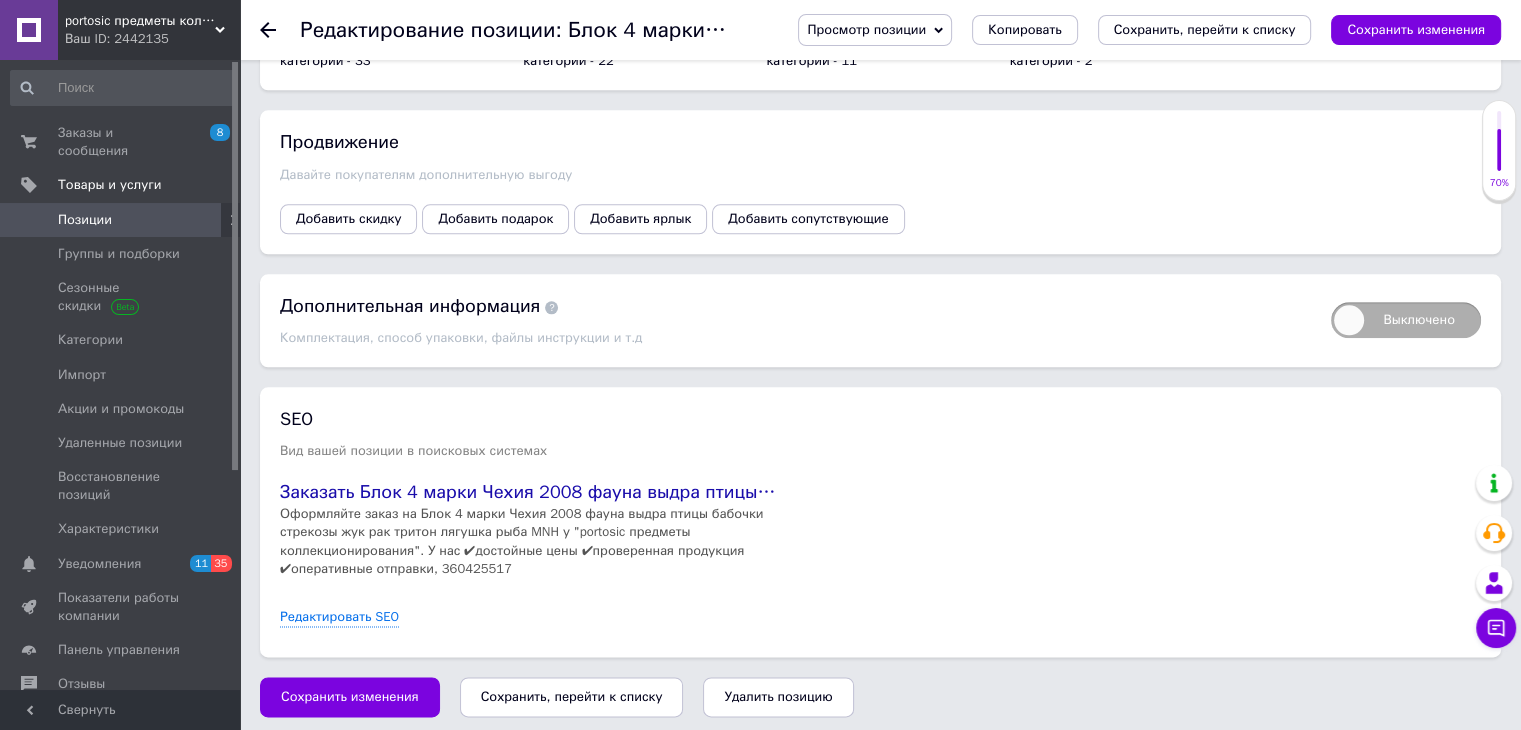 scroll, scrollTop: 2381, scrollLeft: 0, axis: vertical 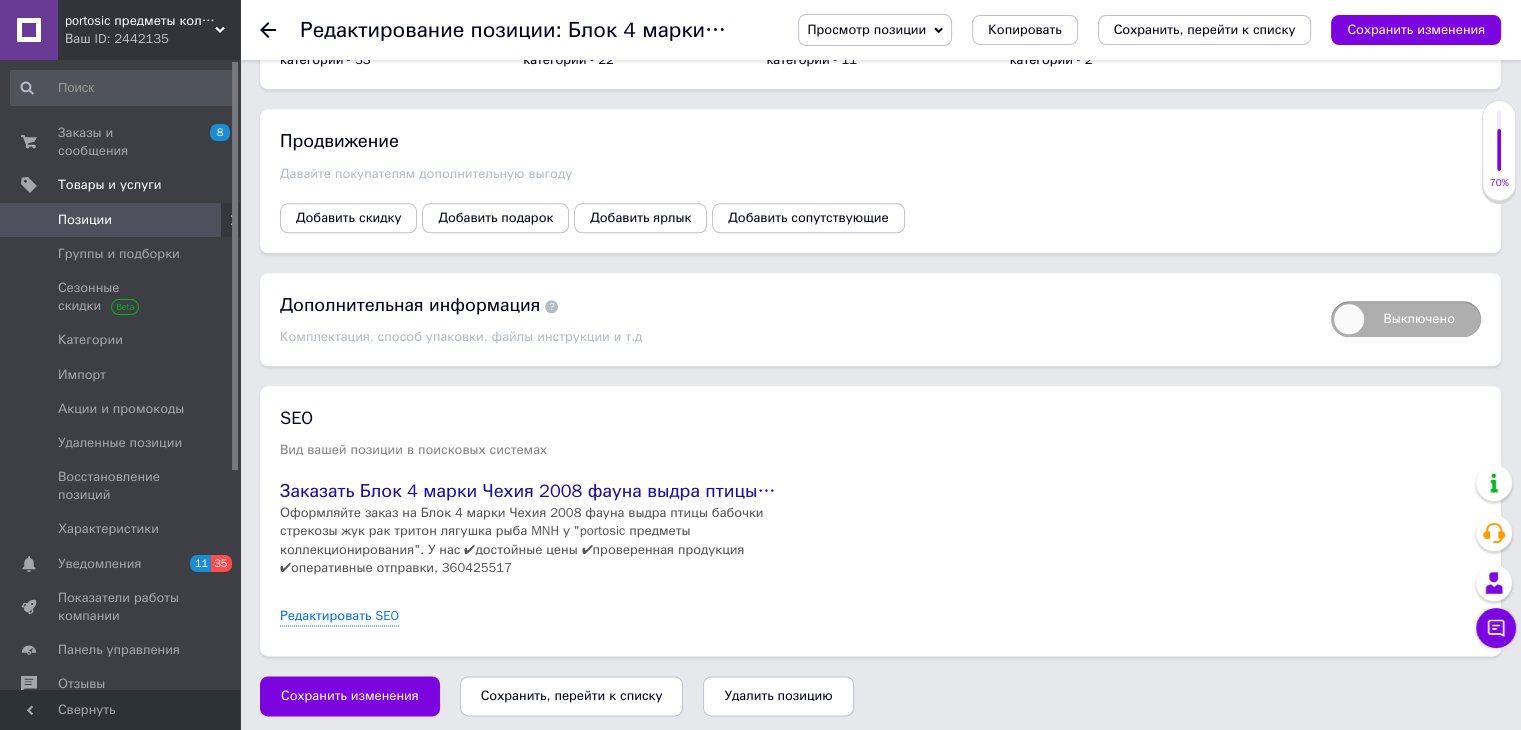 drag, startPoint x: 613, startPoint y: 693, endPoint x: 624, endPoint y: 547, distance: 146.4138 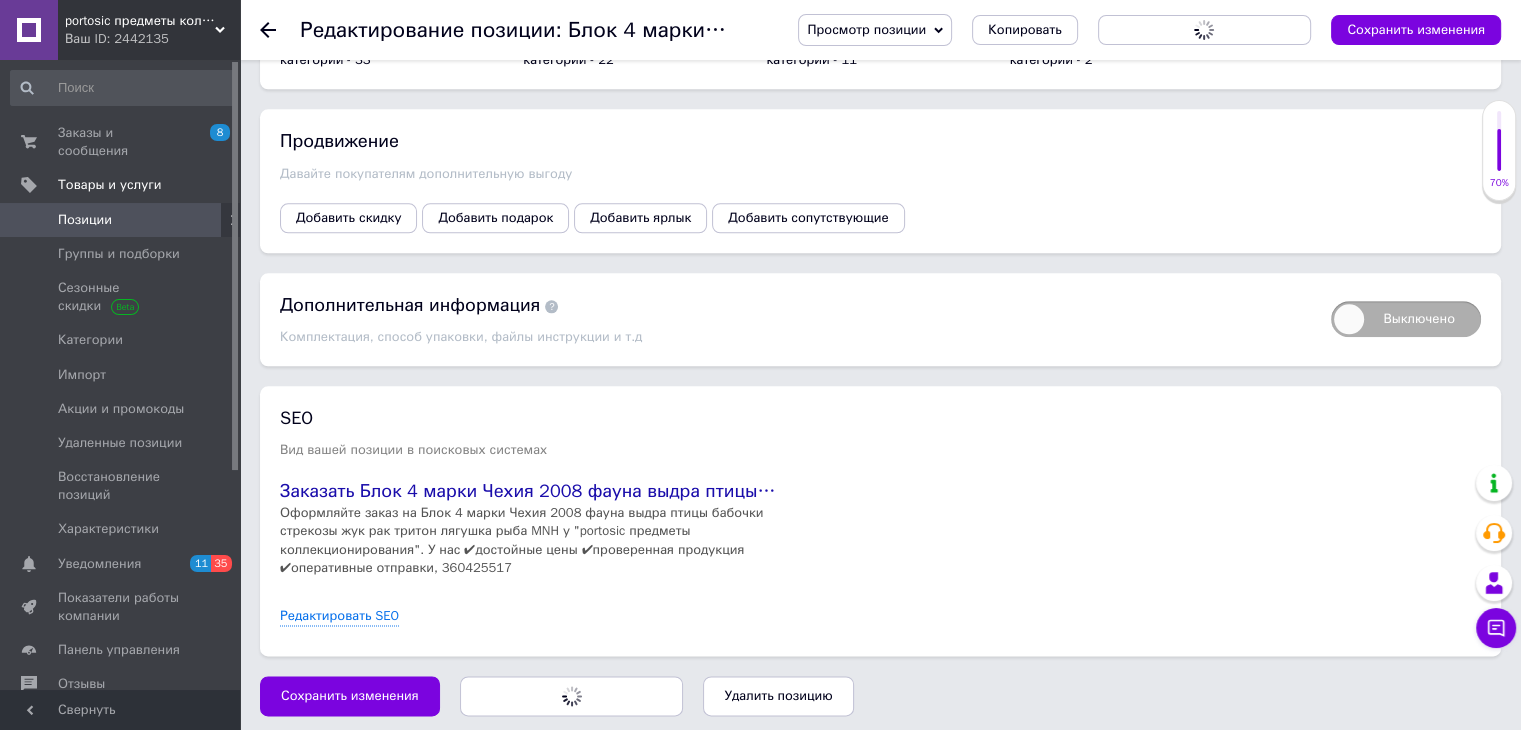 scroll, scrollTop: 0, scrollLeft: 0, axis: both 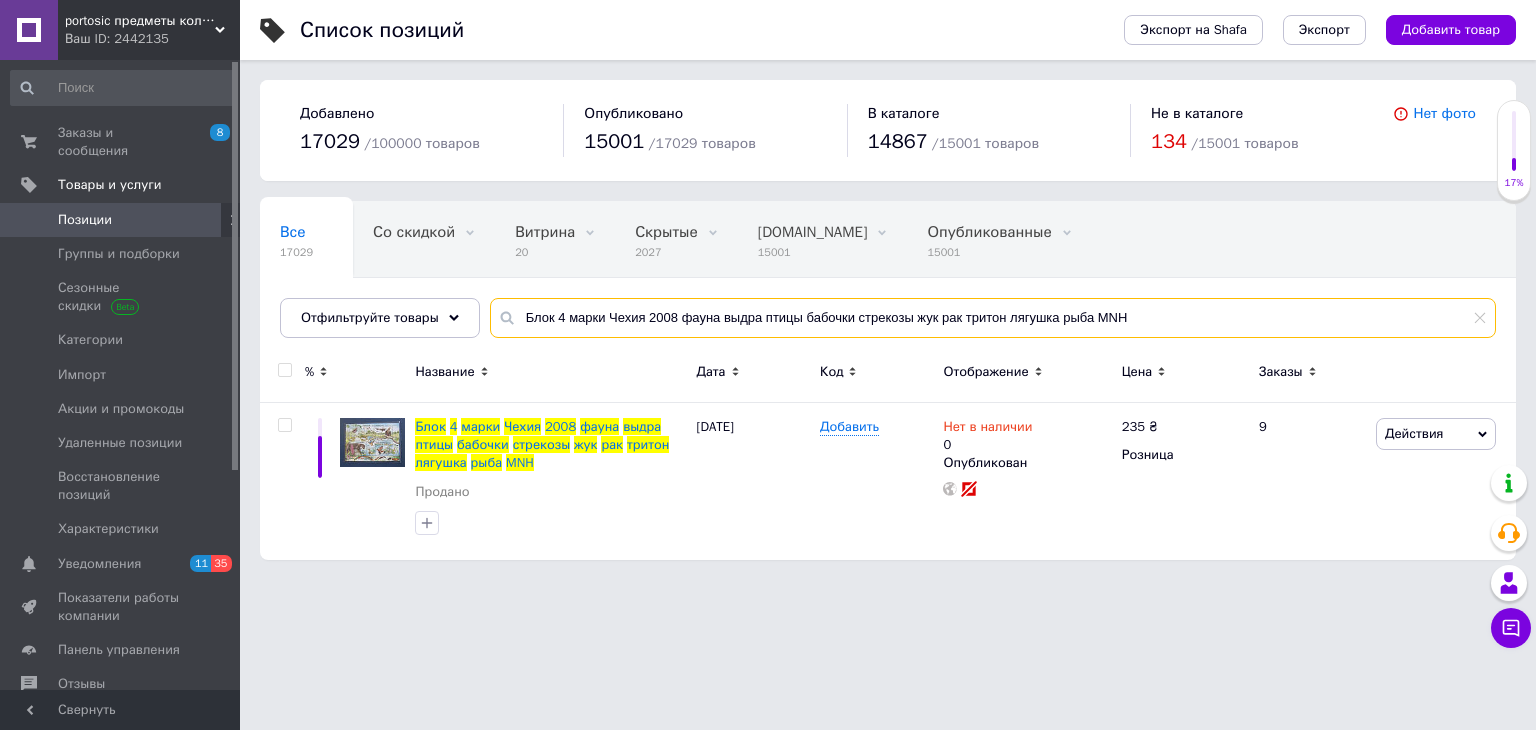 click on "Блок 4 марки Чехия 2008 фауна выдра птицы бабочки стрекозы жук рак тритон лягушка рыба MNH" at bounding box center (993, 318) 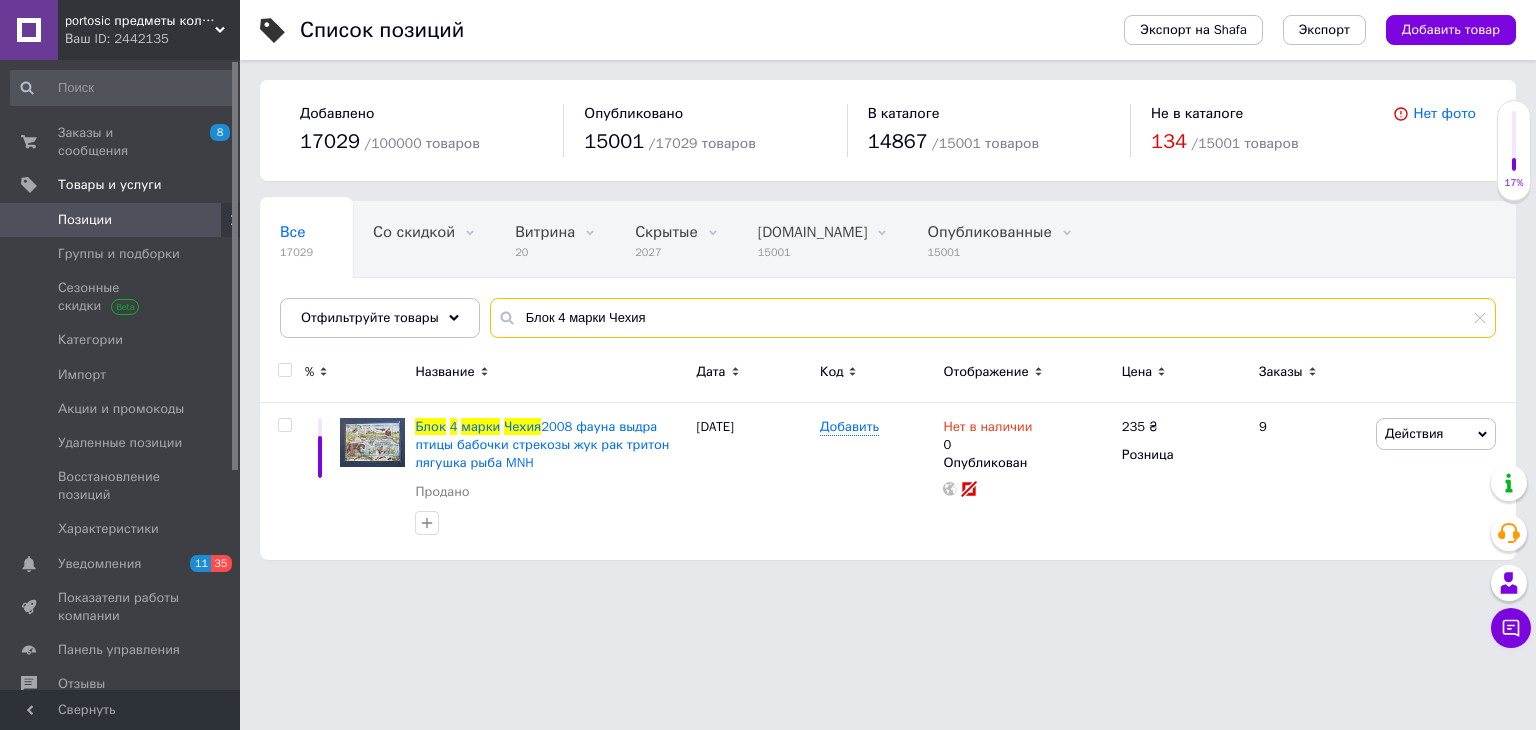 click on "Блок 4 марки Чехия" at bounding box center [993, 318] 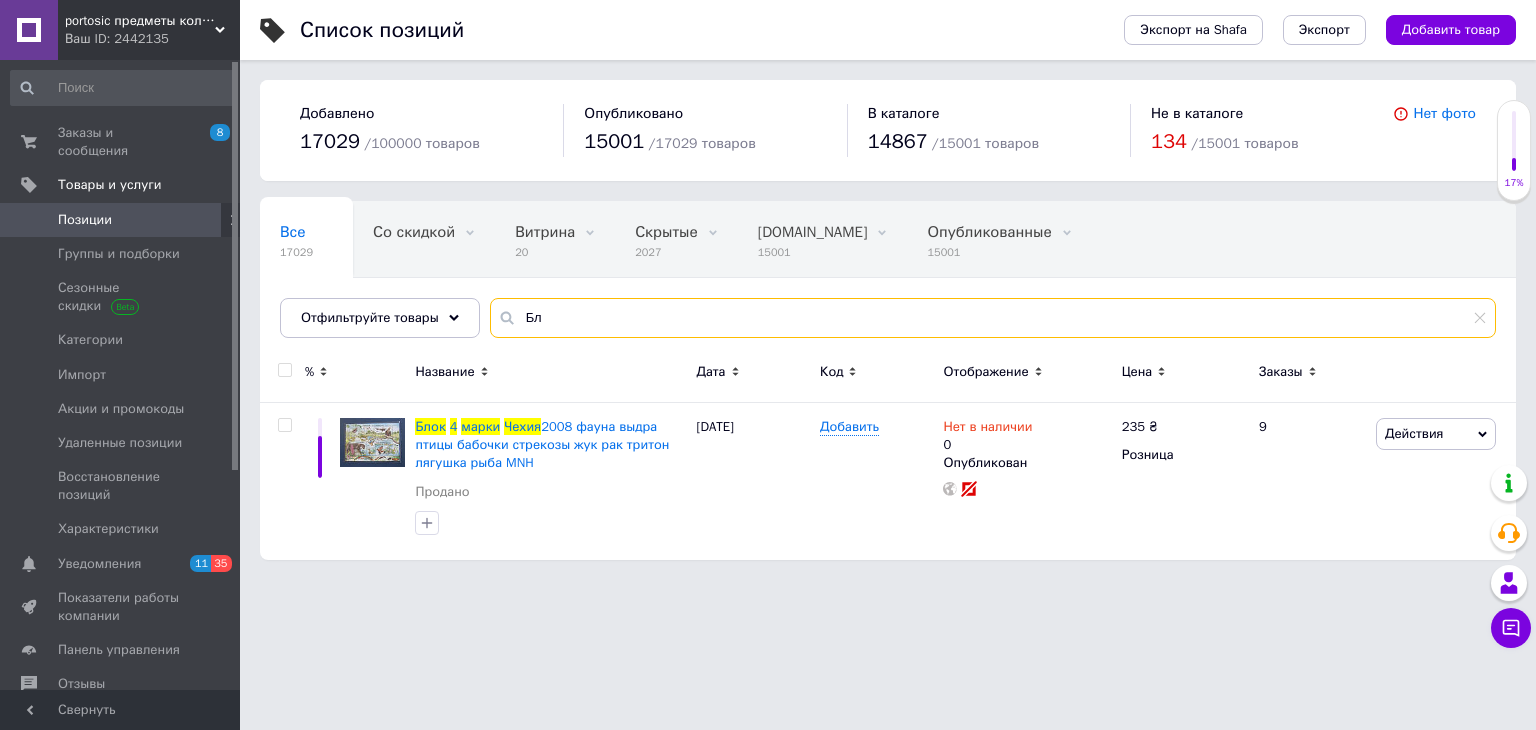 type on "Б" 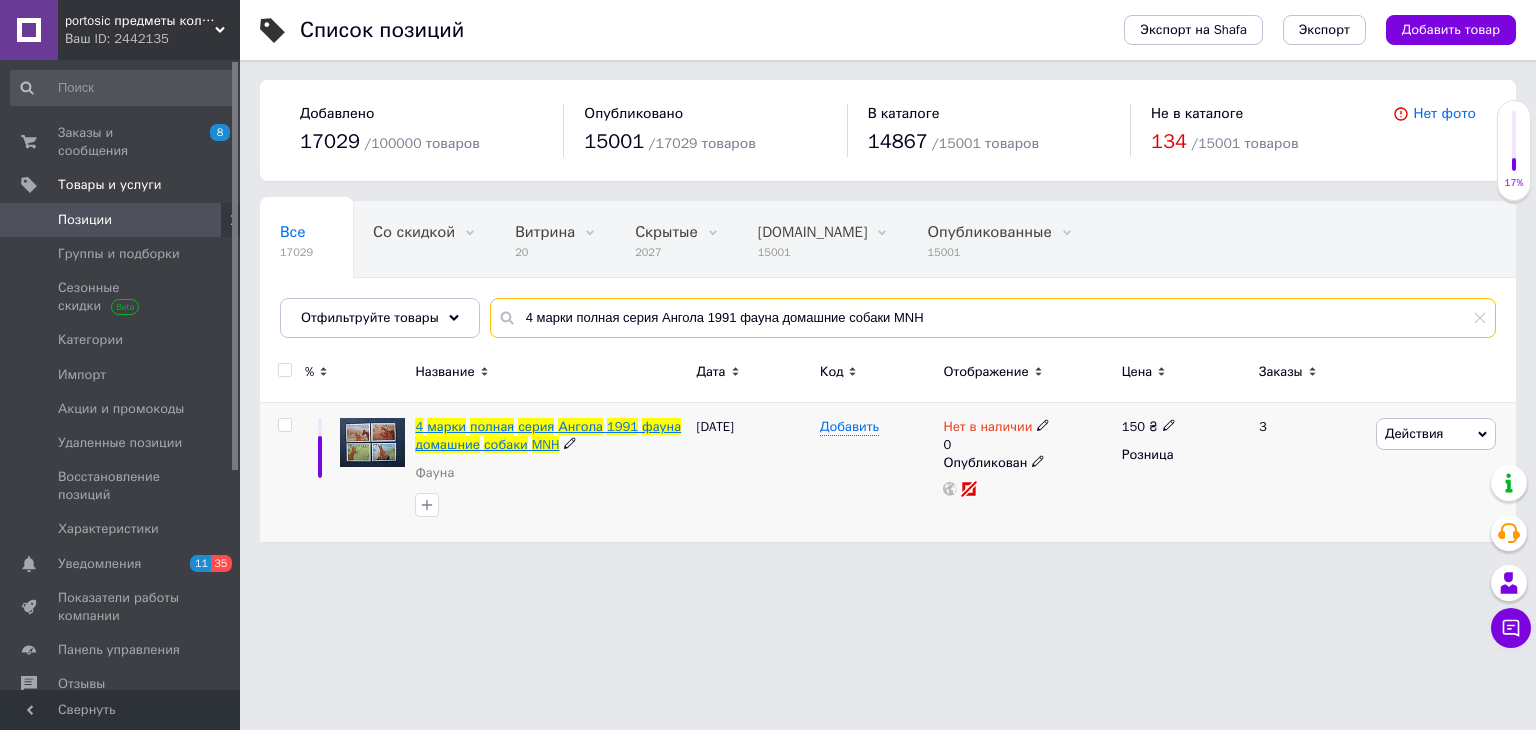 type on "4 марки полная серия Ангола 1991 фауна домашние собаки MNH" 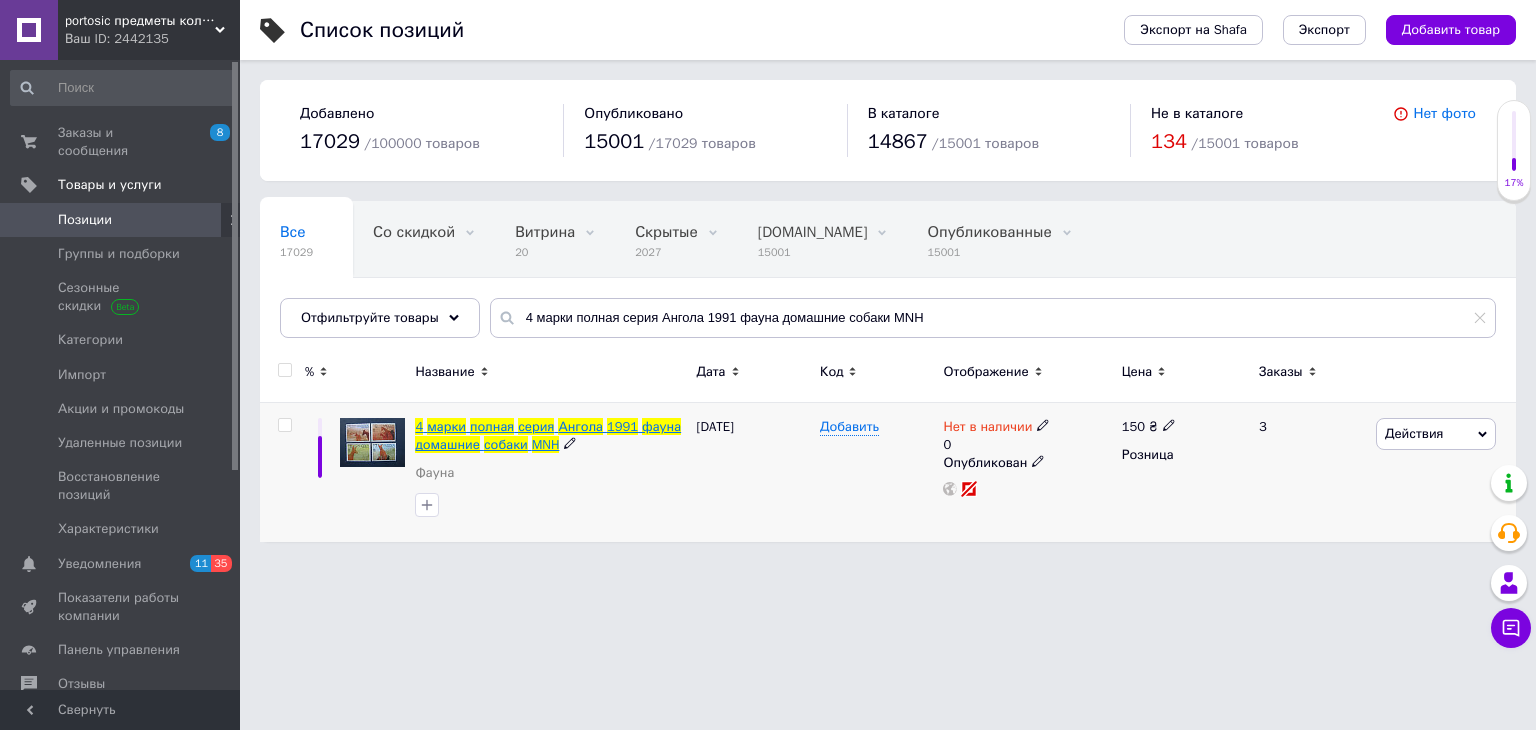 click on "Ангола" at bounding box center [580, 426] 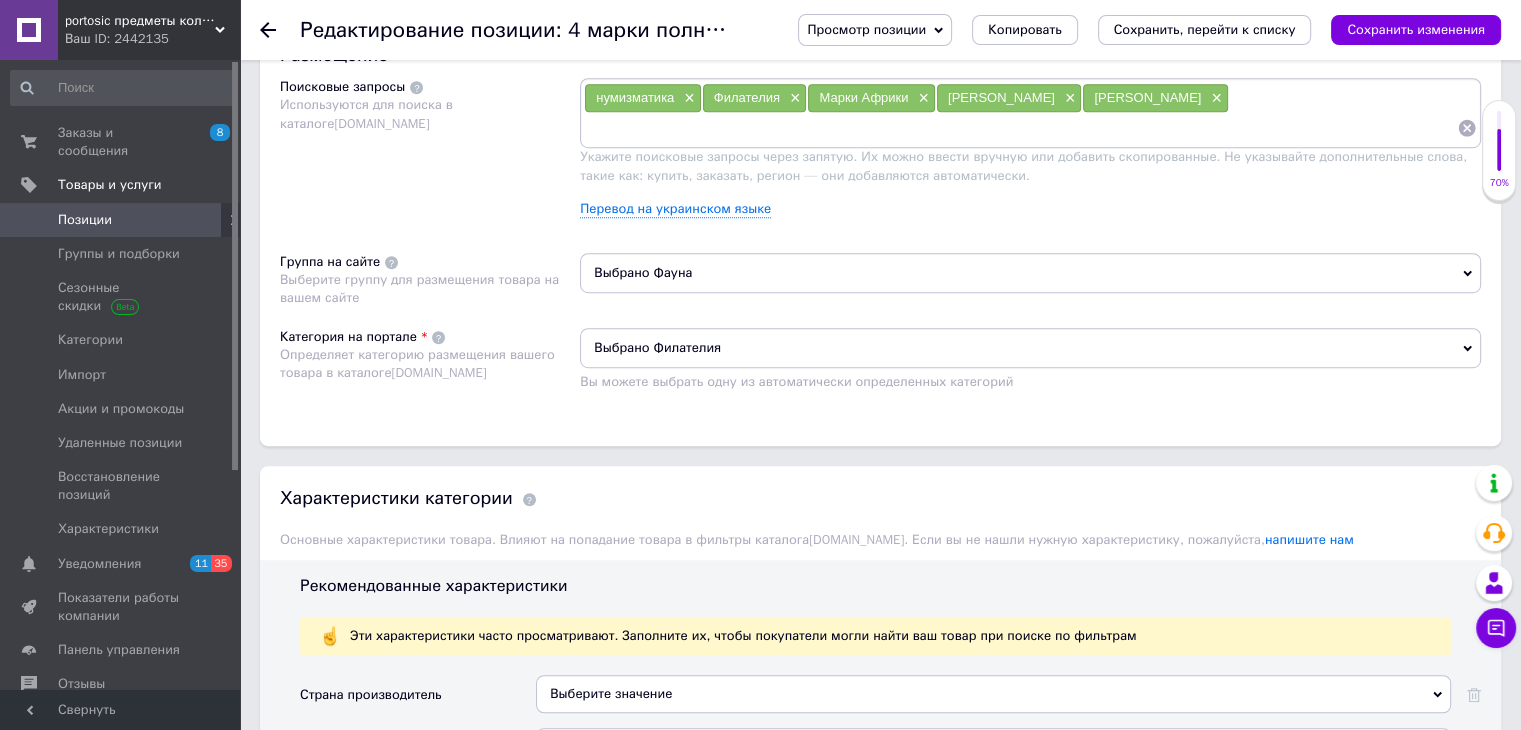 scroll, scrollTop: 1200, scrollLeft: 0, axis: vertical 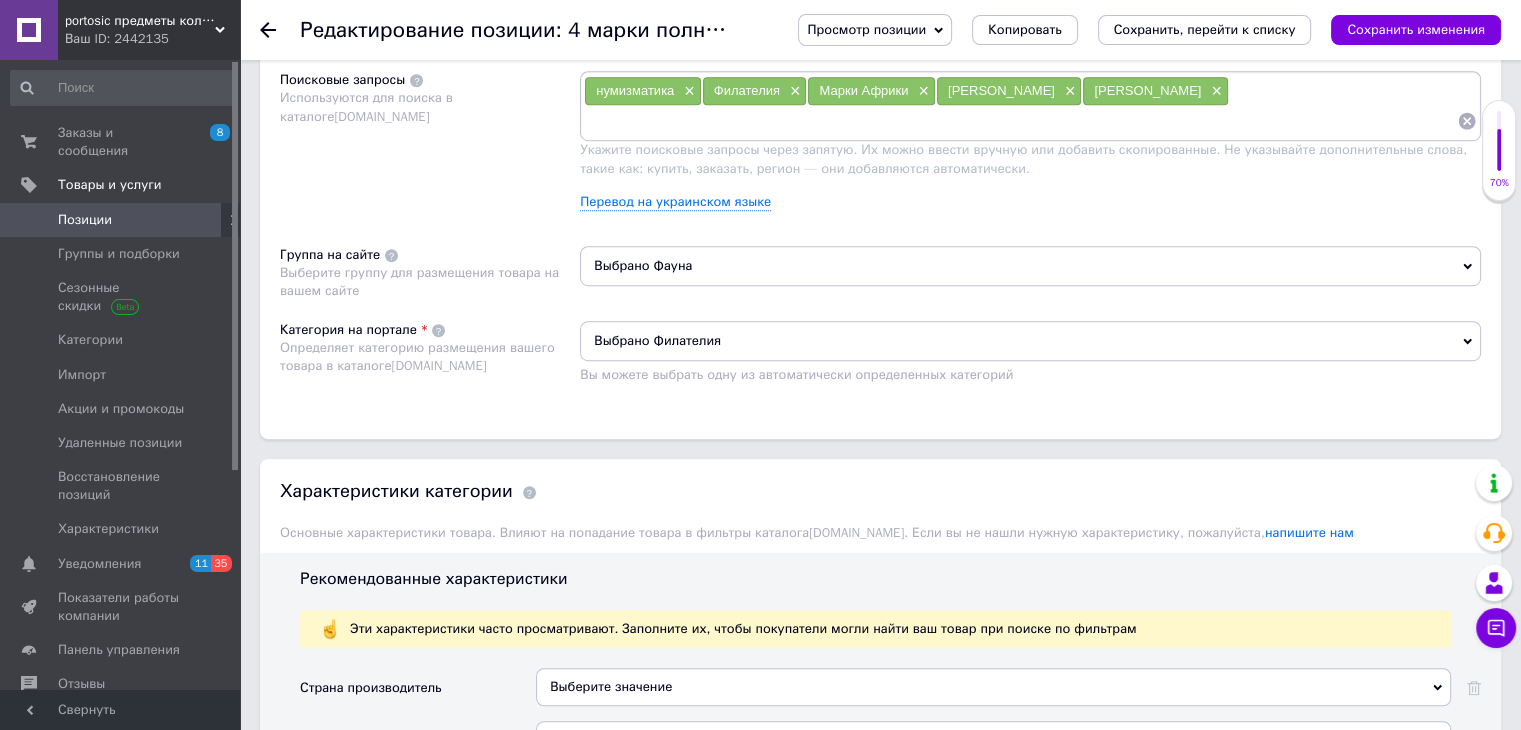click on "Выбрано Фауна" at bounding box center [1030, 266] 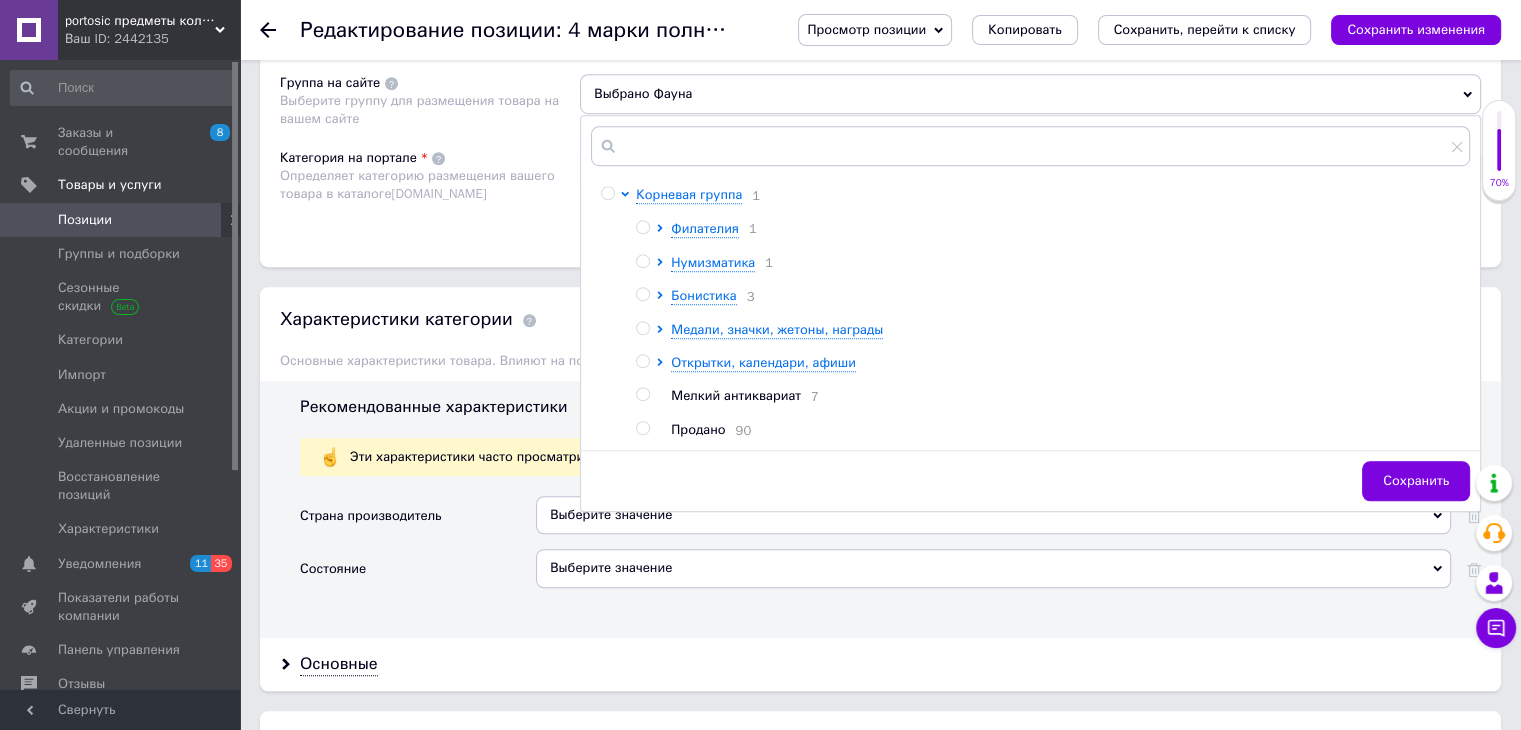 scroll, scrollTop: 1500, scrollLeft: 0, axis: vertical 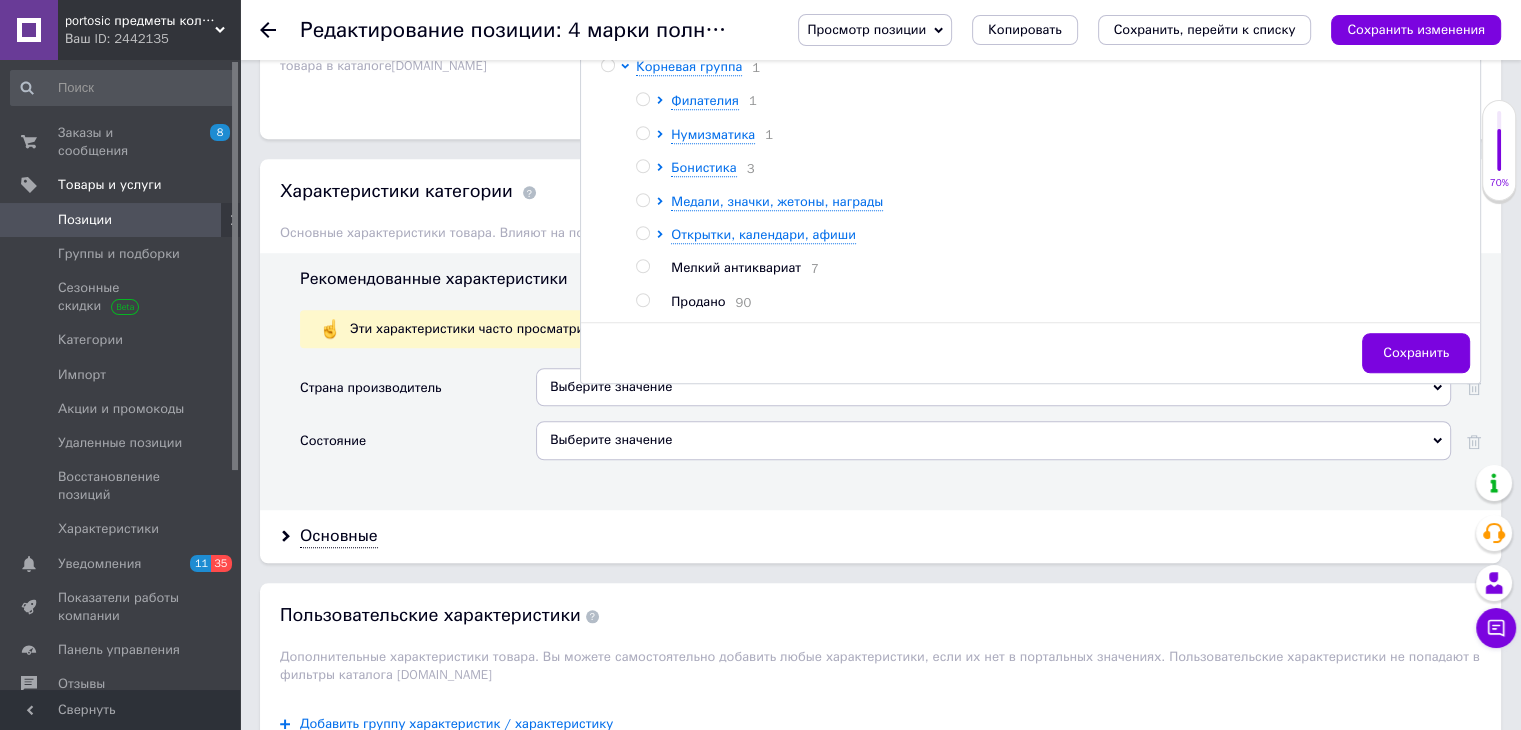 click on "Продано" at bounding box center (698, 301) 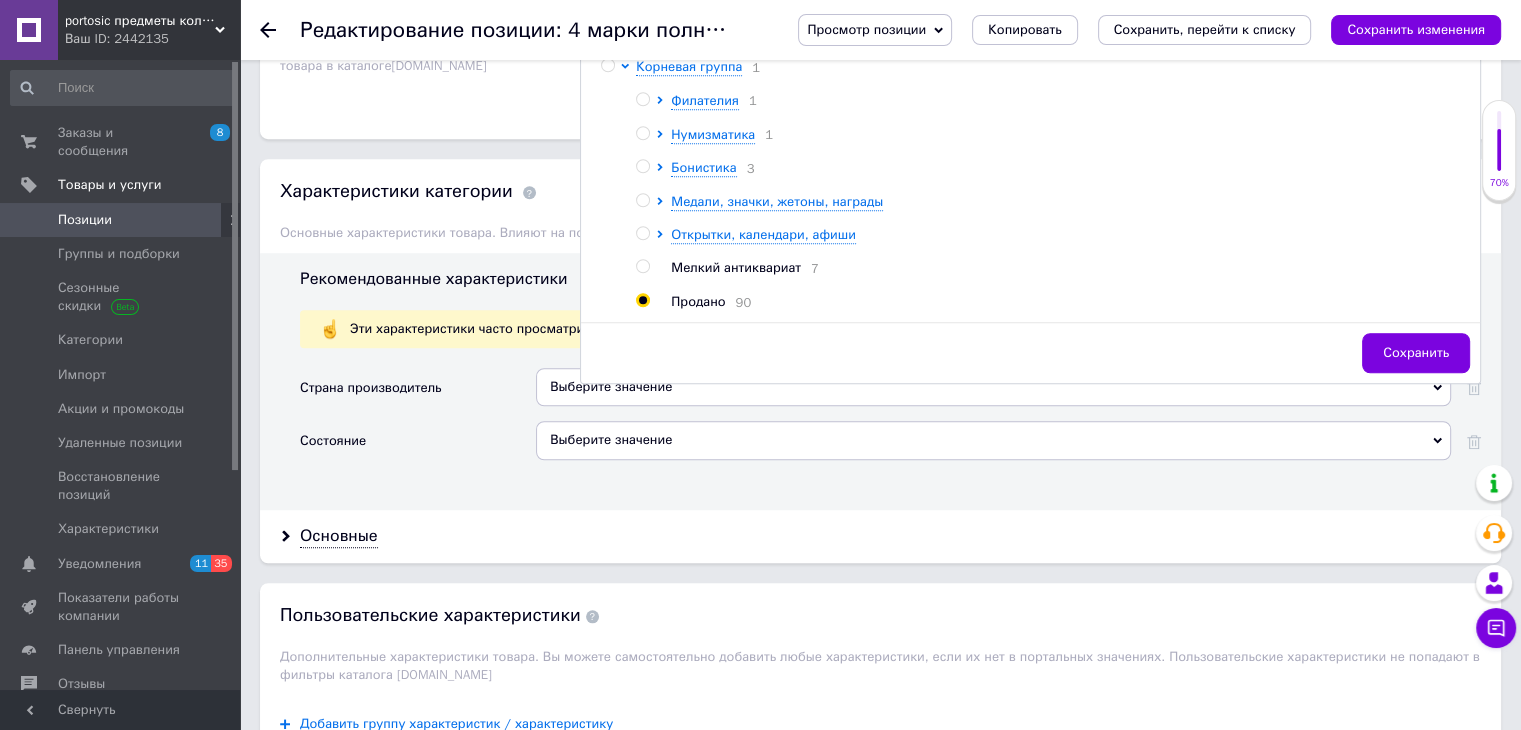 radio on "true" 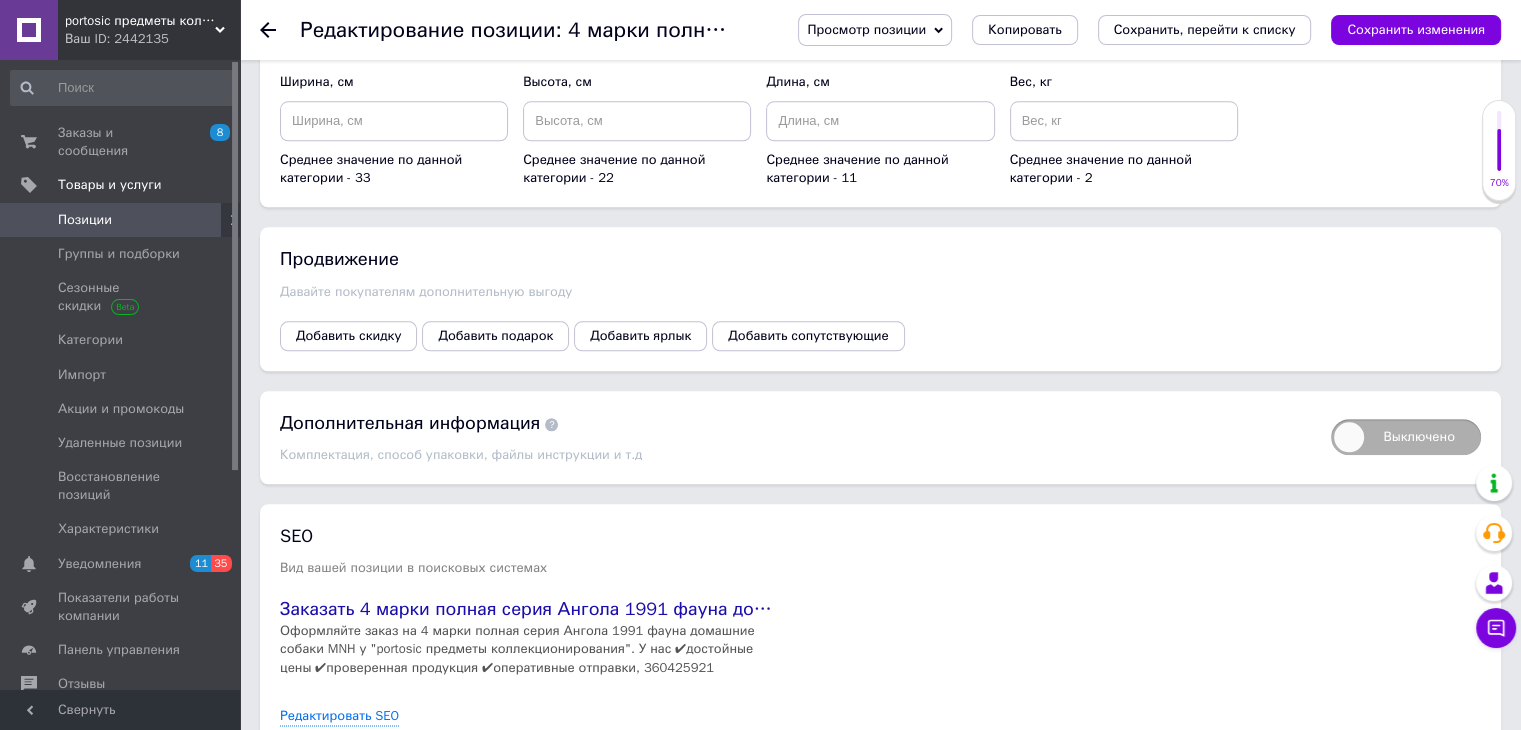 scroll, scrollTop: 2392, scrollLeft: 0, axis: vertical 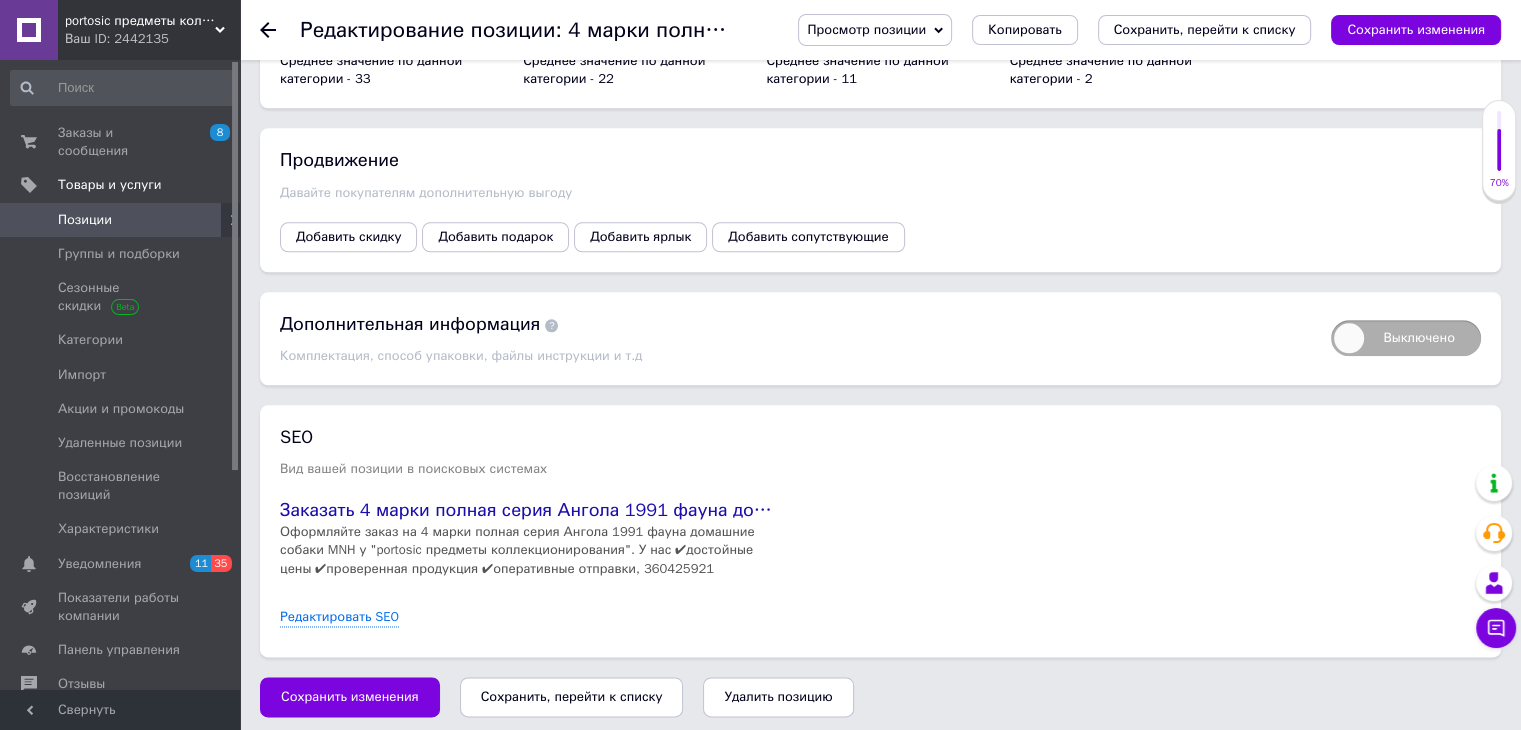 drag, startPoint x: 579, startPoint y: 691, endPoint x: 400, endPoint y: 1, distance: 712.8401 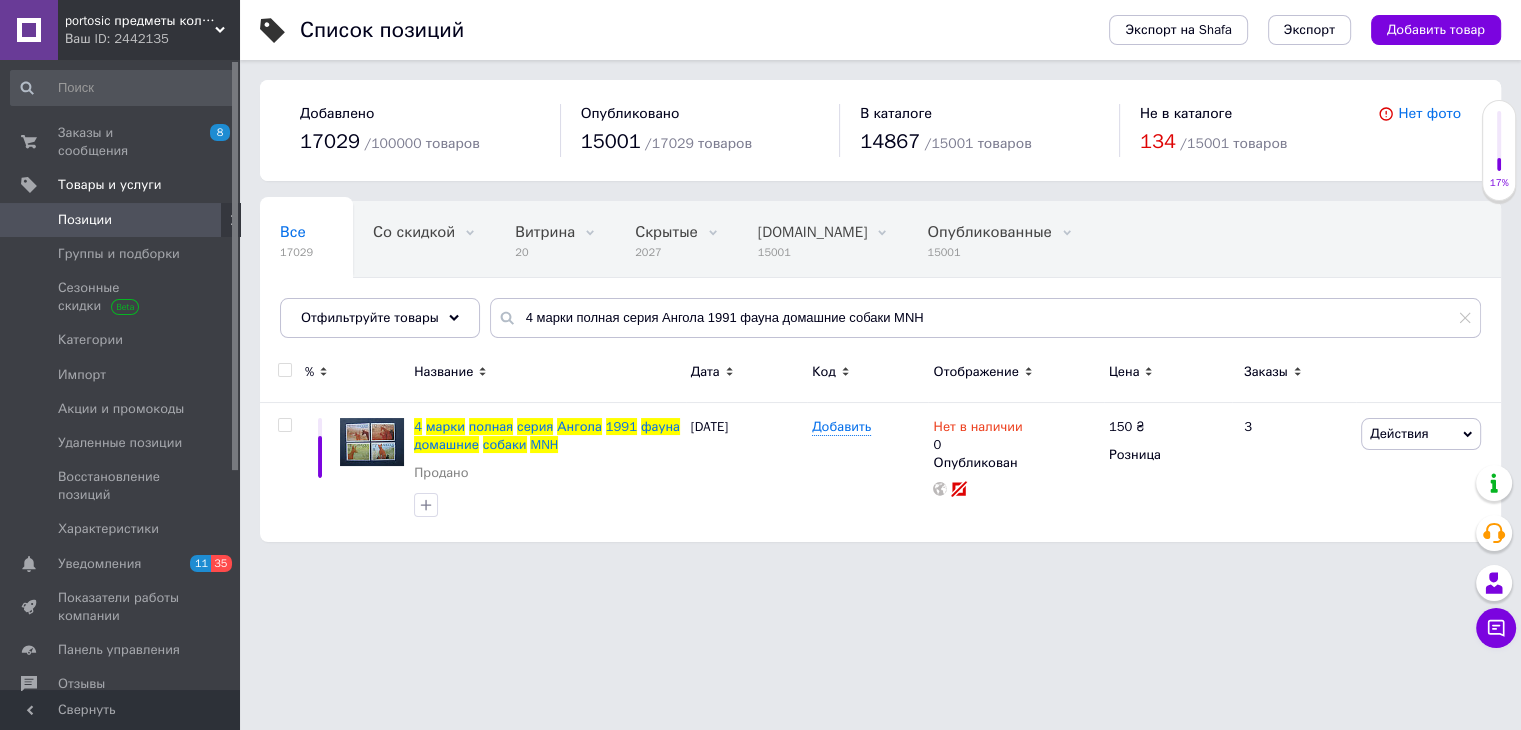 scroll, scrollTop: 0, scrollLeft: 0, axis: both 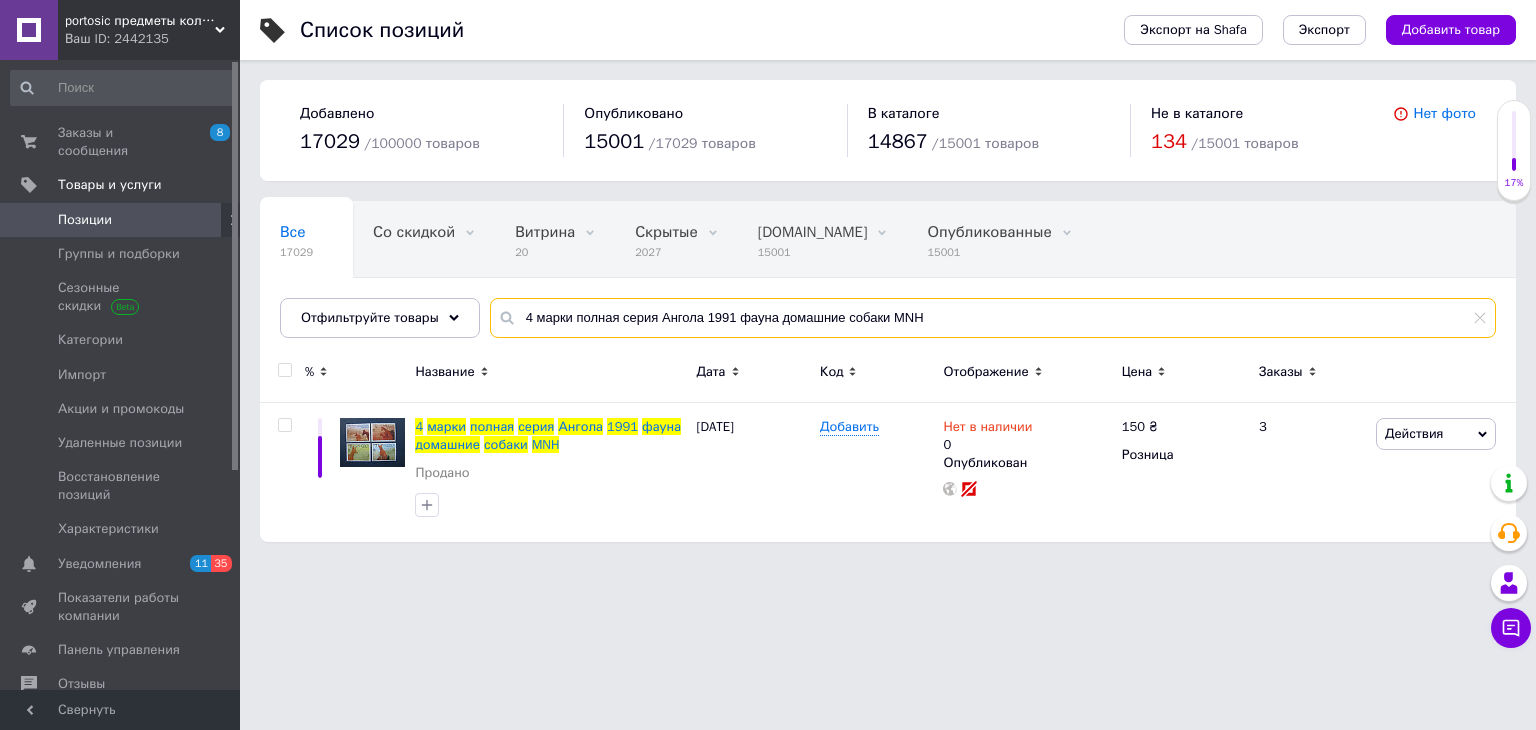 click on "4 марки полная серия Ангола 1991 фауна домашние собаки MNH" at bounding box center (993, 318) 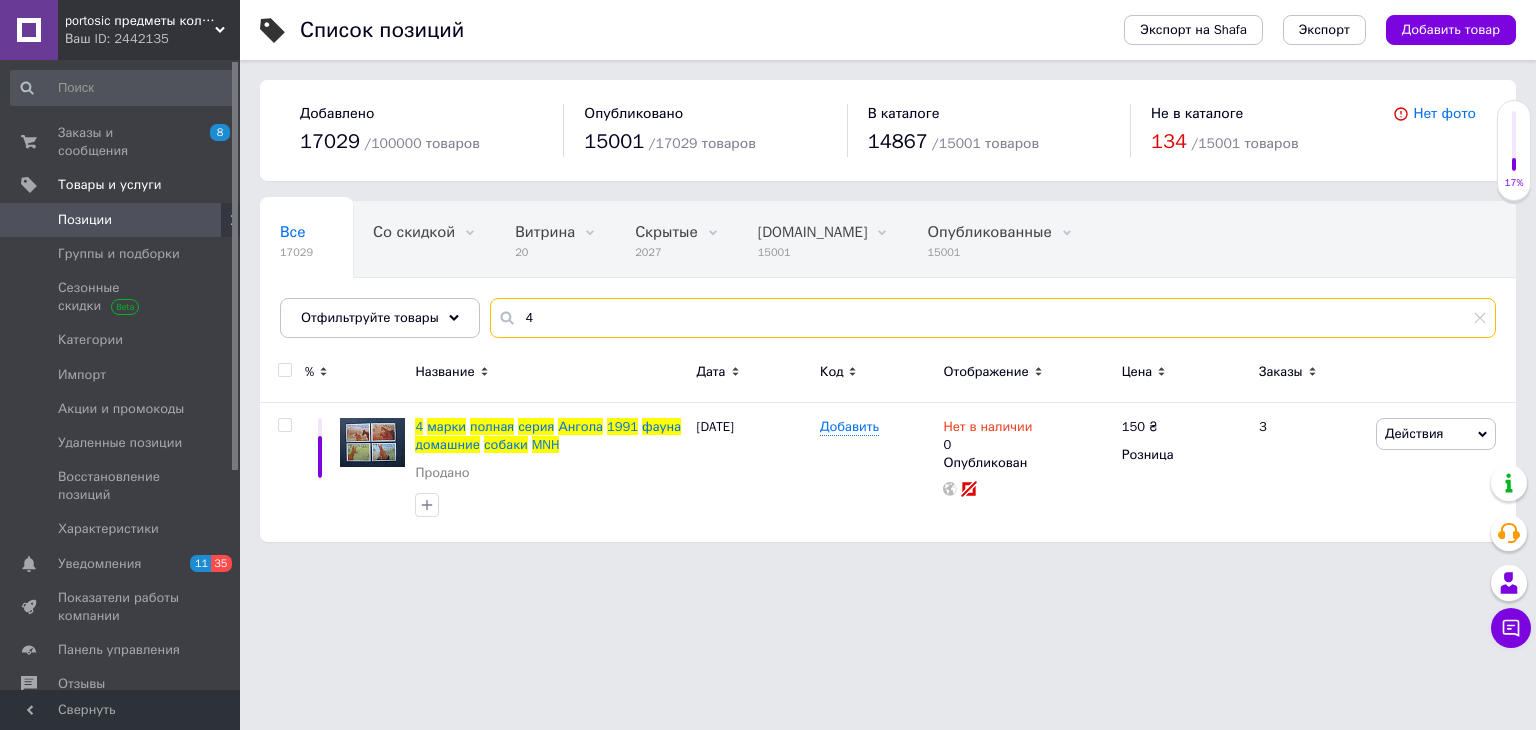 type on "4" 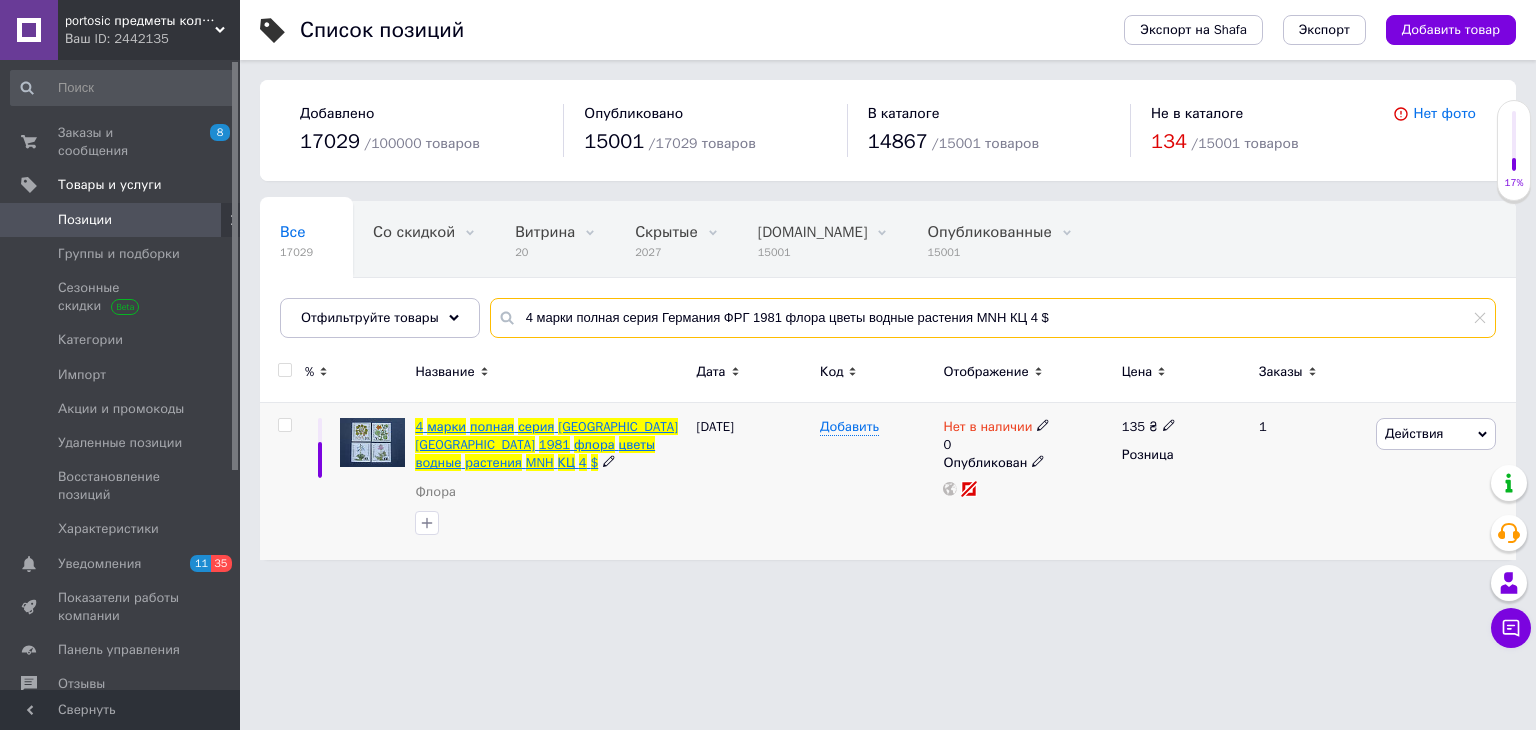type on "4 марки полная серия Германия ФРГ 1981 флора цветы водные растения MNH КЦ 4 $" 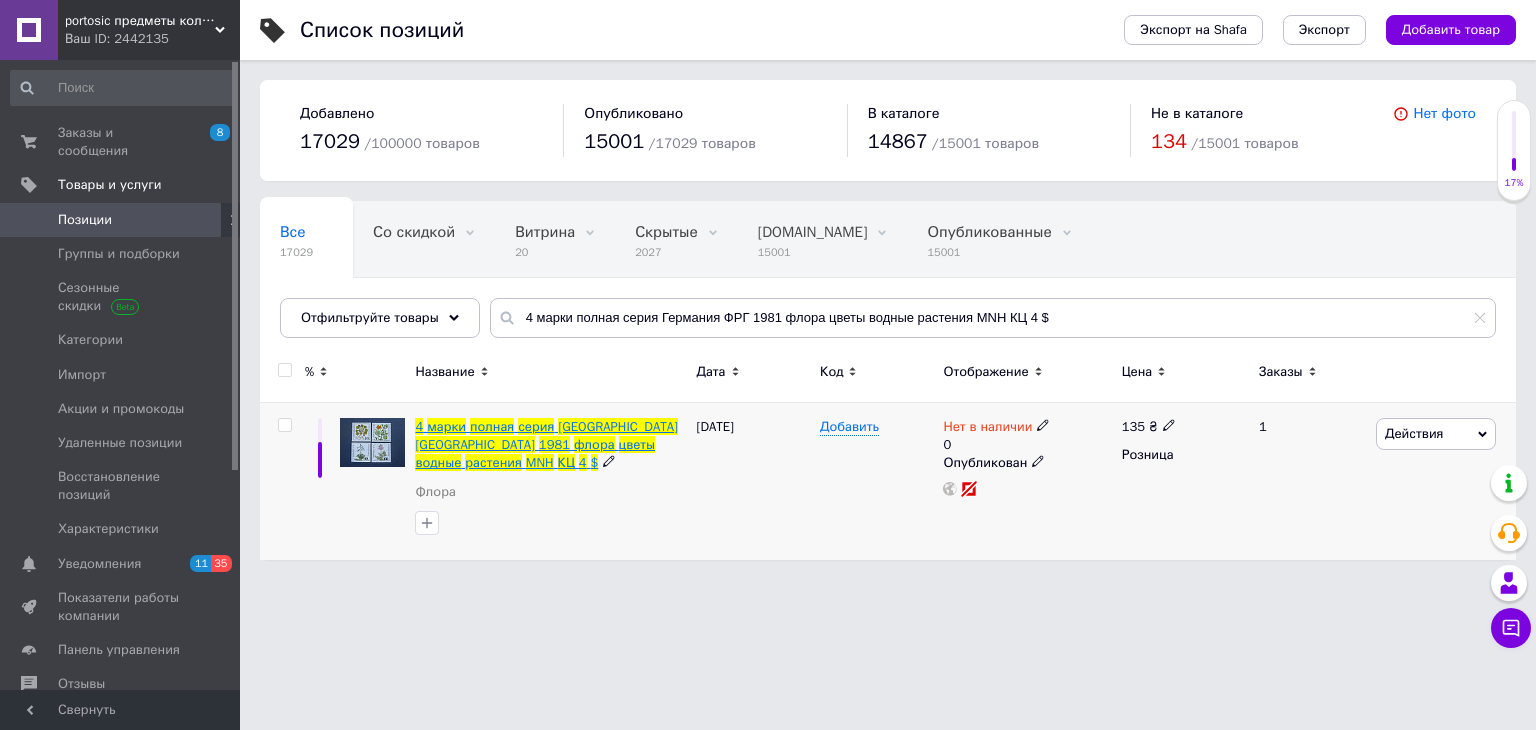 click on "[GEOGRAPHIC_DATA]" at bounding box center [618, 426] 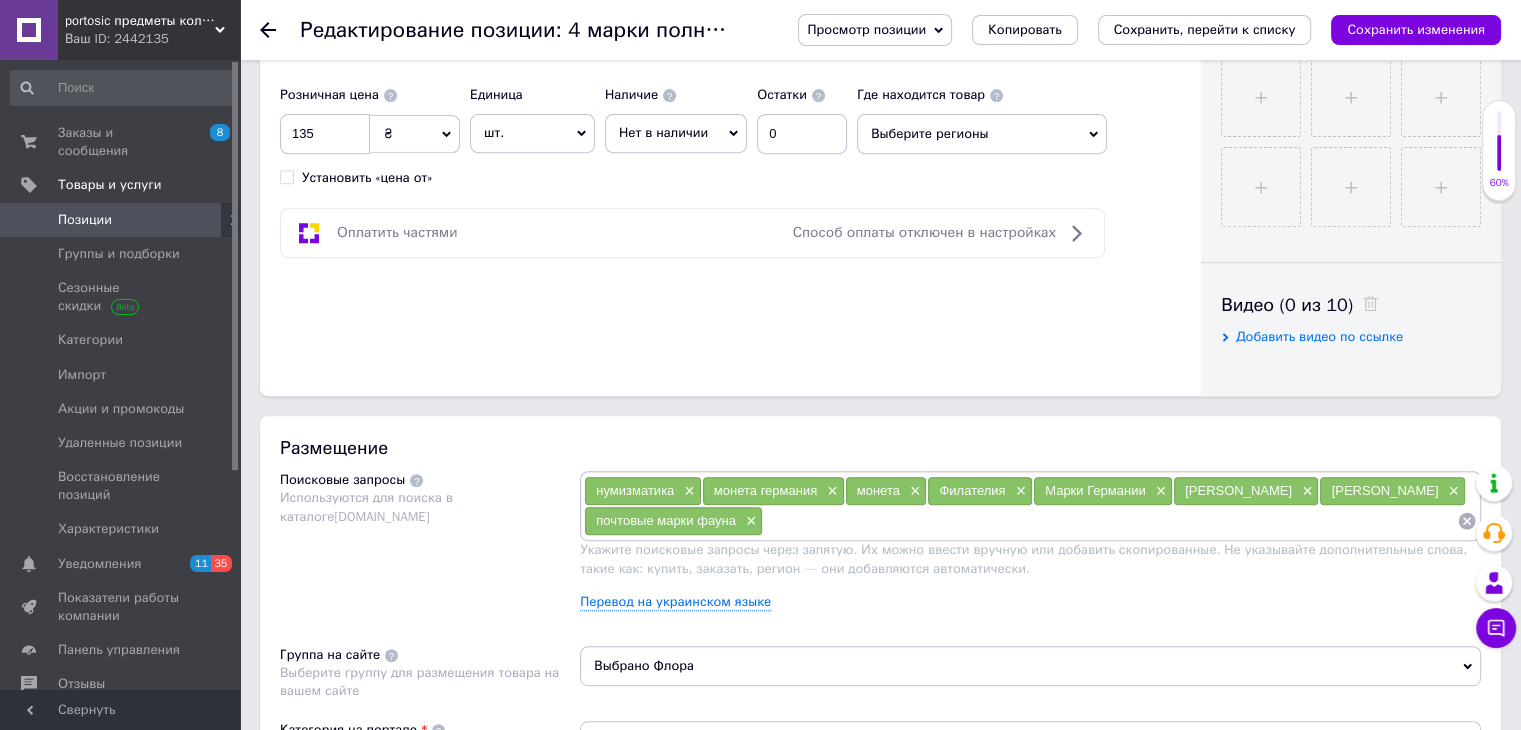 scroll, scrollTop: 1100, scrollLeft: 0, axis: vertical 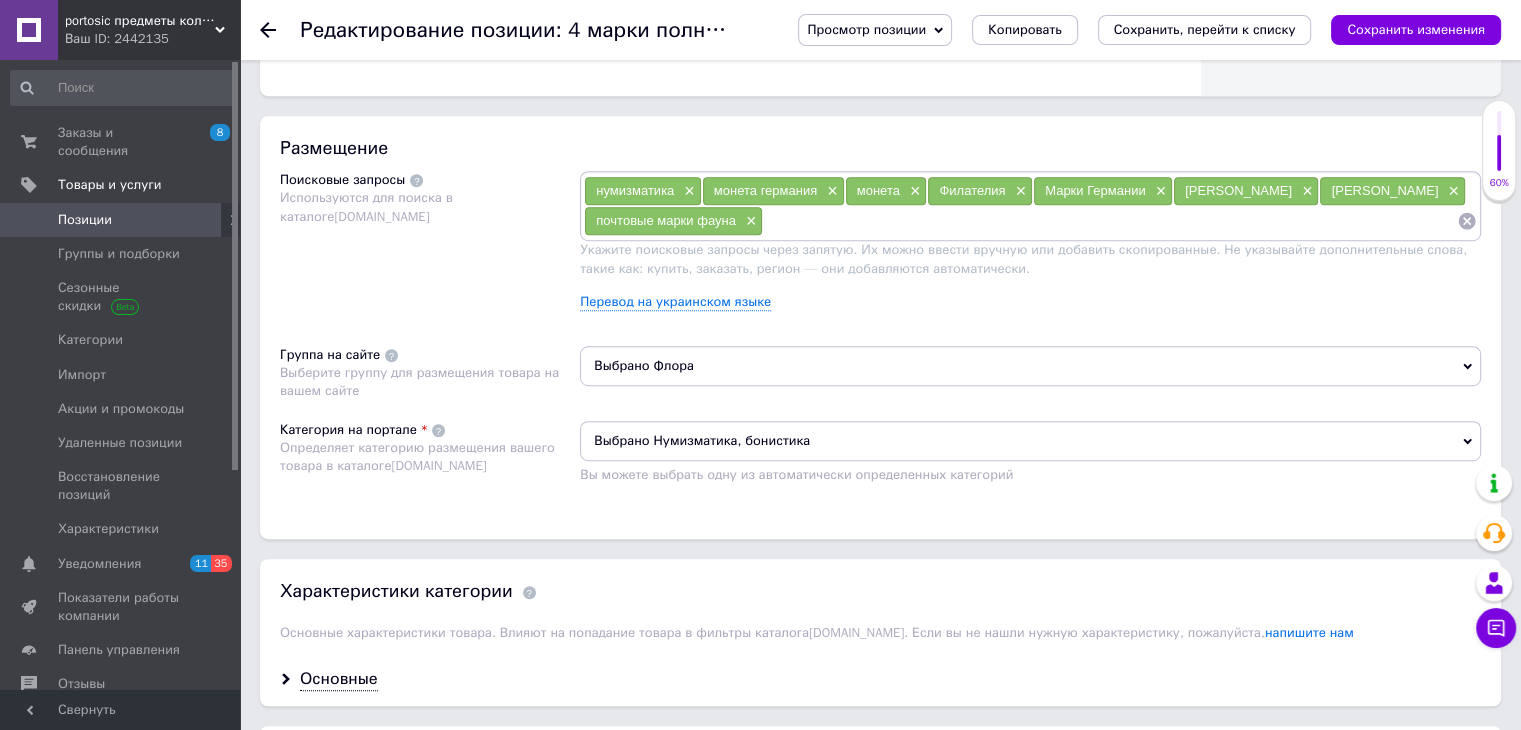 click on "Выбрано Флора" at bounding box center [1030, 366] 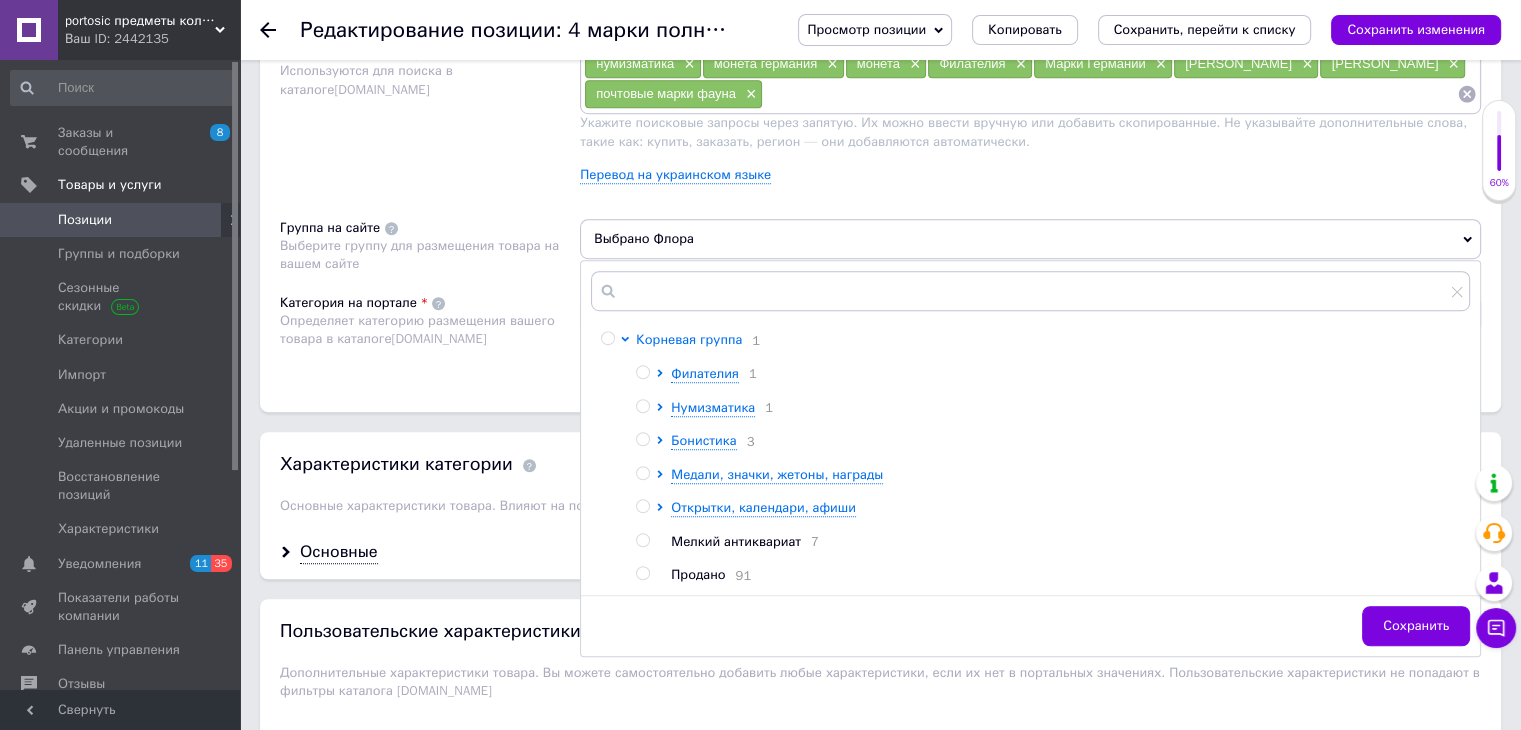 scroll, scrollTop: 1400, scrollLeft: 0, axis: vertical 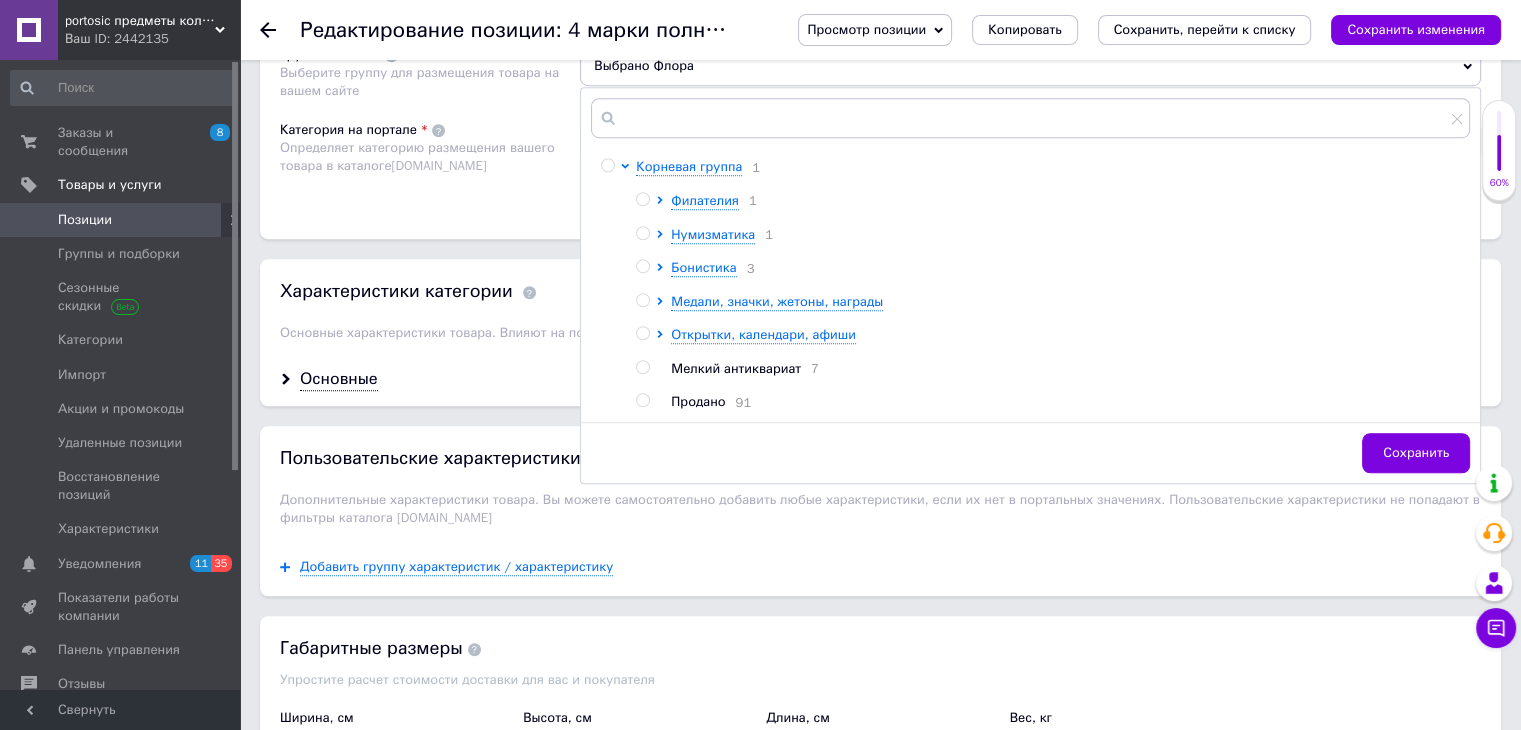 click on "Продано" at bounding box center [698, 401] 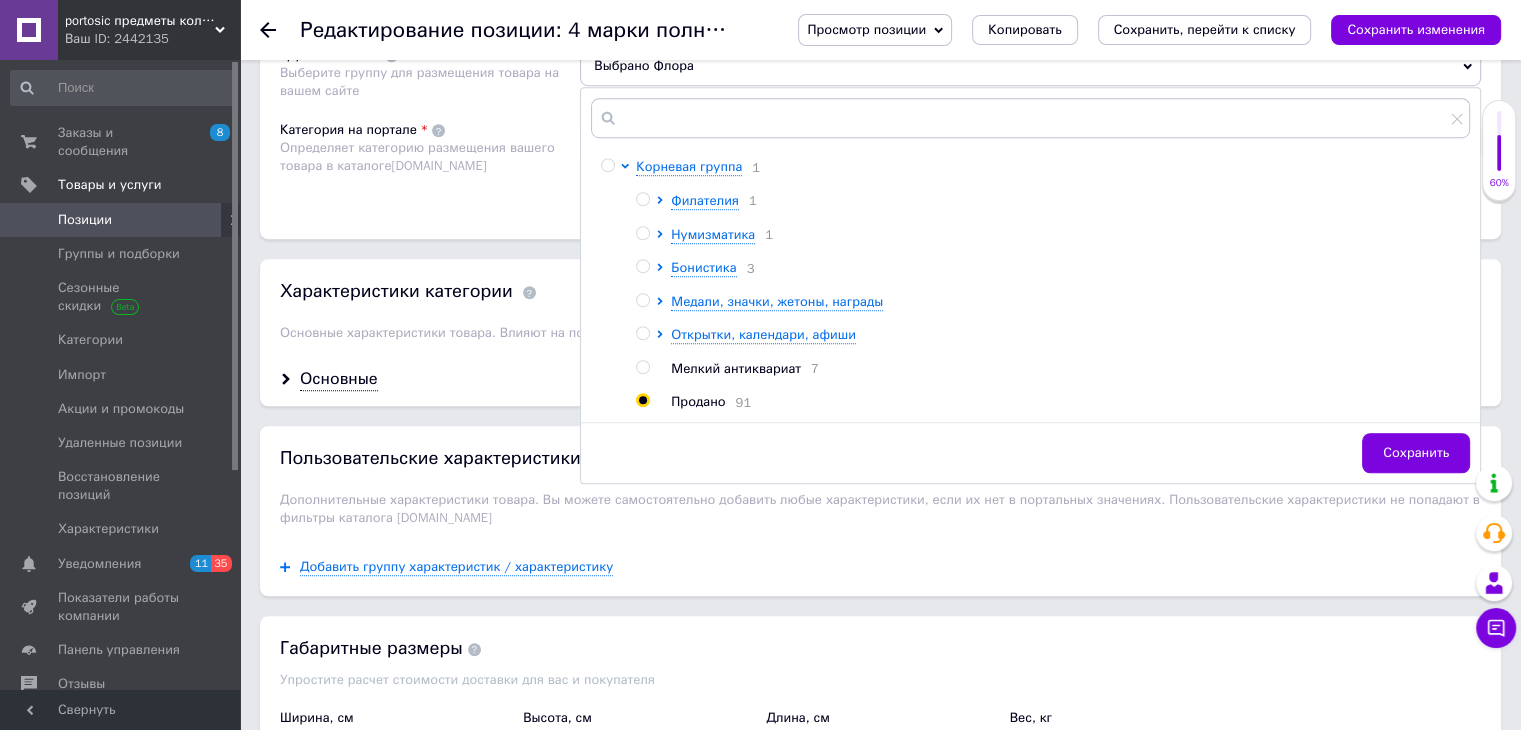 radio on "true" 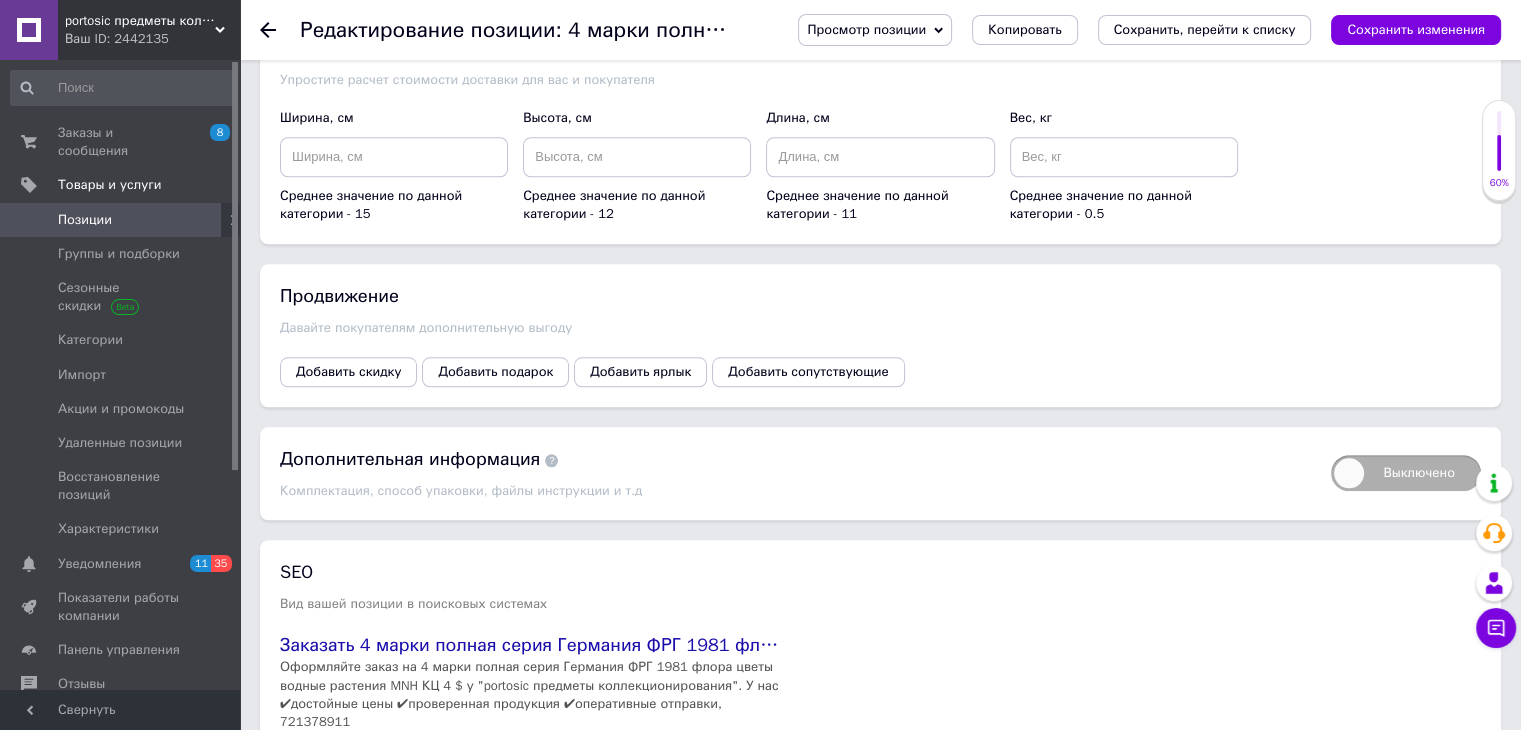 scroll, scrollTop: 2136, scrollLeft: 0, axis: vertical 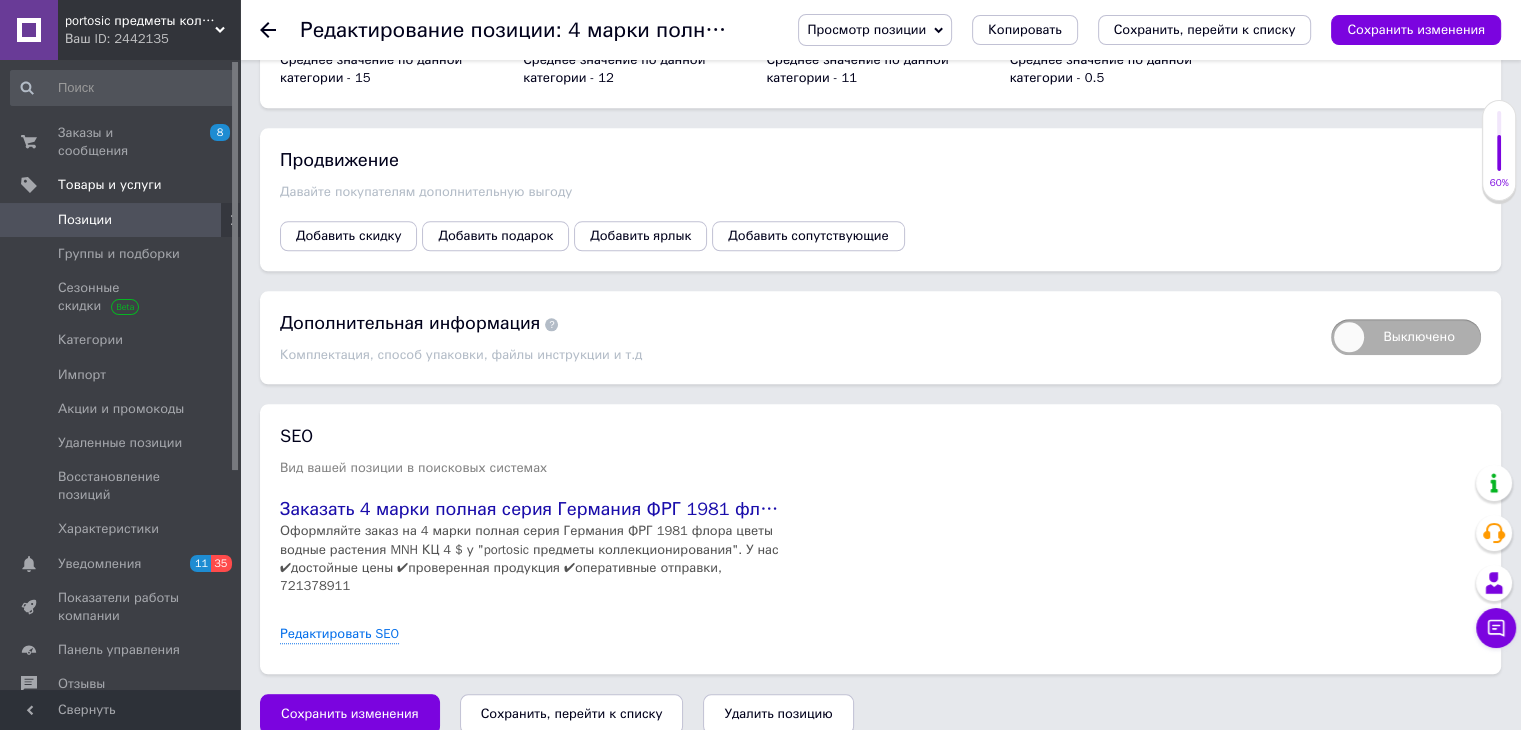 click on "Сохранить, перейти к списку" at bounding box center (572, 713) 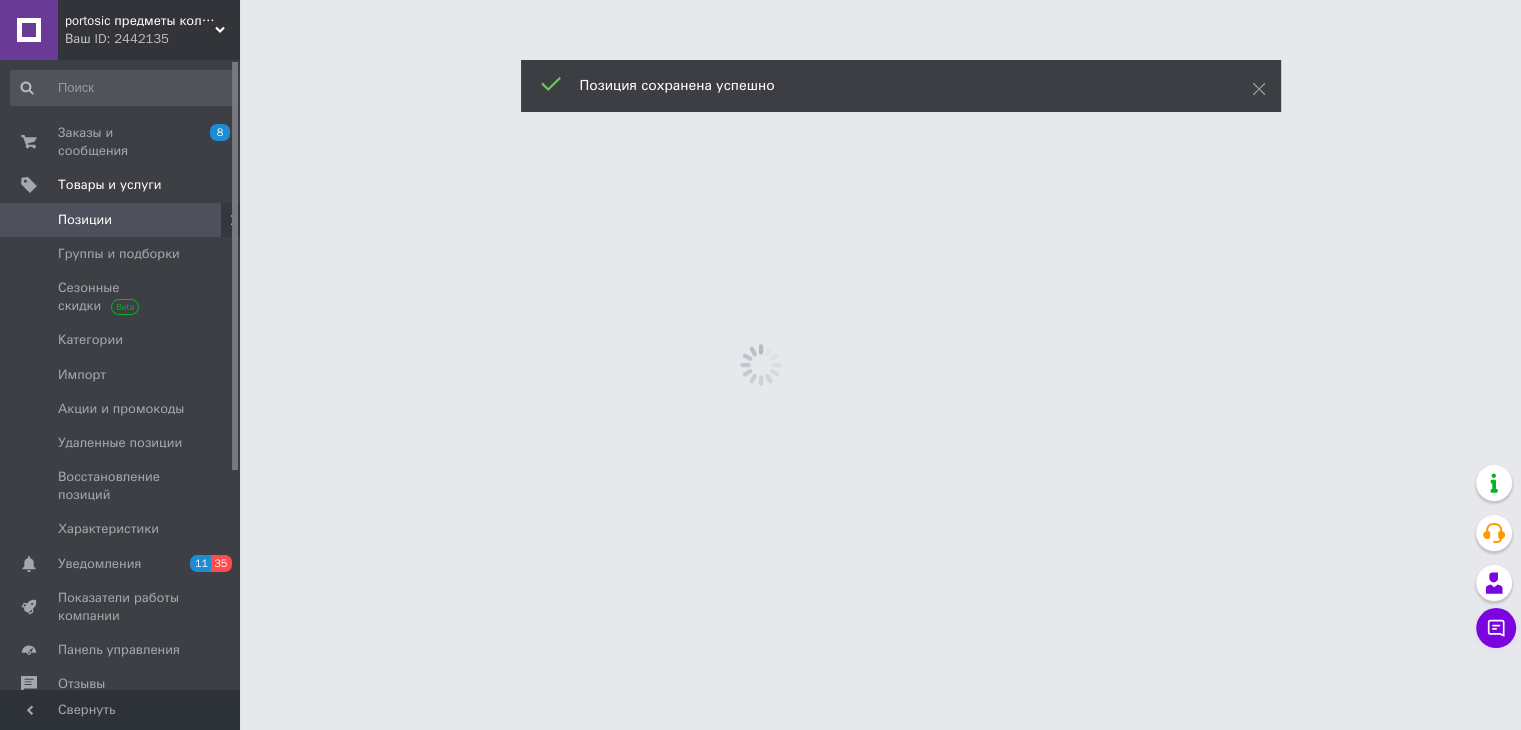 scroll, scrollTop: 0, scrollLeft: 0, axis: both 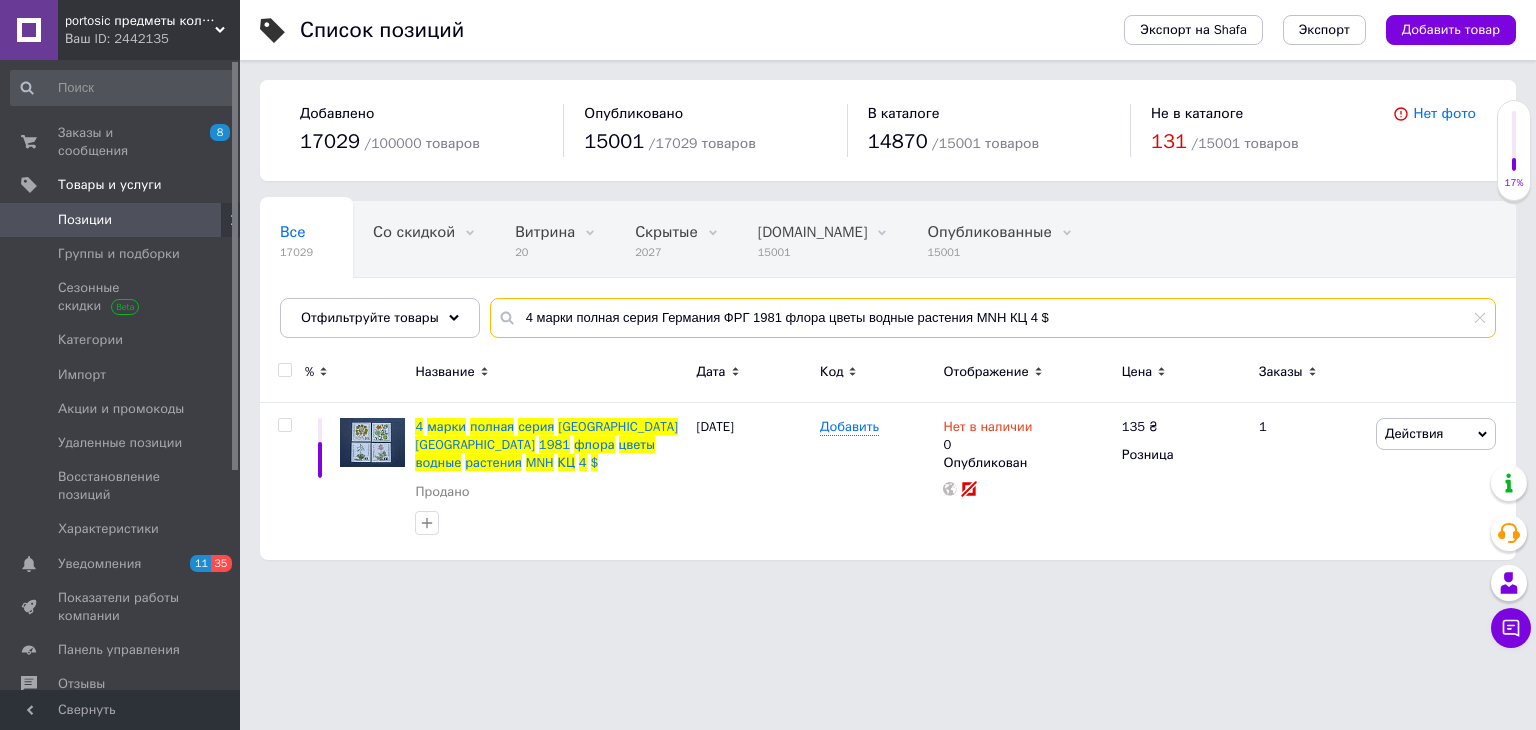 click on "4 марки полная серия Германия ФРГ 1981 флора цветы водные растения MNH КЦ 4 $" at bounding box center [993, 318] 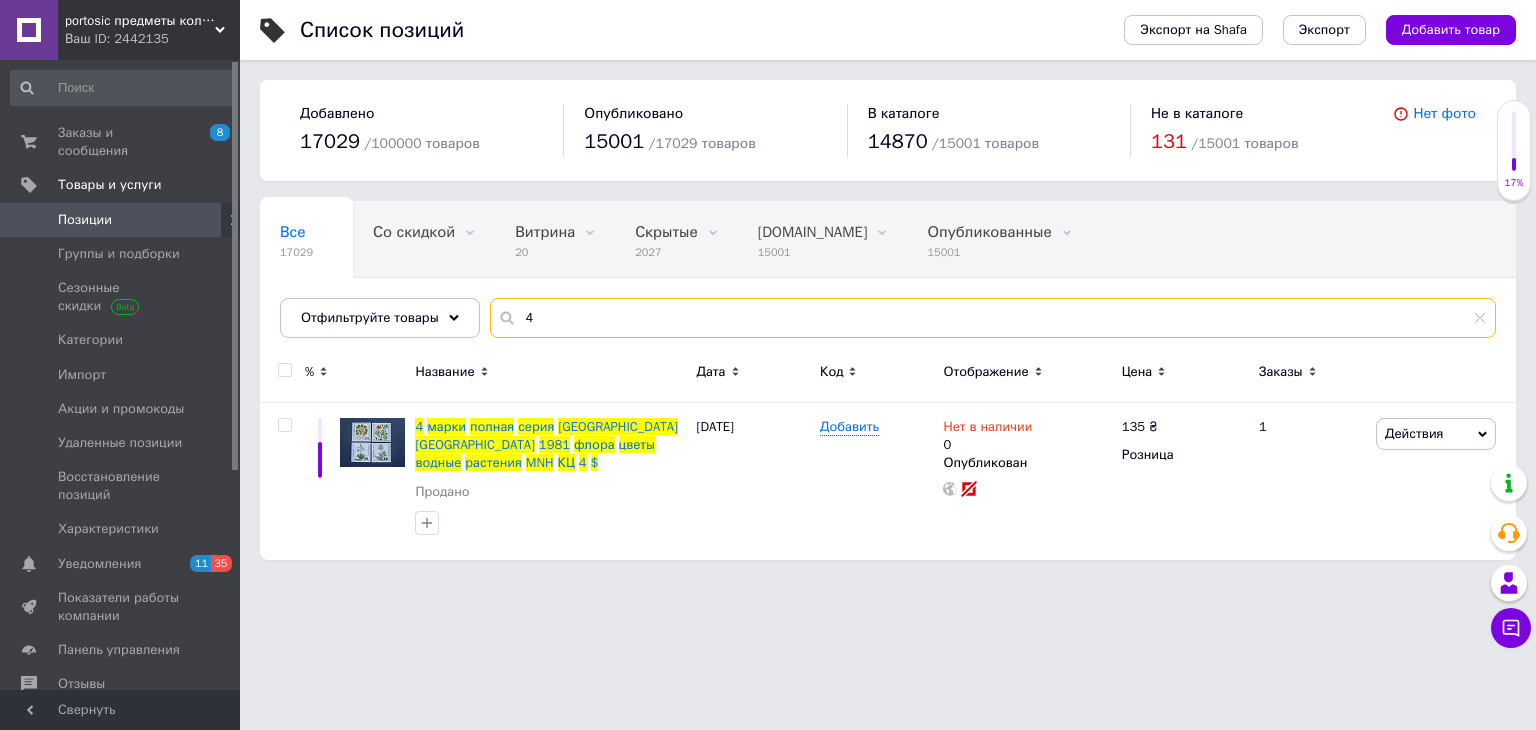 type on "4" 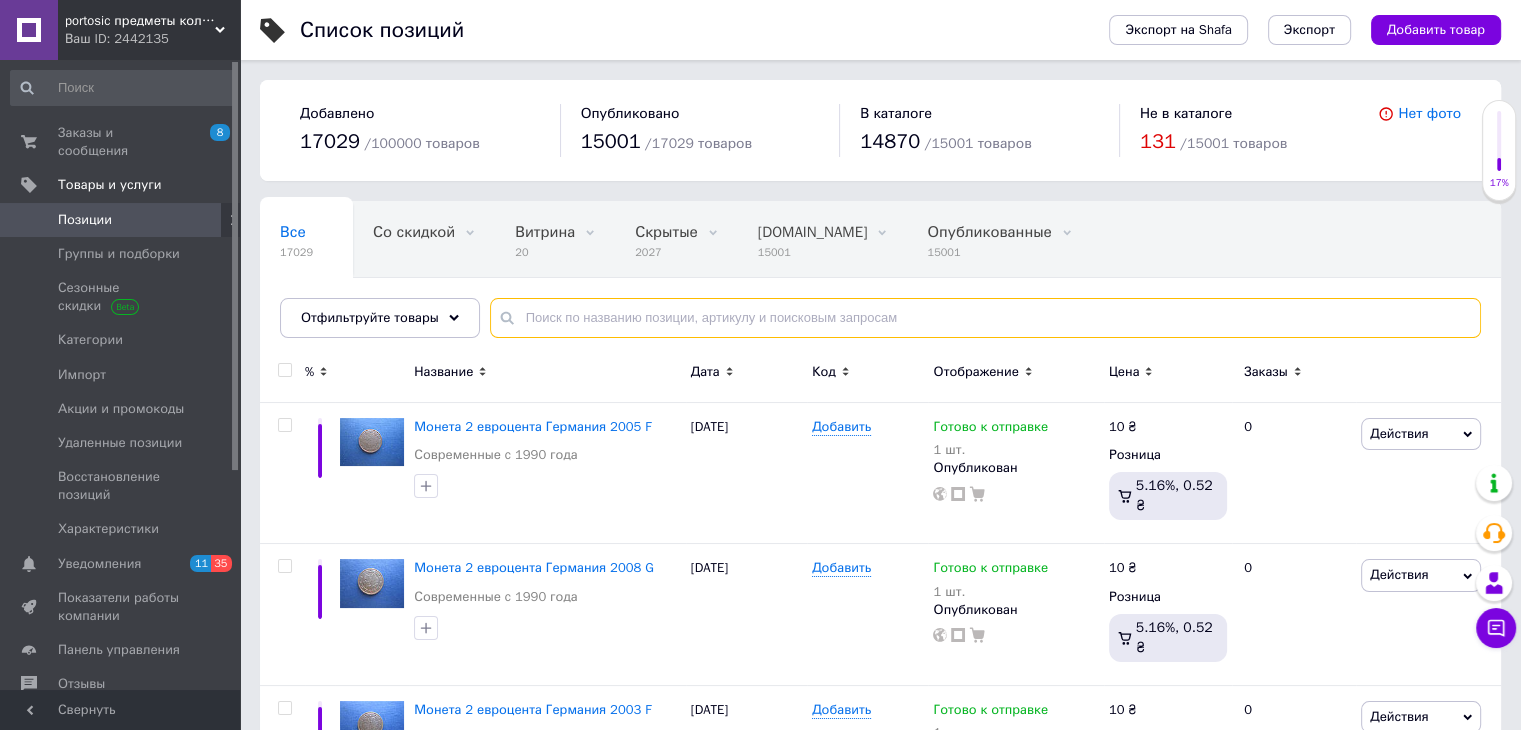 paste on "Блок марка Венгрия 1997 [PERSON_NAME] слон жираф бегемот верблюд антилопы хамелеон птицы лемур MNH" 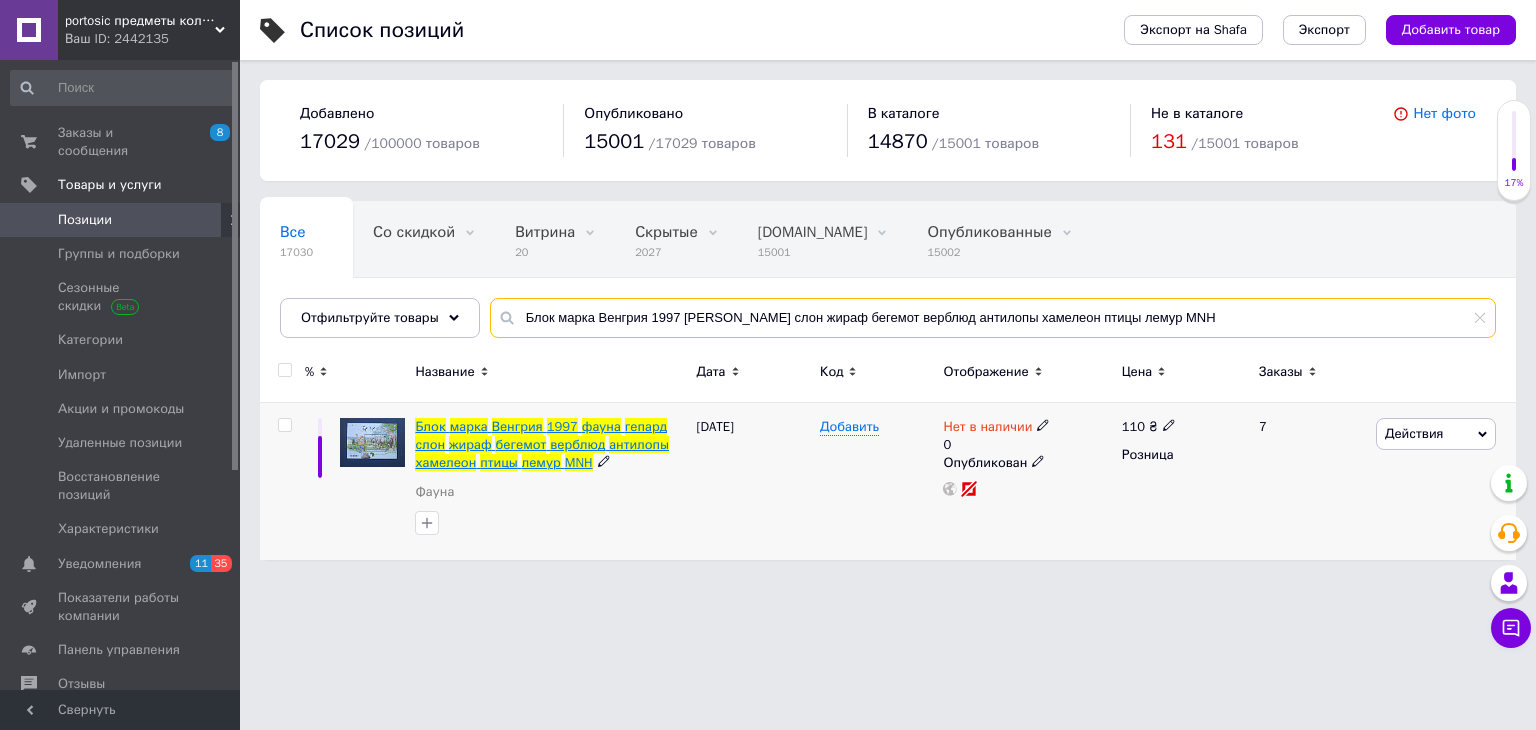 type on "Блок марка Венгрия 1997 [PERSON_NAME] слон жираф бегемот верблюд антилопы хамелеон птицы лемур MNH" 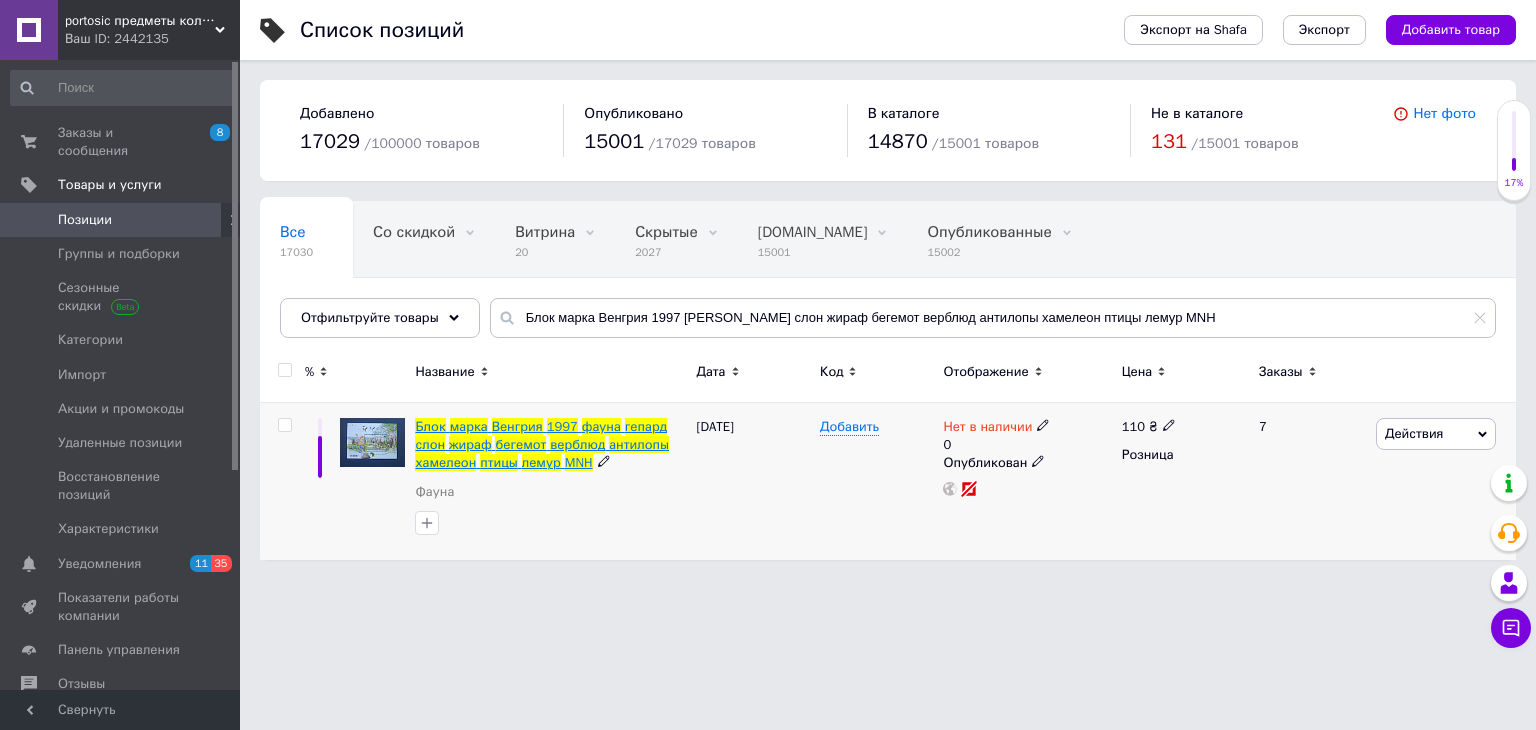 click on "1997" at bounding box center [562, 426] 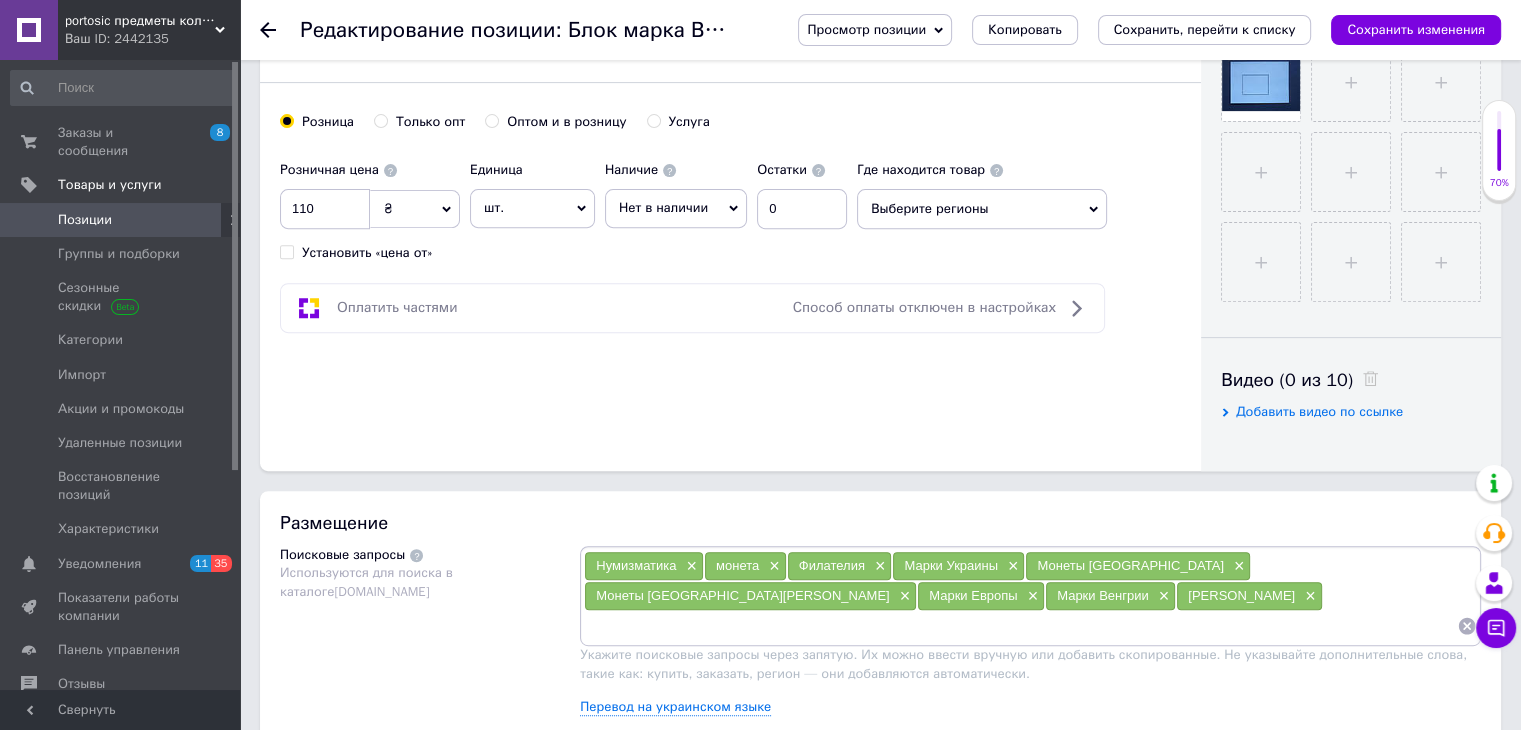 scroll, scrollTop: 1100, scrollLeft: 0, axis: vertical 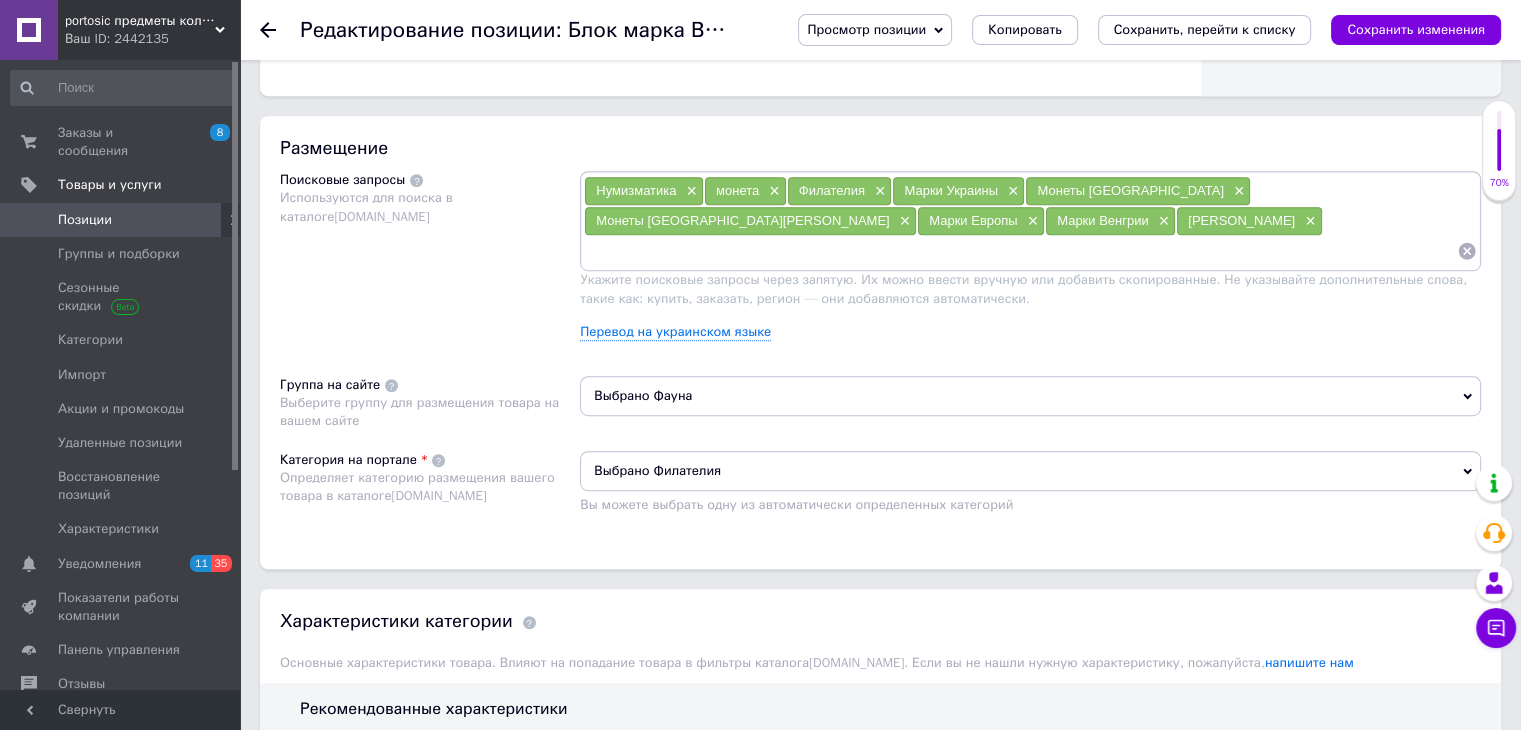 click on "Выбрано Фауна" at bounding box center (1030, 396) 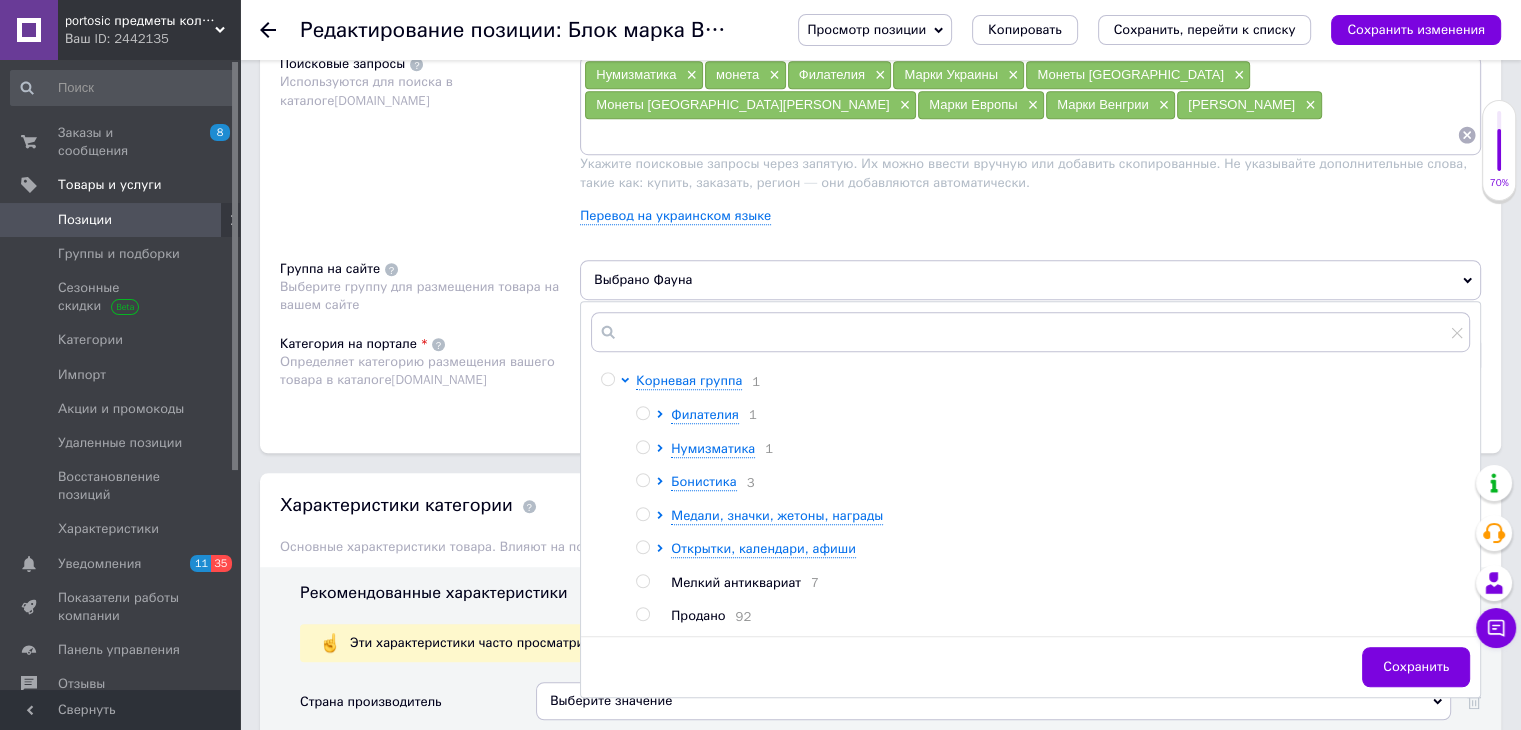 scroll, scrollTop: 1300, scrollLeft: 0, axis: vertical 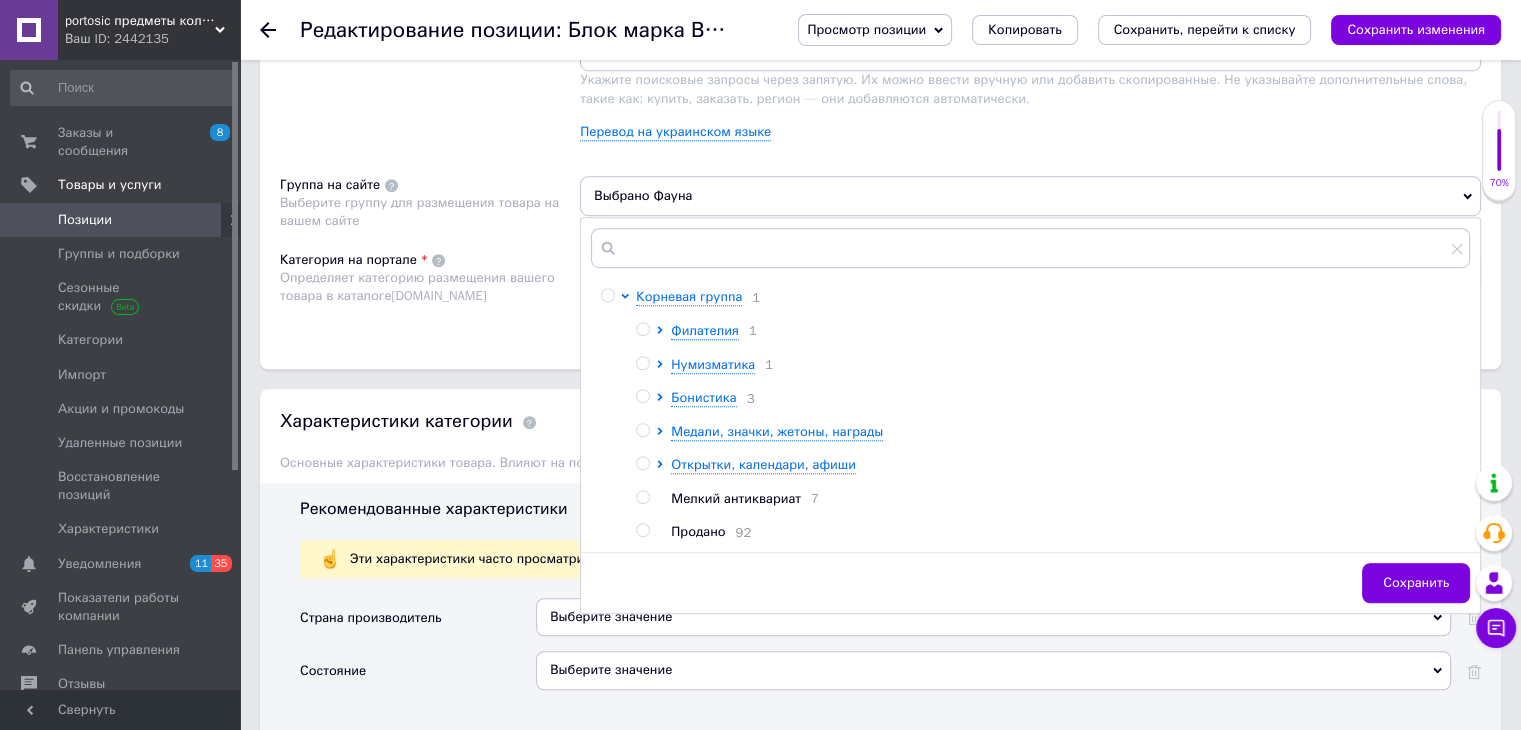 click on "Продано" at bounding box center (698, 531) 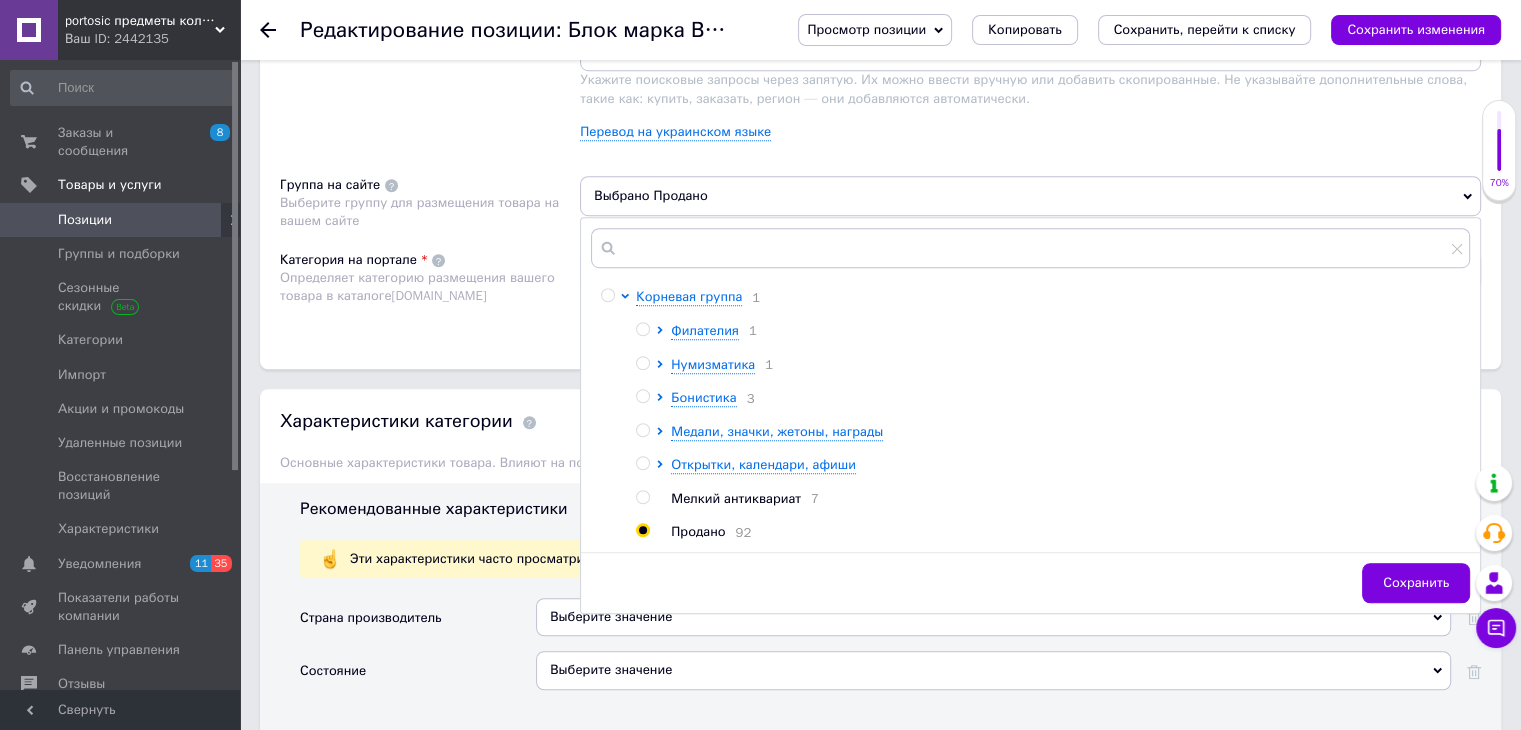 radio on "true" 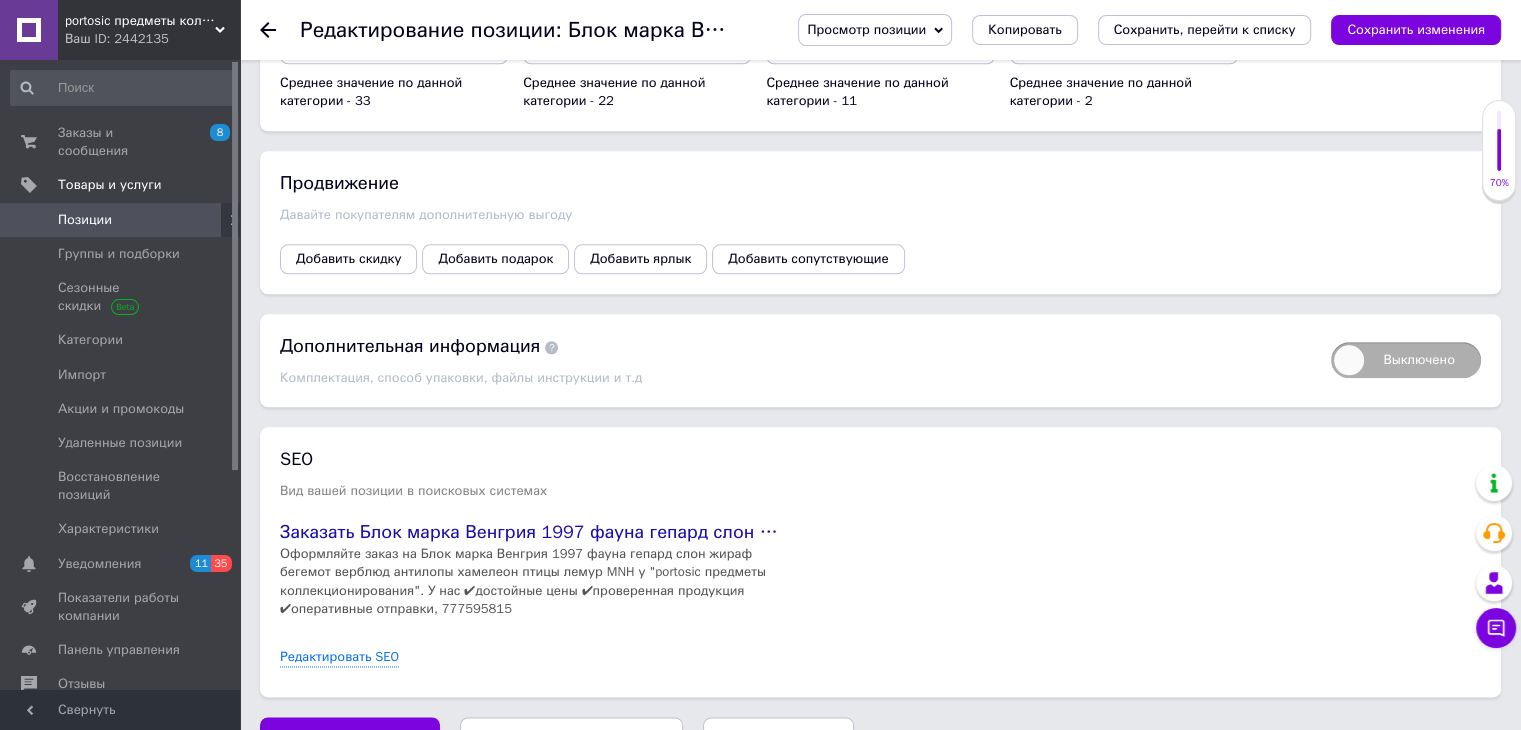 scroll, scrollTop: 2410, scrollLeft: 0, axis: vertical 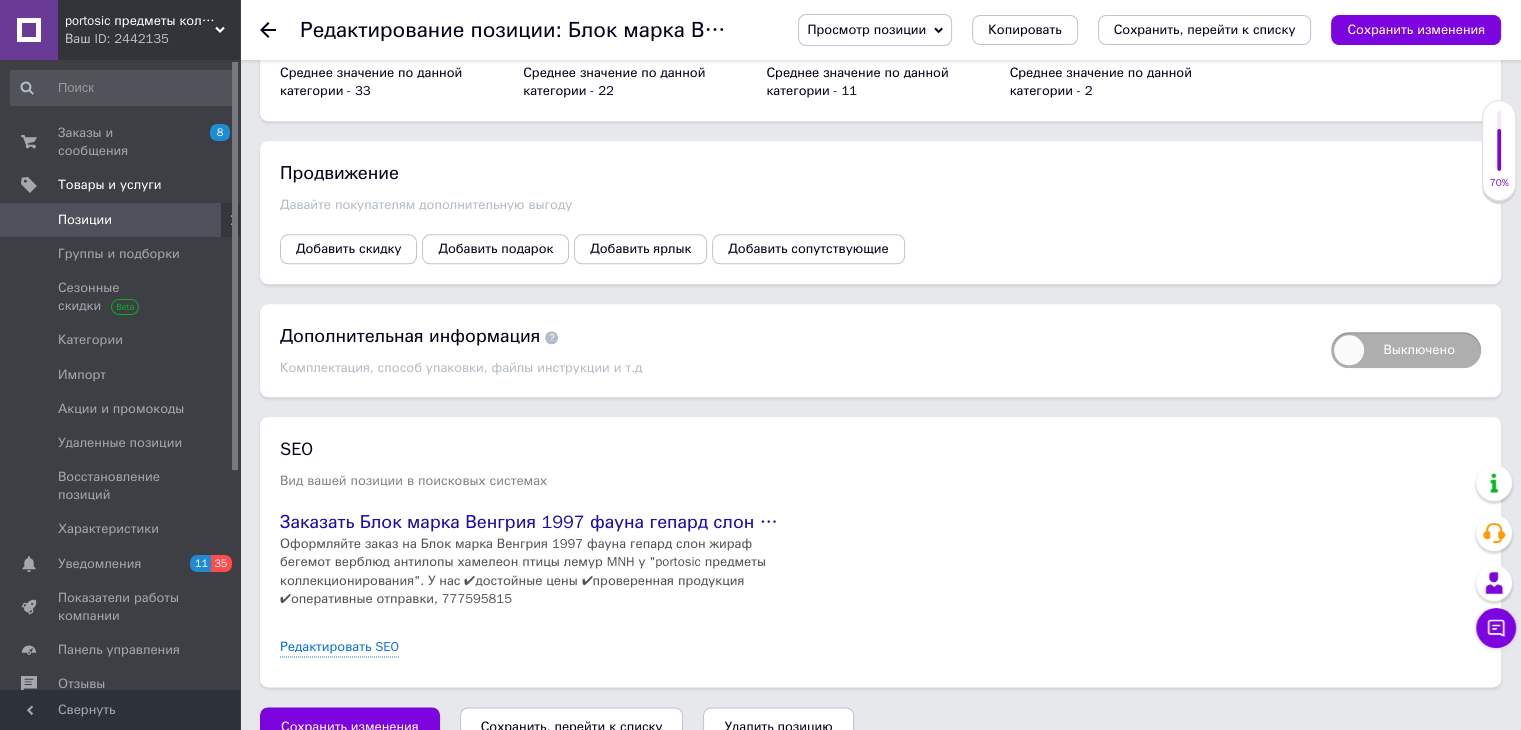 click on "Сохранить, перейти к списку" at bounding box center (572, 726) 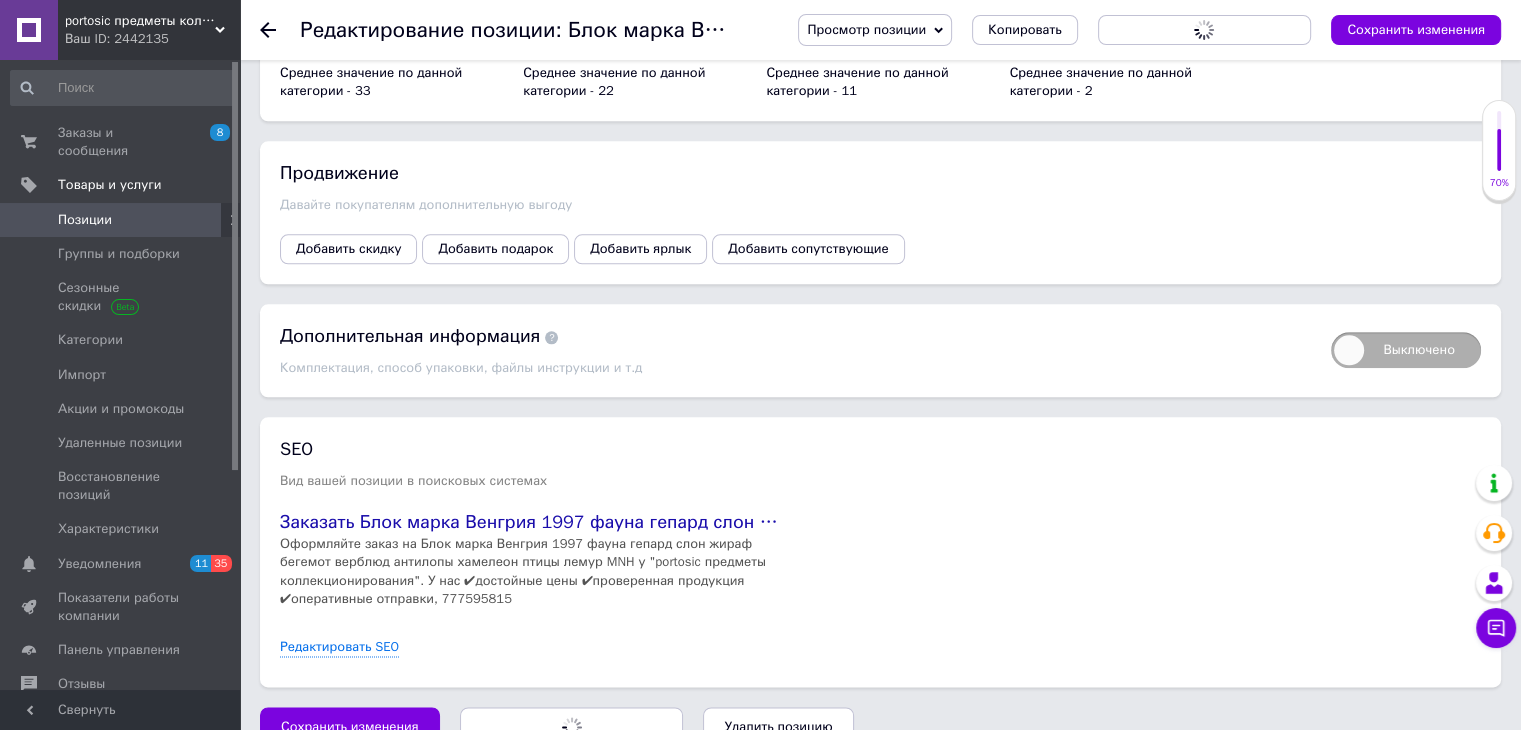 scroll, scrollTop: 0, scrollLeft: 0, axis: both 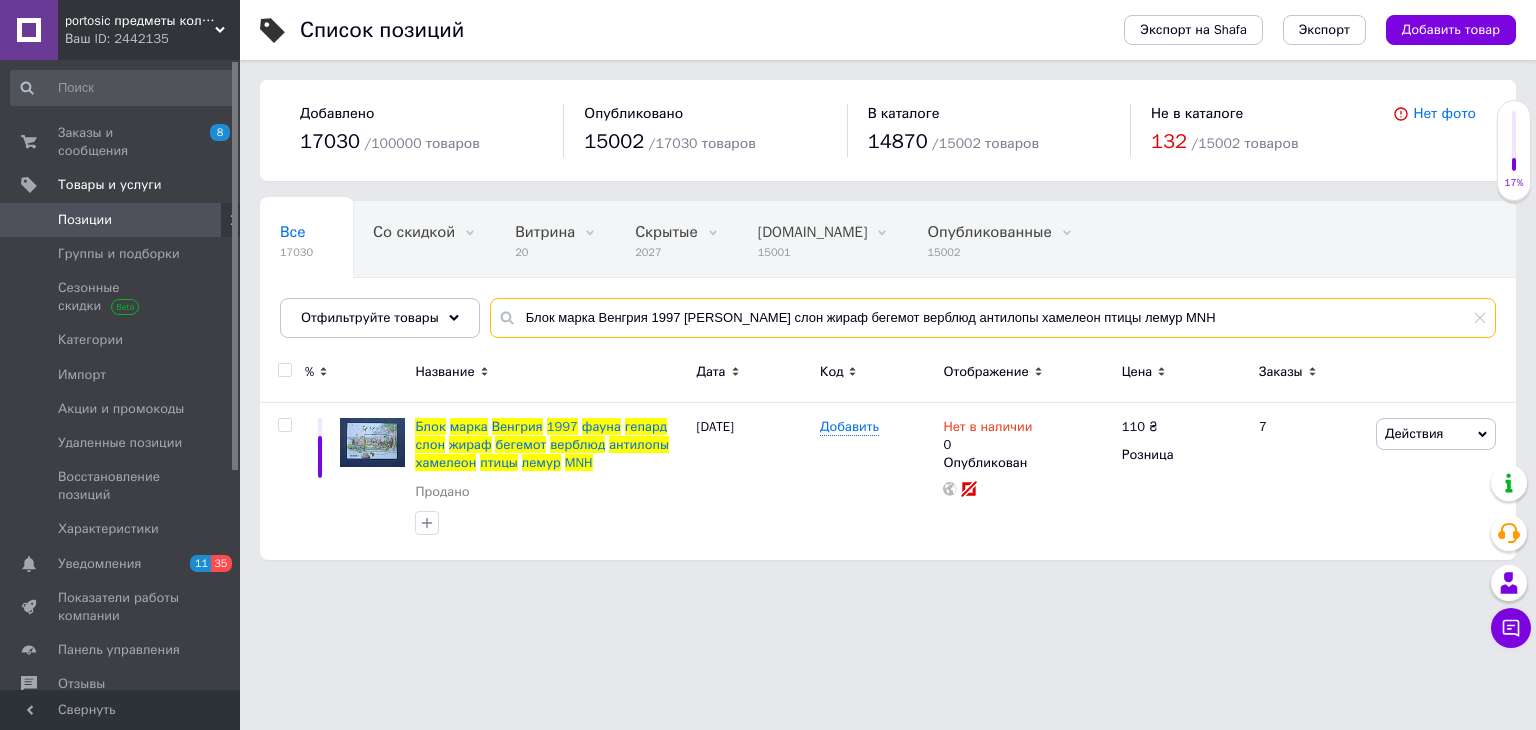 click on "Блок марка Венгрия 1997 [PERSON_NAME] слон жираф бегемот верблюд антилопы хамелеон птицы лемур MNH" at bounding box center [993, 318] 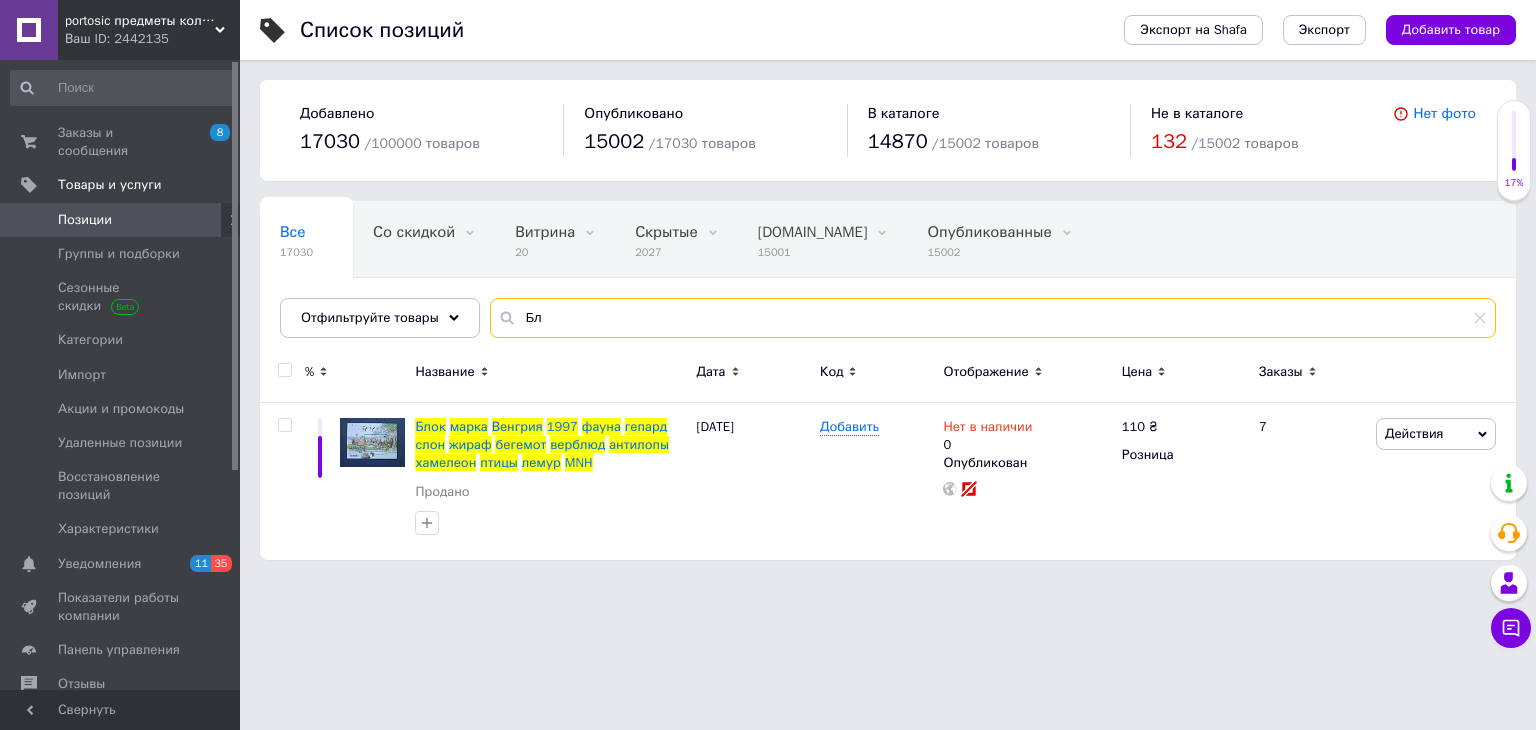 type on "Б" 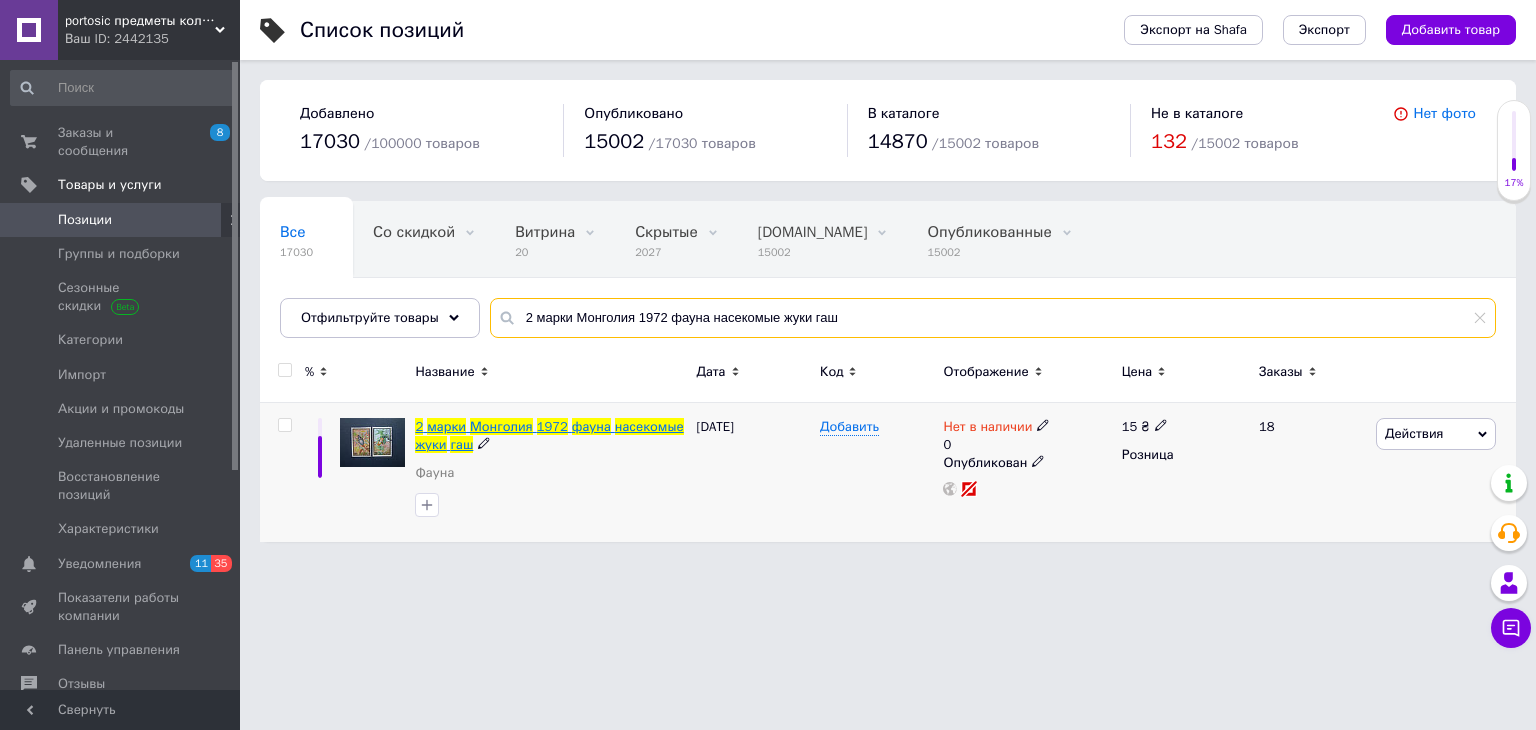 type on "2 марки Монголия 1972 фауна насекомые жуки гаш" 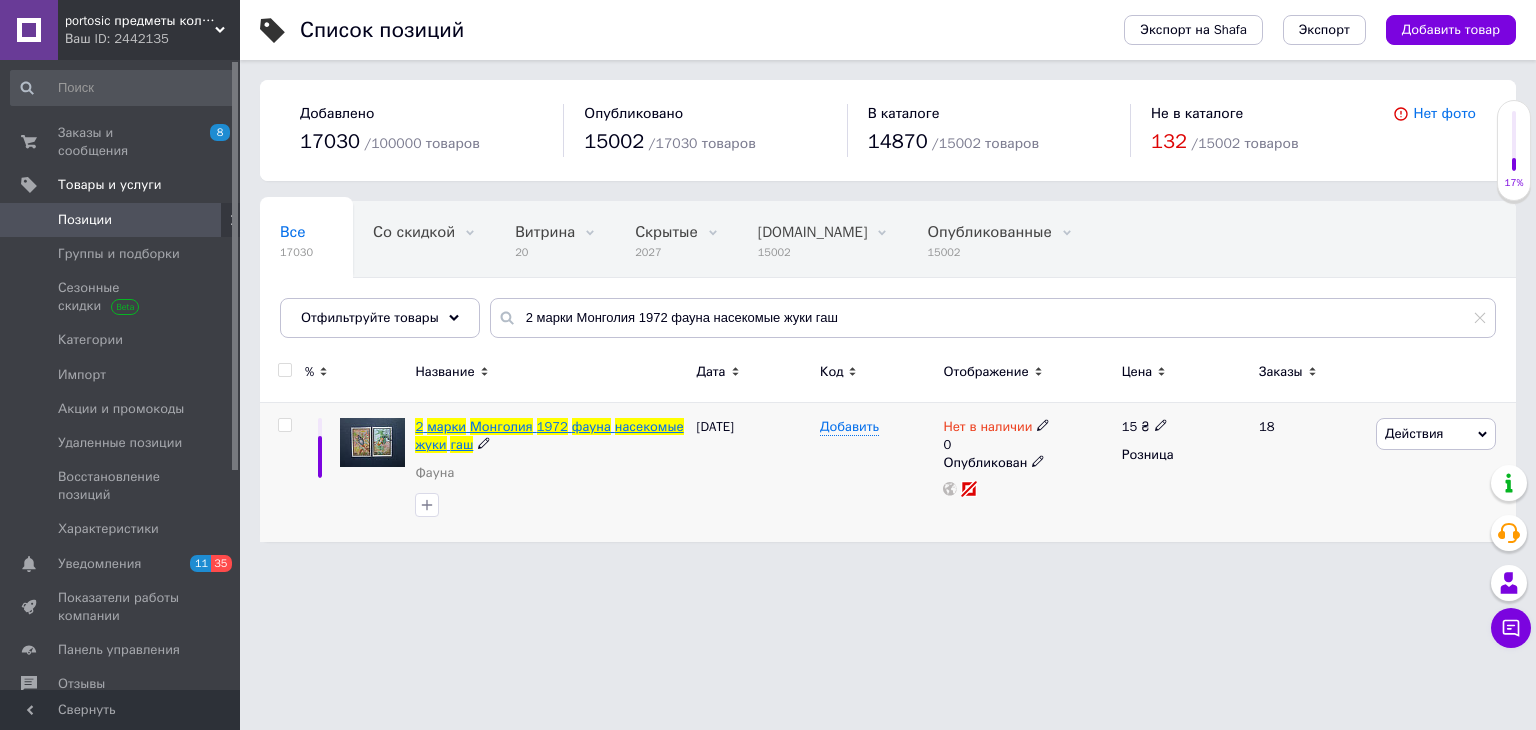 click on "1972" at bounding box center [552, 426] 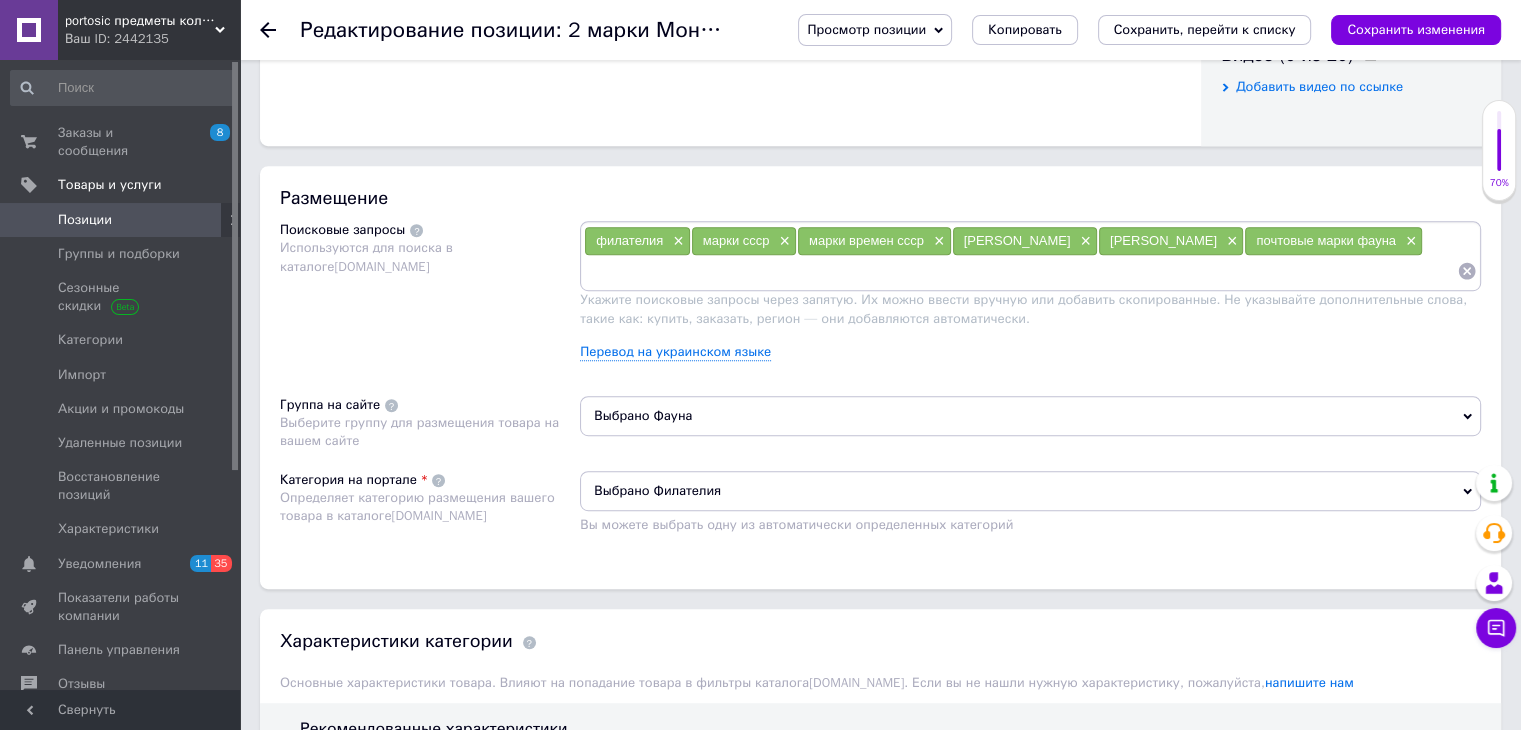 scroll, scrollTop: 1200, scrollLeft: 0, axis: vertical 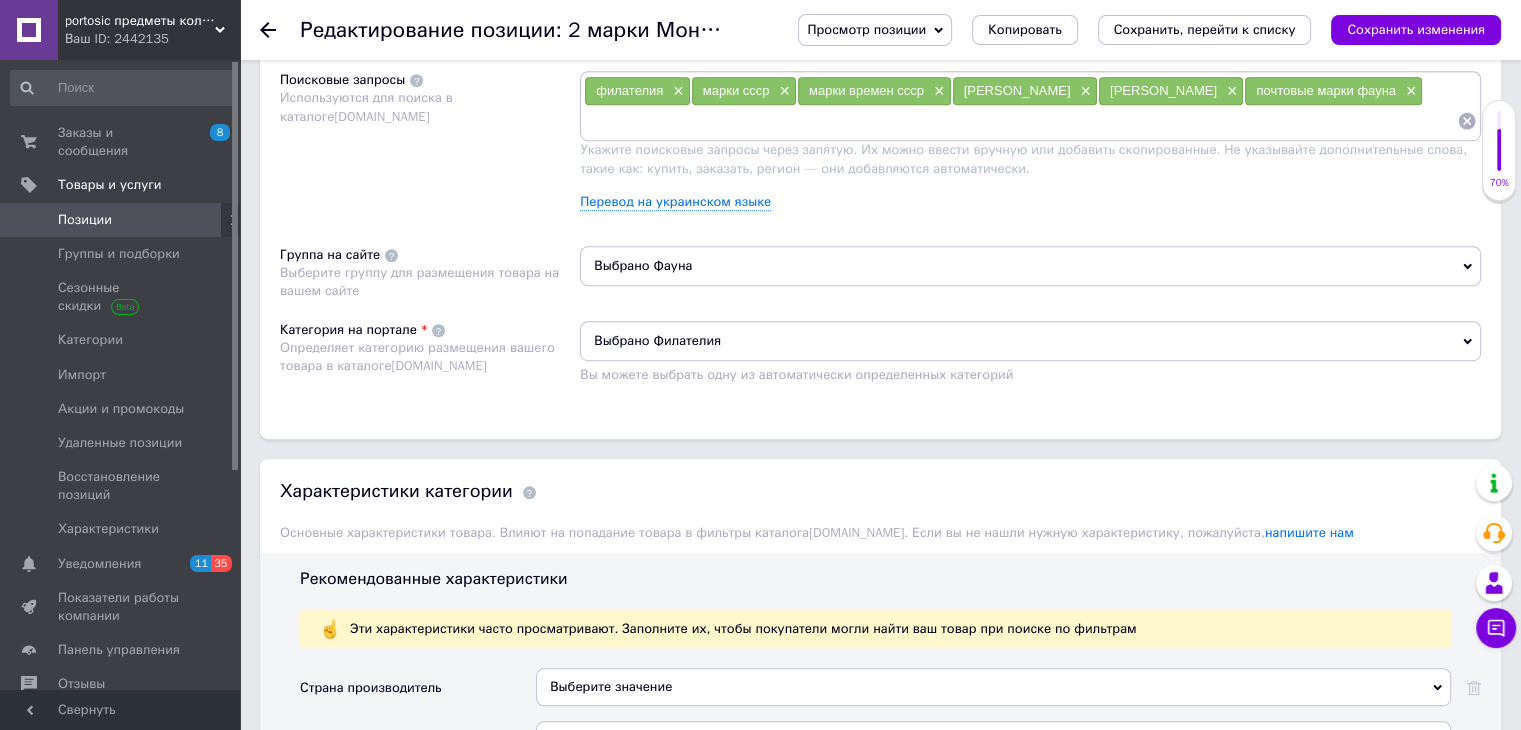 click on "Выбрано Фауна" at bounding box center [1030, 266] 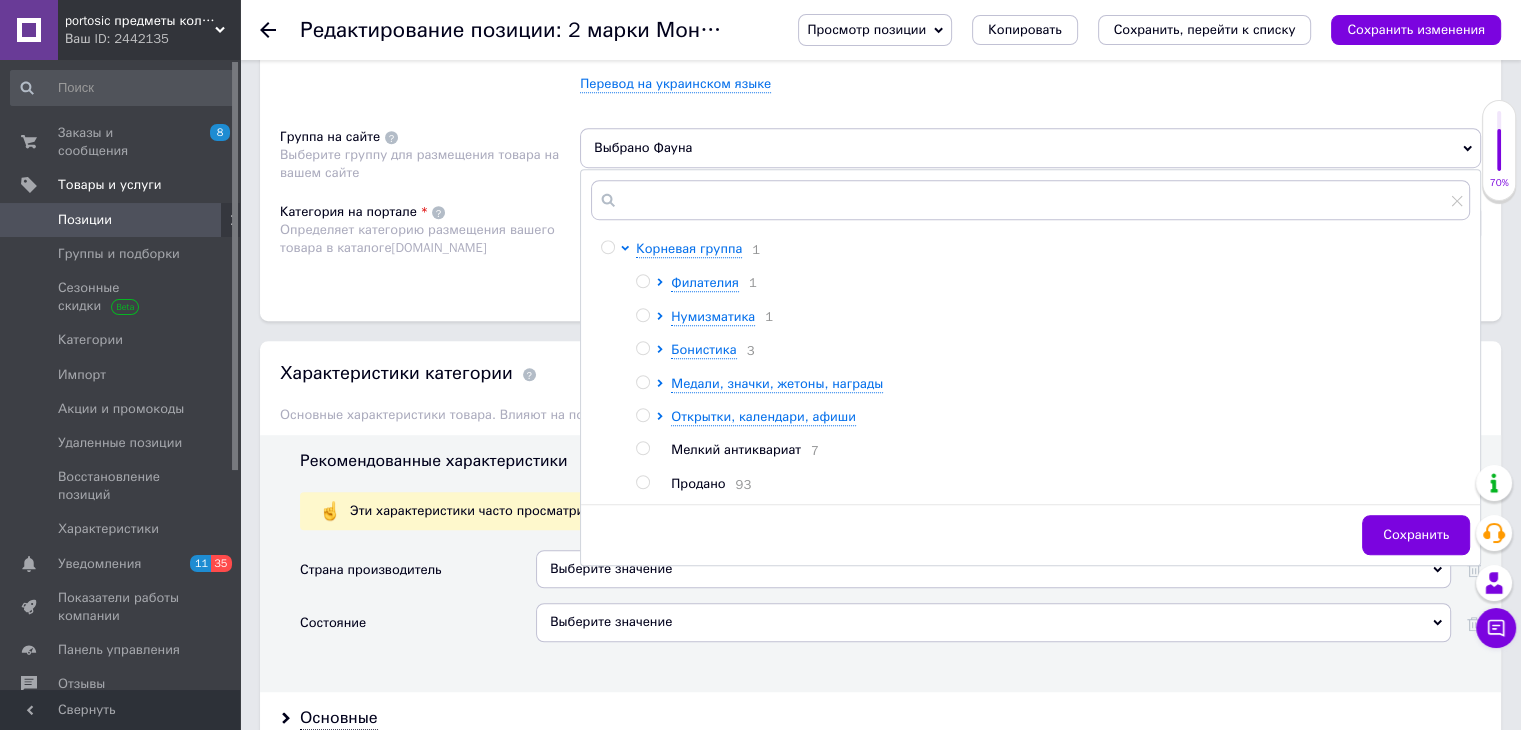 scroll, scrollTop: 1400, scrollLeft: 0, axis: vertical 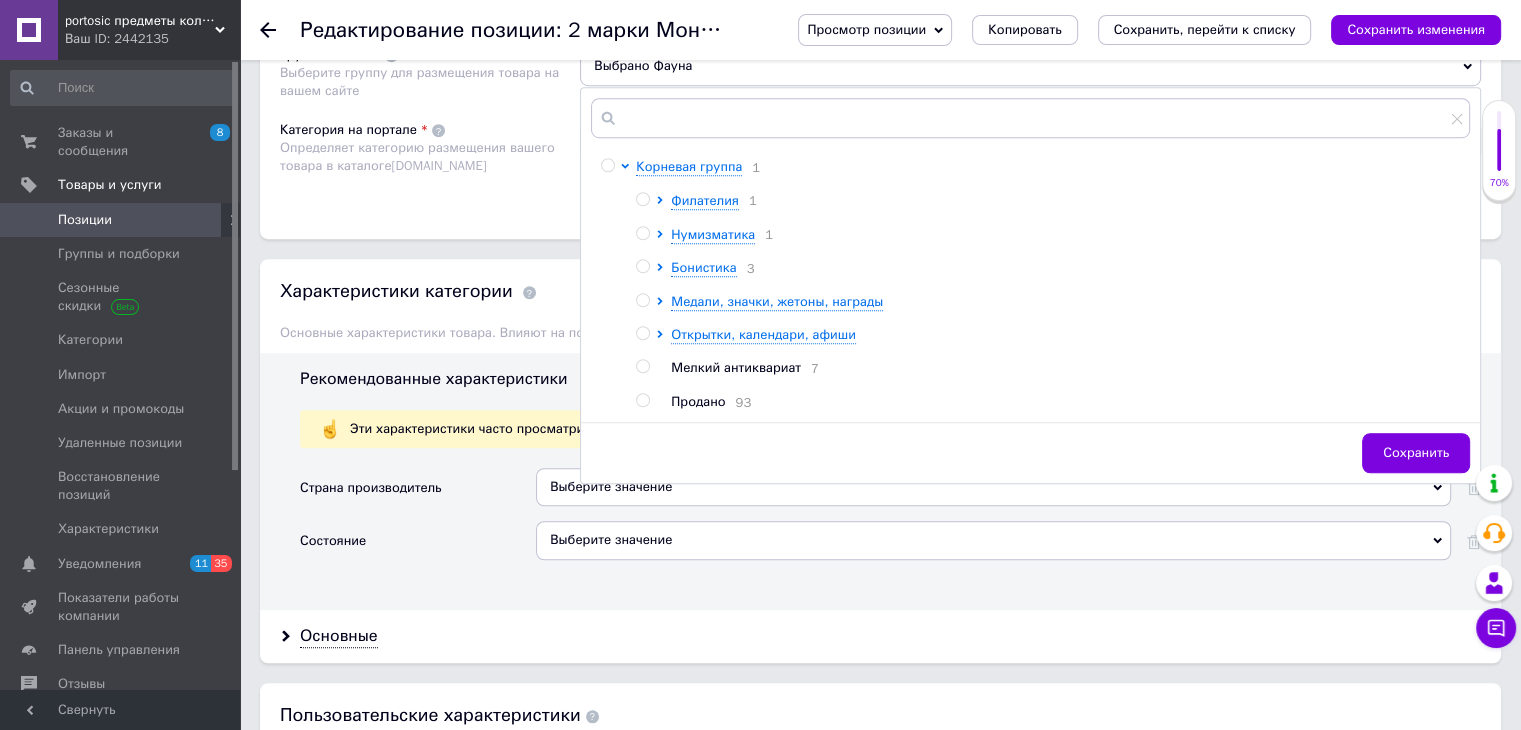 click on "Продано" at bounding box center (698, 401) 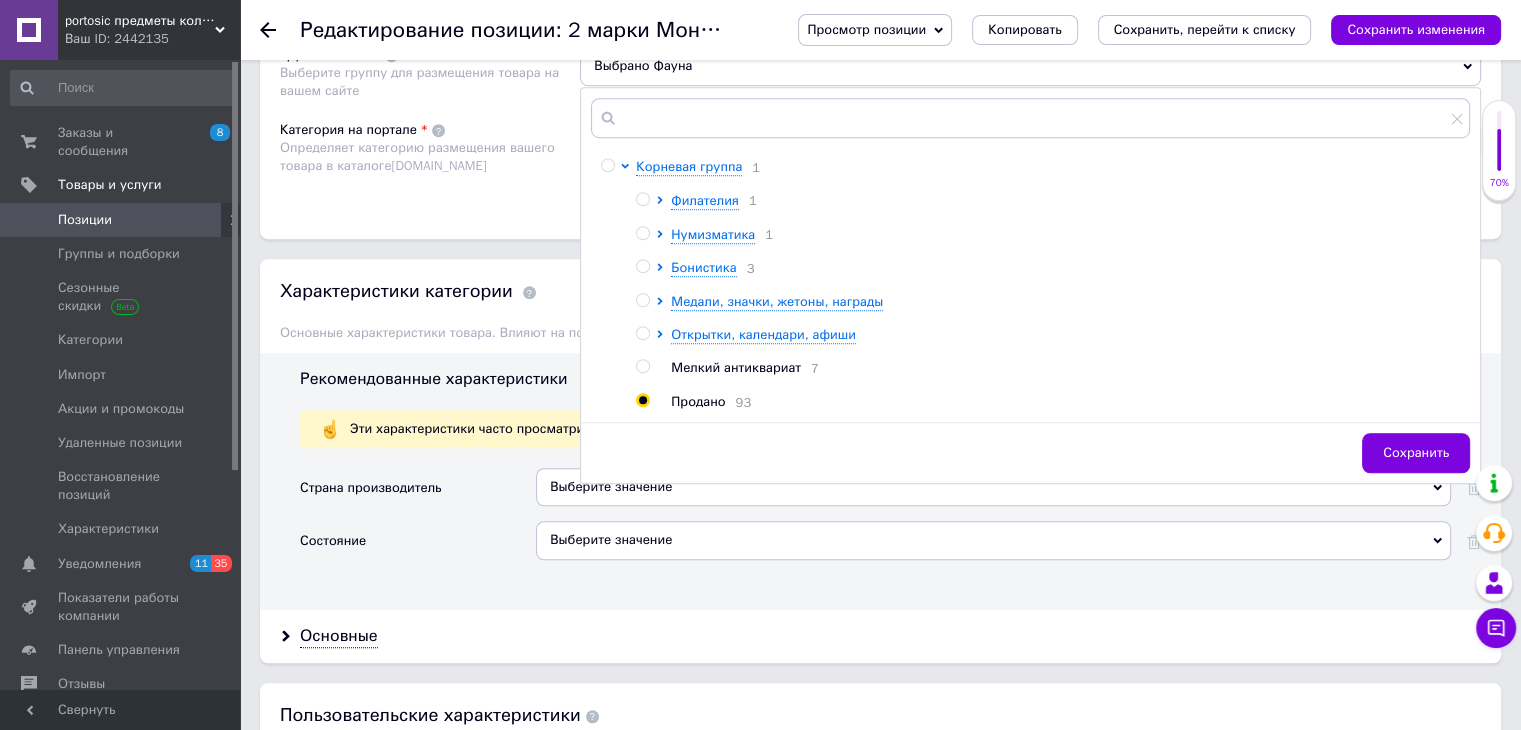 radio on "true" 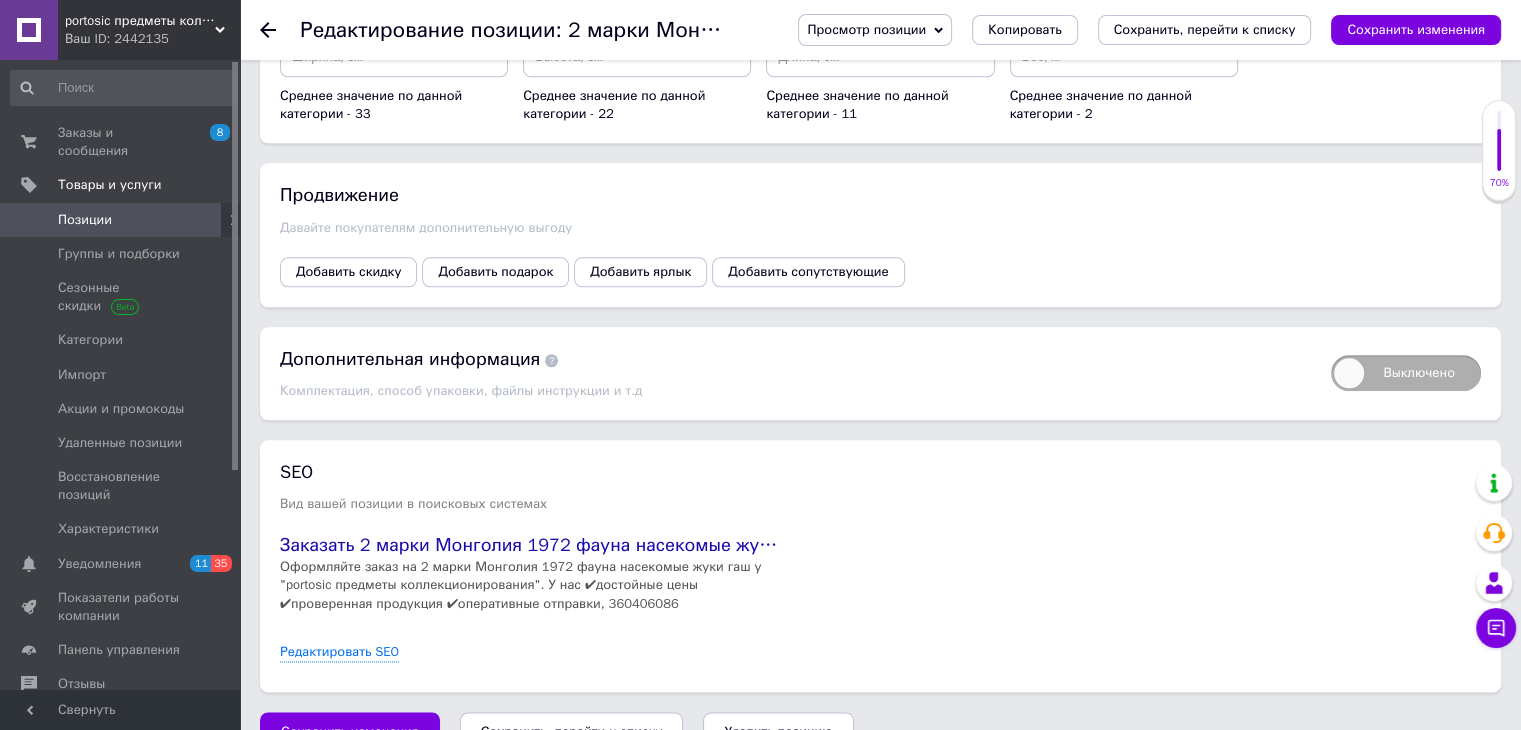 scroll, scrollTop: 2392, scrollLeft: 0, axis: vertical 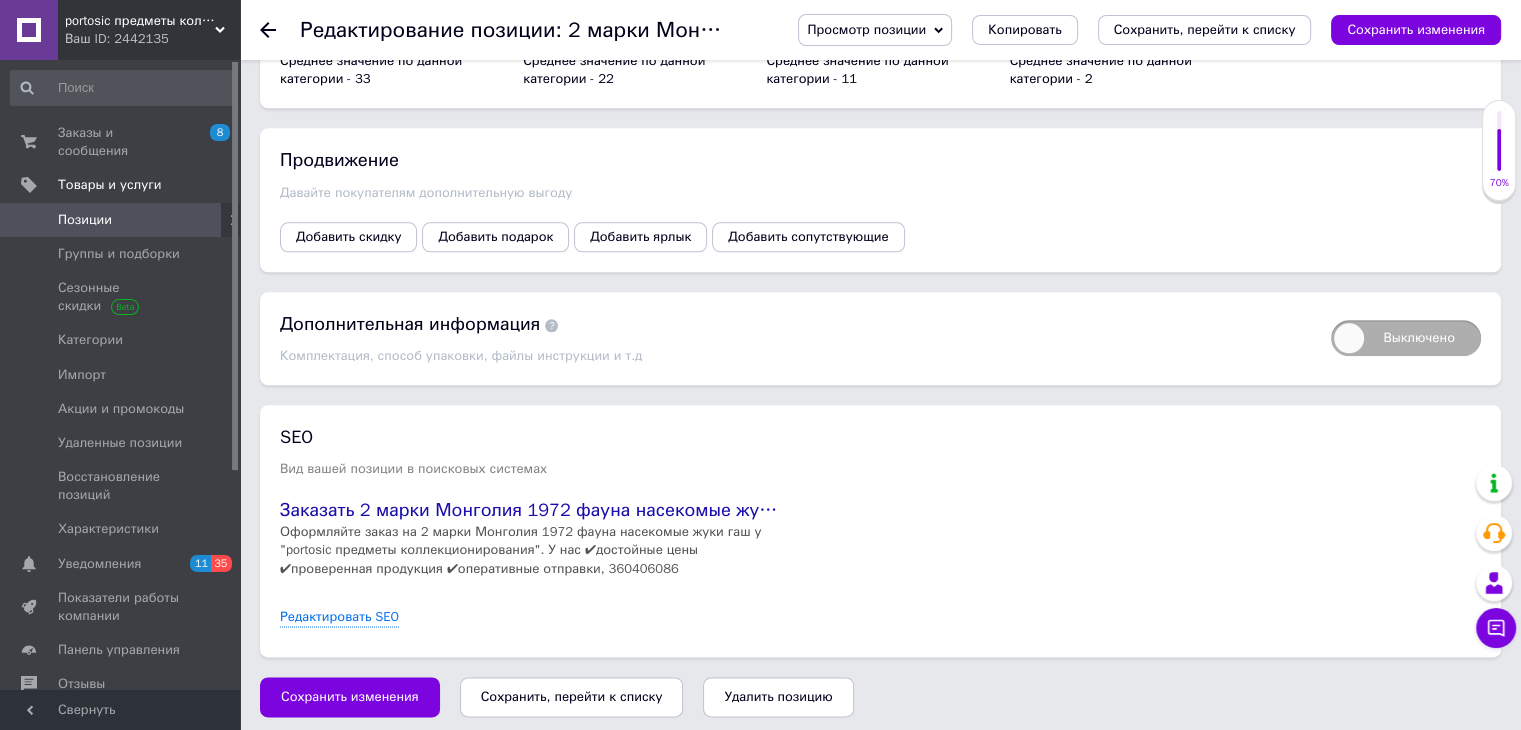 drag, startPoint x: 577, startPoint y: 696, endPoint x: 572, endPoint y: 393, distance: 303.04126 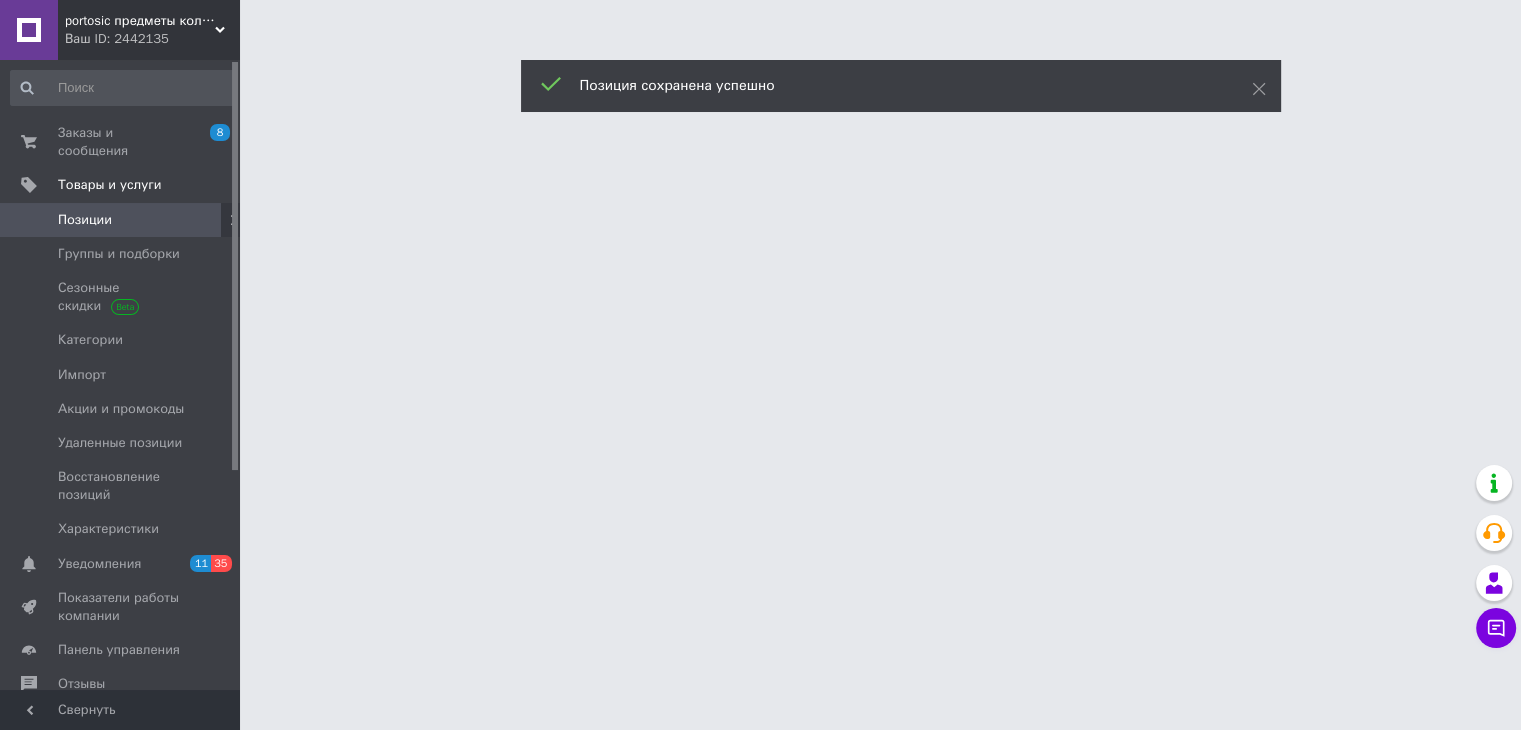 scroll, scrollTop: 0, scrollLeft: 0, axis: both 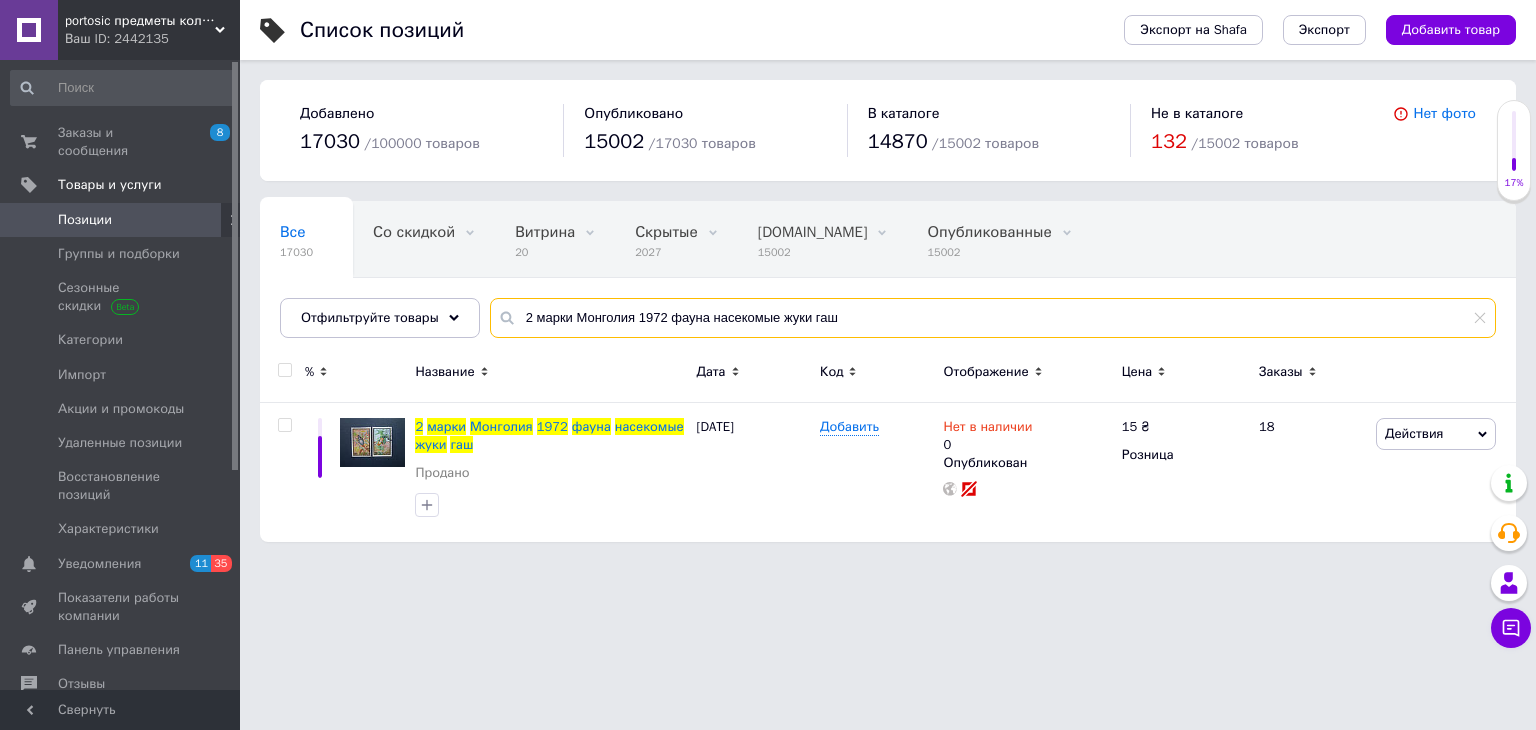 click on "2 марки Монголия 1972 фауна насекомые жуки гаш" at bounding box center (993, 318) 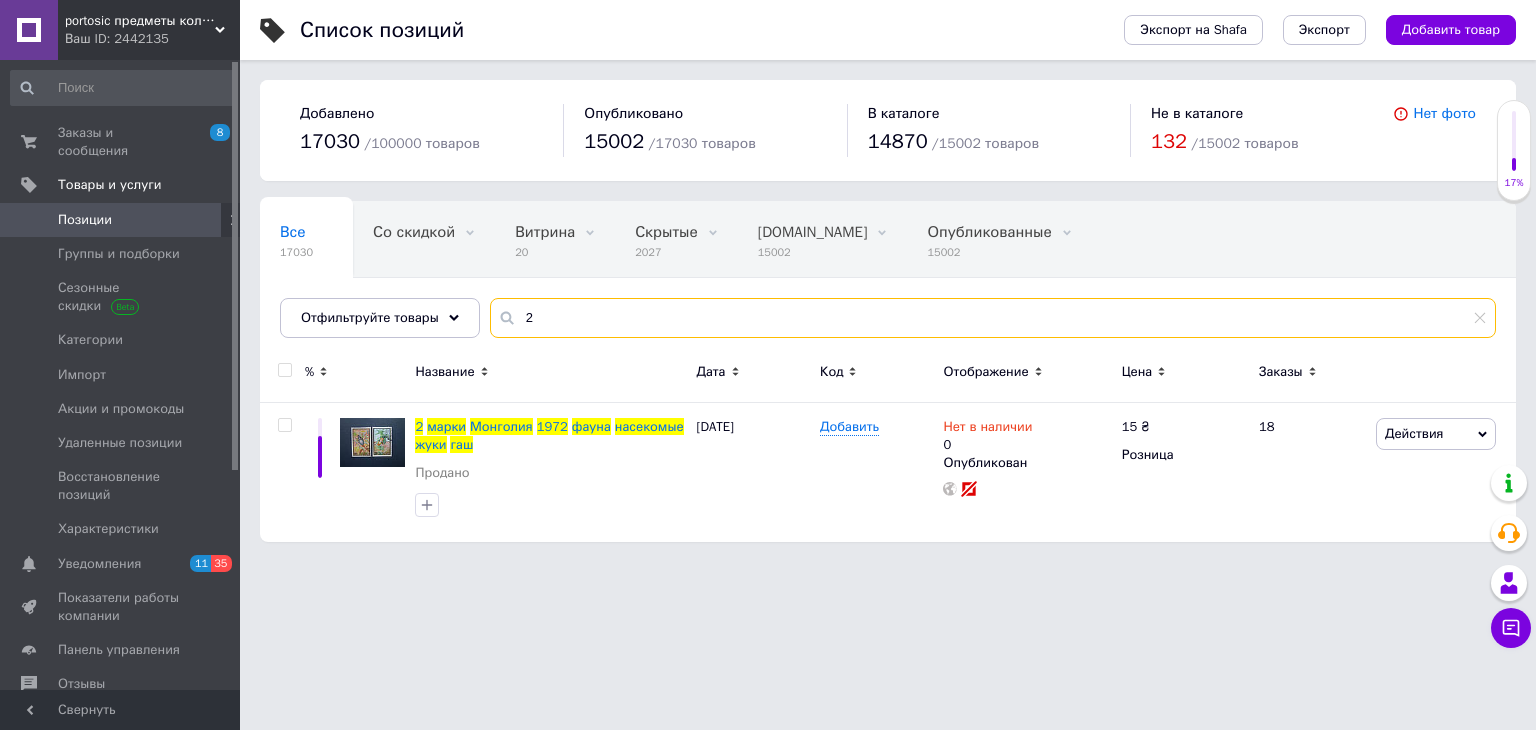 type on "2" 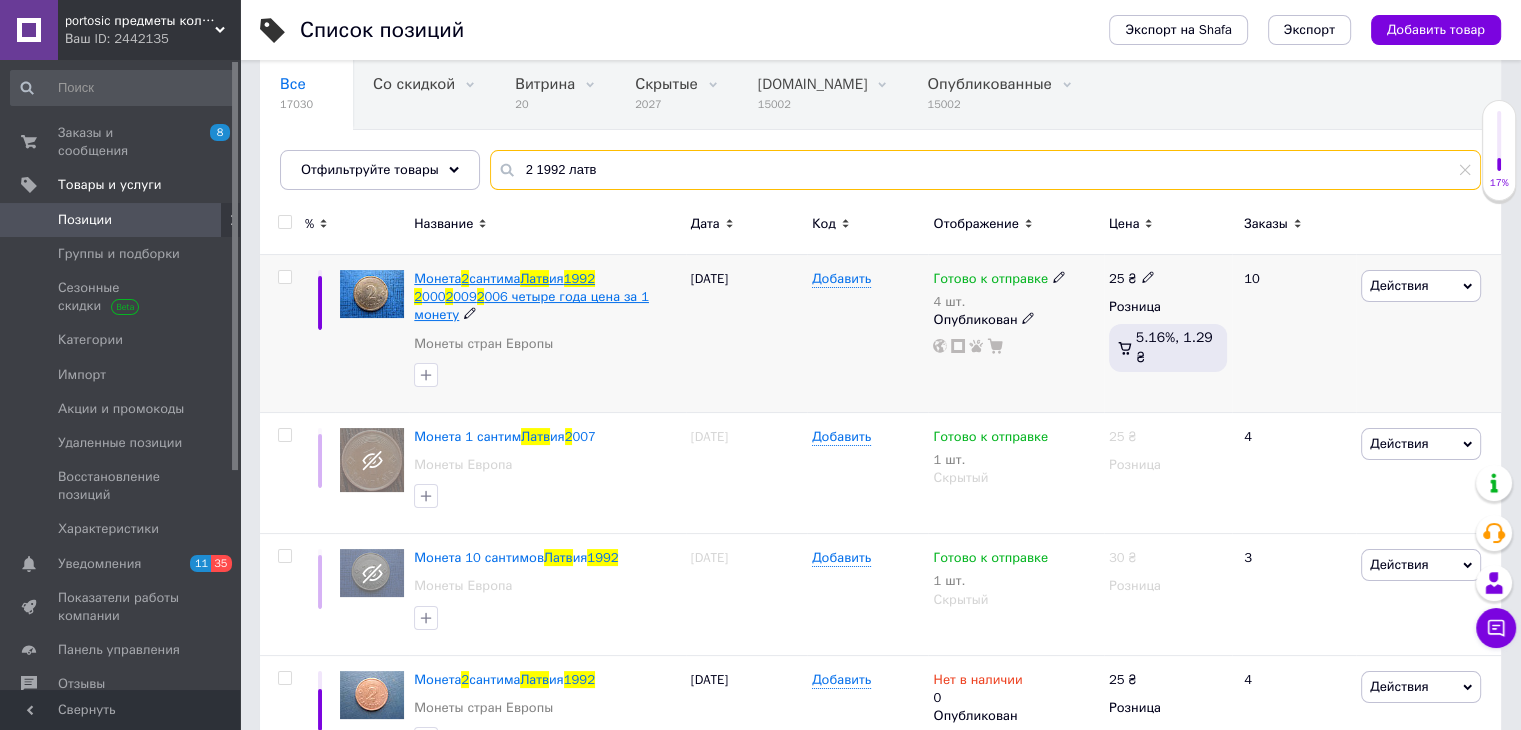 scroll, scrollTop: 194, scrollLeft: 0, axis: vertical 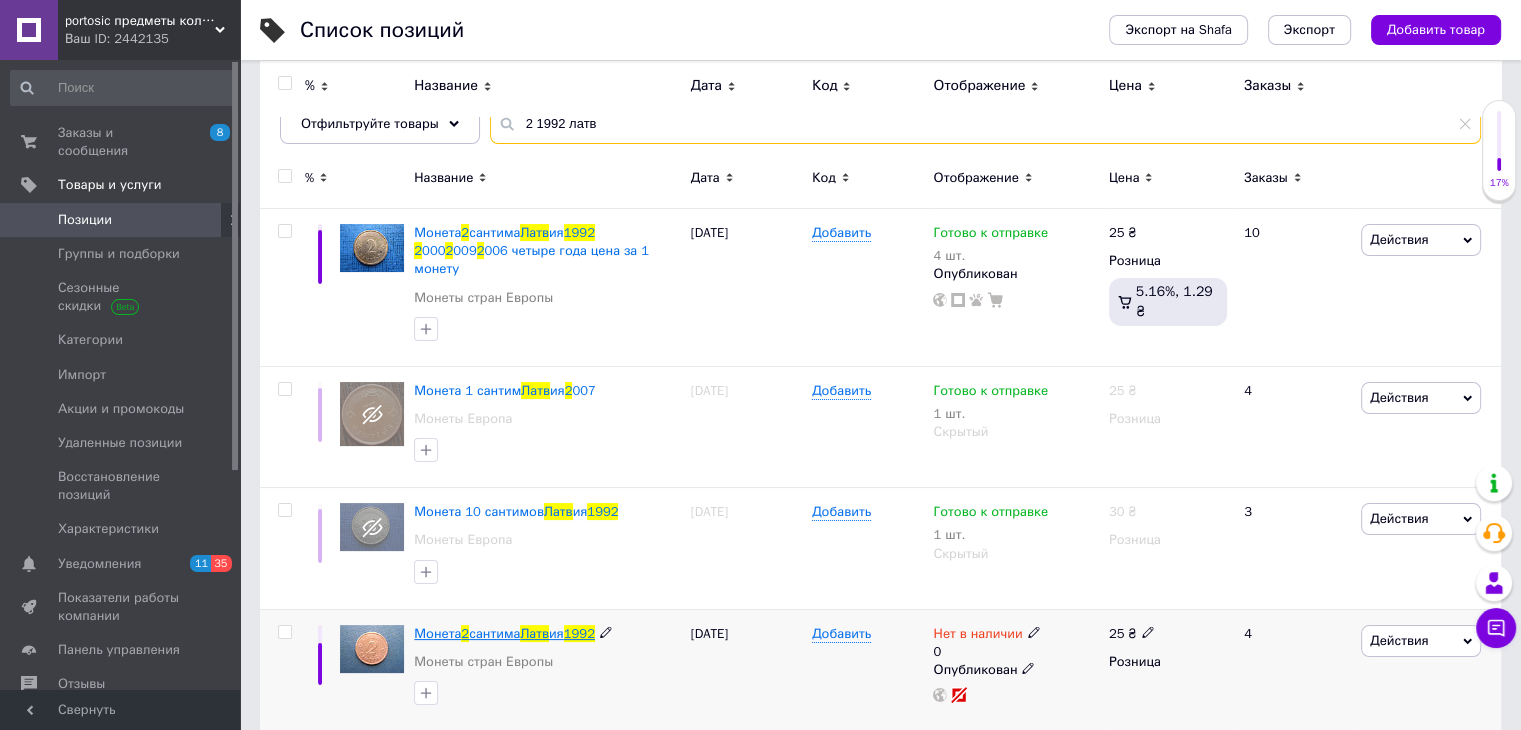 type on "2 1992 латв" 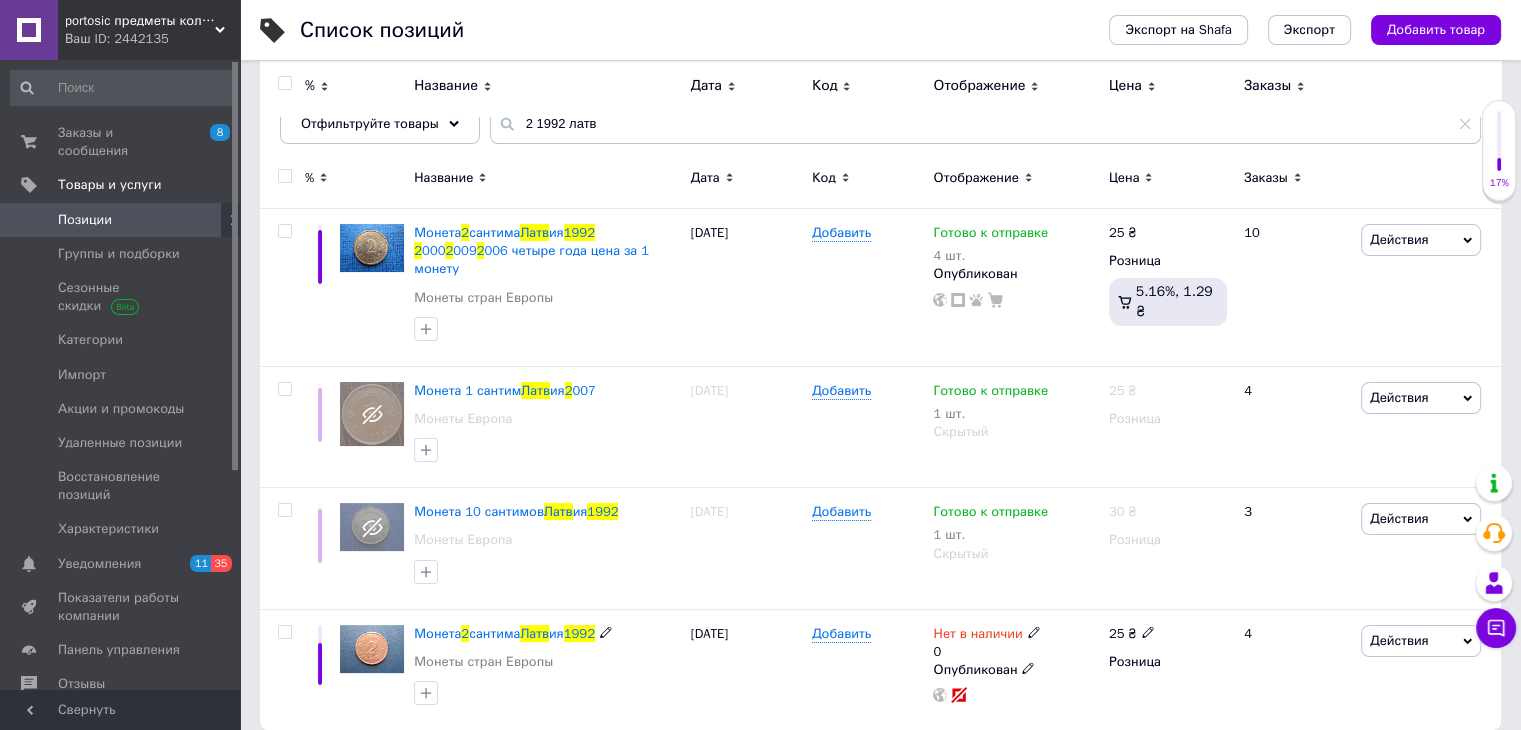 drag, startPoint x: 472, startPoint y: 616, endPoint x: 628, endPoint y: 400, distance: 266.44324 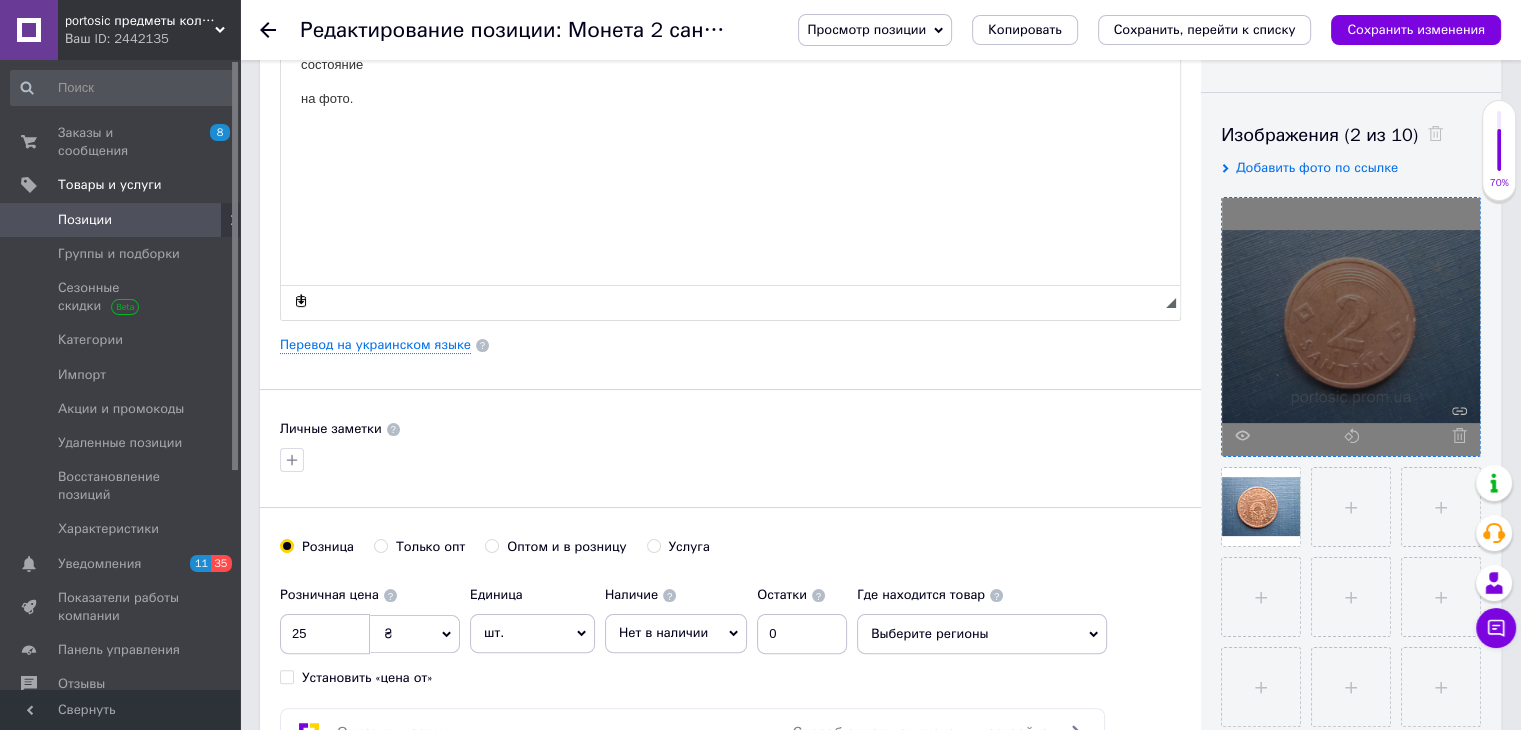scroll, scrollTop: 0, scrollLeft: 0, axis: both 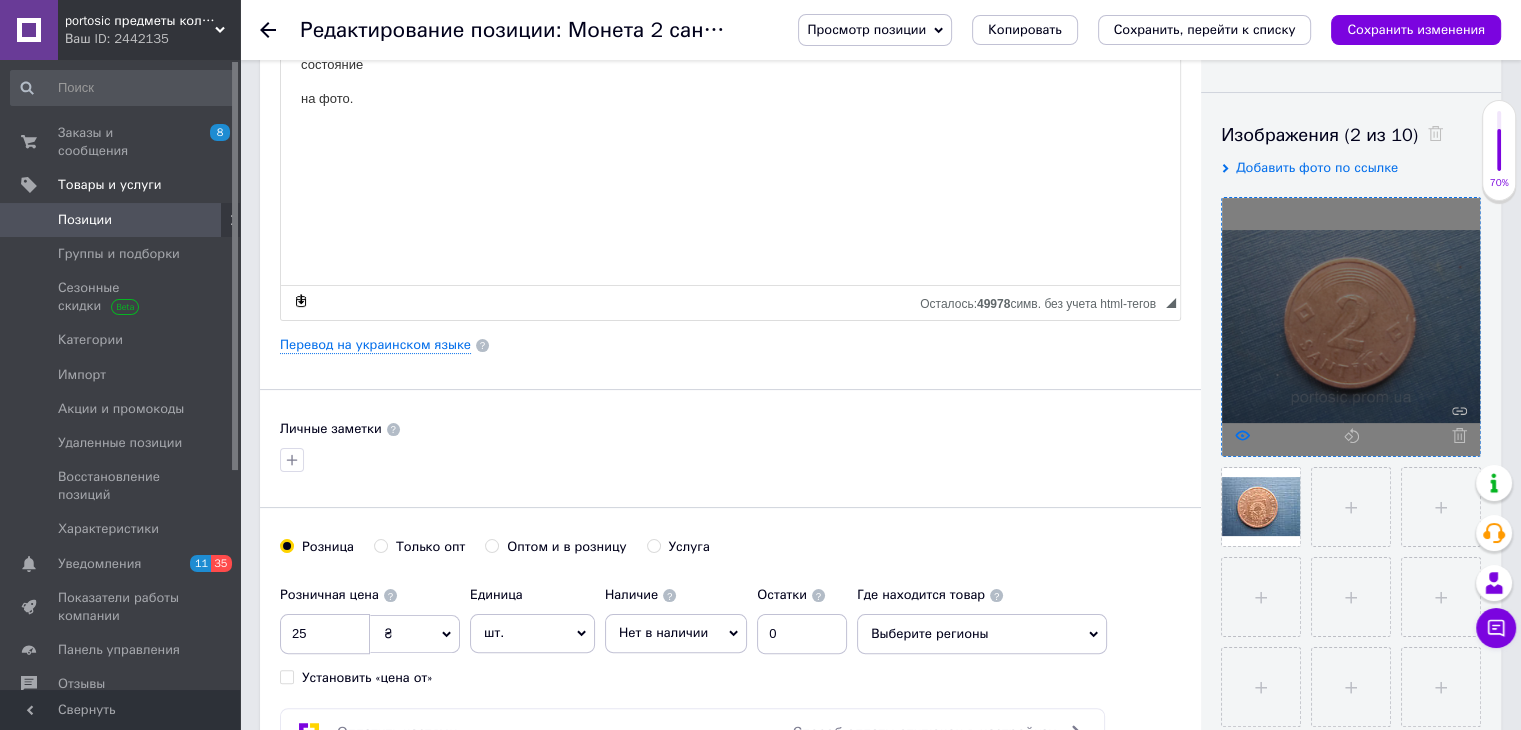 click 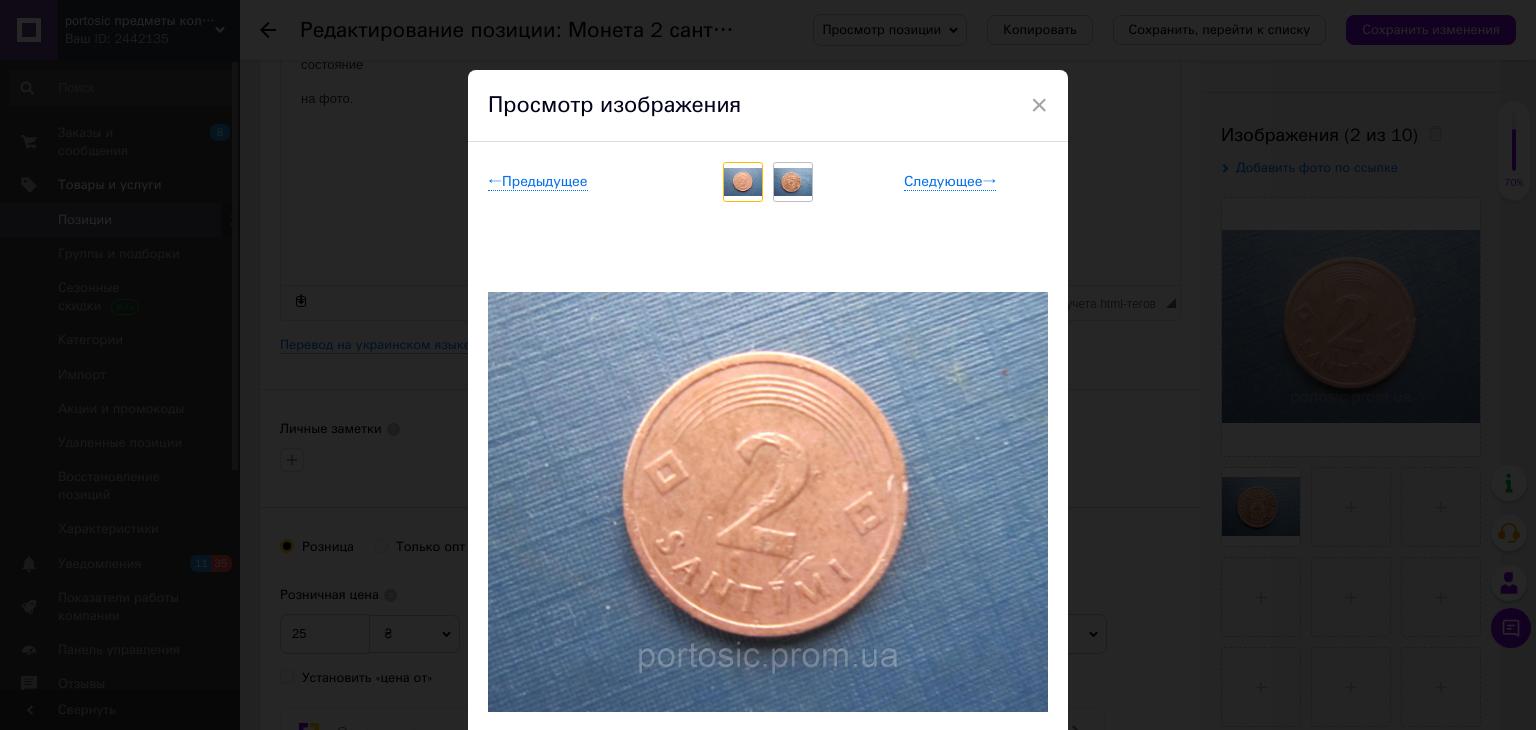 click on "×" at bounding box center [1039, 105] 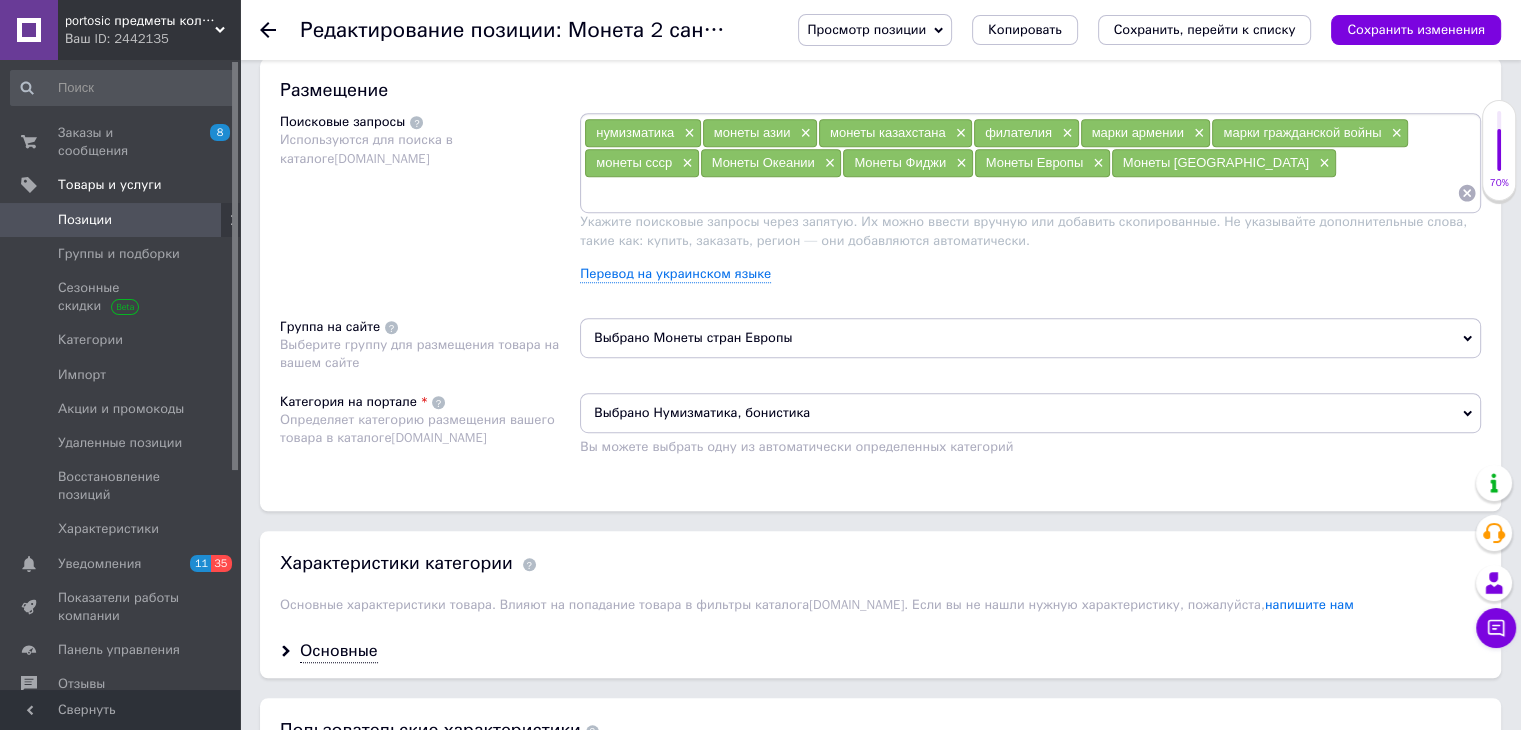 scroll, scrollTop: 1200, scrollLeft: 0, axis: vertical 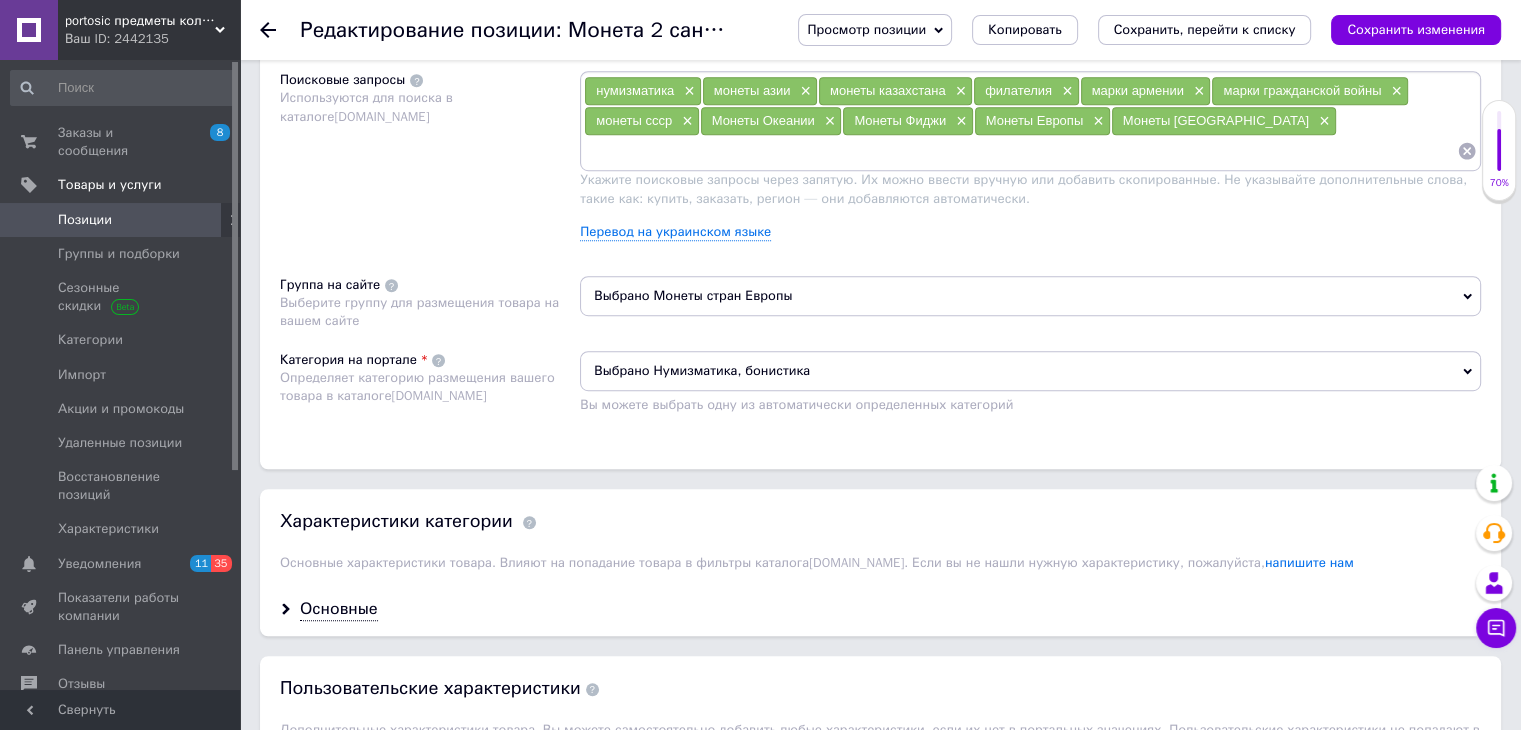 click on "Выбрано Монеты стран Европы" at bounding box center (1030, 296) 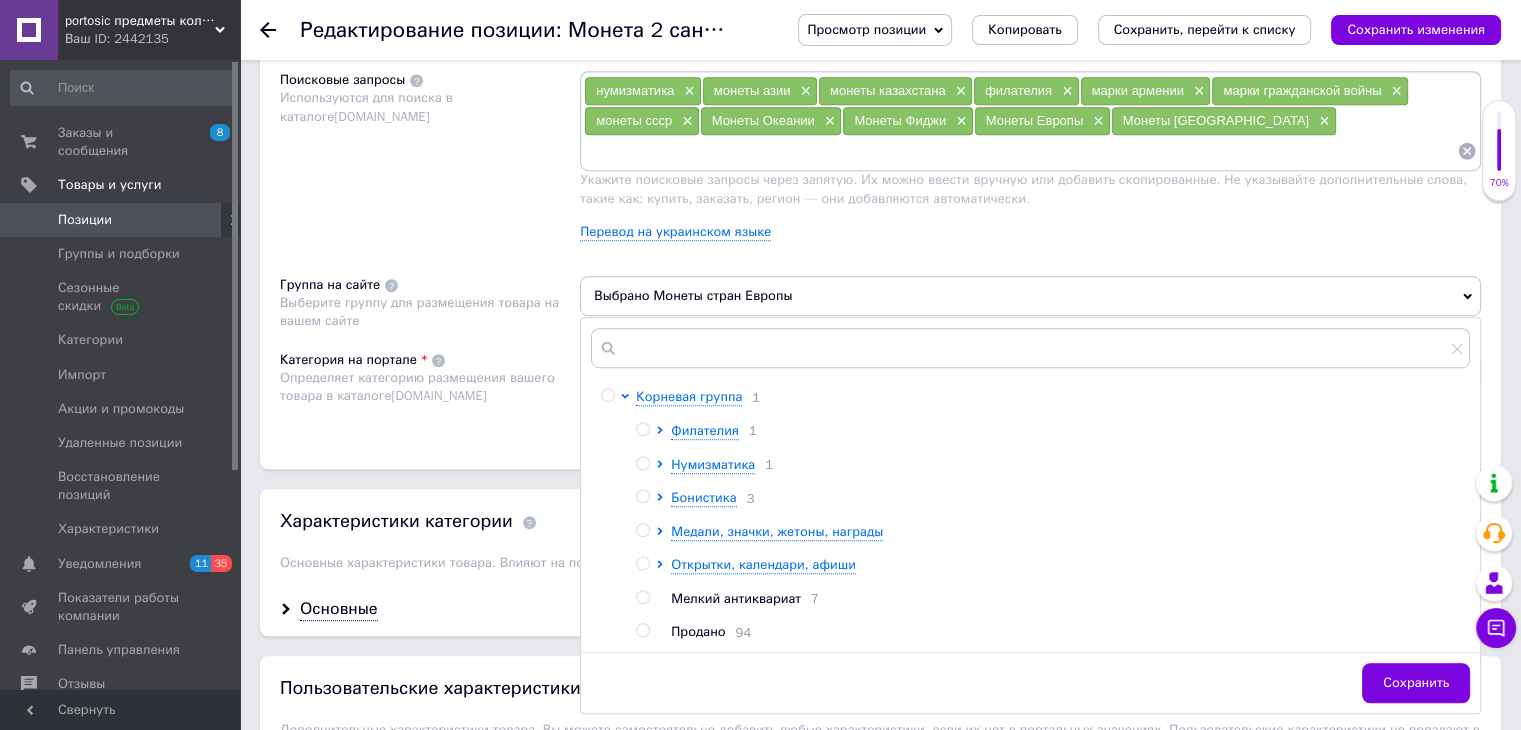 scroll, scrollTop: 1400, scrollLeft: 0, axis: vertical 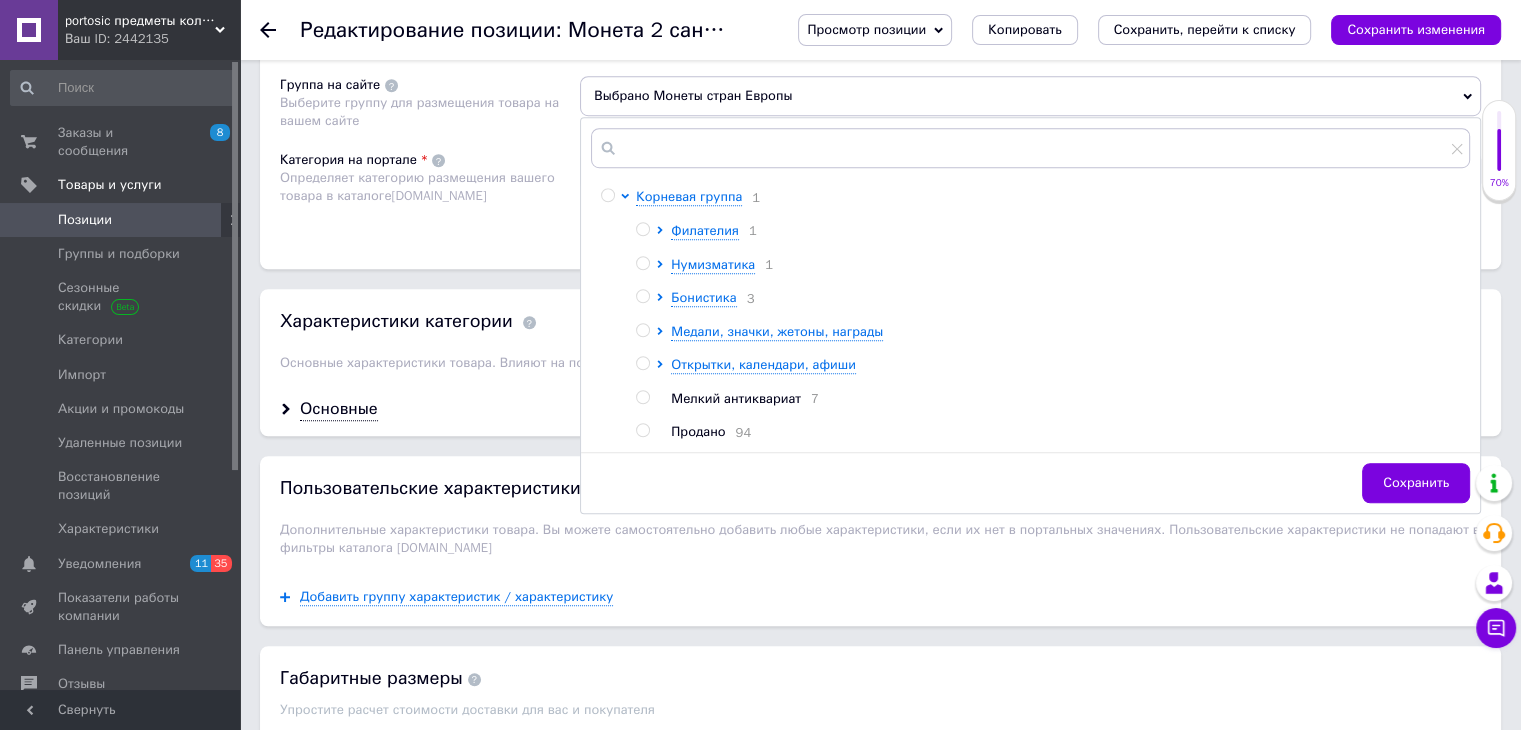 click on "Продано" at bounding box center (698, 431) 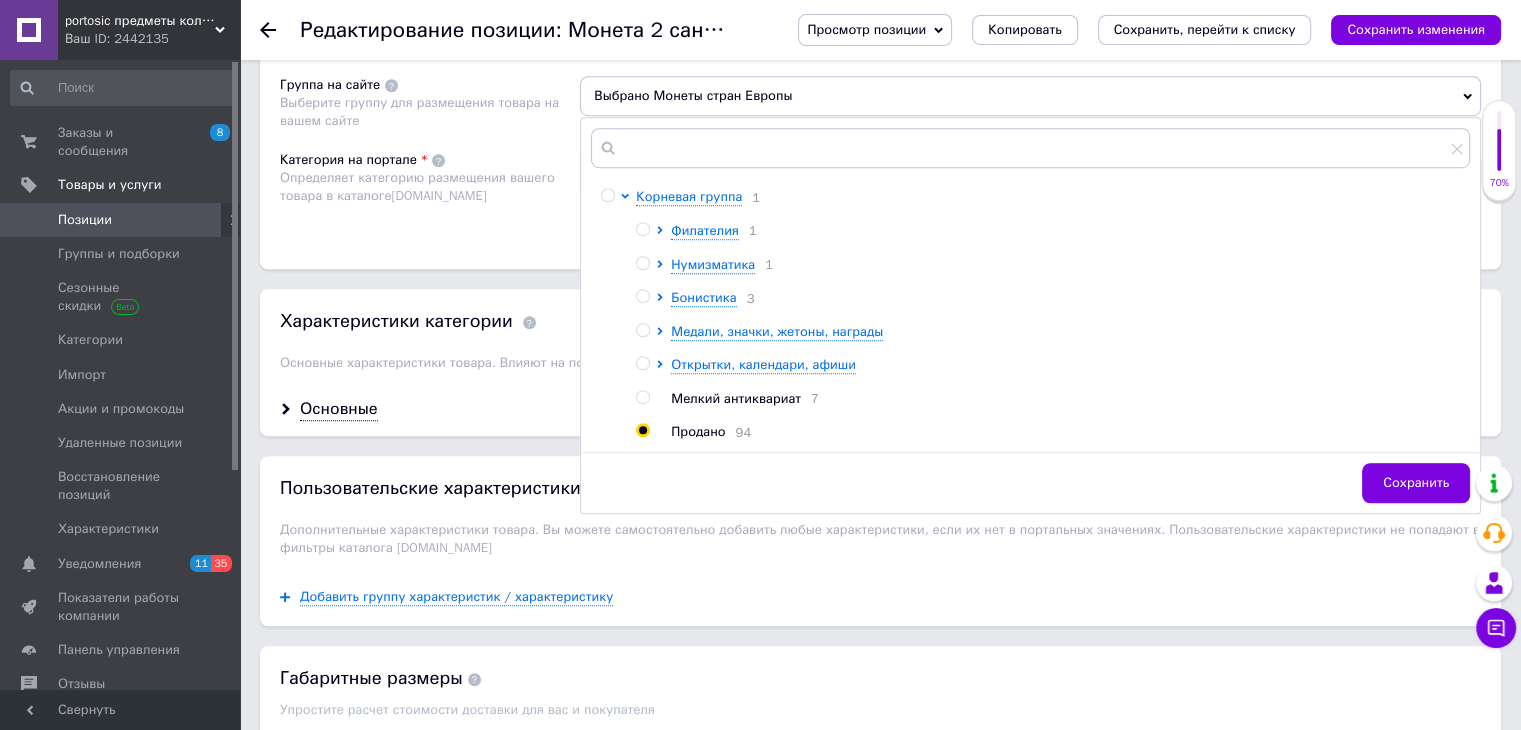 radio on "true" 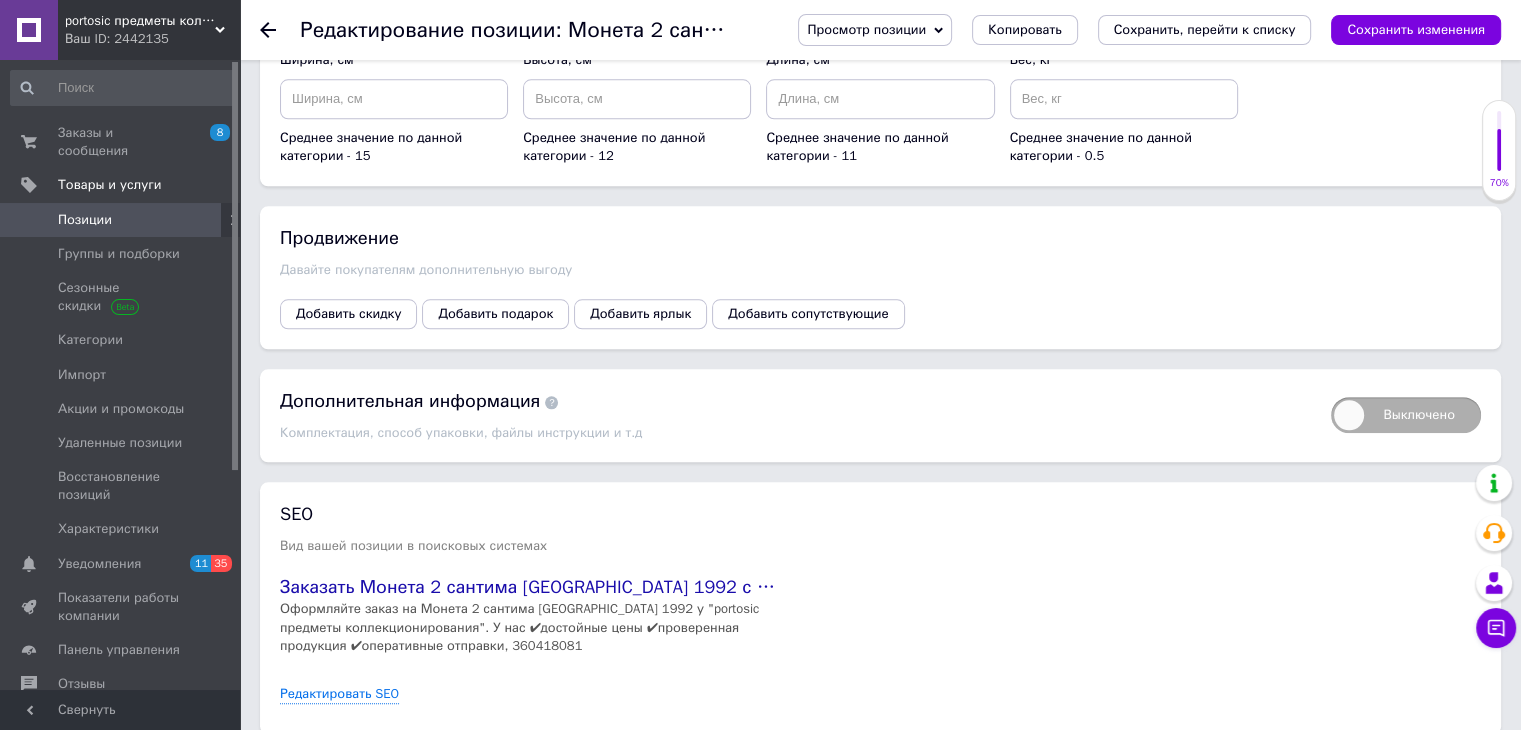 scroll, scrollTop: 2165, scrollLeft: 0, axis: vertical 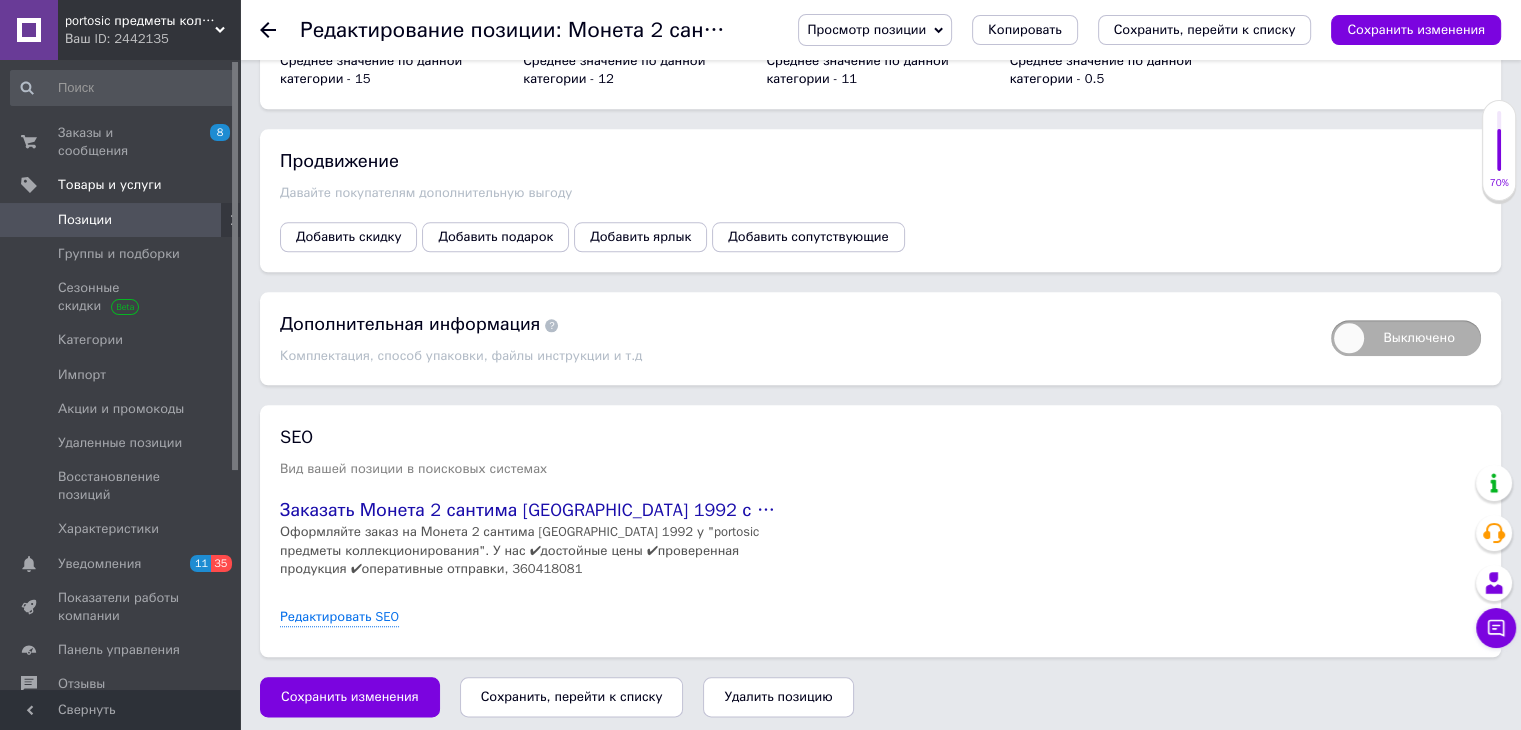 drag, startPoint x: 534, startPoint y: 695, endPoint x: 528, endPoint y: 309, distance: 386.04663 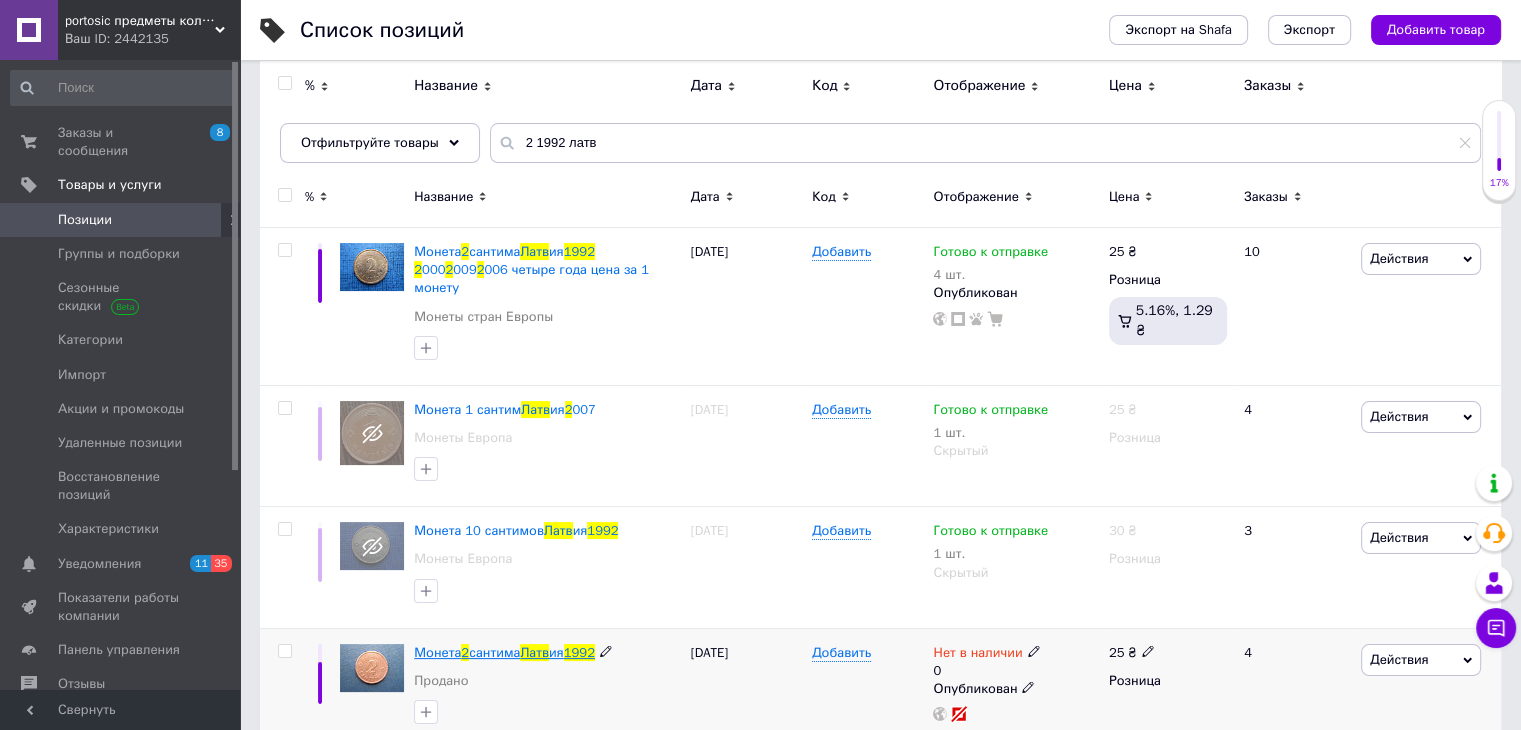 scroll, scrollTop: 194, scrollLeft: 0, axis: vertical 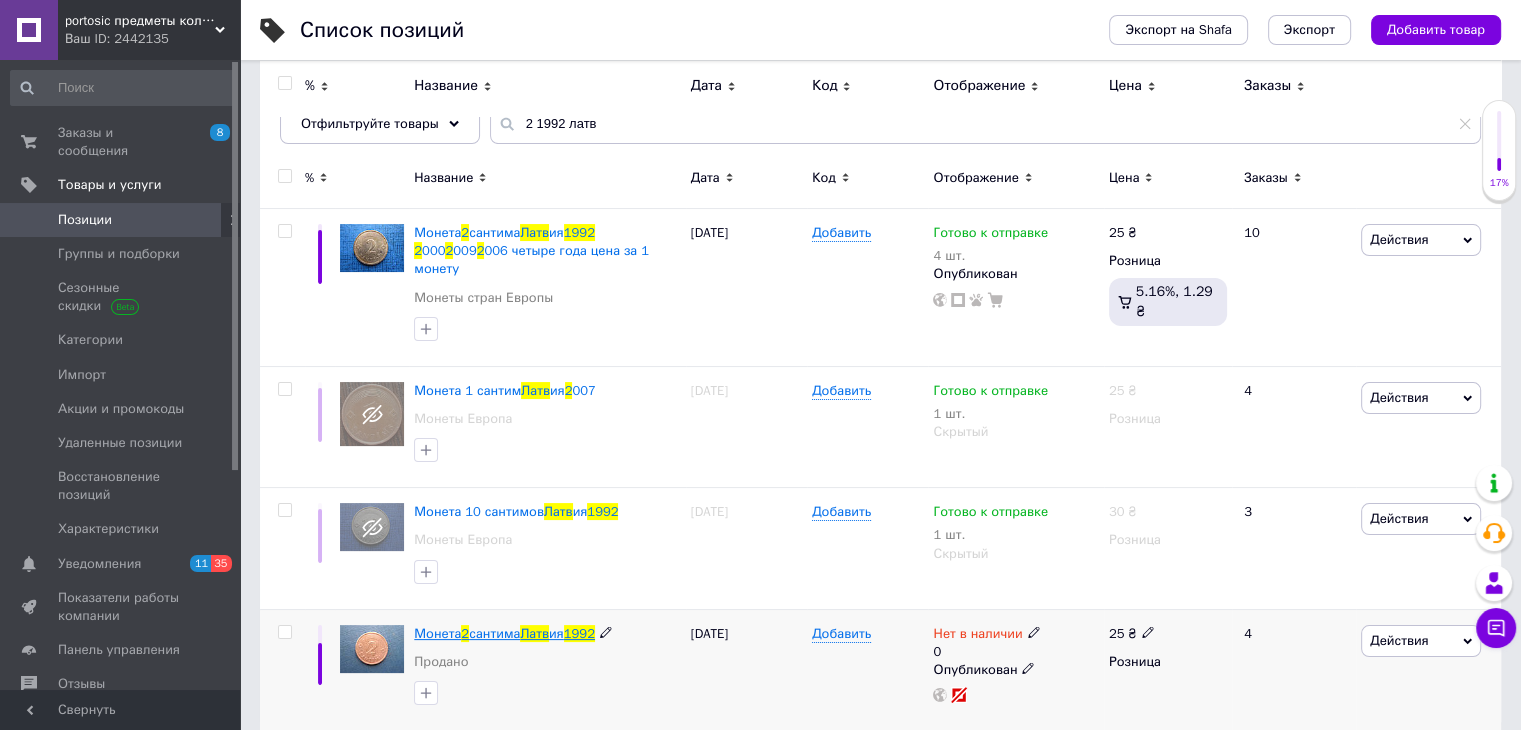 click on "сантима" at bounding box center [494, 633] 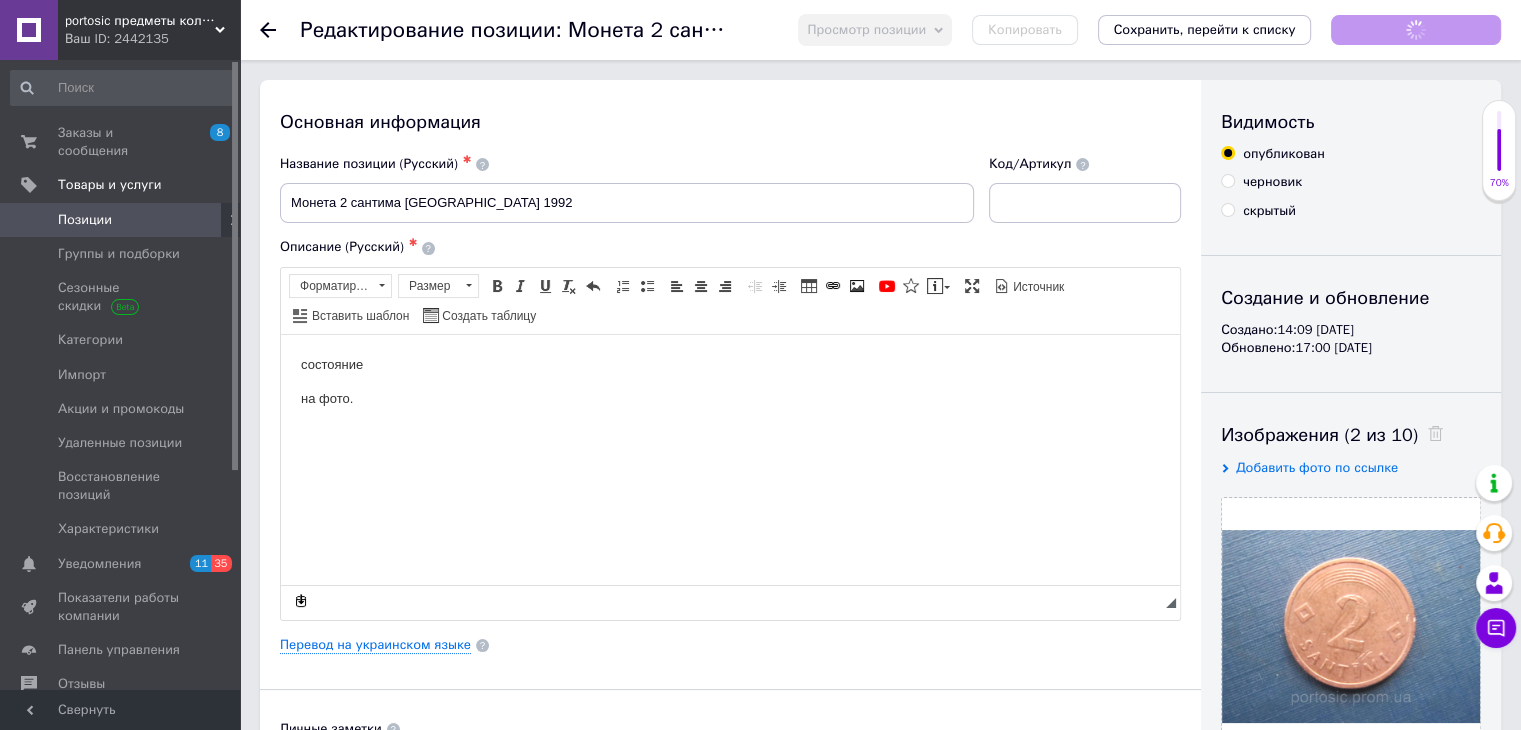 scroll, scrollTop: 0, scrollLeft: 0, axis: both 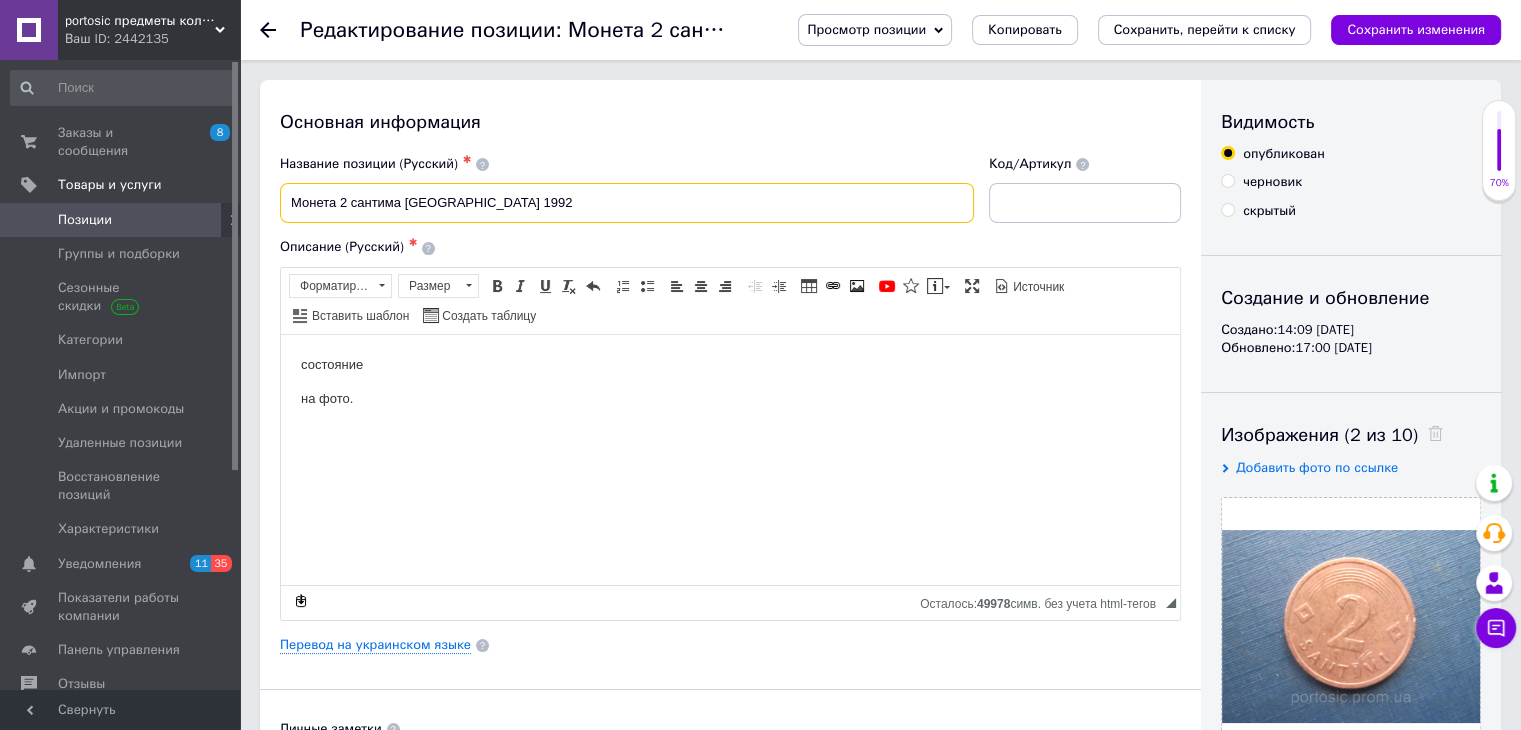 drag, startPoint x: 499, startPoint y: 209, endPoint x: 292, endPoint y: 213, distance: 207.03865 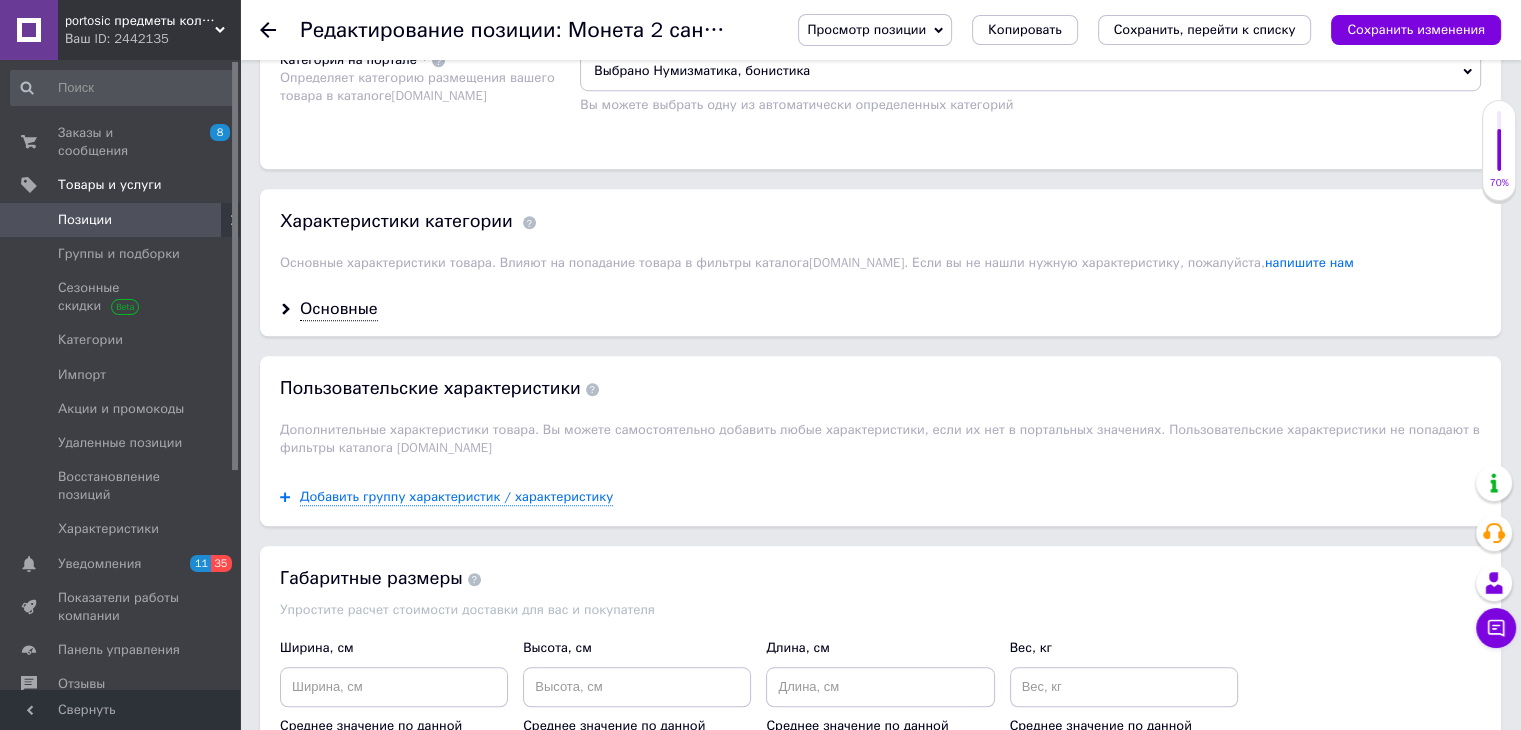 scroll, scrollTop: 2165, scrollLeft: 0, axis: vertical 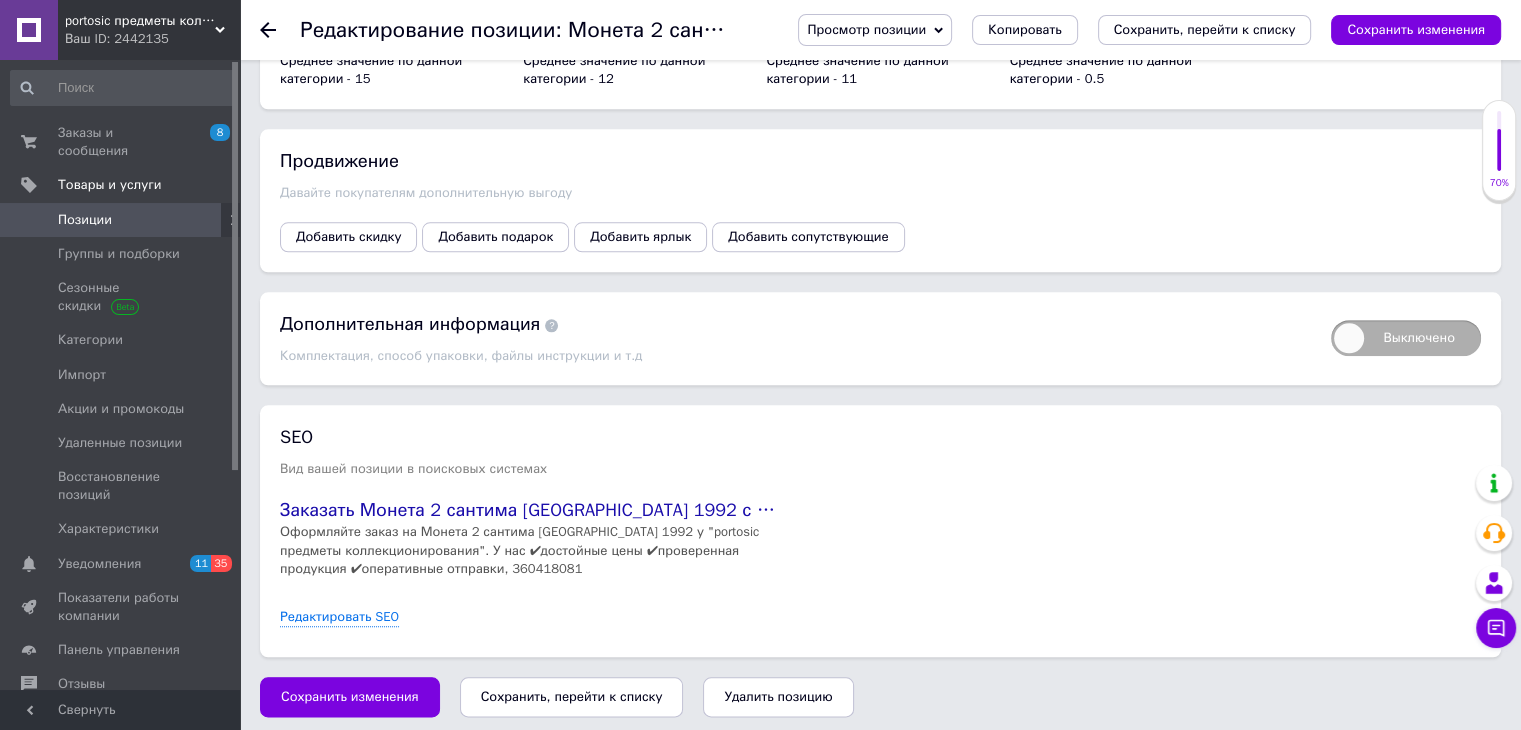 drag, startPoint x: 564, startPoint y: 689, endPoint x: 527, endPoint y: 365, distance: 326.1058 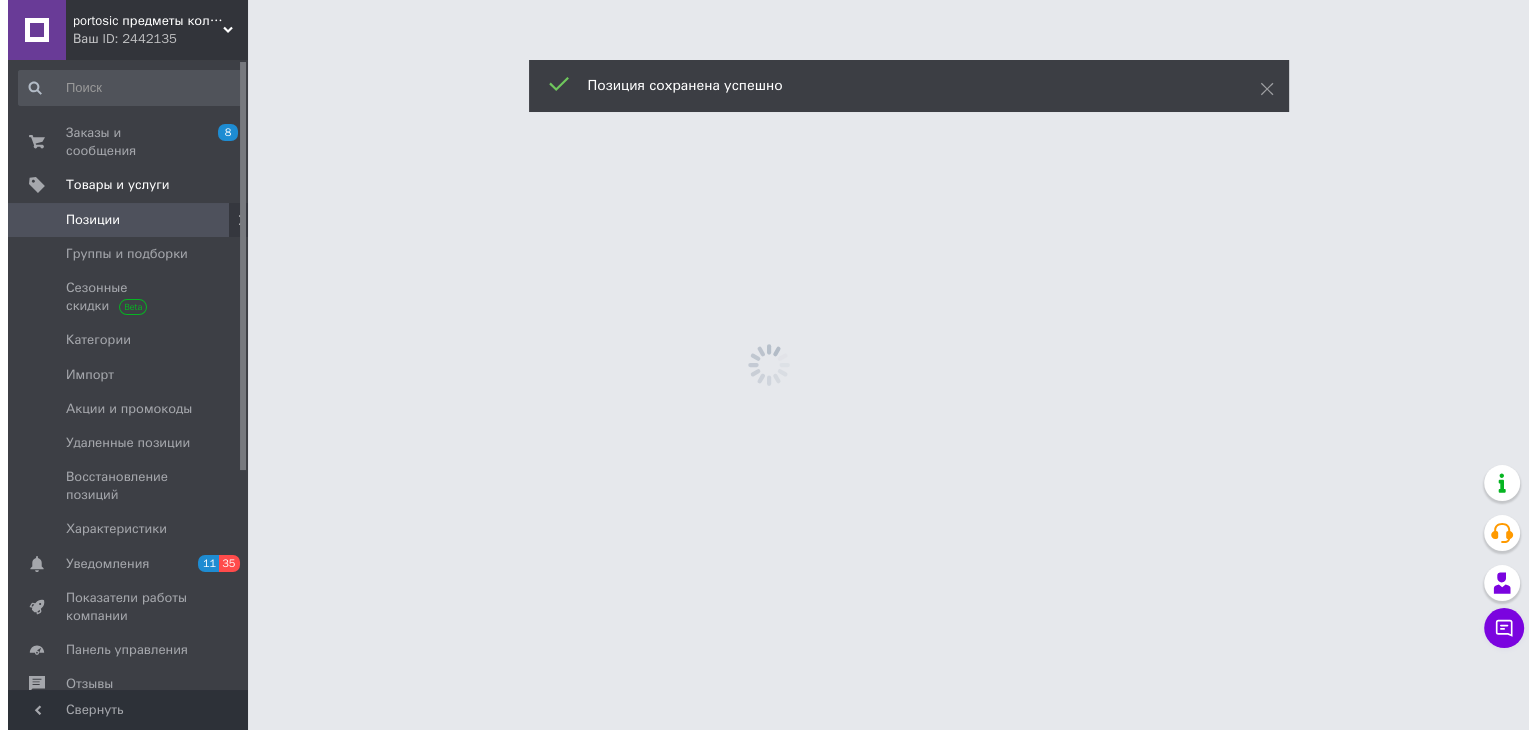 scroll, scrollTop: 0, scrollLeft: 0, axis: both 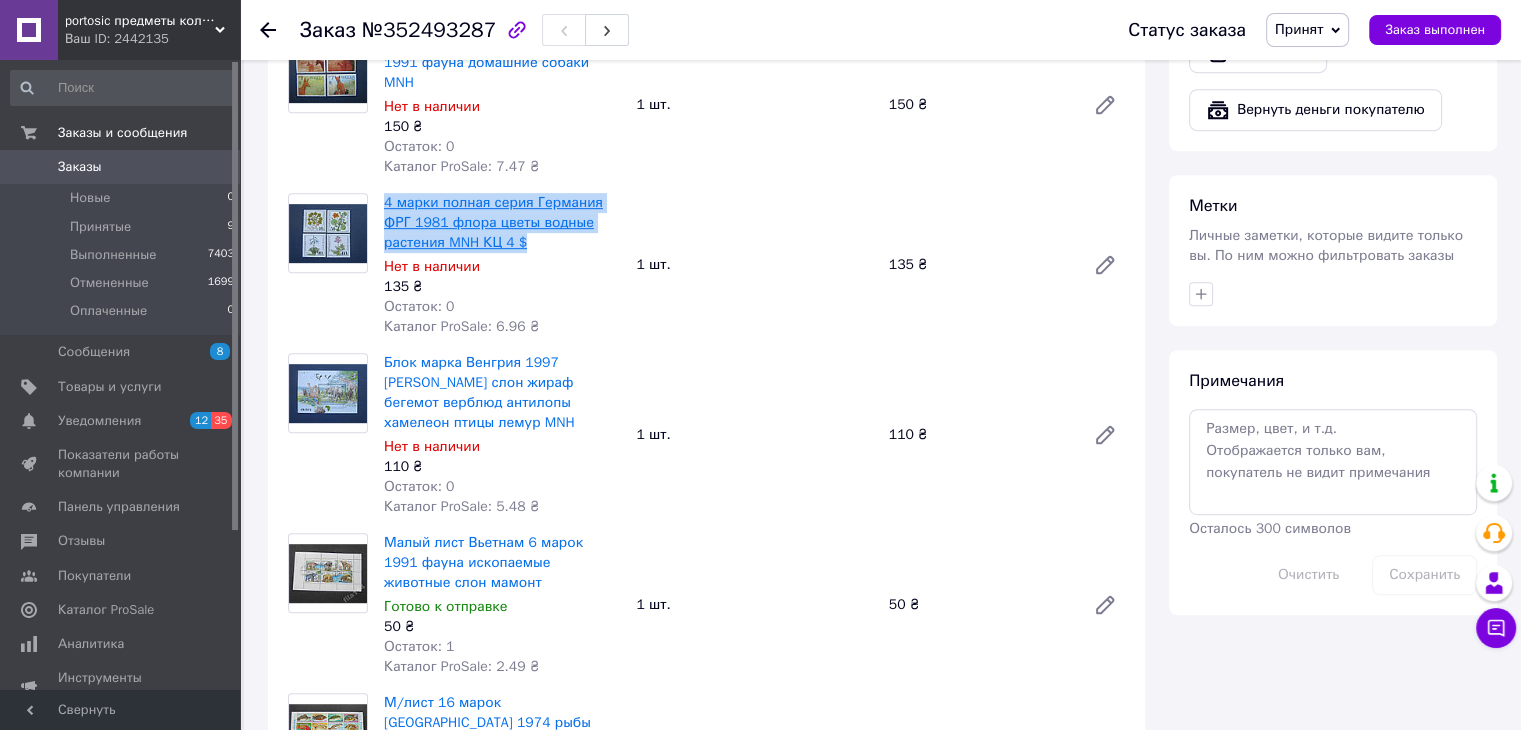 drag, startPoint x: 543, startPoint y: 228, endPoint x: 385, endPoint y: 192, distance: 162.04938 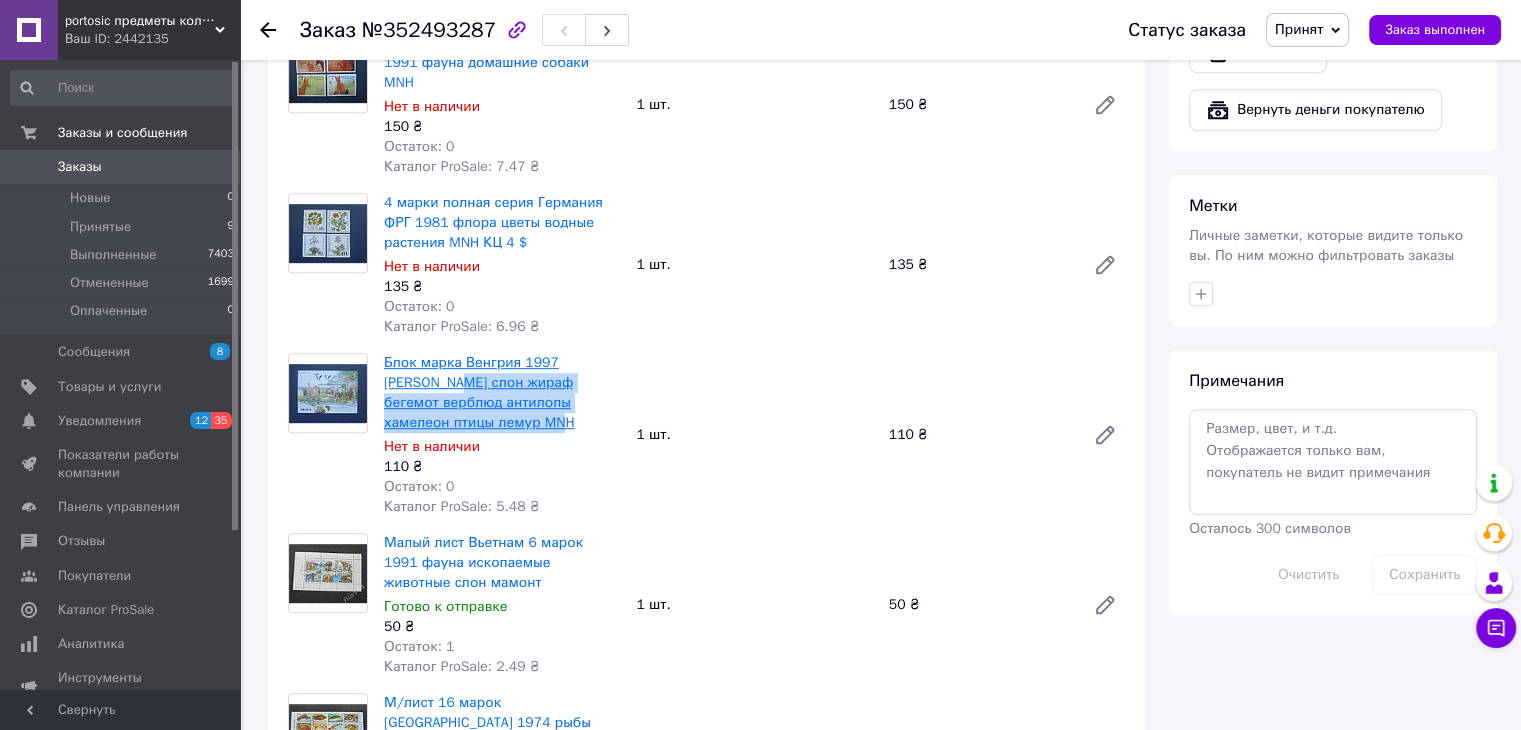 drag, startPoint x: 470, startPoint y: 405, endPoint x: 403, endPoint y: 350, distance: 86.683334 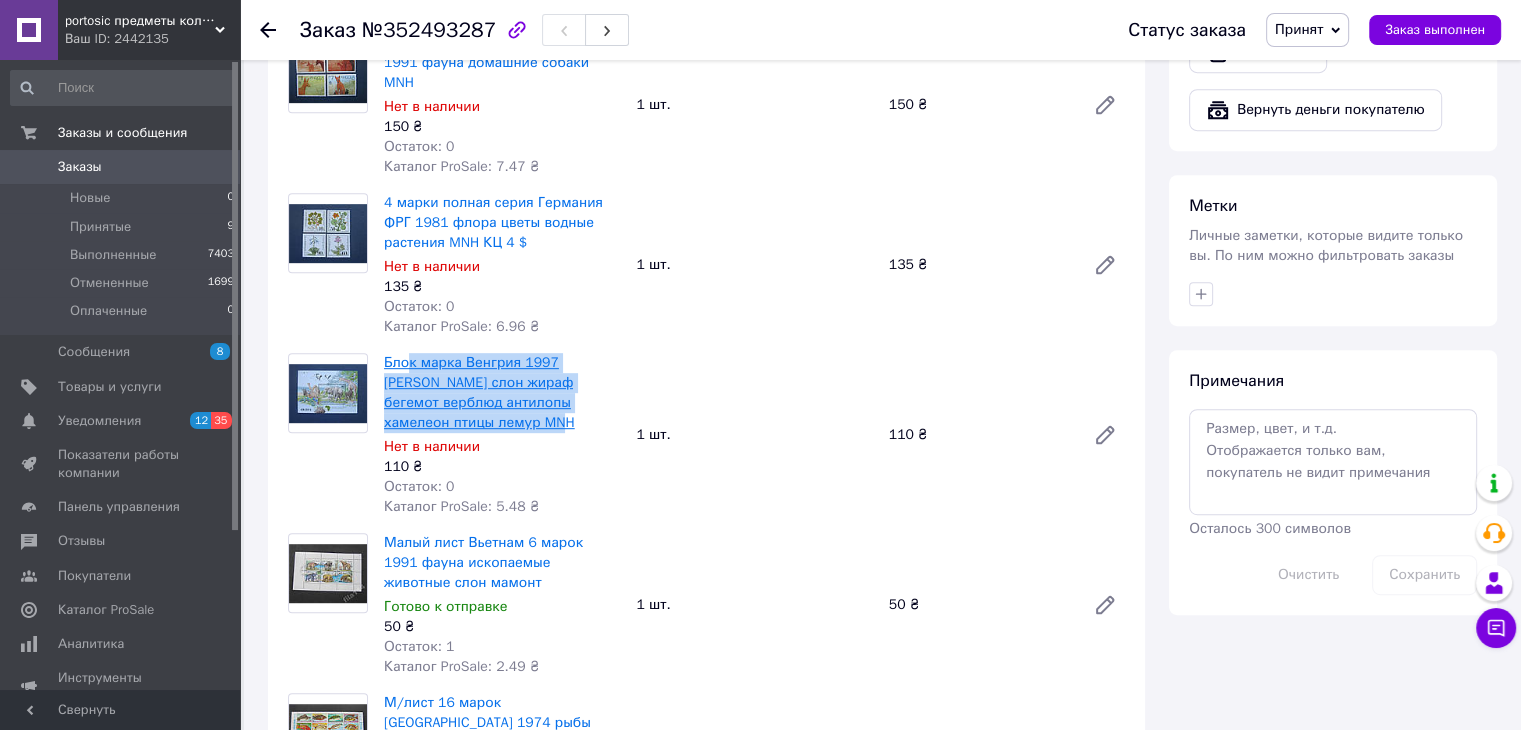 click on "Блок марка Венгрия 1997 [PERSON_NAME] слон жираф бегемот верблюд антилопы хамелеон птицы лемур MNH" at bounding box center (479, 392) 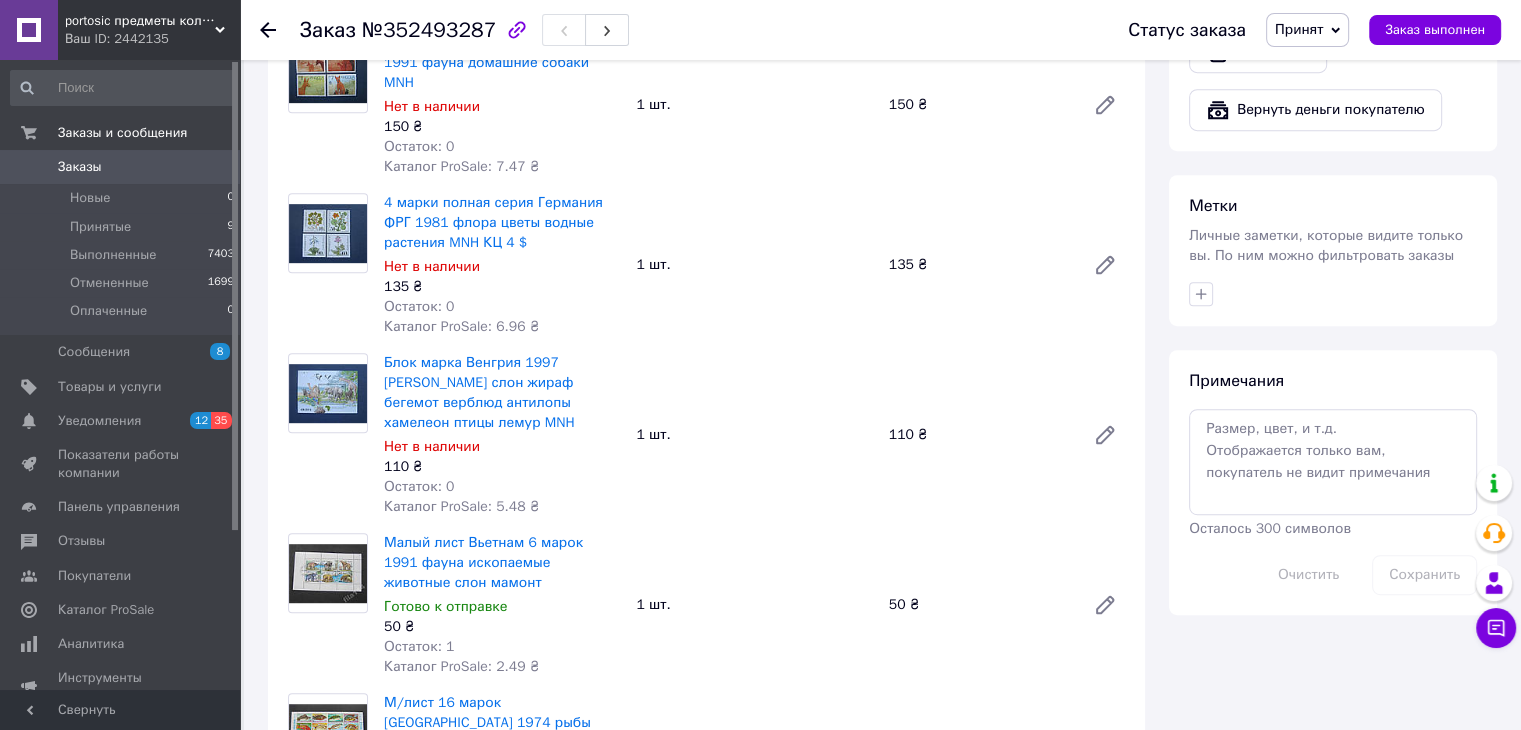 click on "110 ₴" at bounding box center (502, 467) 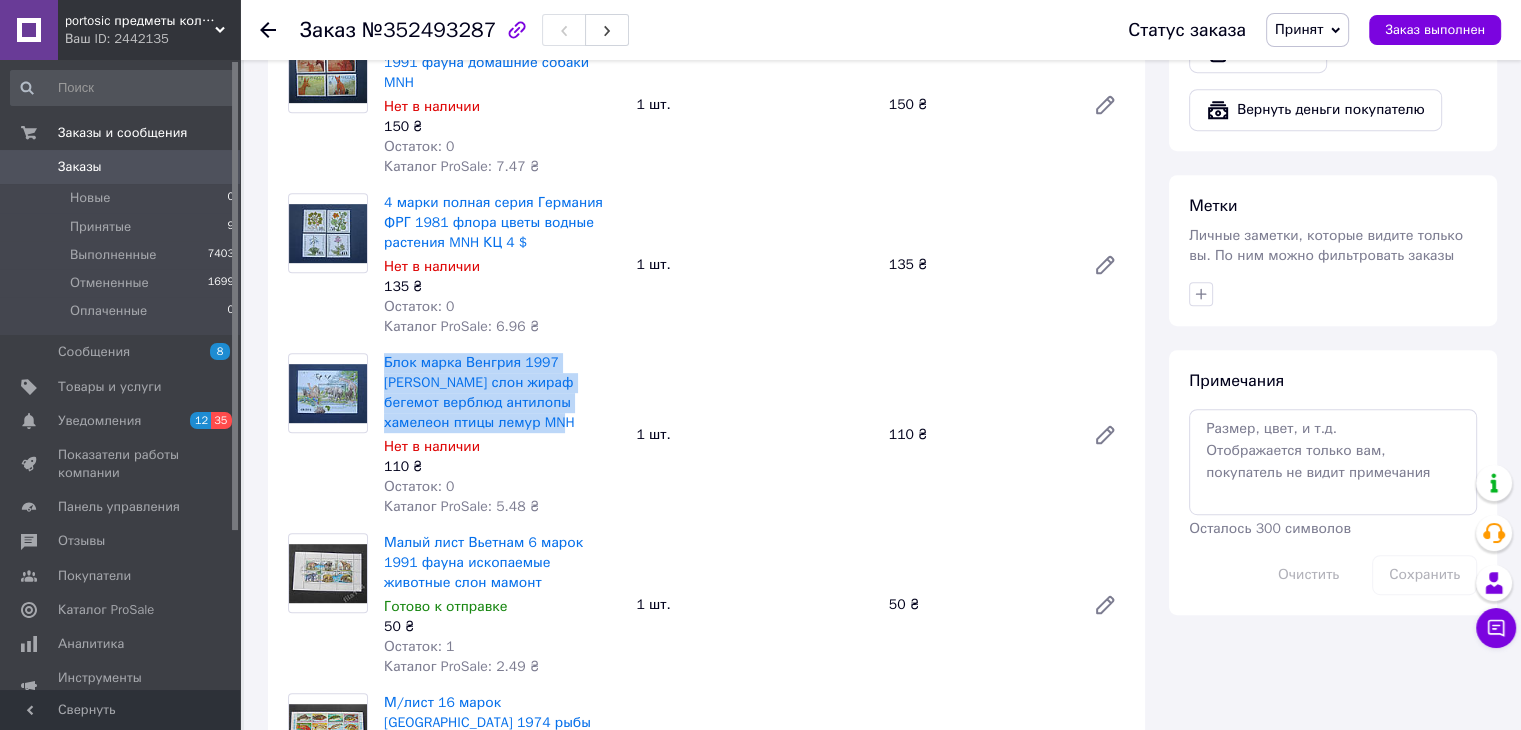 drag, startPoint x: 482, startPoint y: 401, endPoint x: 387, endPoint y: 334, distance: 116.24973 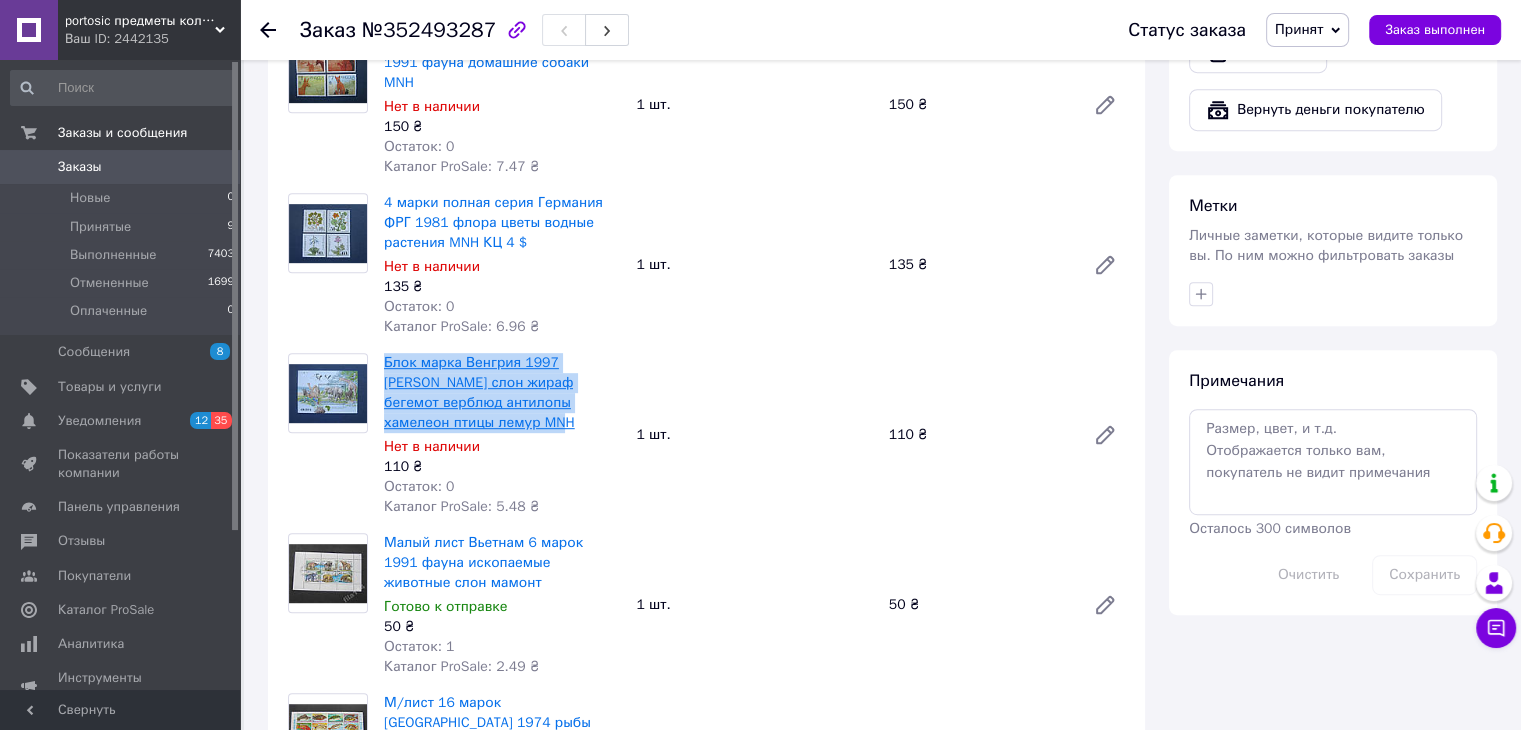 copy on "Блок марка Венгрия 1997 [PERSON_NAME] слон жираф бегемот верблюд антилопы хамелеон птицы лемур MNH" 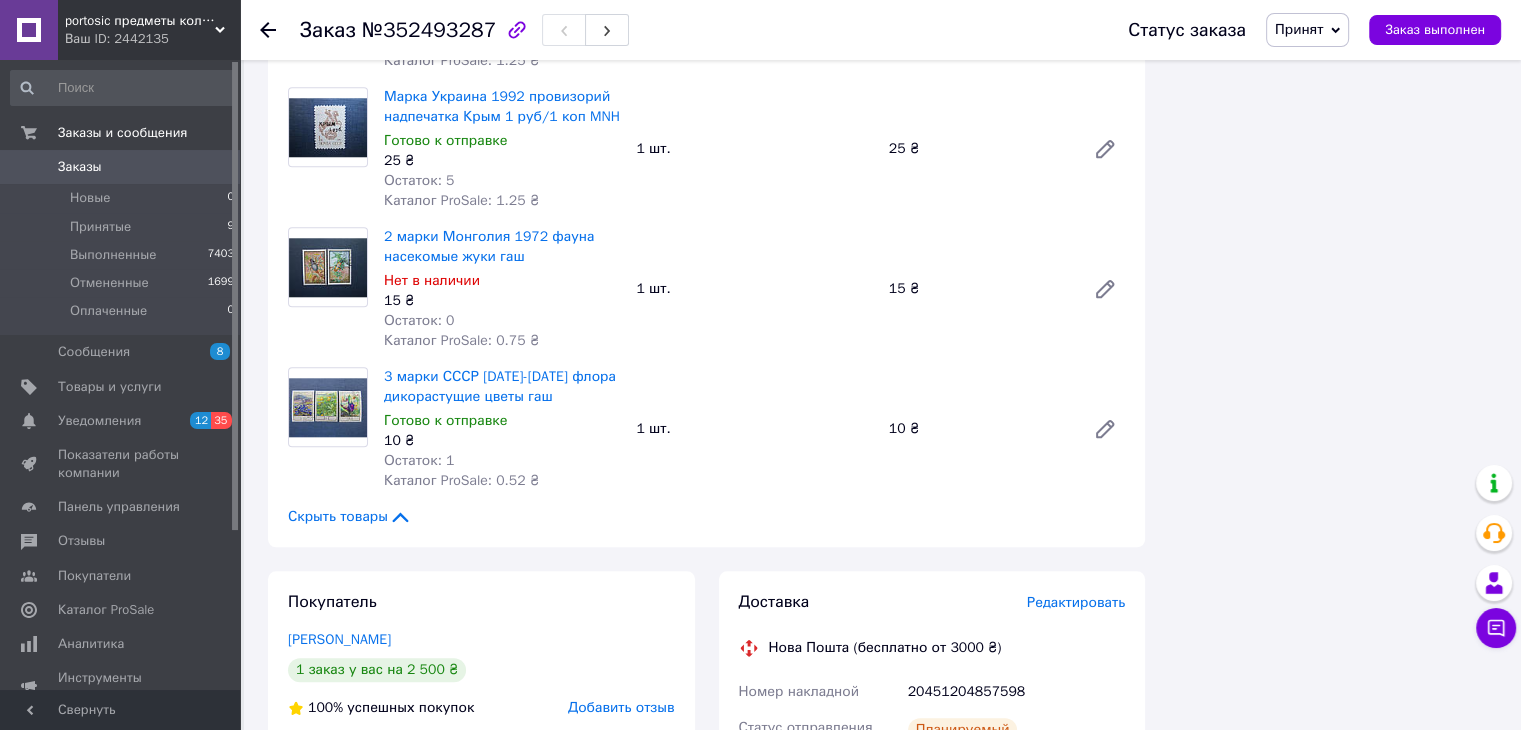 scroll, scrollTop: 1900, scrollLeft: 0, axis: vertical 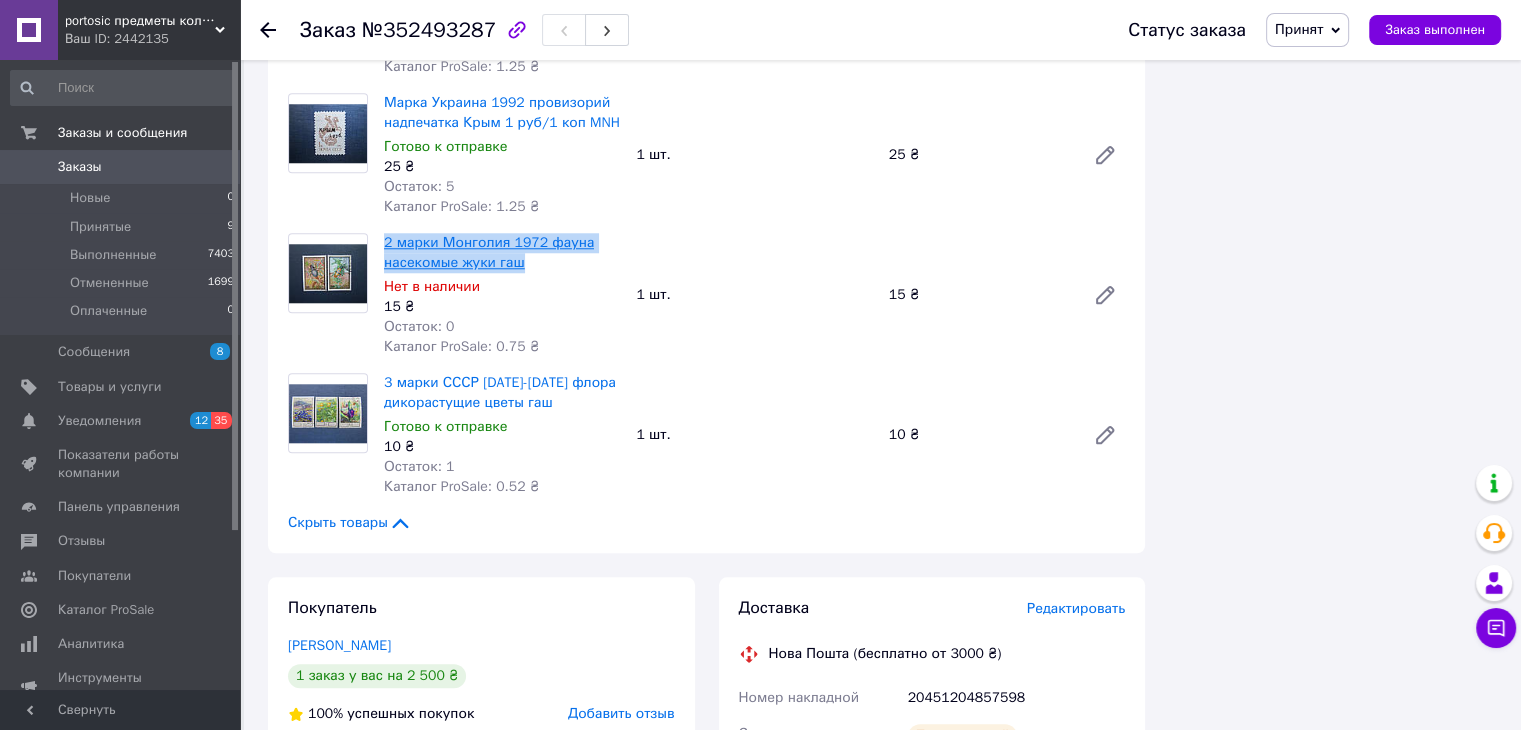 drag, startPoint x: 537, startPoint y: 249, endPoint x: 387, endPoint y: 215, distance: 153.80507 